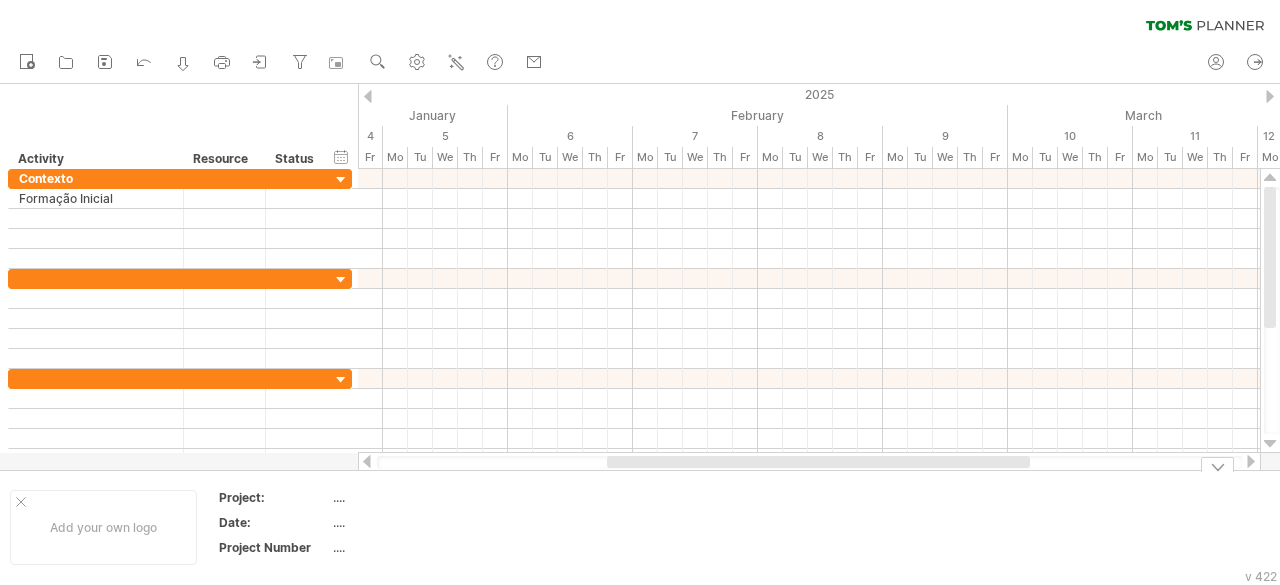scroll, scrollTop: 0, scrollLeft: 0, axis: both 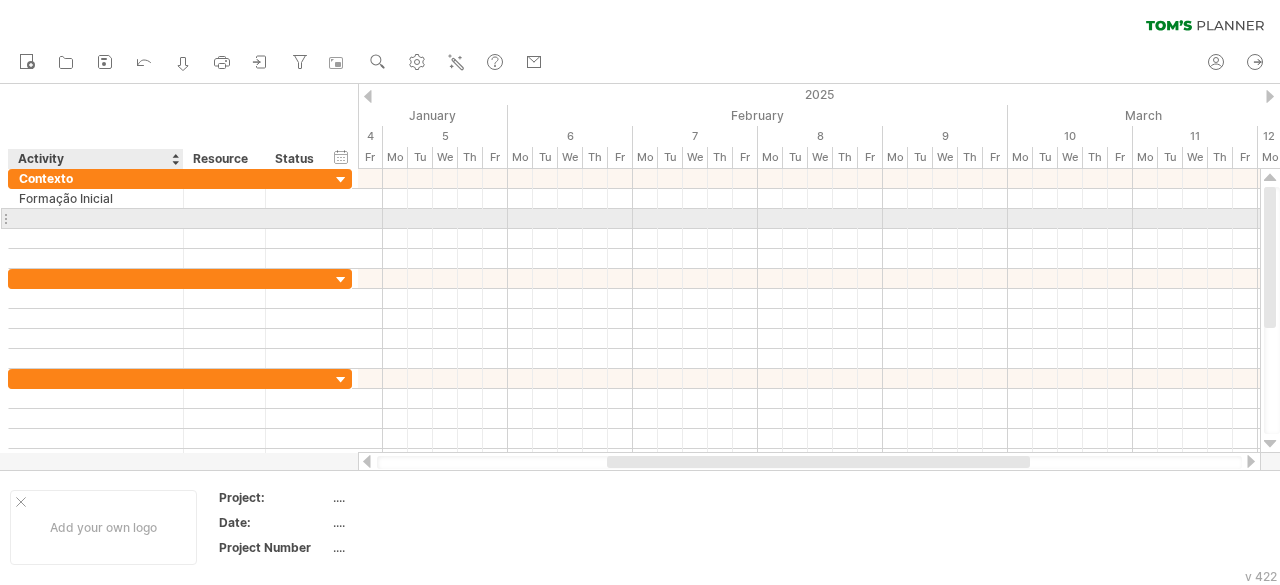 click at bounding box center [96, 218] 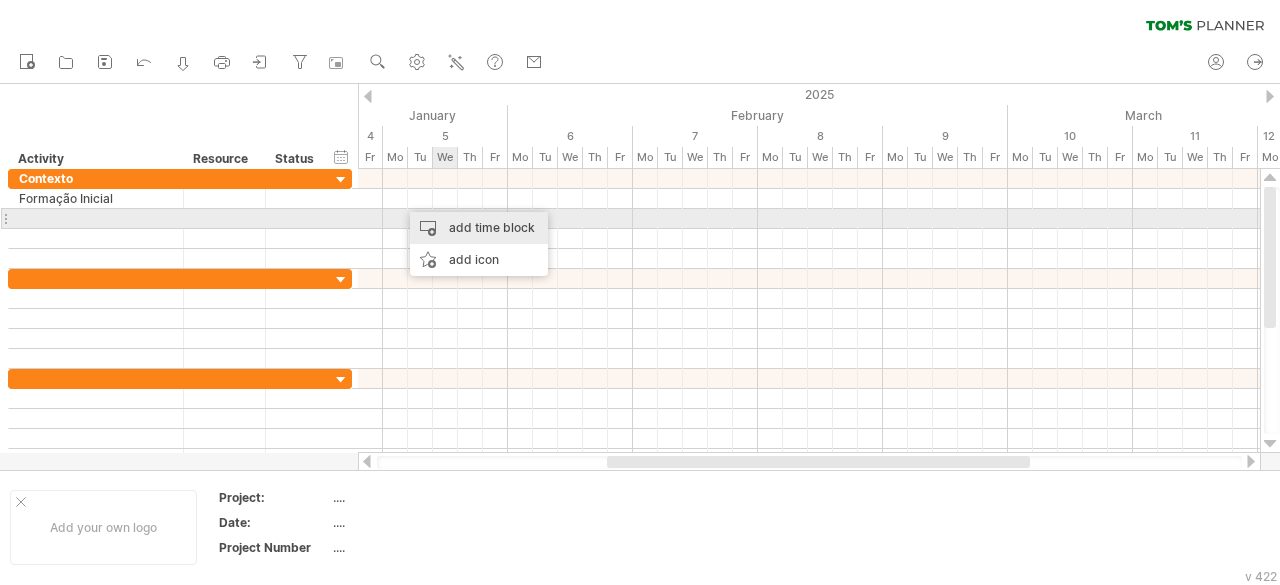 click on "add time block" at bounding box center (479, 228) 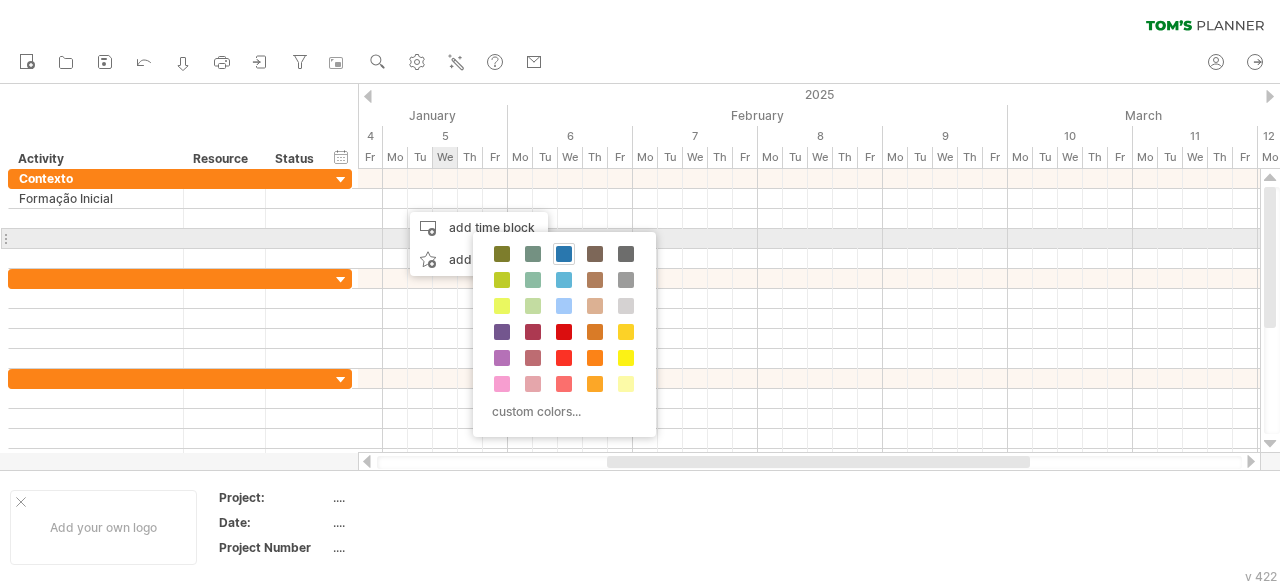 click at bounding box center (564, 254) 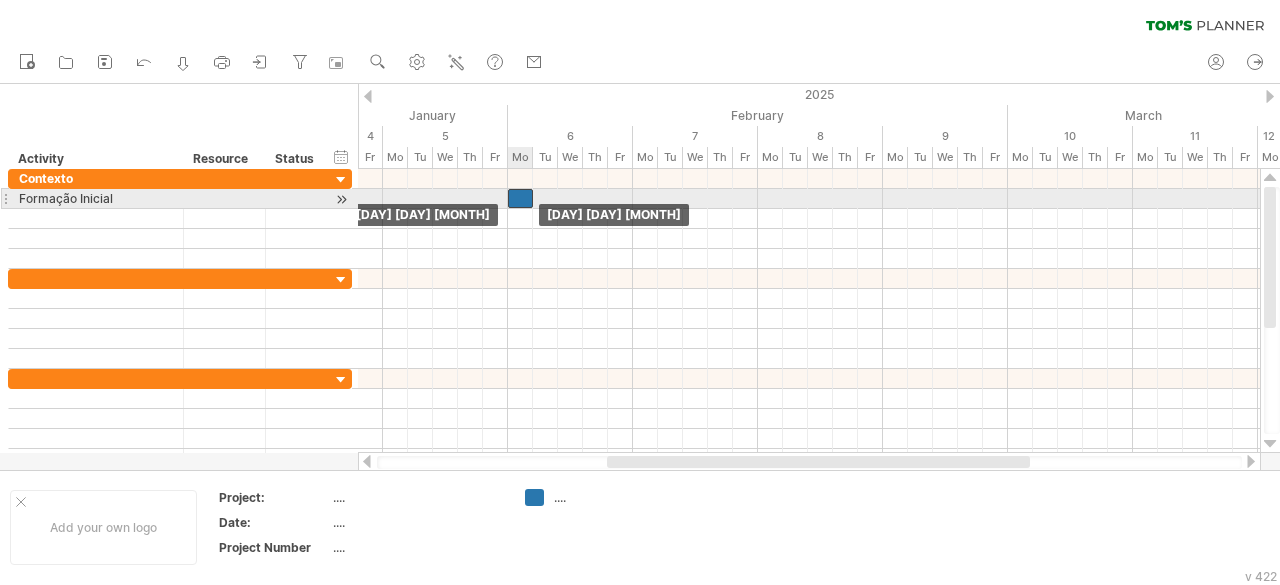 drag, startPoint x: 406, startPoint y: 199, endPoint x: 522, endPoint y: 195, distance: 116.06895 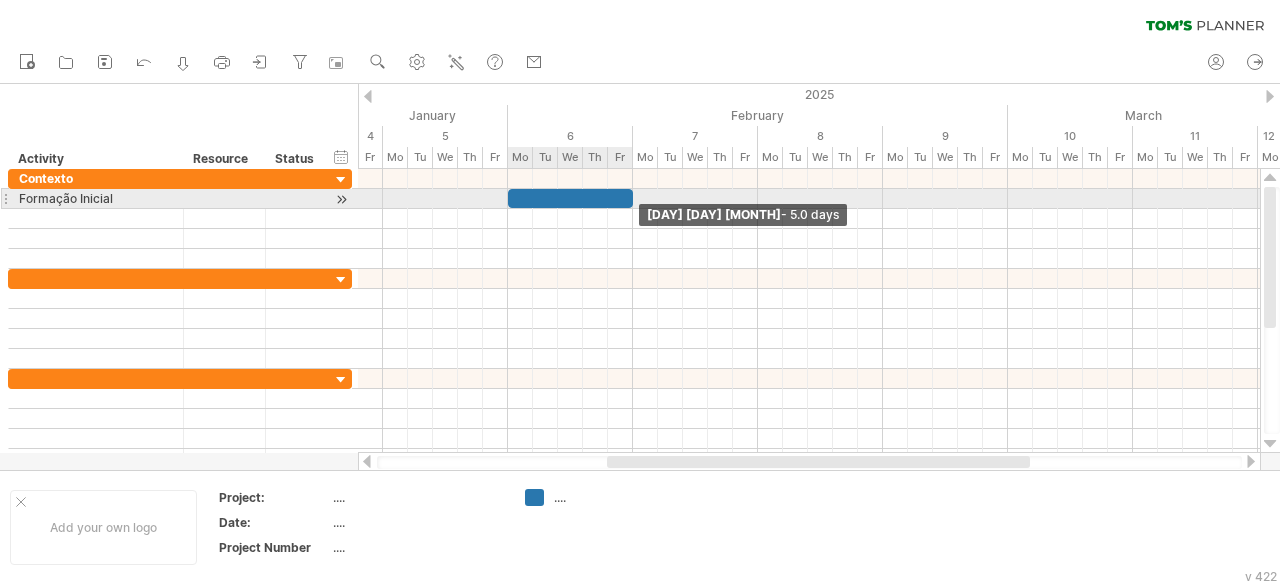 drag, startPoint x: 528, startPoint y: 197, endPoint x: 628, endPoint y: 198, distance: 100.005 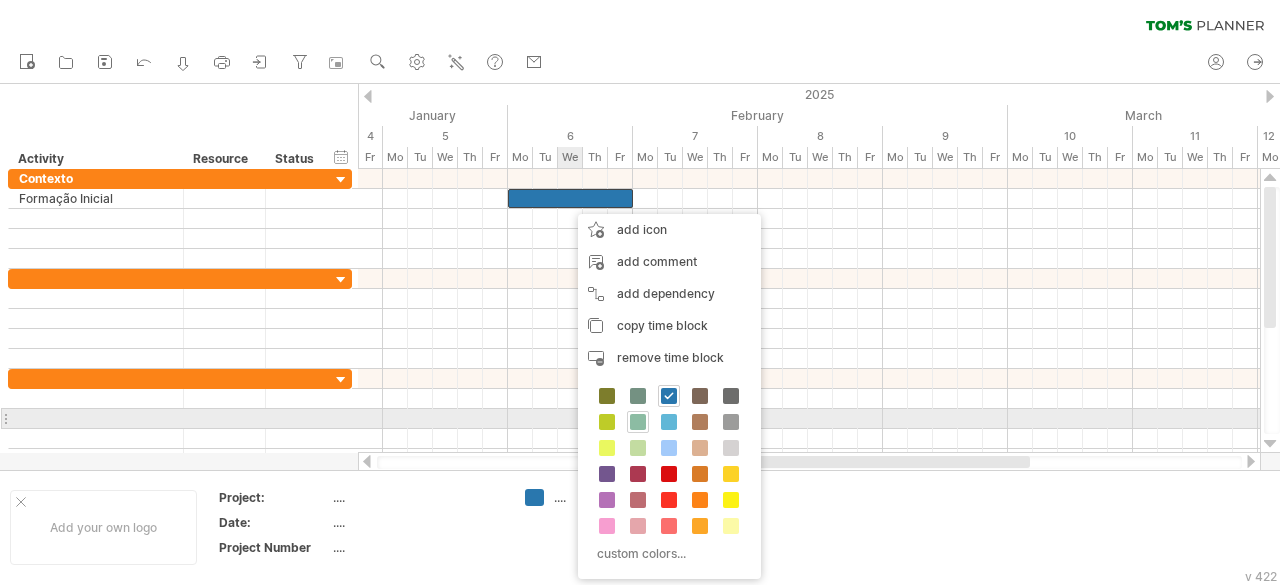 click at bounding box center (638, 422) 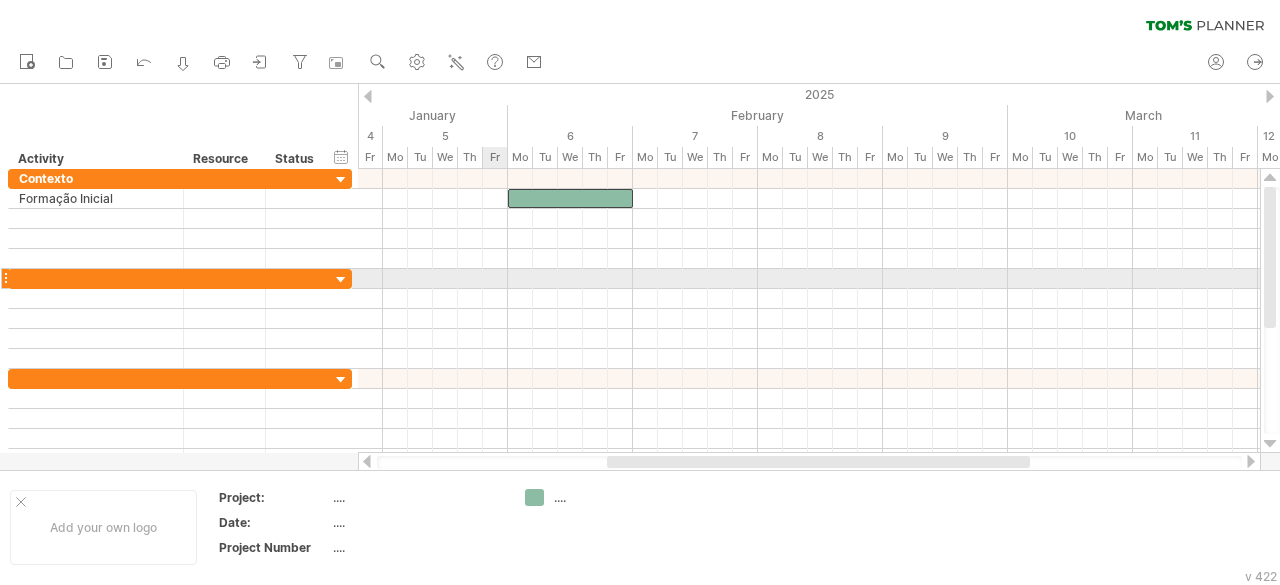 click at bounding box center (809, 279) 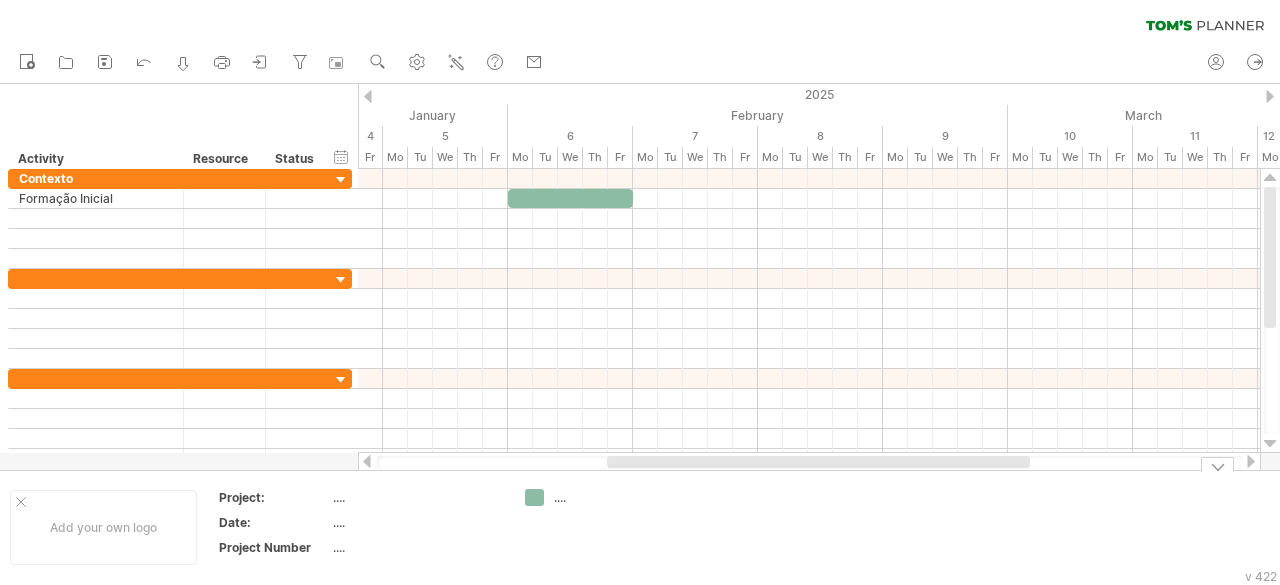 click on "...." at bounding box center (608, 497) 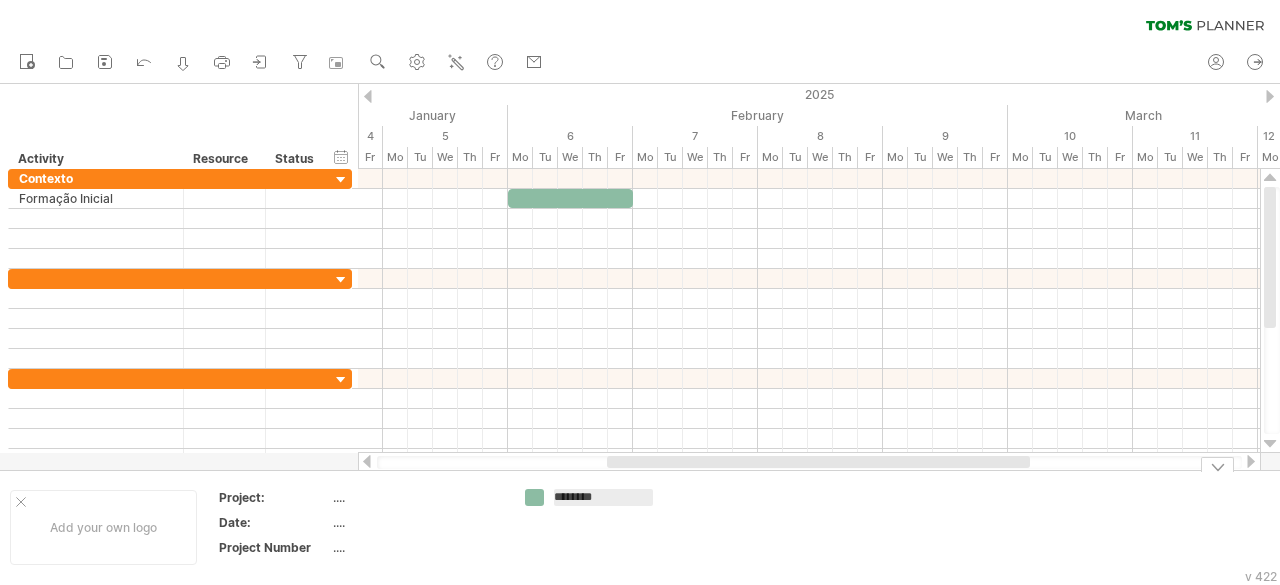 type on "*********" 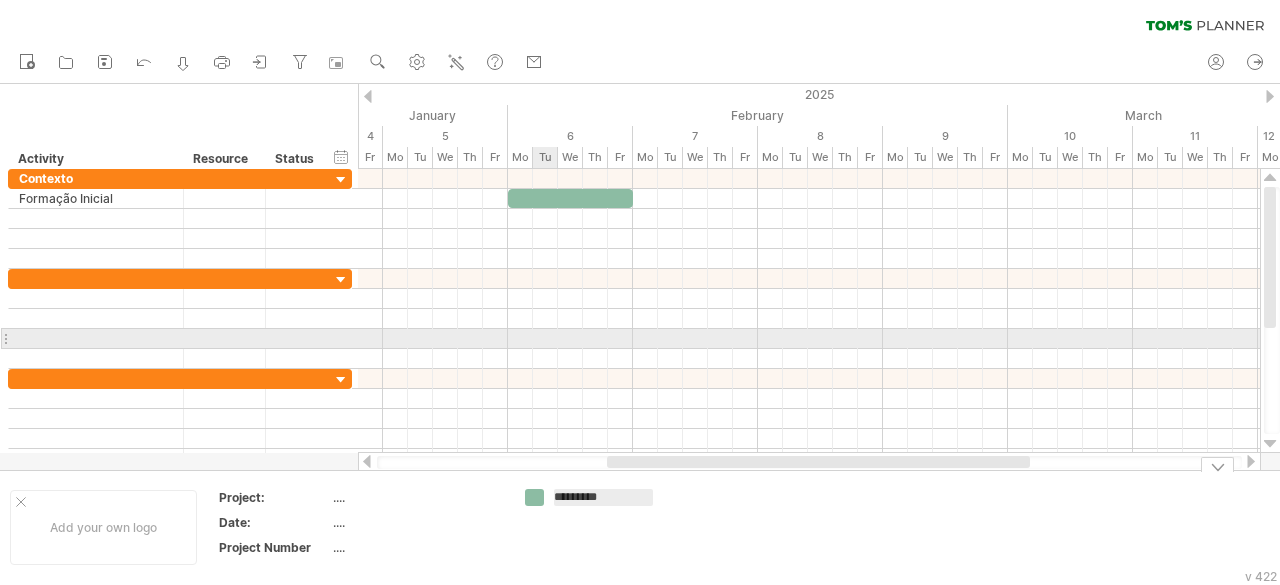 click at bounding box center (809, 339) 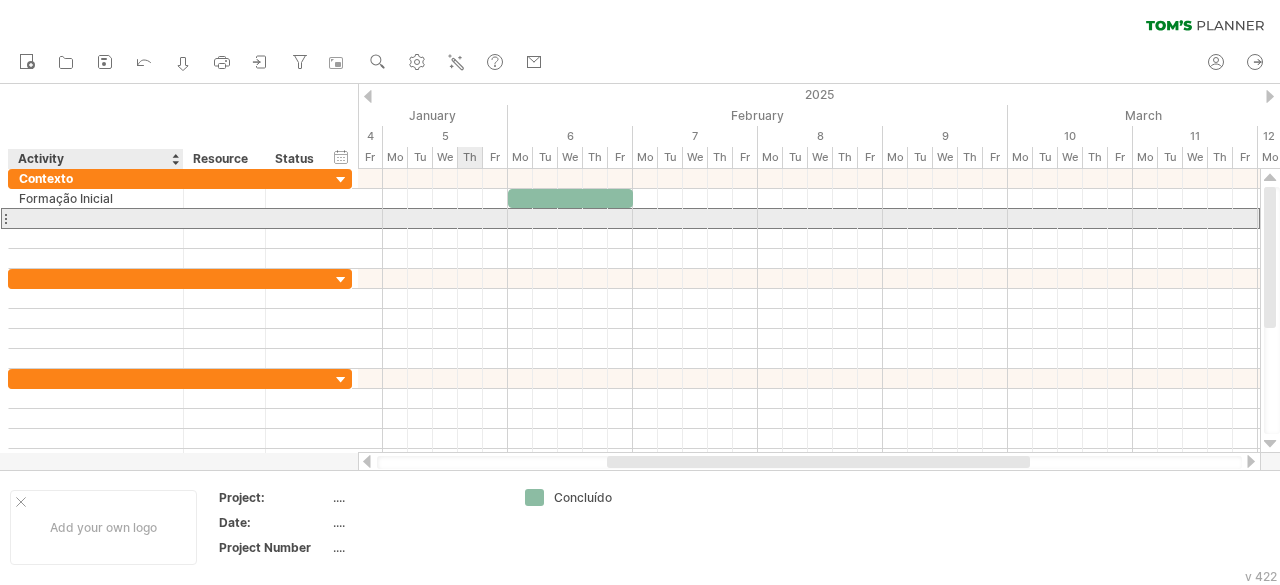 click at bounding box center (96, 218) 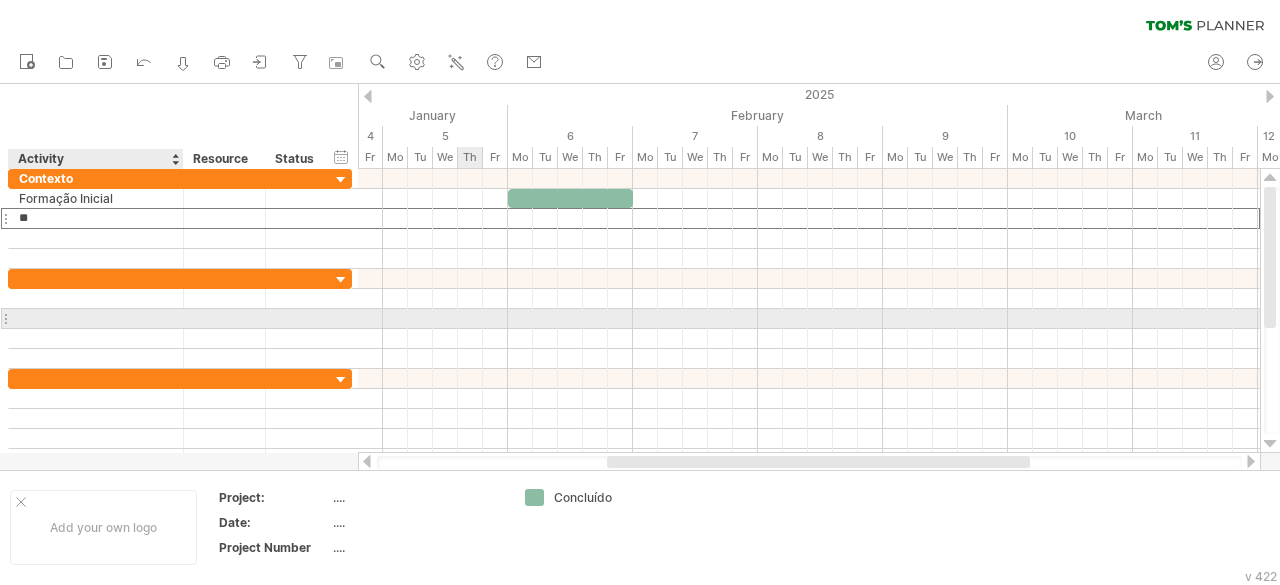 type on "*" 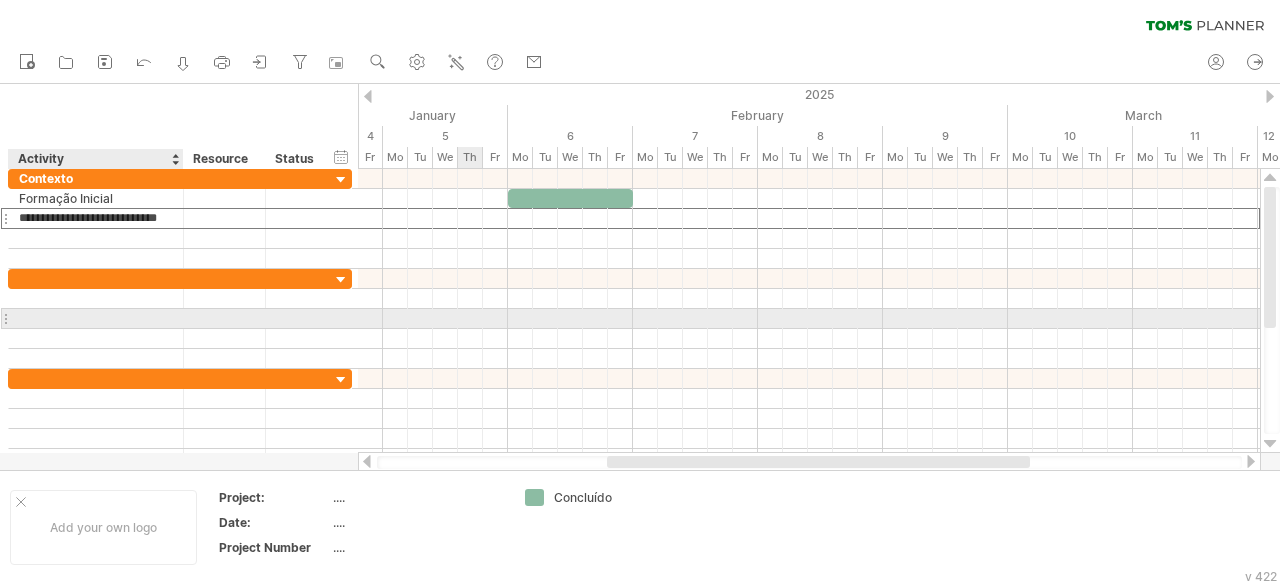 type on "**********" 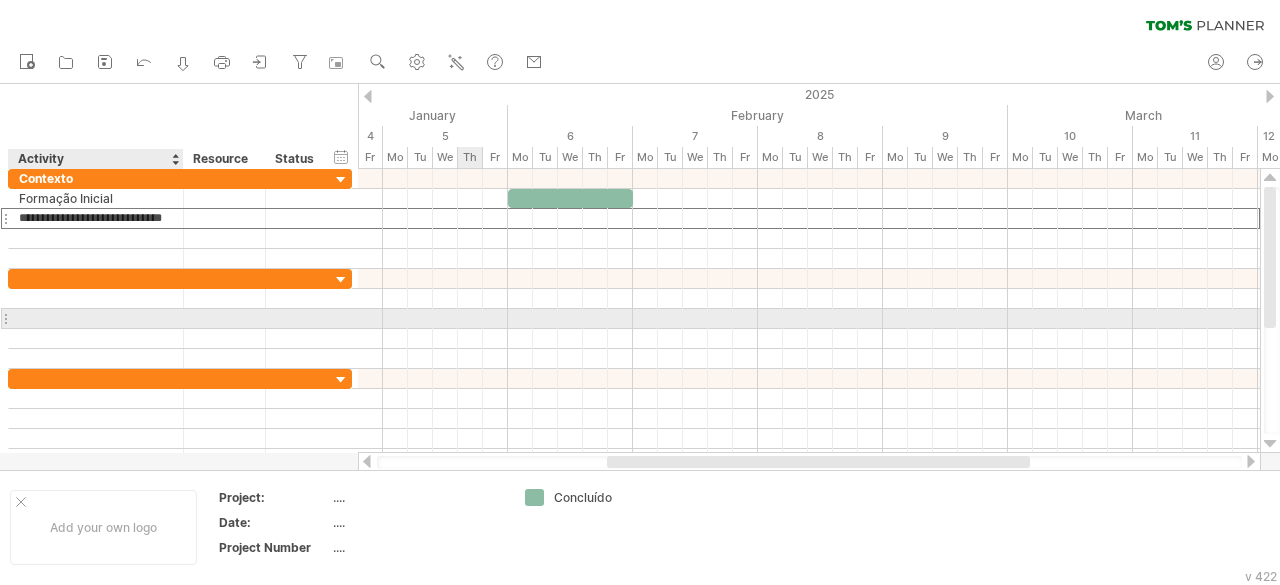 scroll, scrollTop: 0, scrollLeft: 23, axis: horizontal 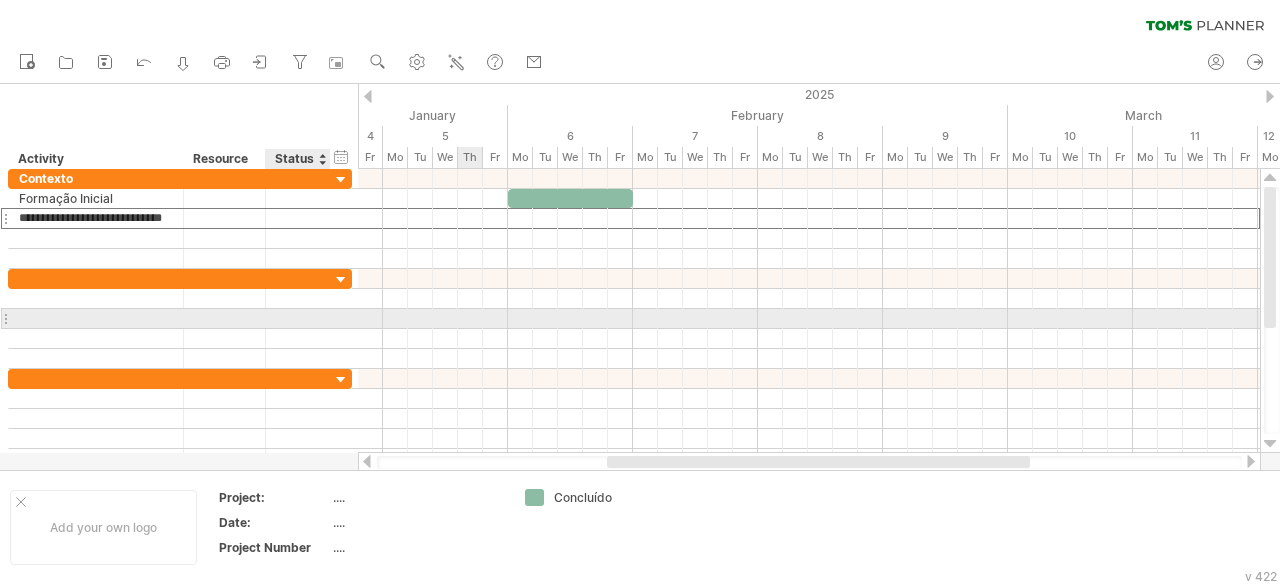 click at bounding box center [298, 318] 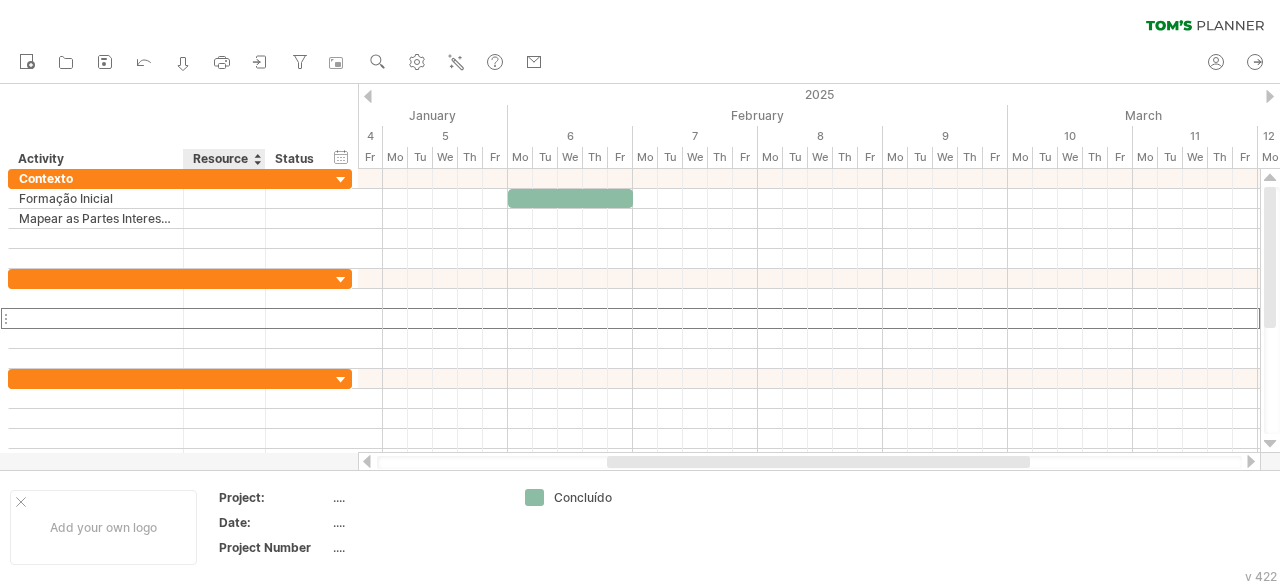 click on "Resource" at bounding box center (223, 159) 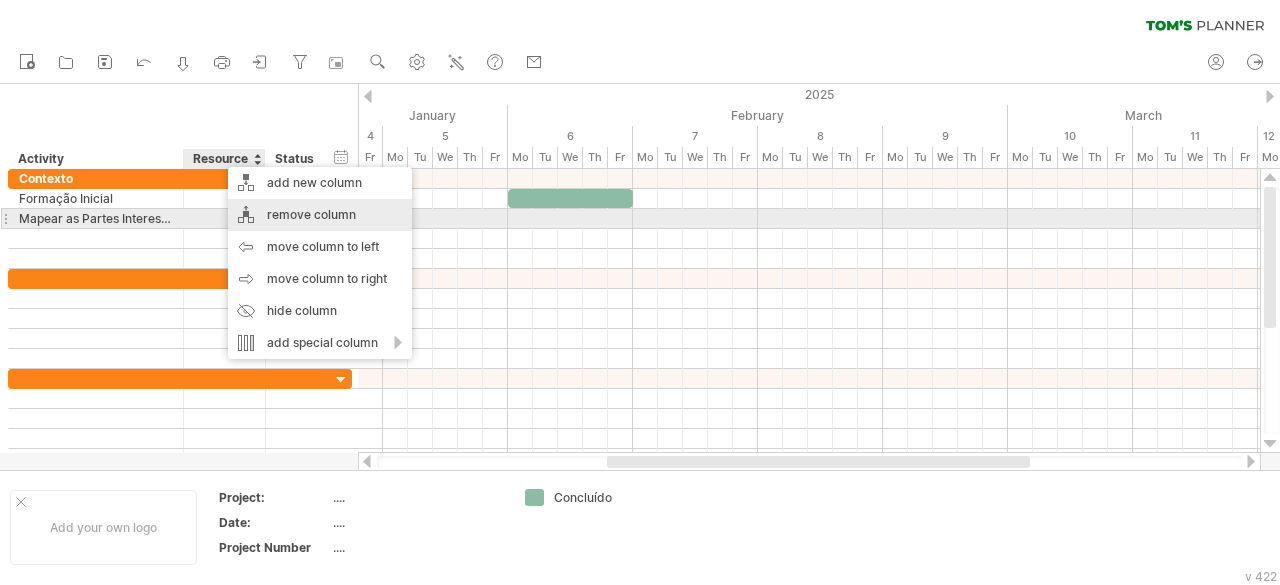 click on "remove column" at bounding box center (320, 215) 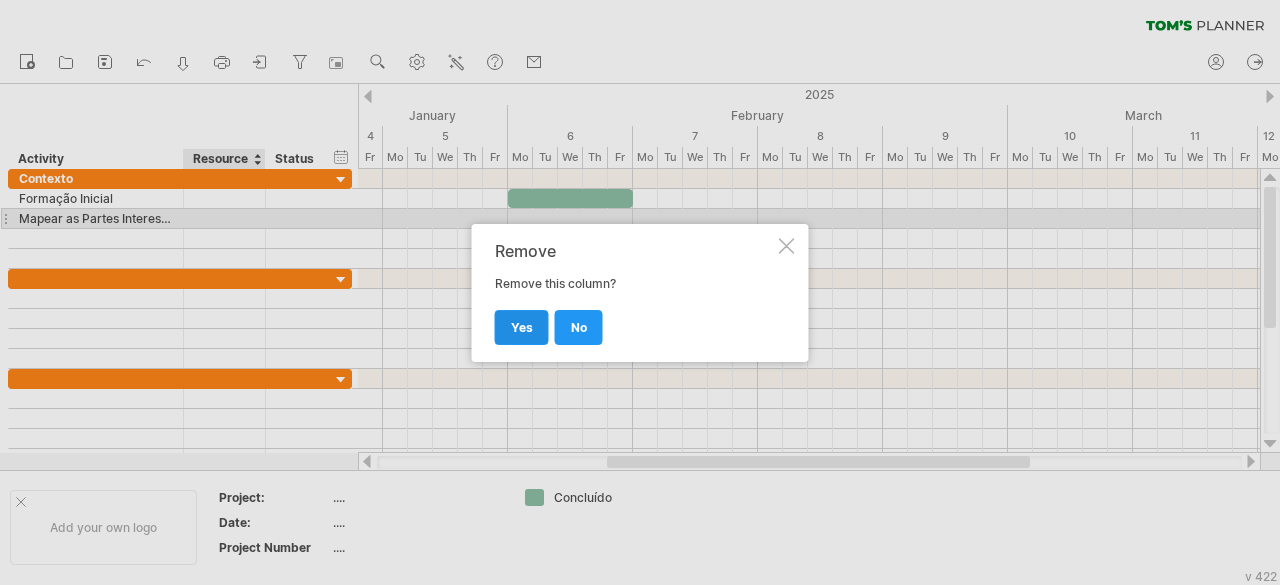 click on "yes" at bounding box center (522, 327) 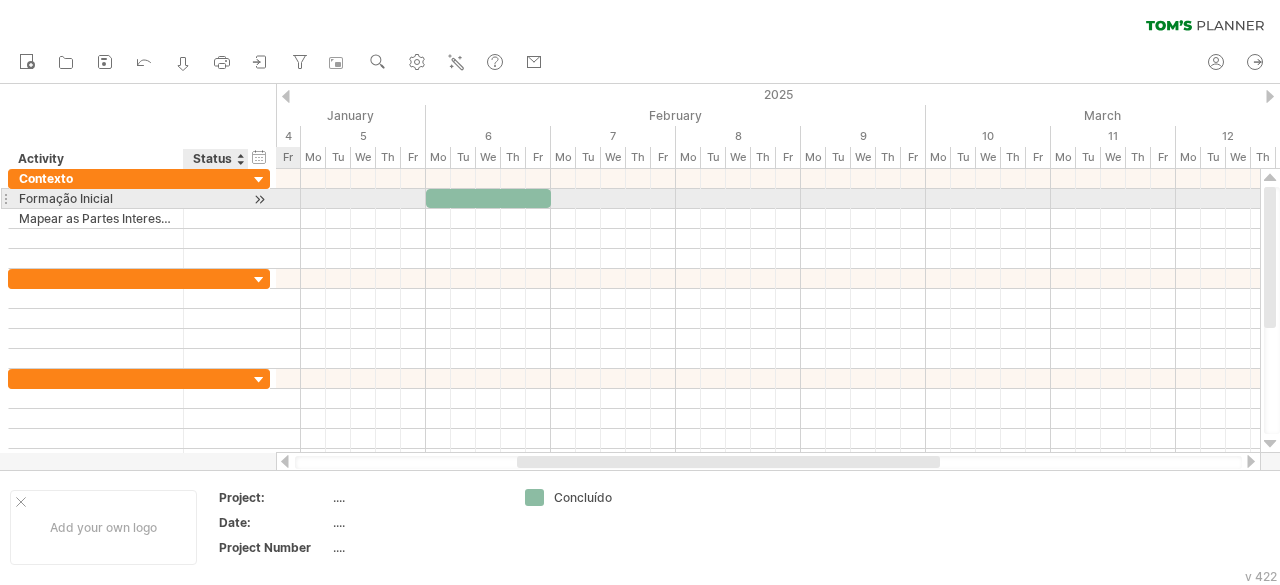 click at bounding box center (216, 198) 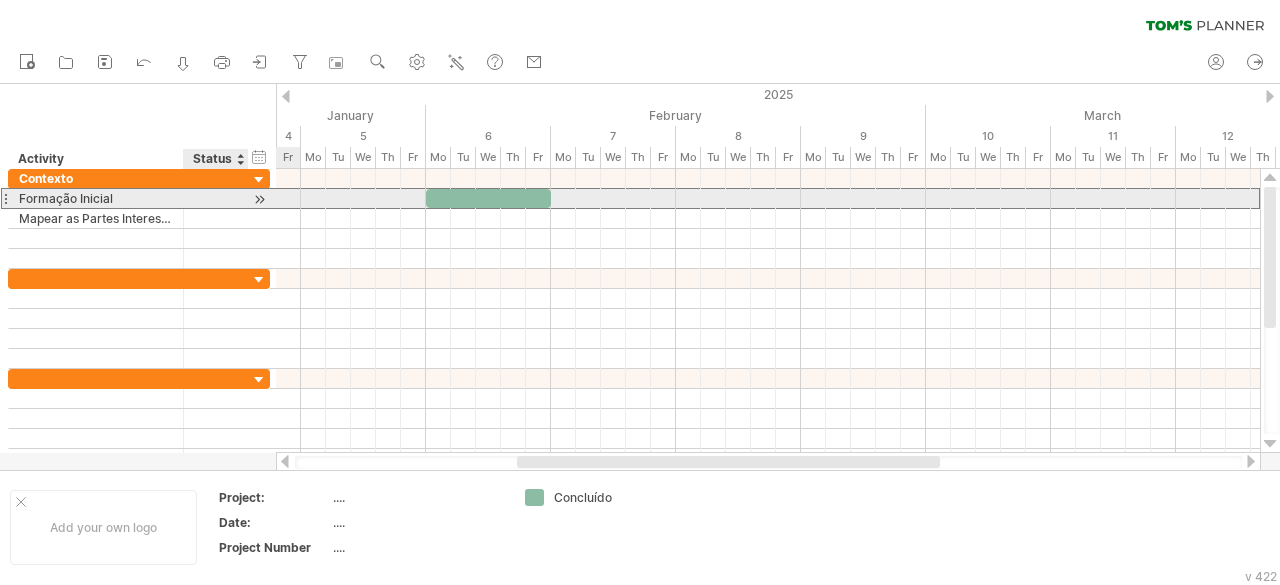 click at bounding box center (259, 199) 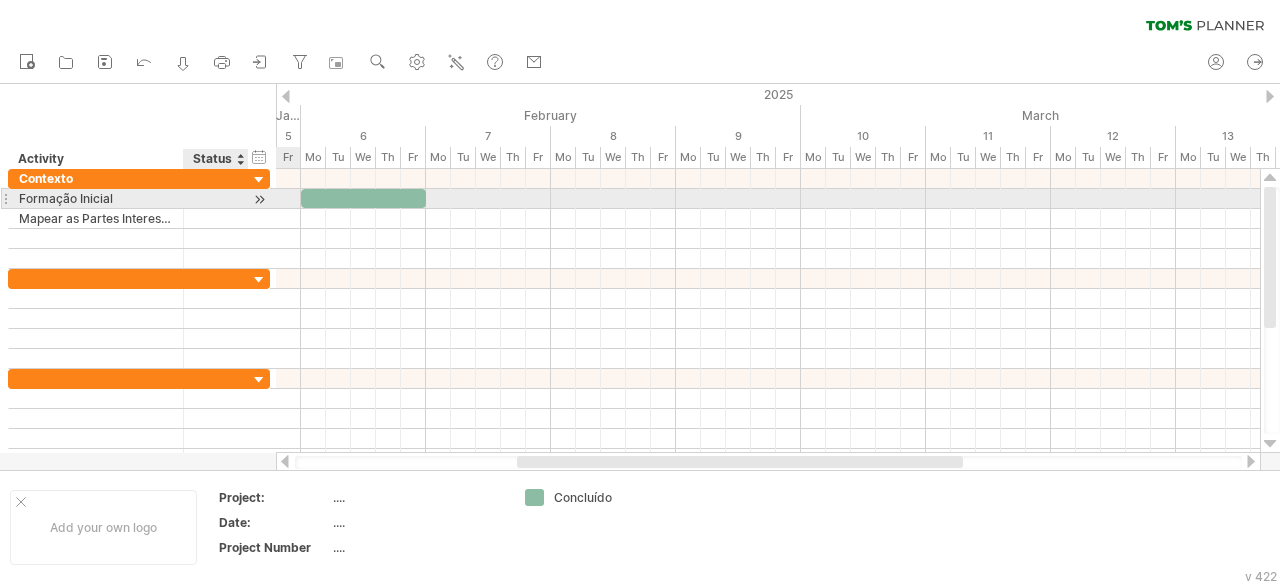 click at bounding box center (259, 199) 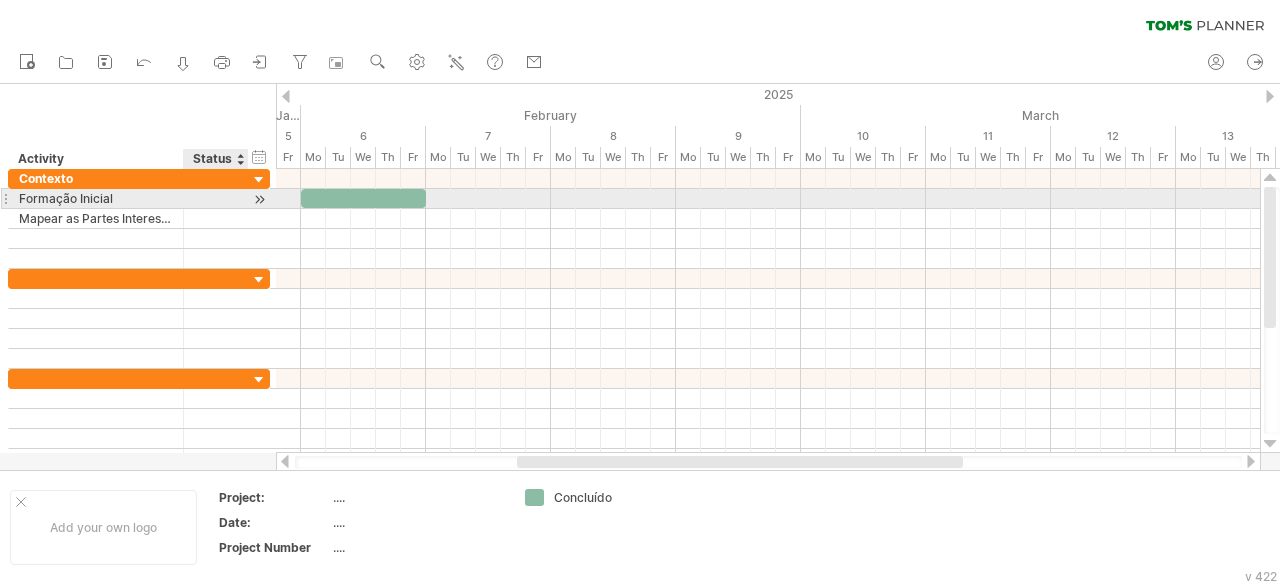 click at bounding box center [216, 198] 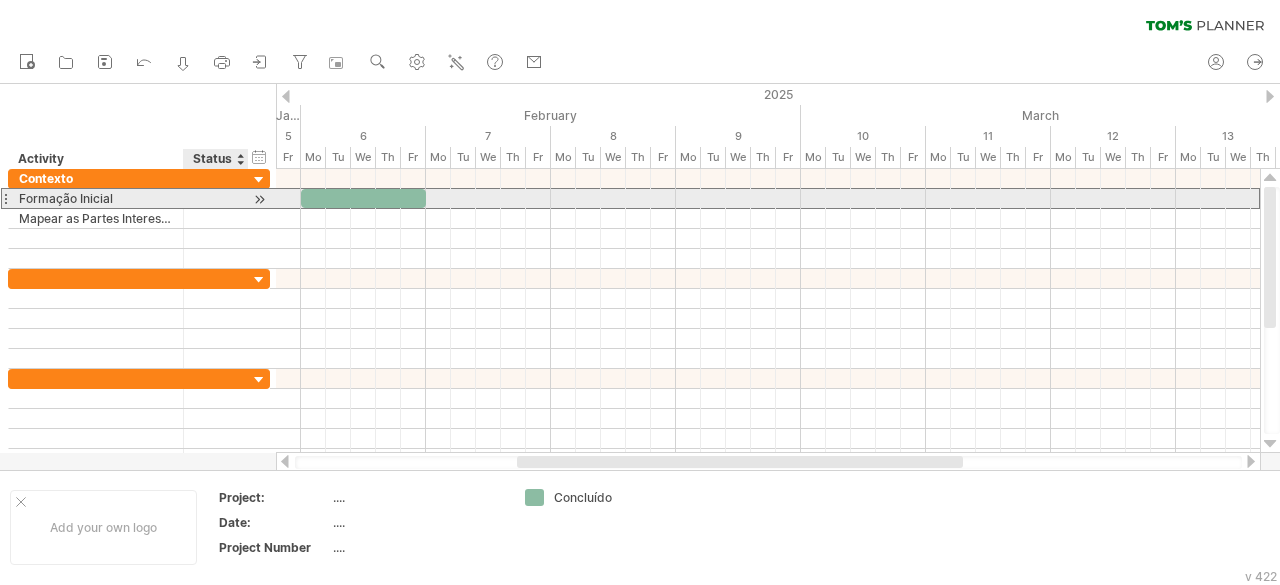click at bounding box center (216, 198) 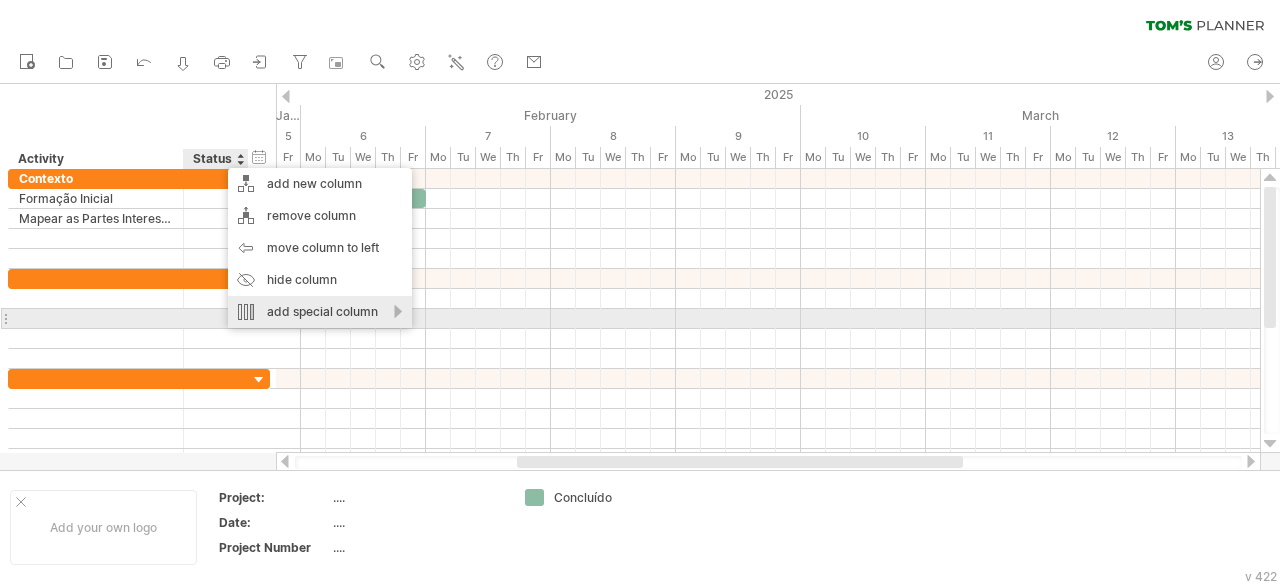 click on "add special column" at bounding box center (320, 312) 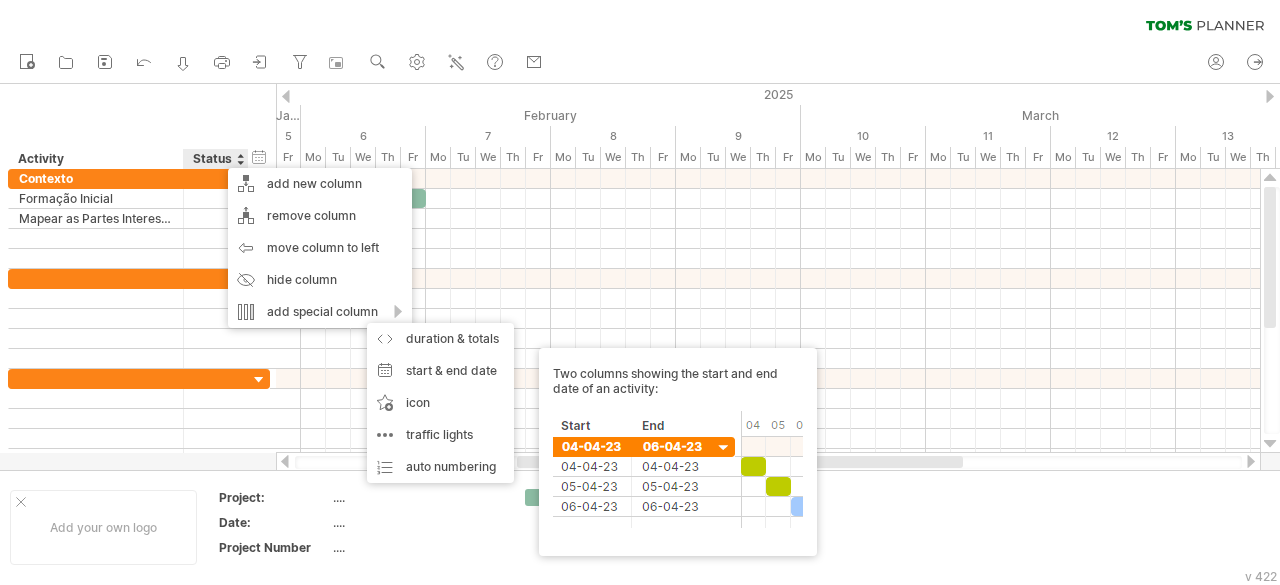 click on "hide start/end/duration show start/end/duration
******** Activity ****** Status" at bounding box center [138, 126] 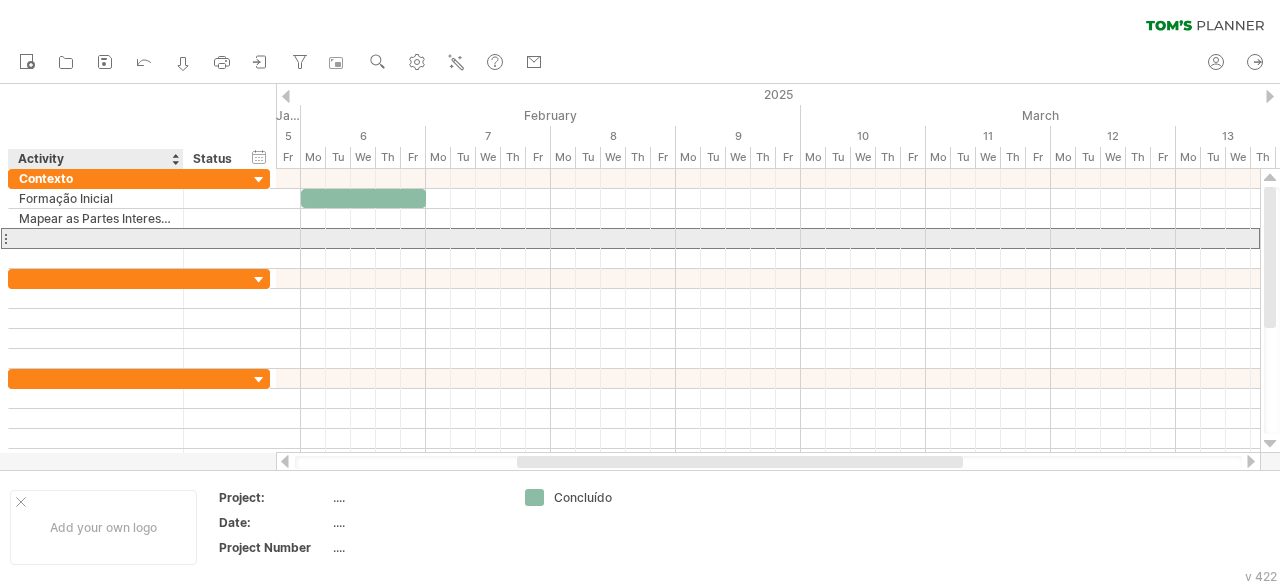 click at bounding box center [96, 238] 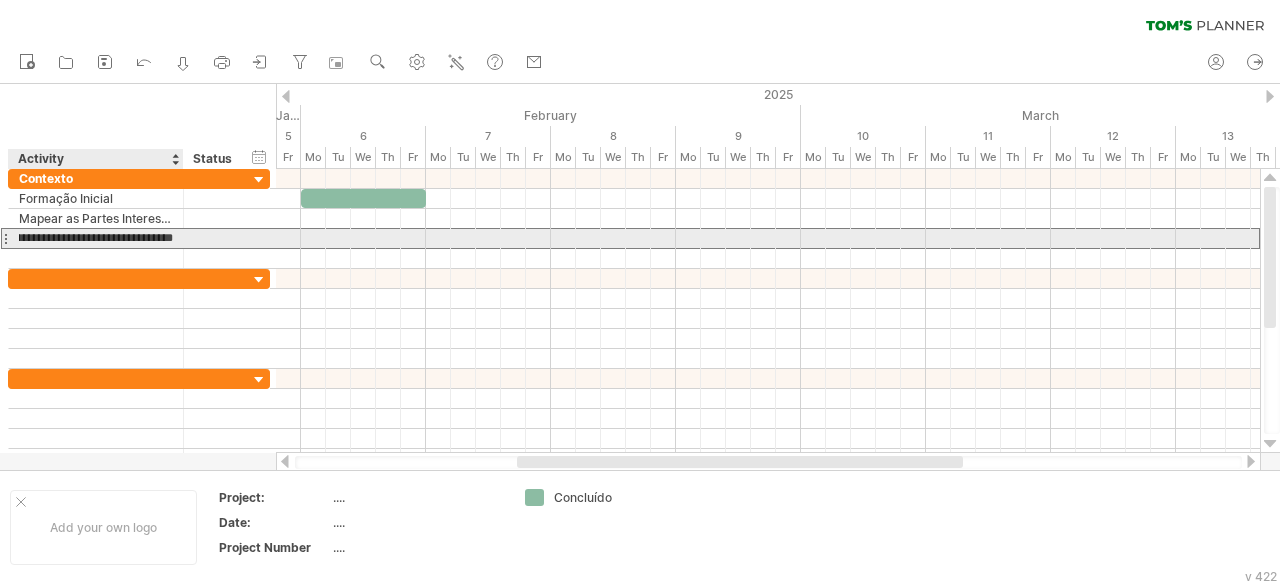 scroll, scrollTop: 0, scrollLeft: 64, axis: horizontal 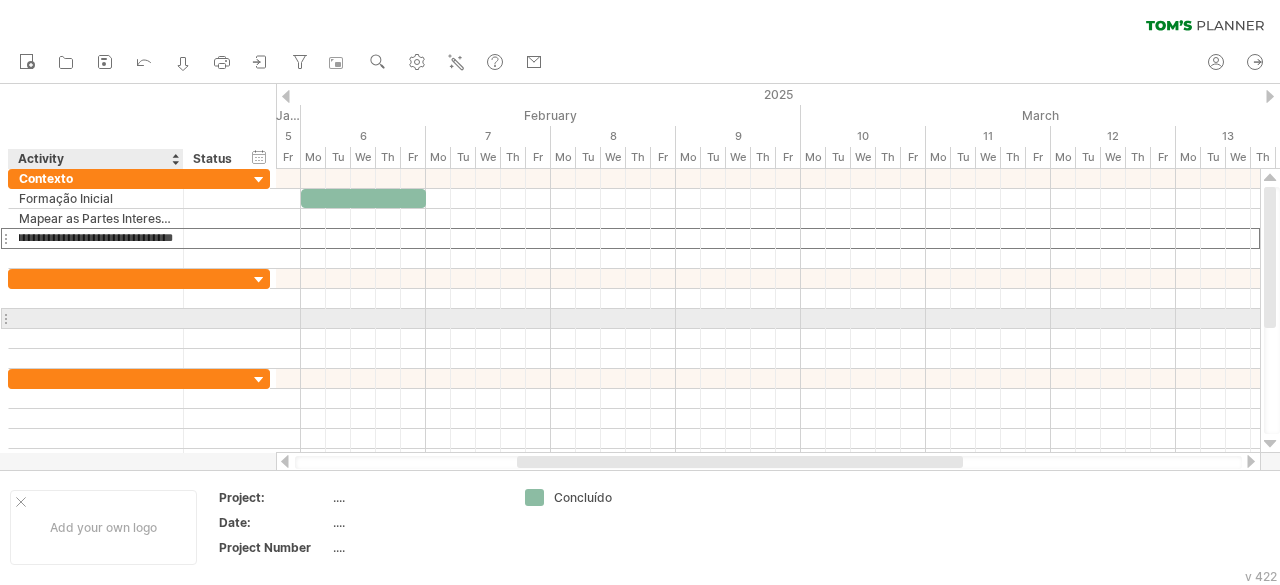 click at bounding box center [96, 318] 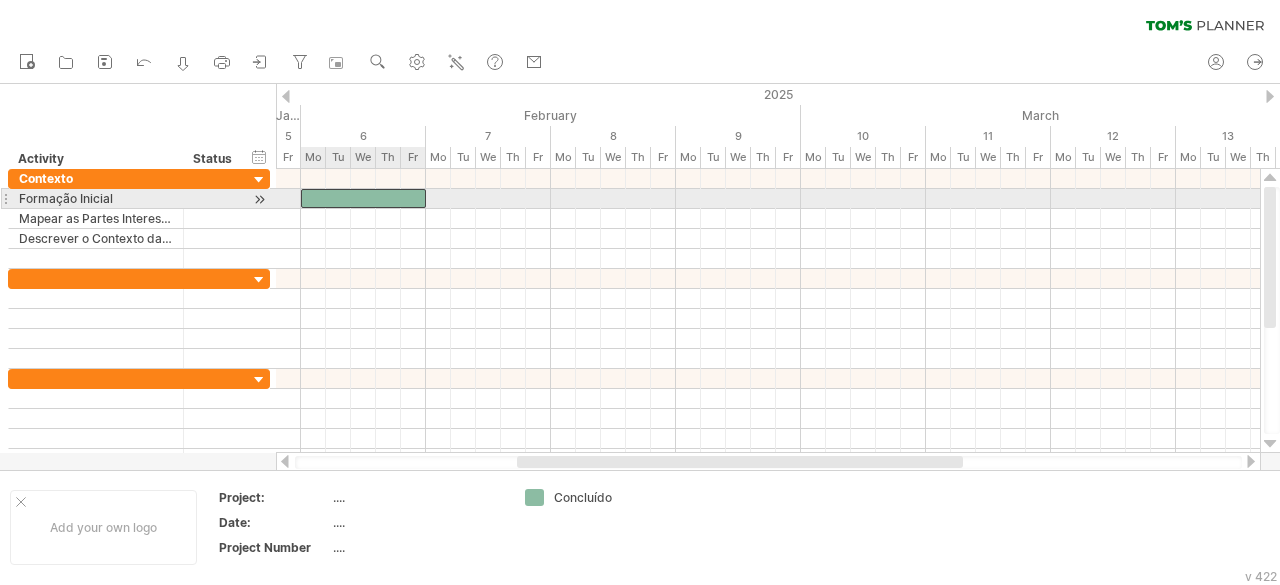 click at bounding box center [363, 198] 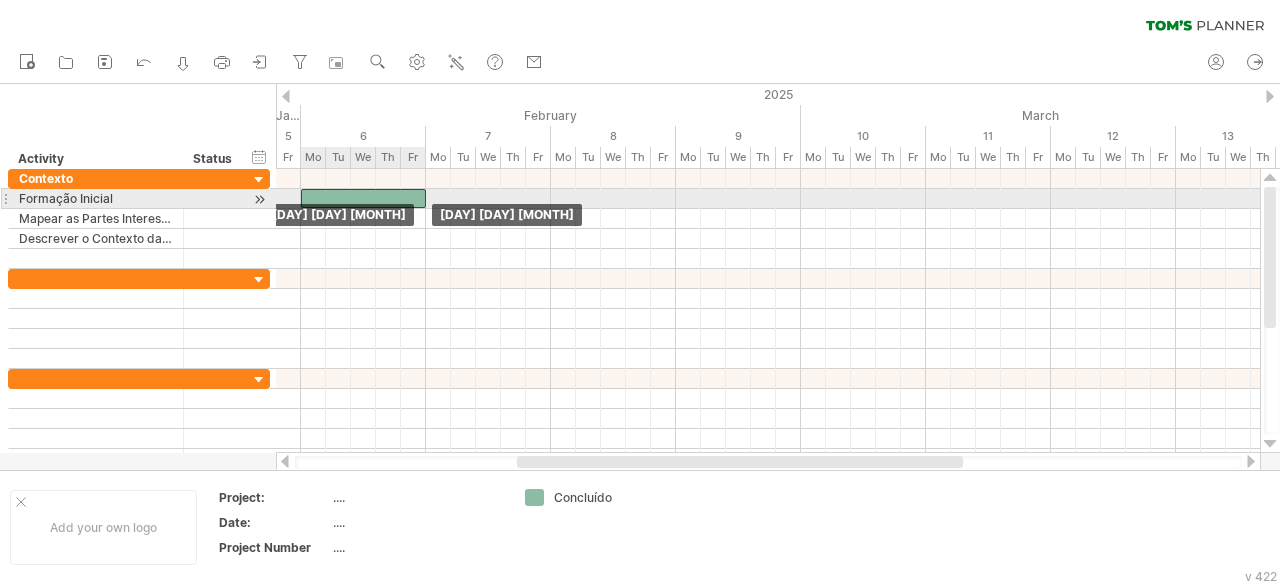 click at bounding box center [363, 198] 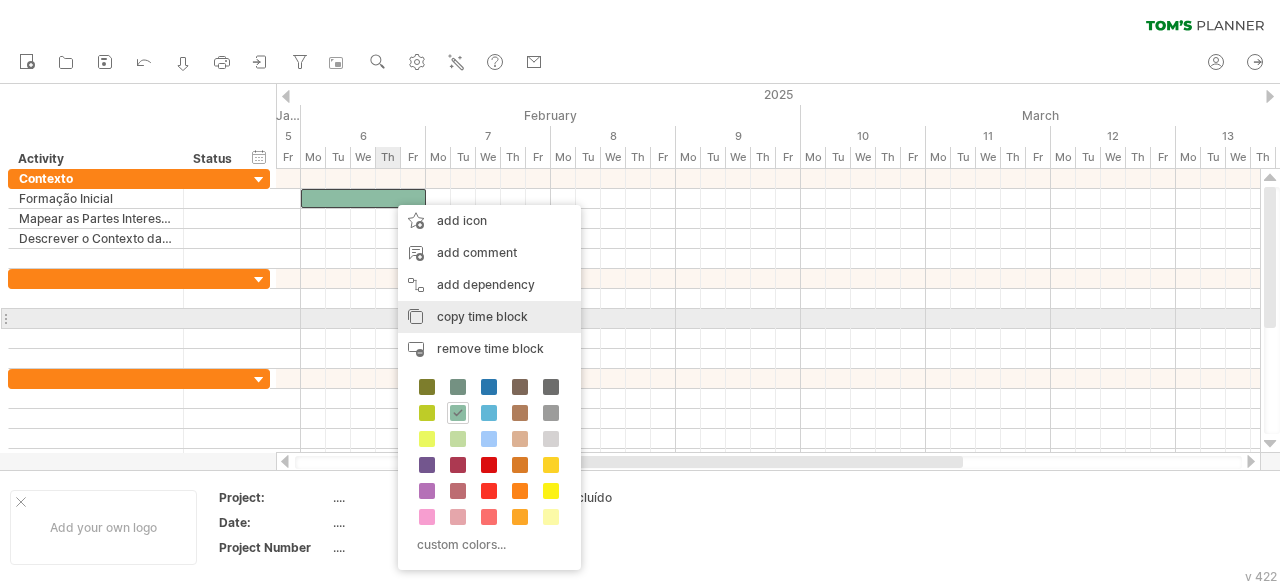 click on "copy time block" at bounding box center (482, 316) 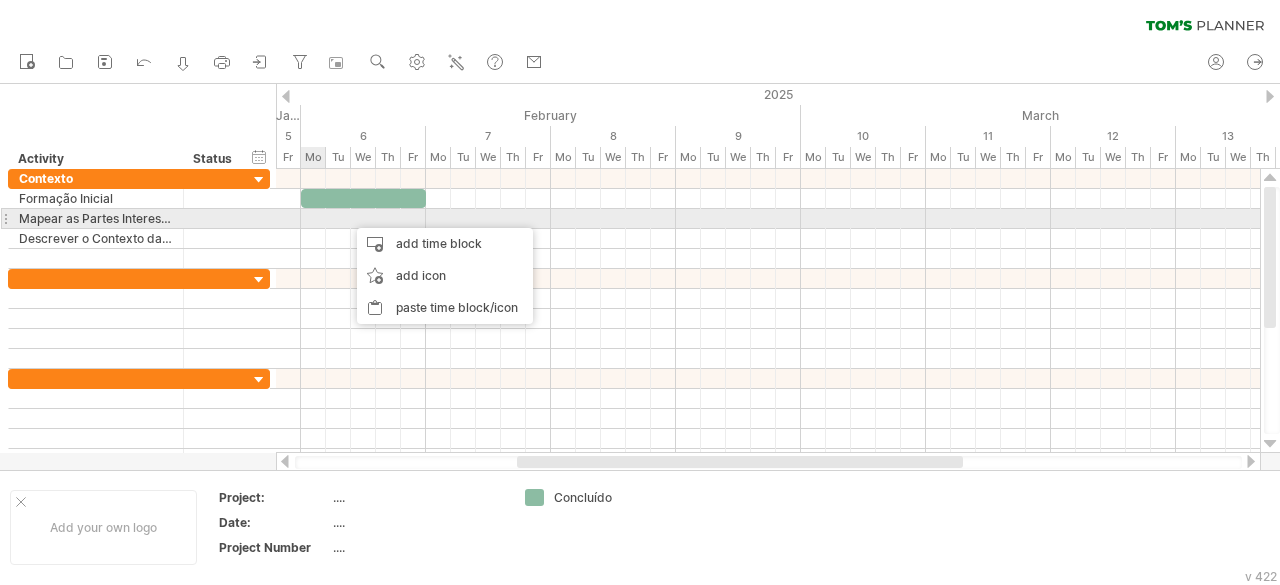 click at bounding box center [768, 219] 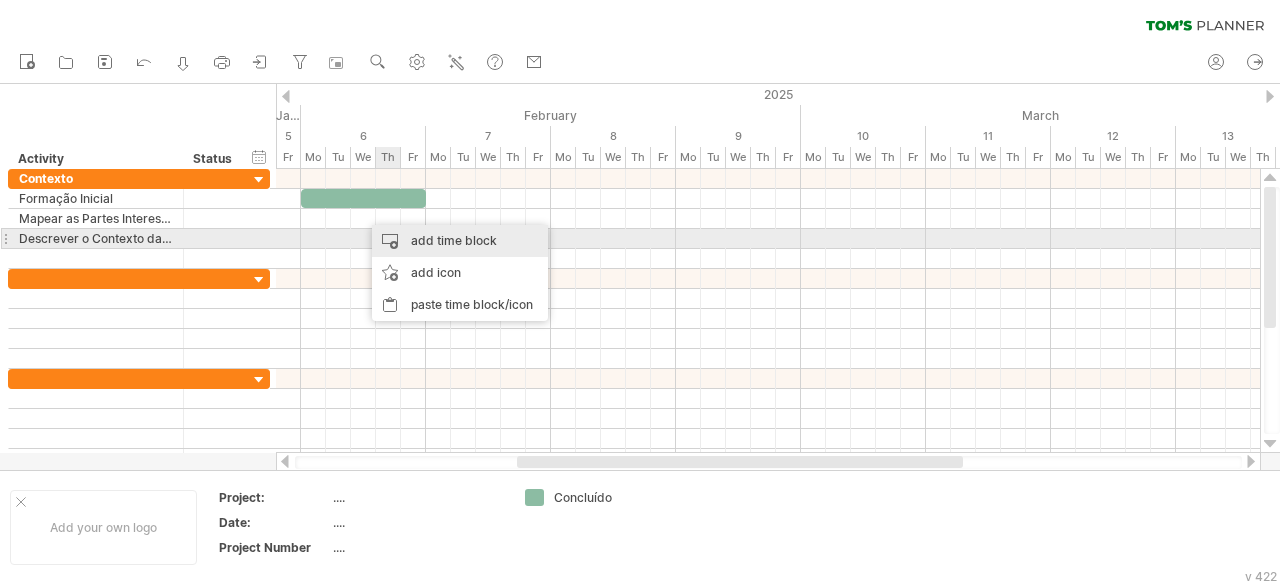 click on "add time block" at bounding box center (460, 241) 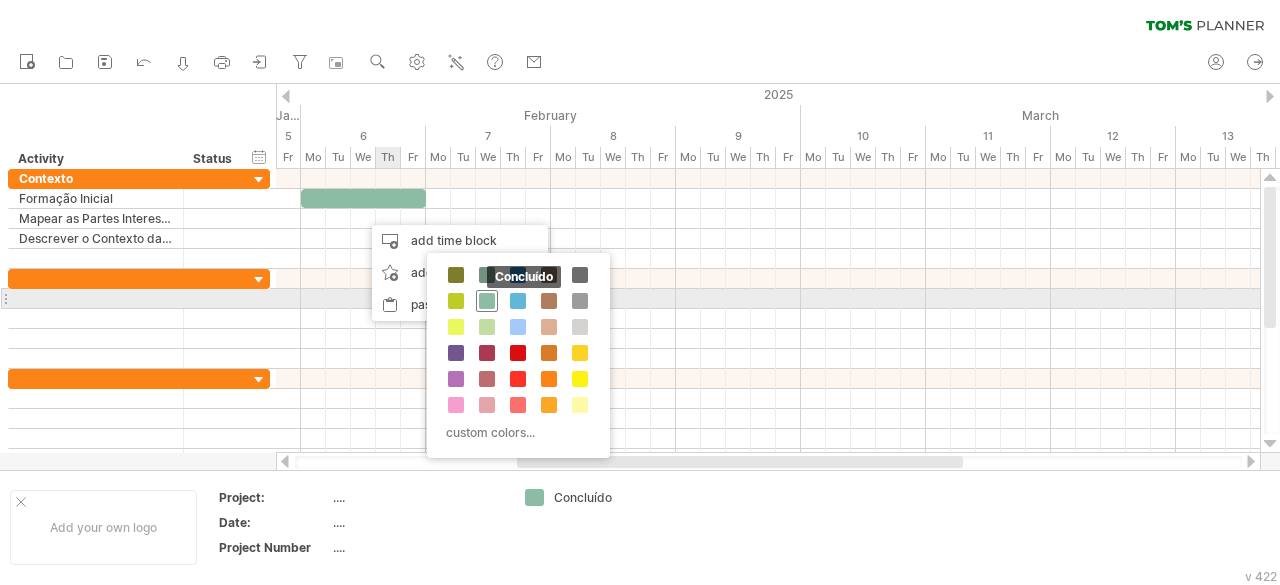 click at bounding box center (487, 301) 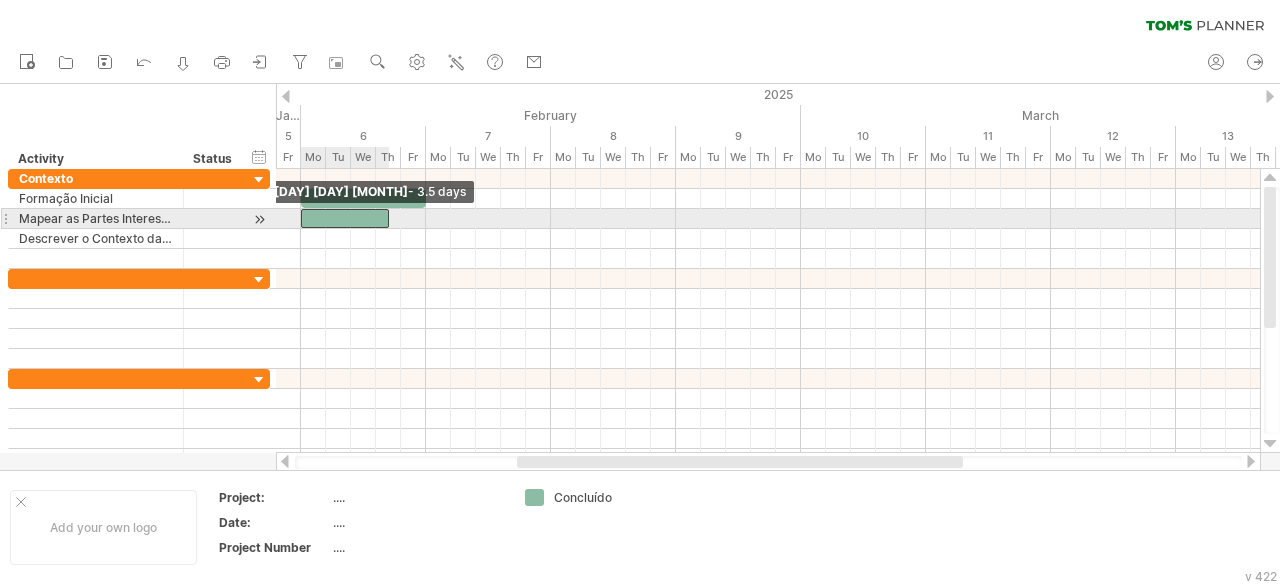 drag, startPoint x: 363, startPoint y: 215, endPoint x: 300, endPoint y: 219, distance: 63.126858 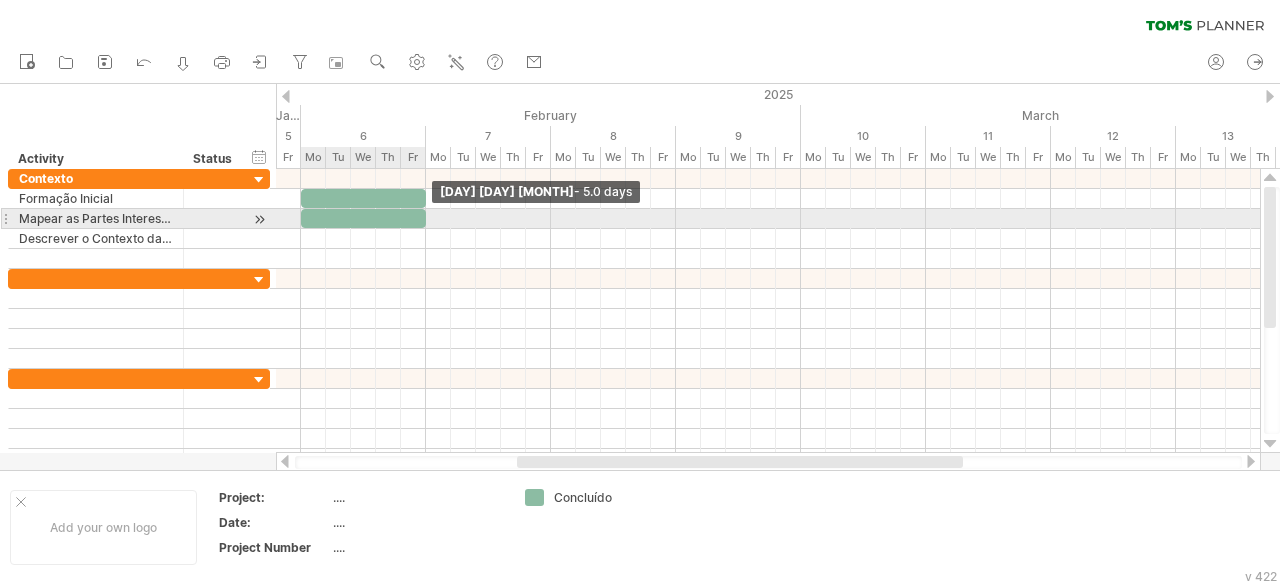 drag, startPoint x: 386, startPoint y: 218, endPoint x: 428, endPoint y: 217, distance: 42.0119 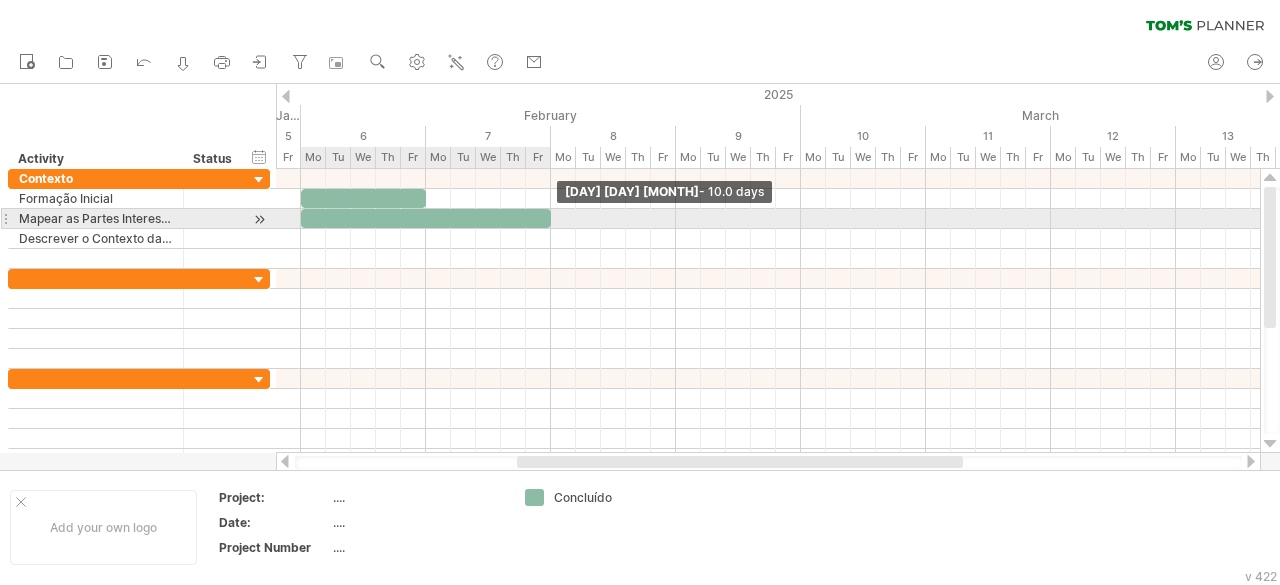 drag, startPoint x: 426, startPoint y: 221, endPoint x: 547, endPoint y: 221, distance: 121 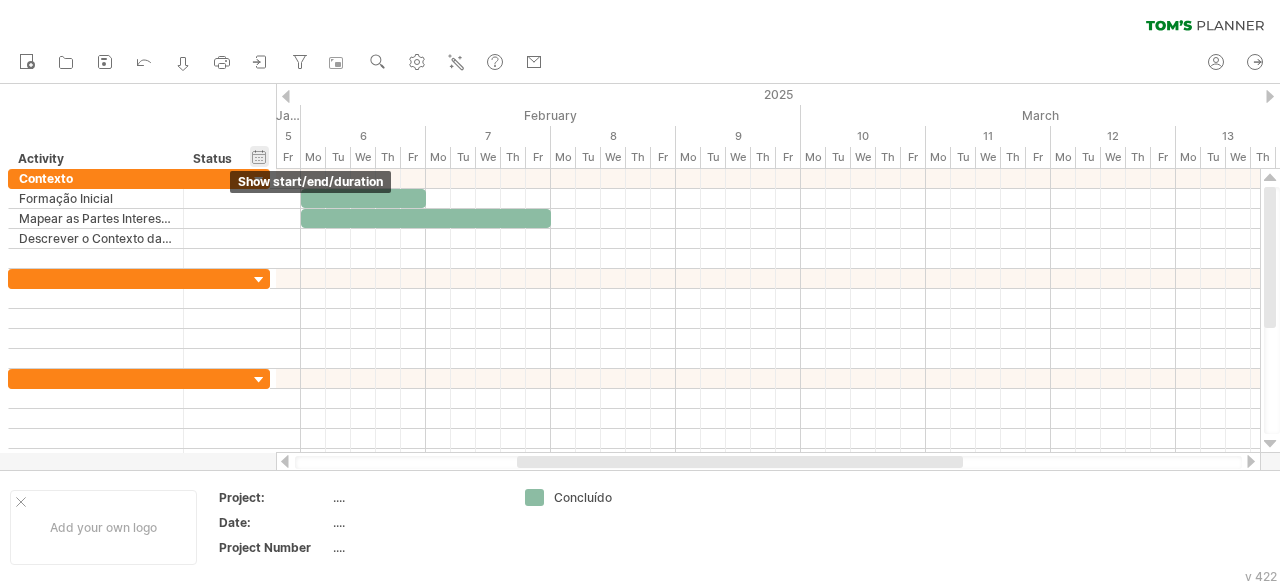 click on "hide start/end/duration show start/end/duration" at bounding box center [259, 156] 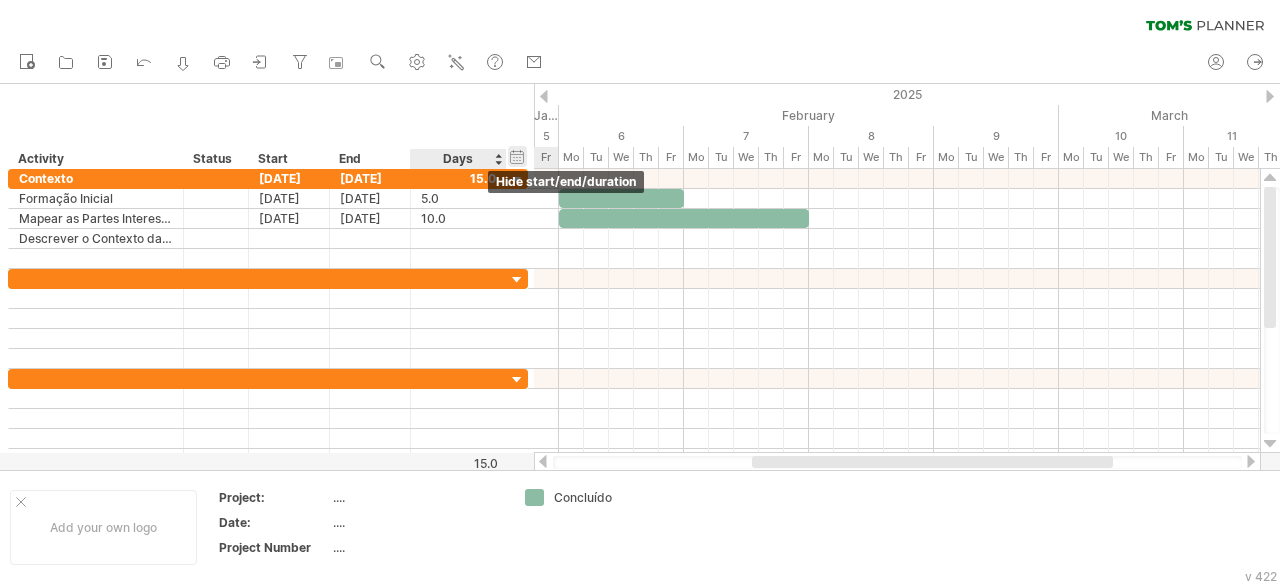 click on "hide start/end/duration show start/end/duration" at bounding box center (517, 156) 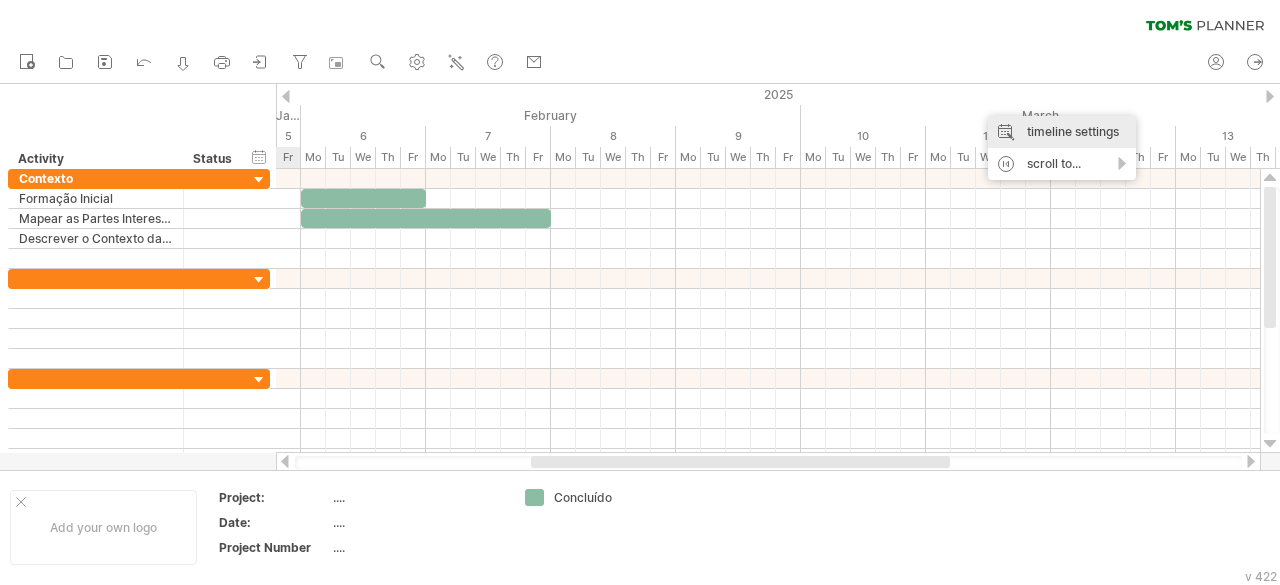 click on "timeline settings" at bounding box center (1062, 132) 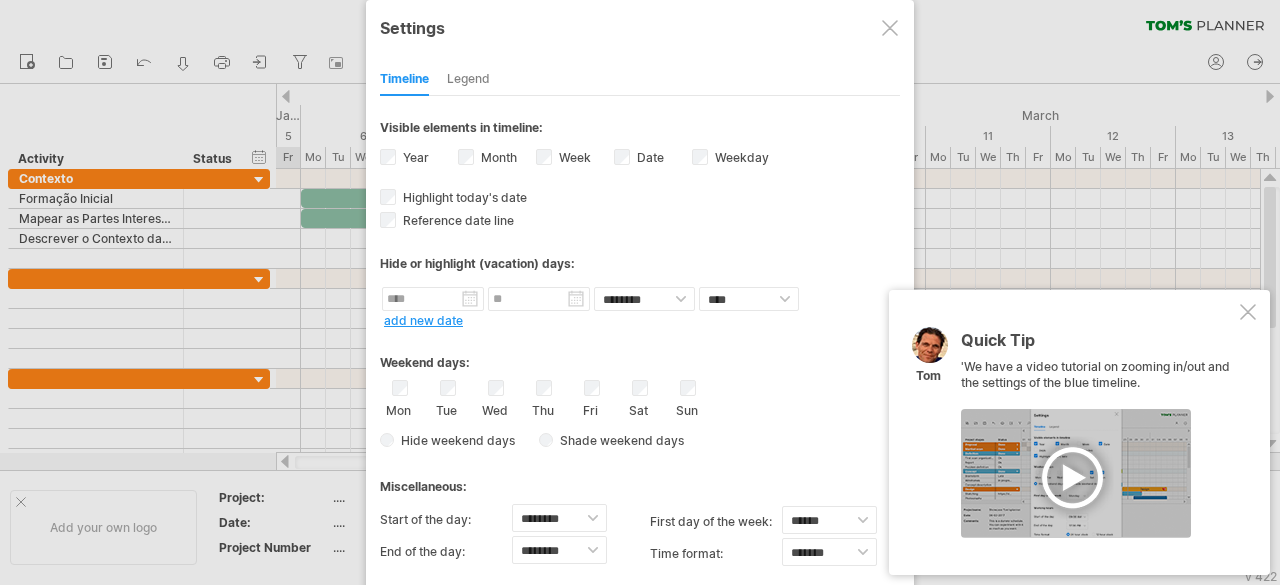 click on "apply changes" at bounding box center [440, 604] 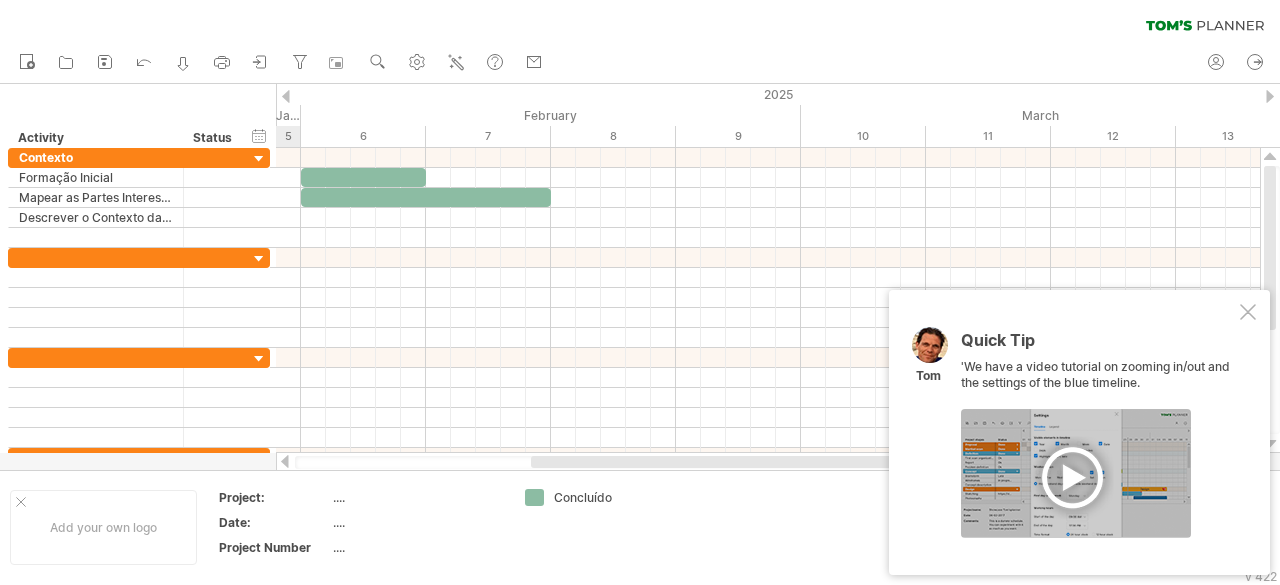click at bounding box center (1076, 473) 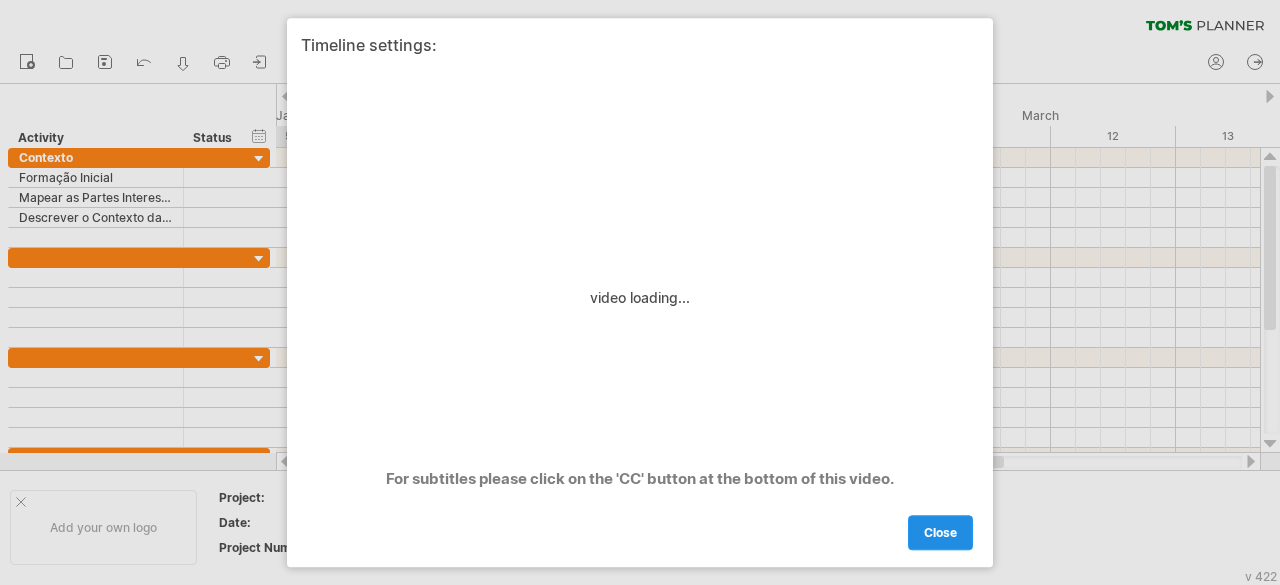 click on "close" at bounding box center [940, 532] 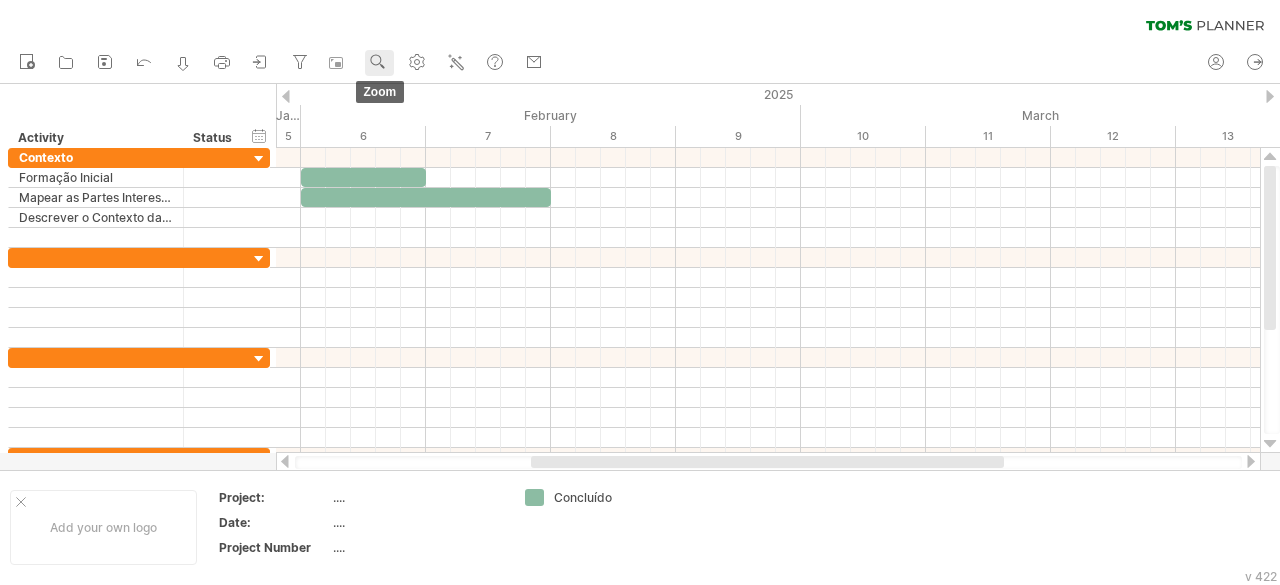click 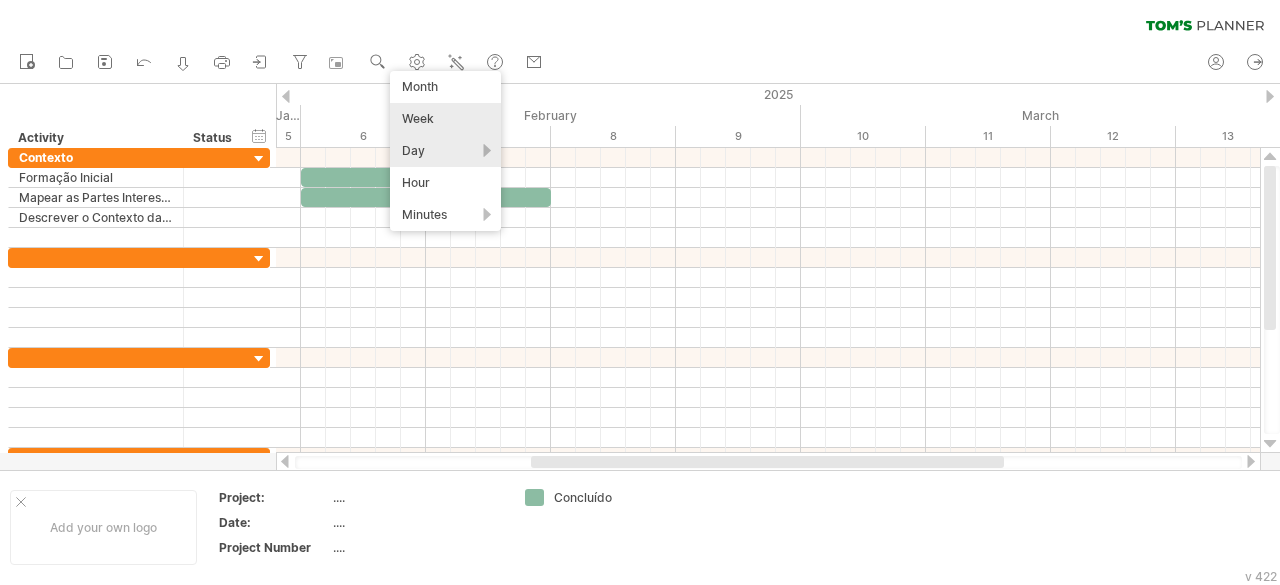 click on "Week" at bounding box center (445, 119) 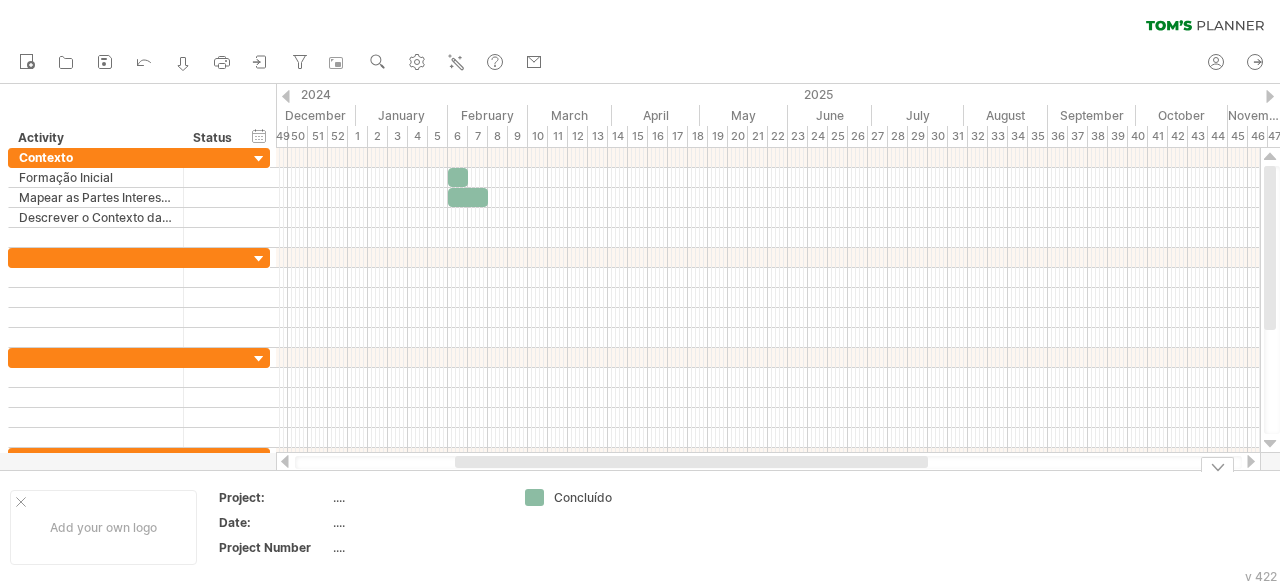 drag, startPoint x: 599, startPoint y: 465, endPoint x: 518, endPoint y: 469, distance: 81.09871 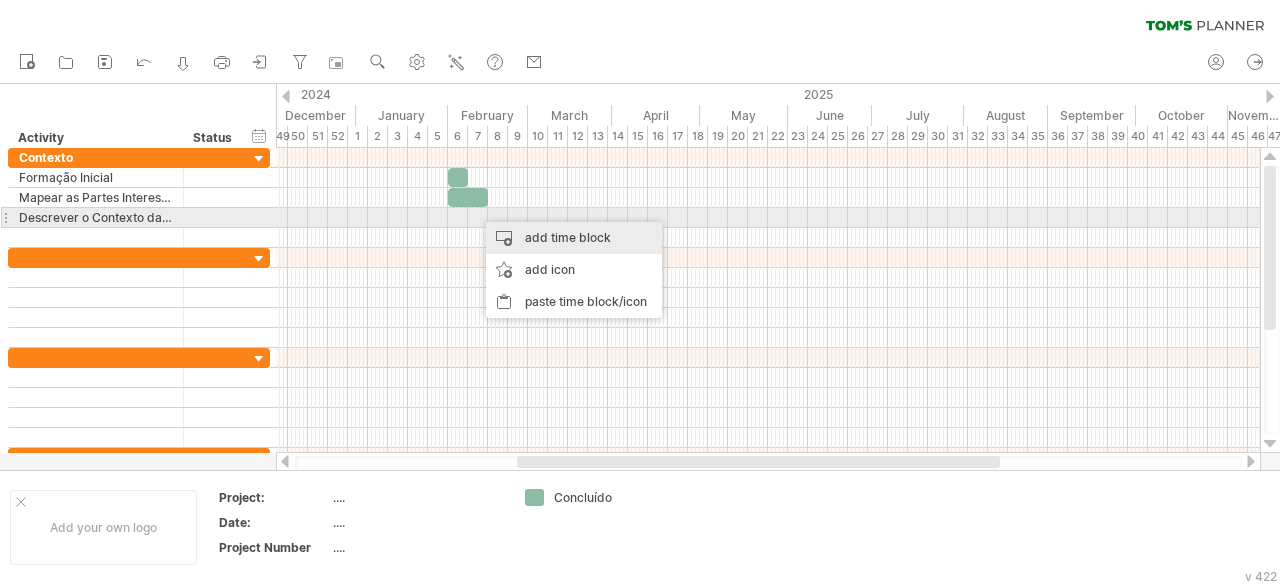 click on "add time block" at bounding box center [574, 238] 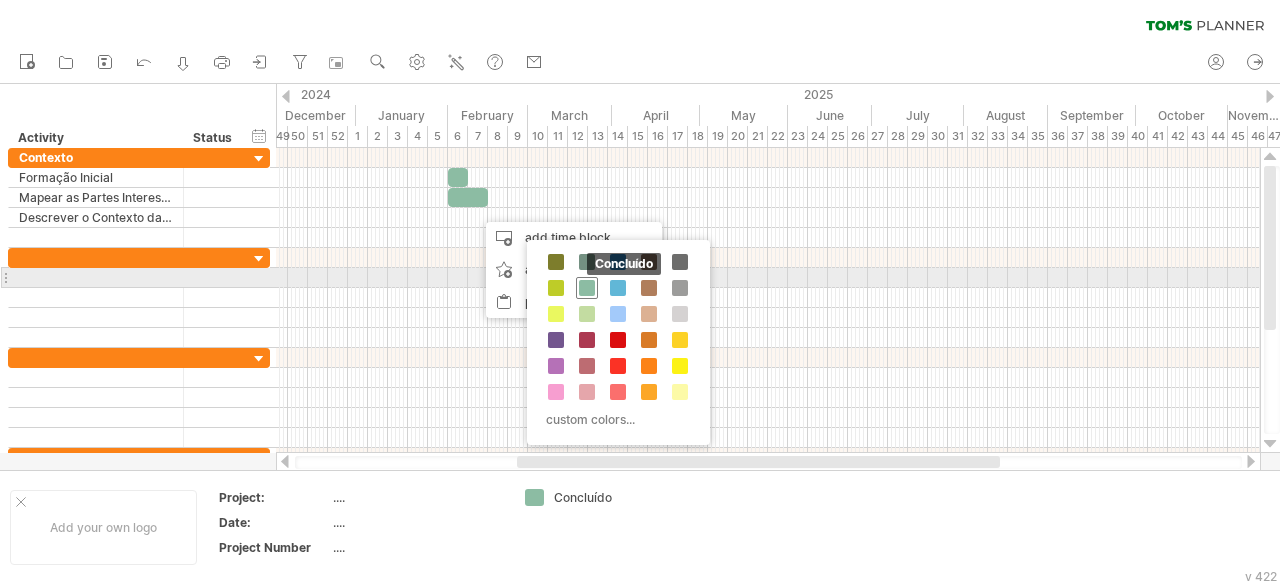 click at bounding box center [587, 288] 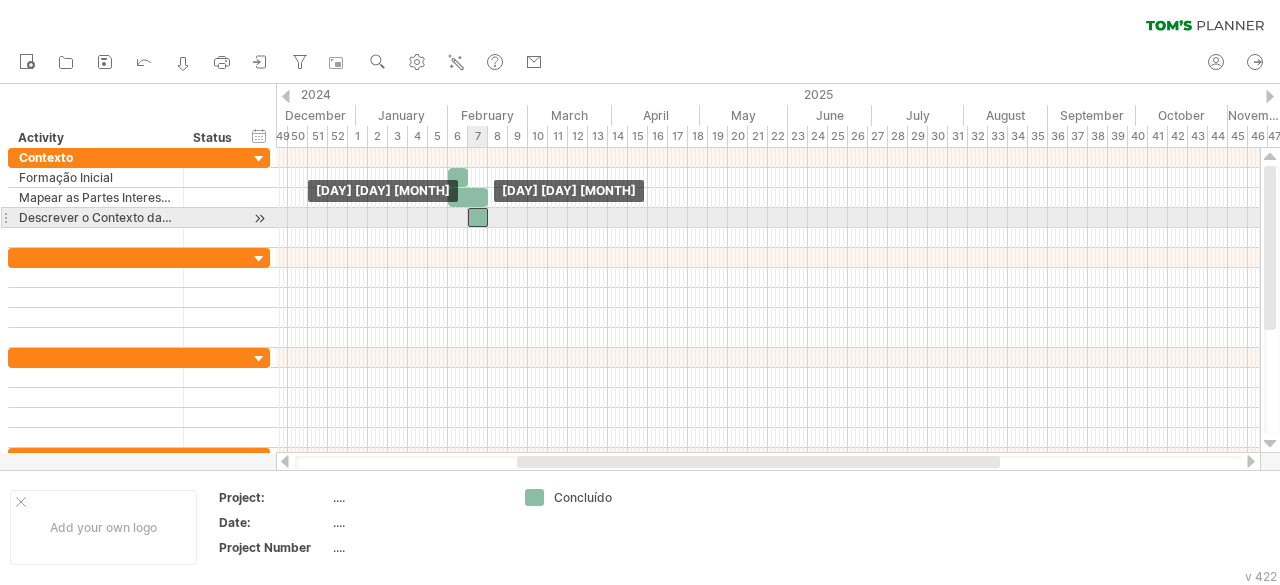 click at bounding box center [478, 217] 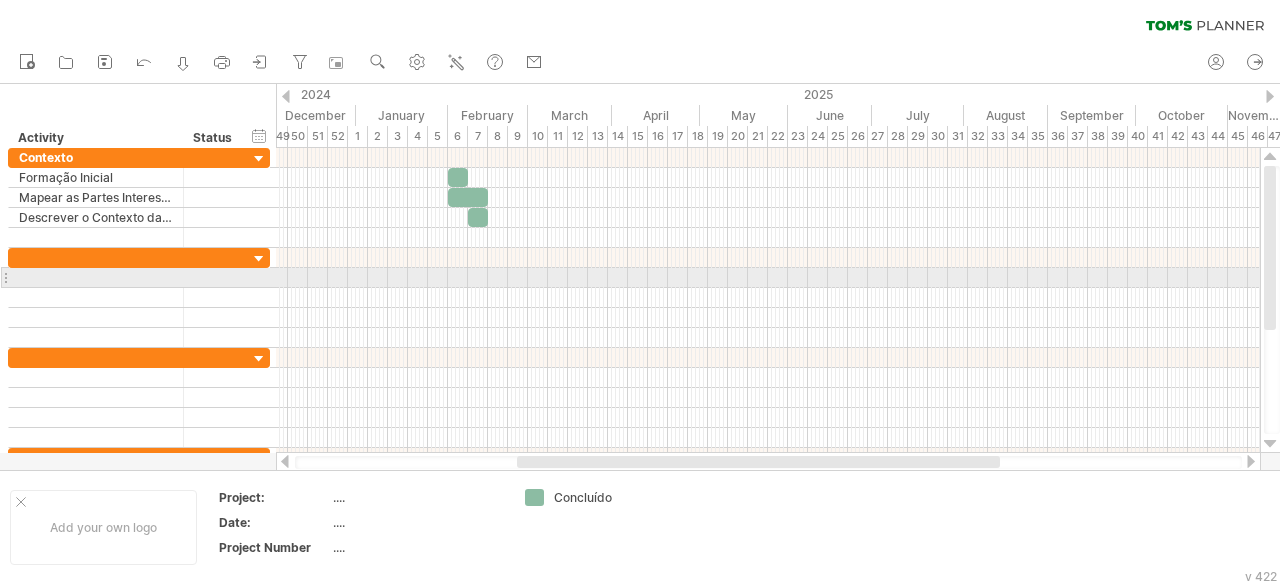 click at bounding box center [768, 278] 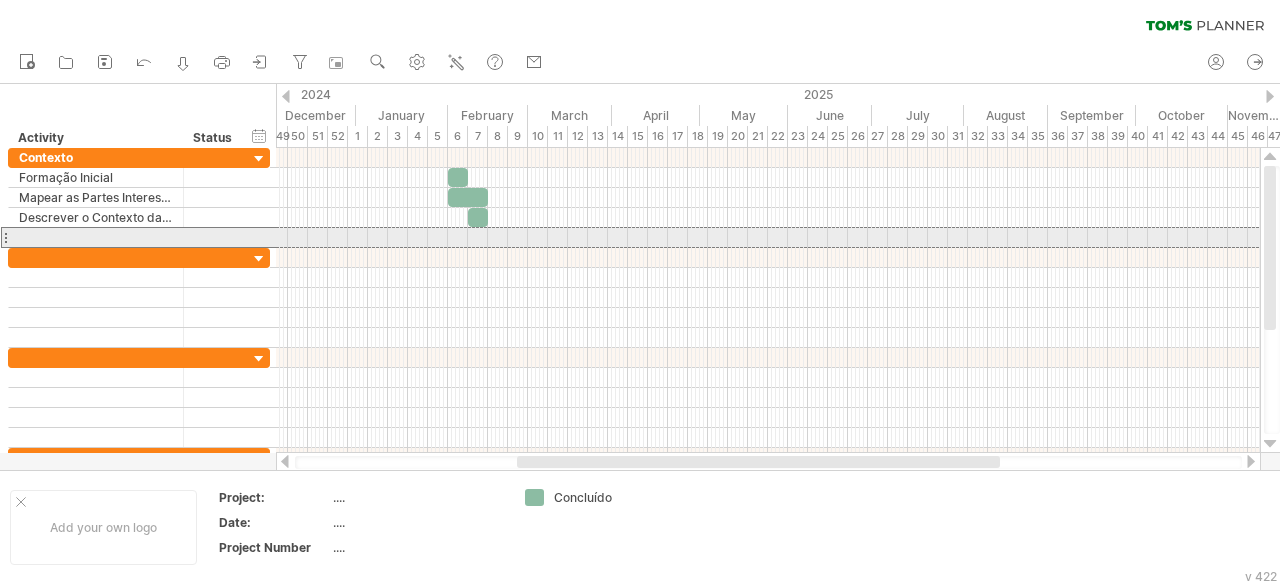click at bounding box center [5, 237] 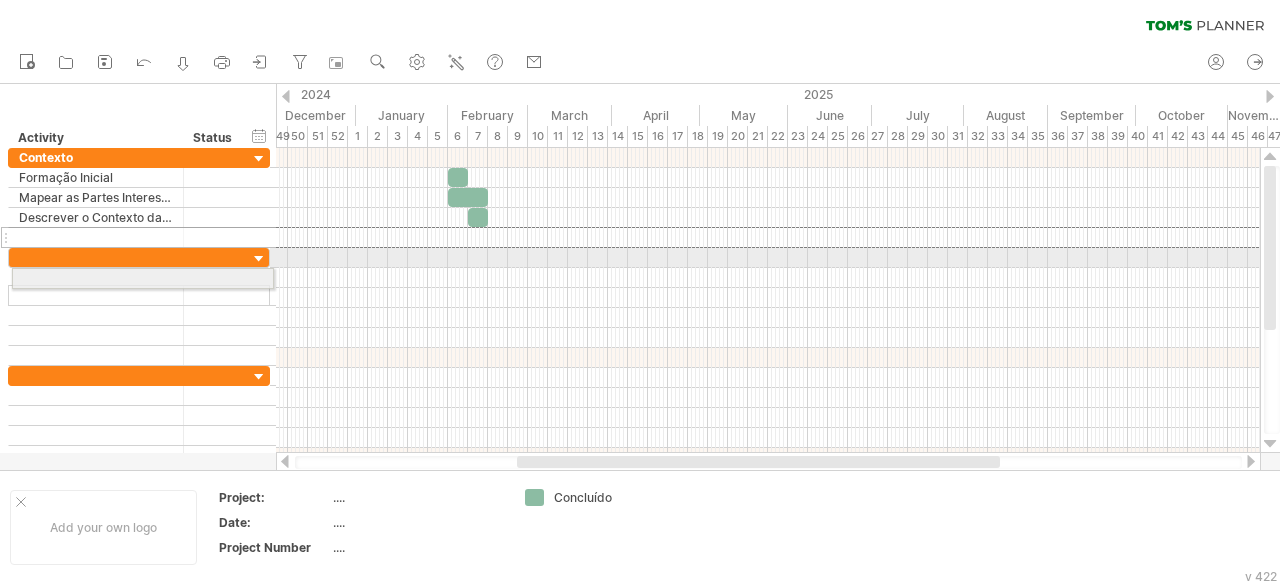 drag, startPoint x: 7, startPoint y: 233, endPoint x: 4, endPoint y: 275, distance: 42.107006 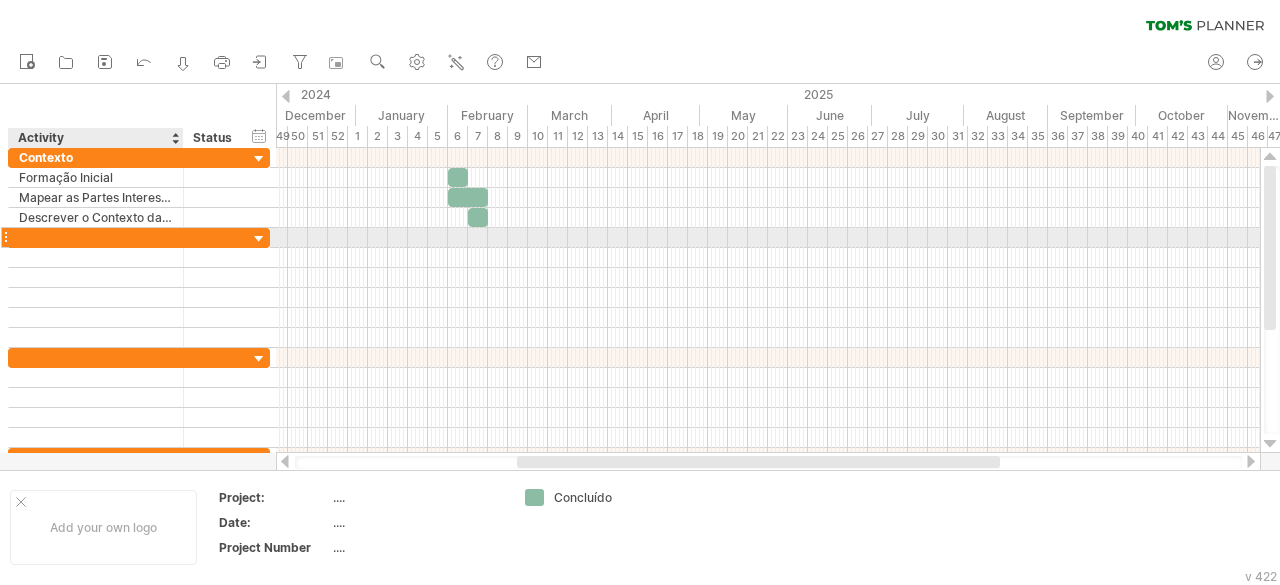 click at bounding box center [96, 237] 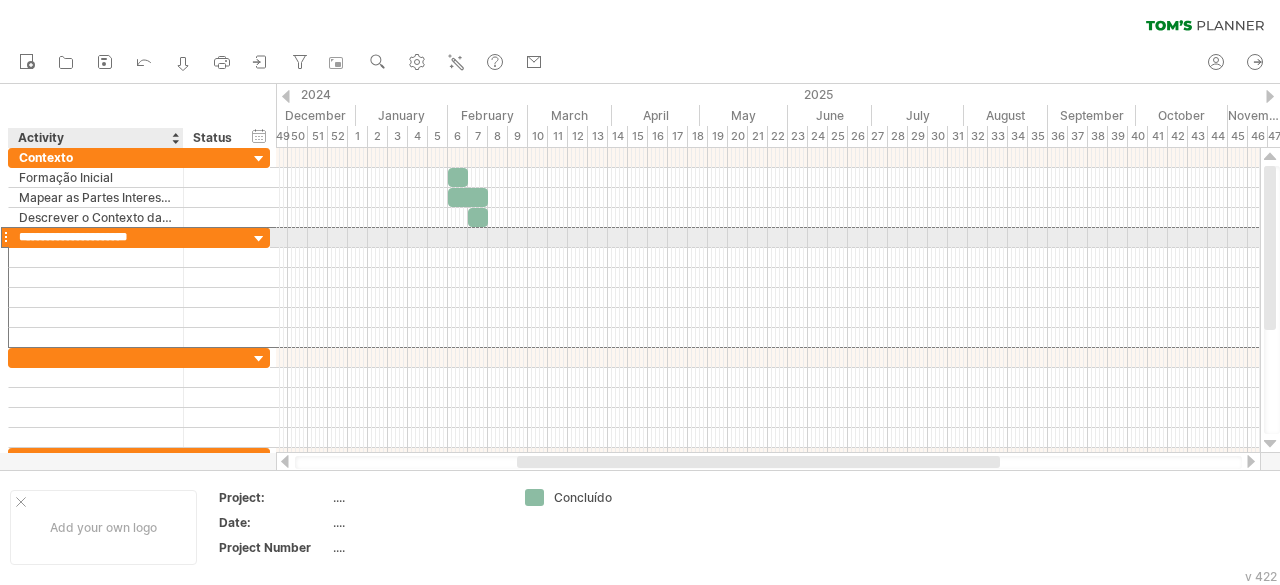 type on "**********" 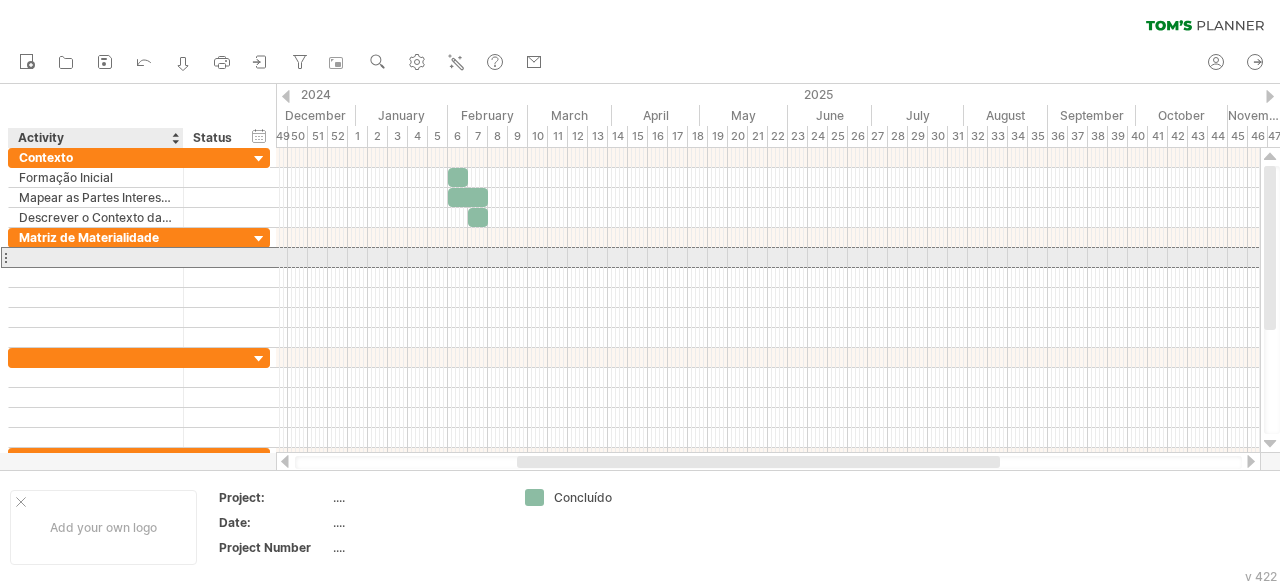 click at bounding box center (96, 257) 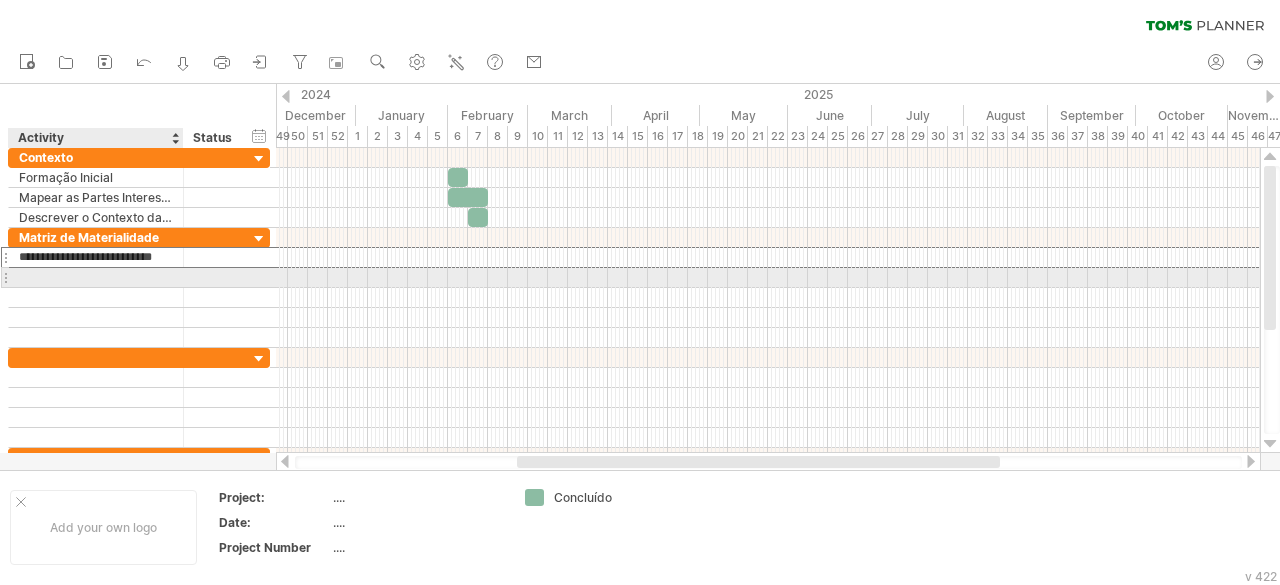 scroll, scrollTop: 0, scrollLeft: 0, axis: both 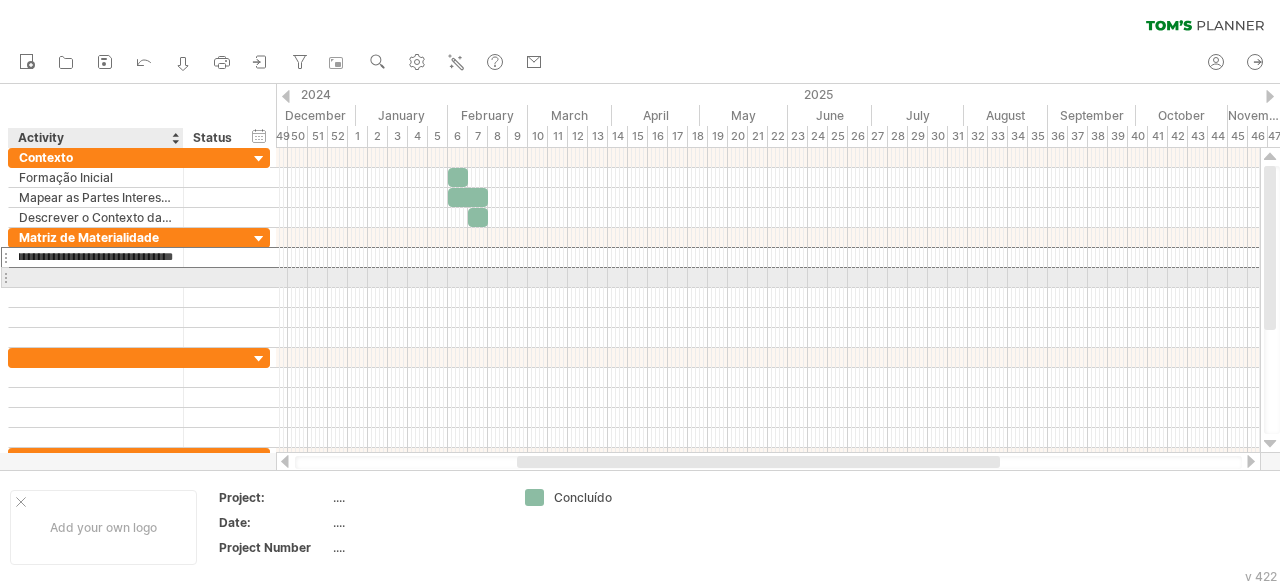 type on "**********" 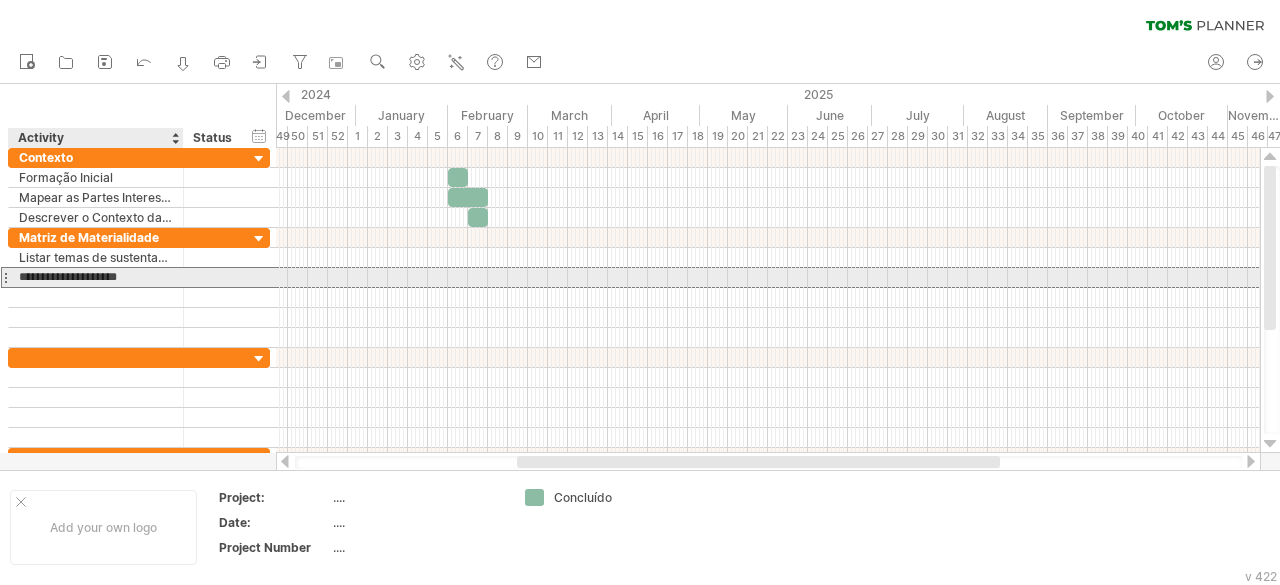 type on "**********" 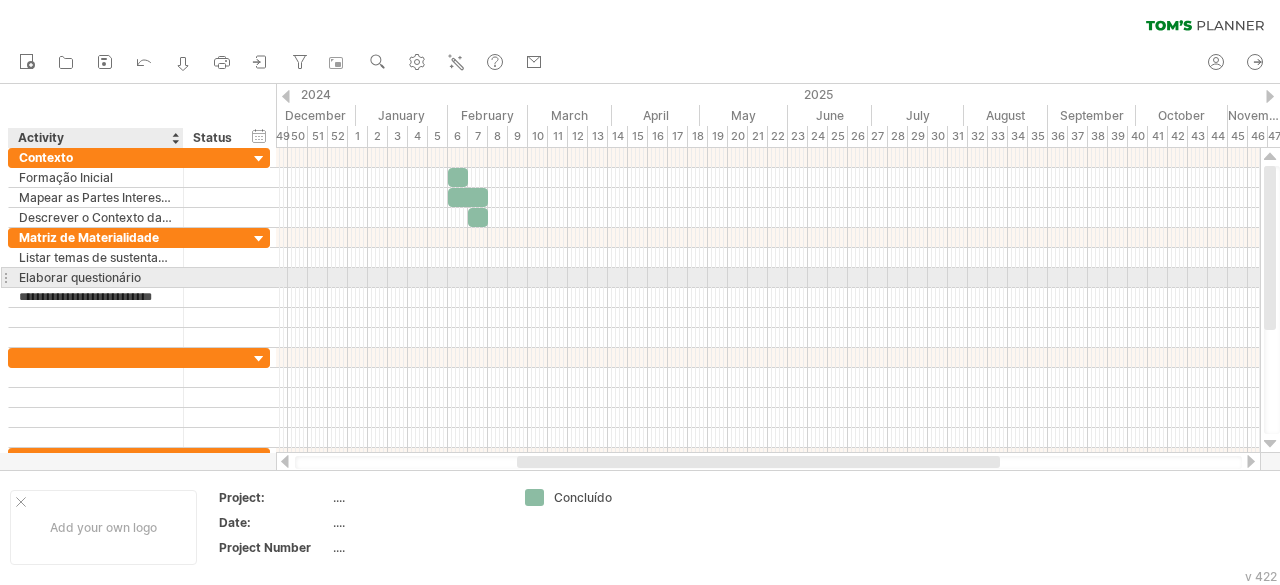 scroll, scrollTop: 0, scrollLeft: 0, axis: both 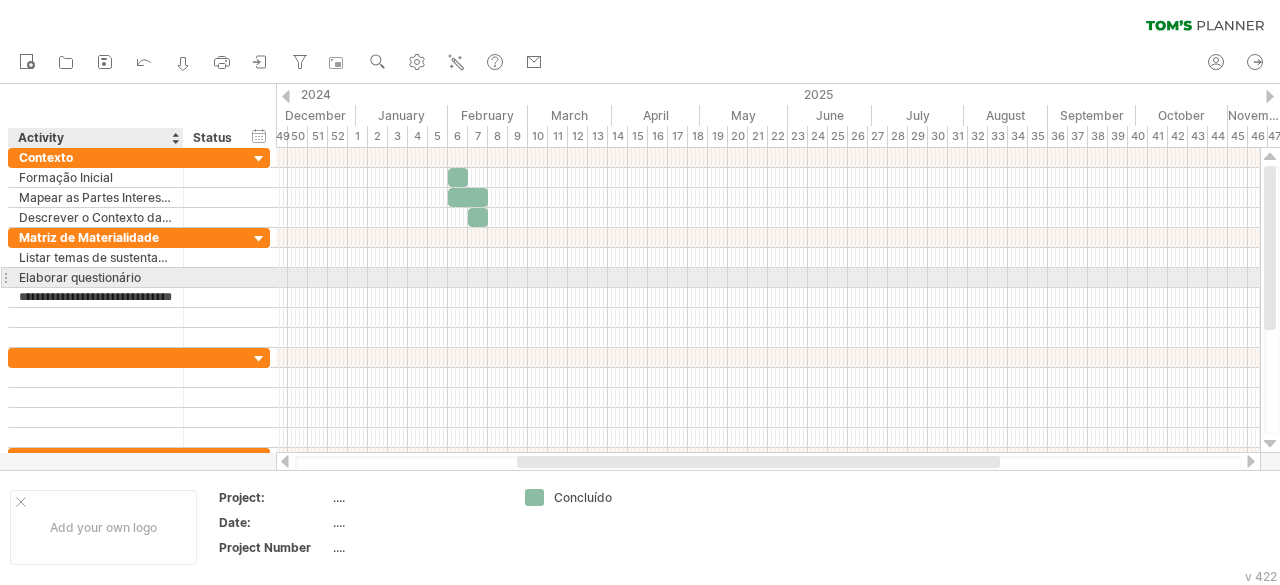 type on "**********" 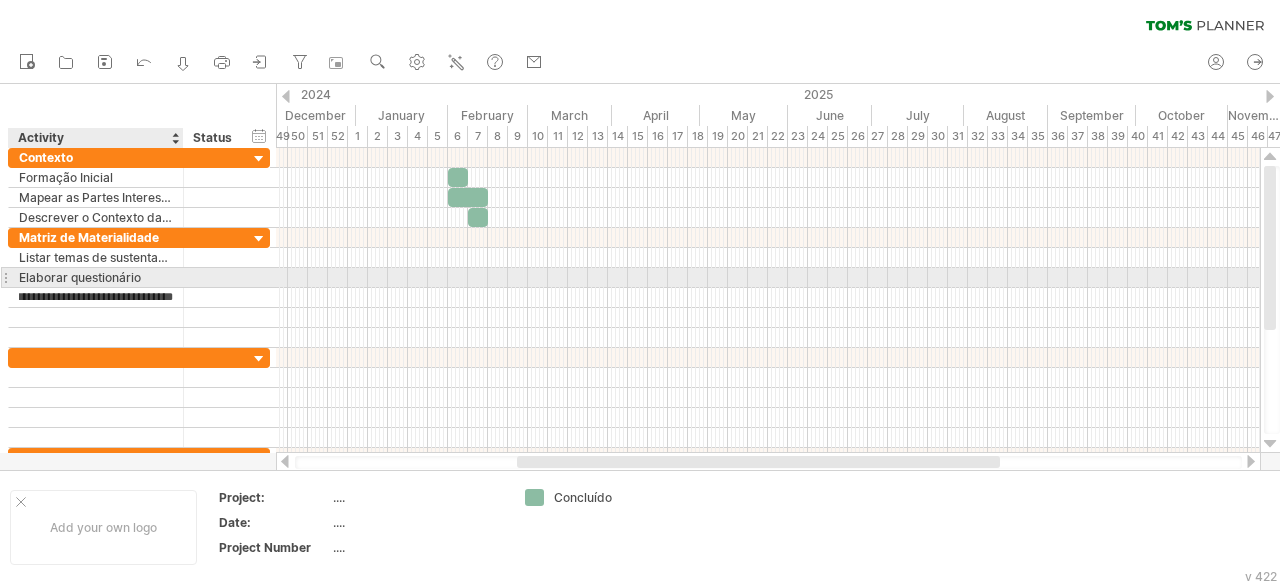 scroll, scrollTop: 0, scrollLeft: 34, axis: horizontal 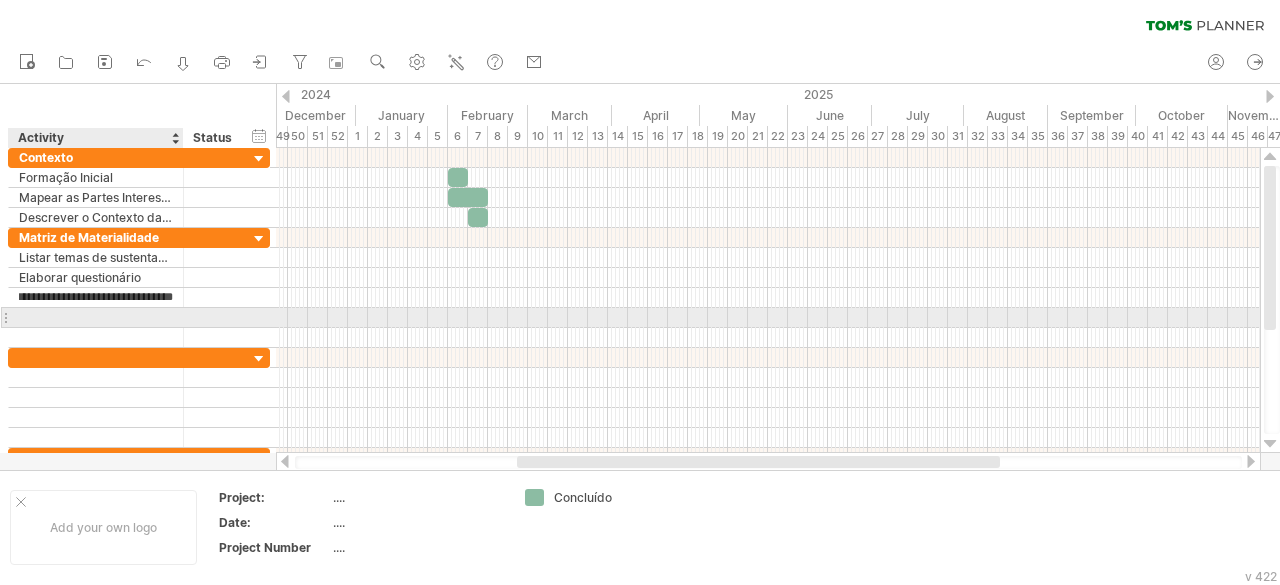 click at bounding box center [96, 317] 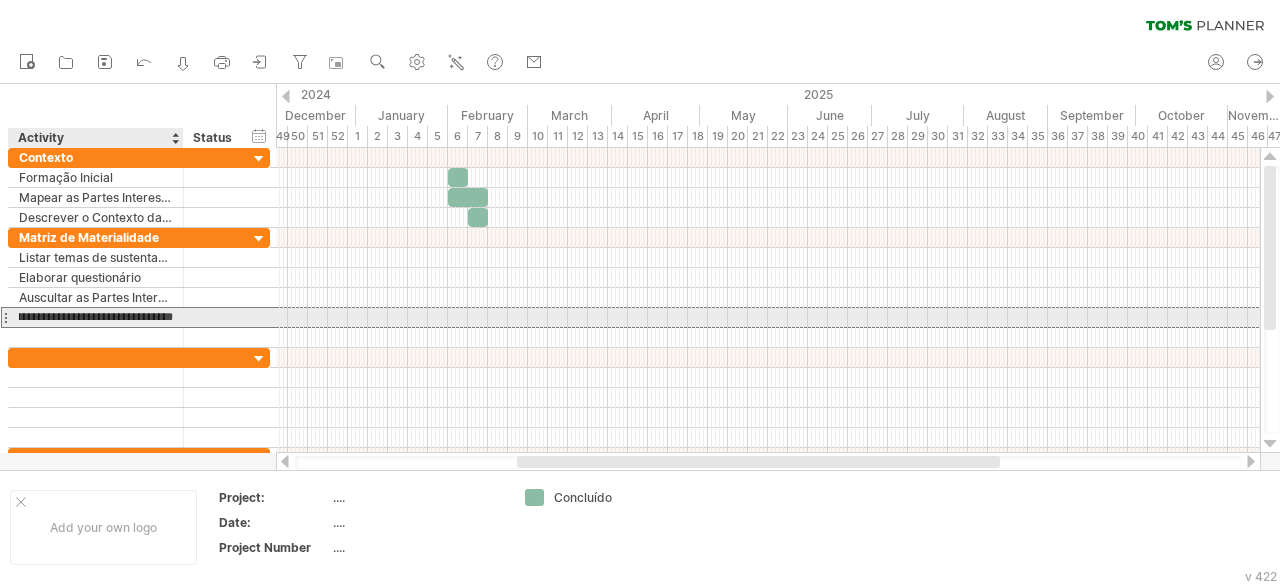 scroll, scrollTop: 0, scrollLeft: 158, axis: horizontal 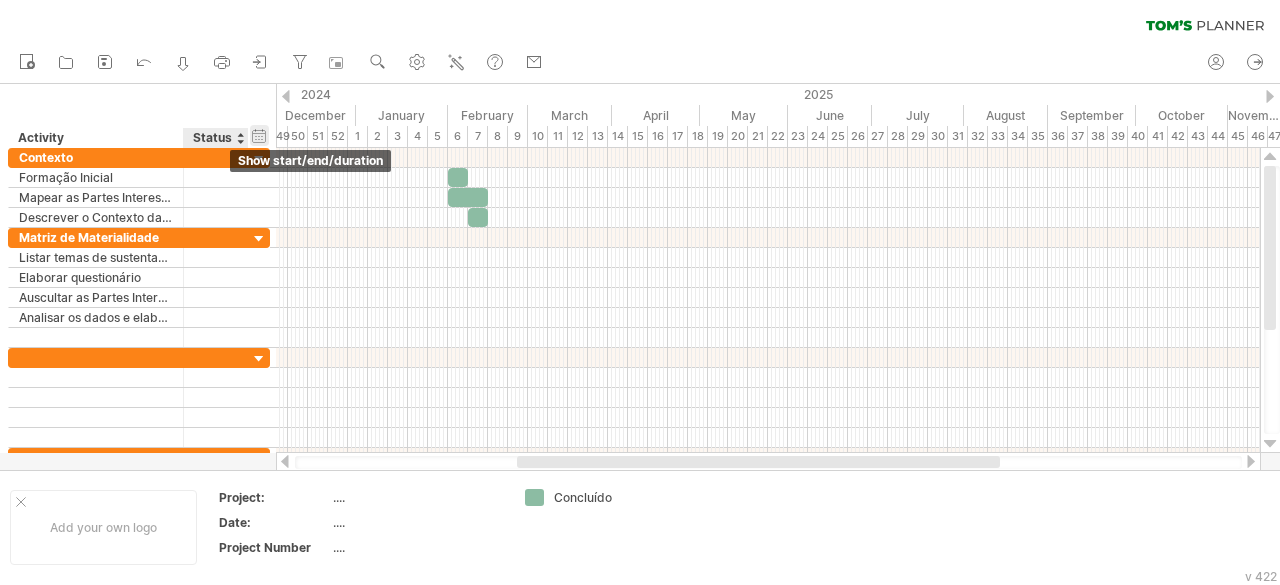 click on "hide start/end/duration show start/end/duration" at bounding box center [259, 135] 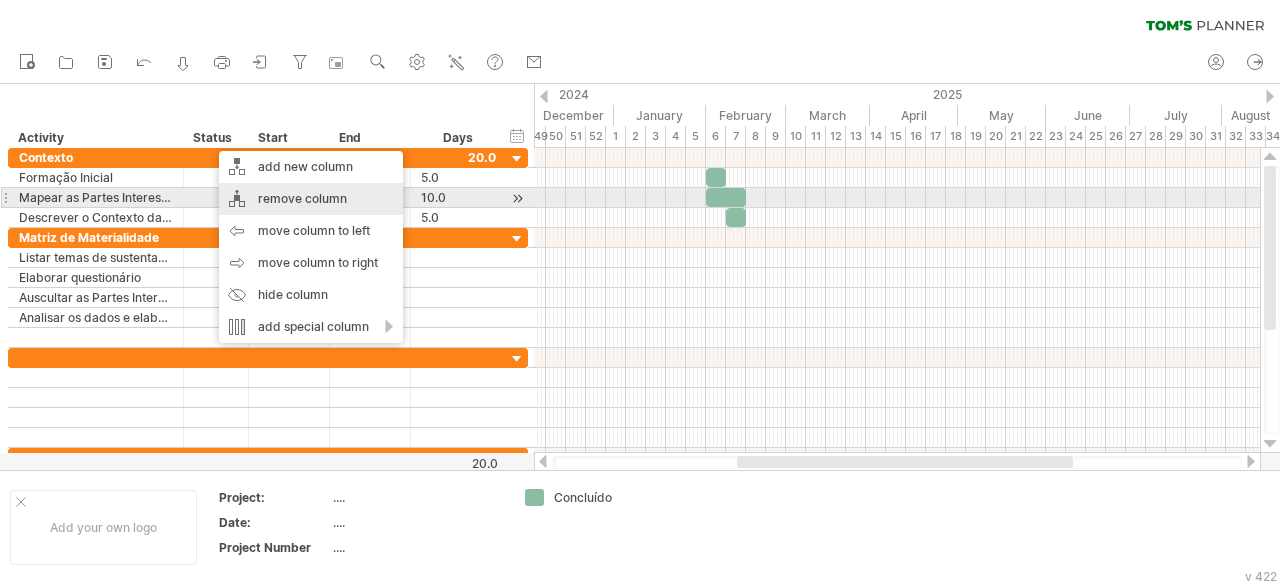 click on "remove column" at bounding box center [311, 199] 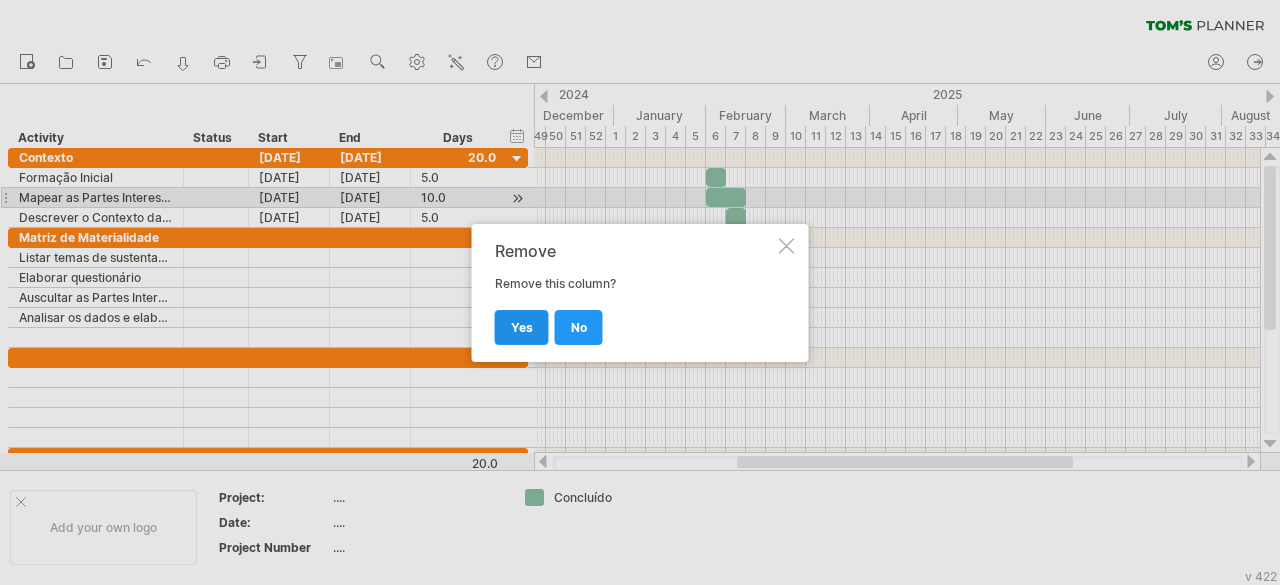 click on "yes" at bounding box center [522, 327] 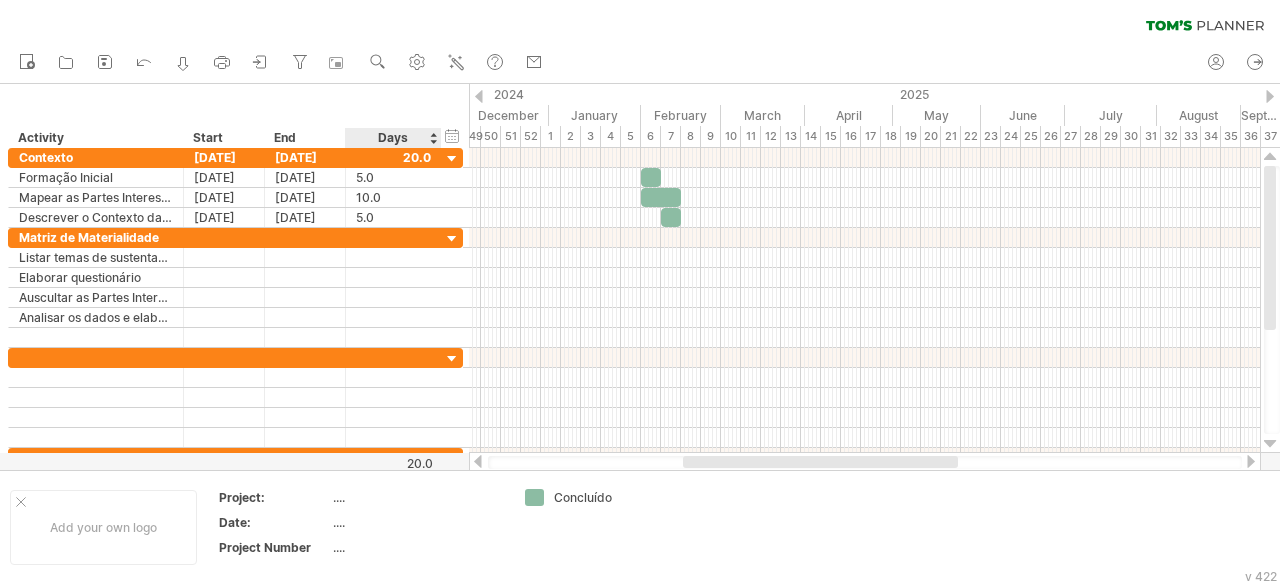 click on "Days" at bounding box center [392, 138] 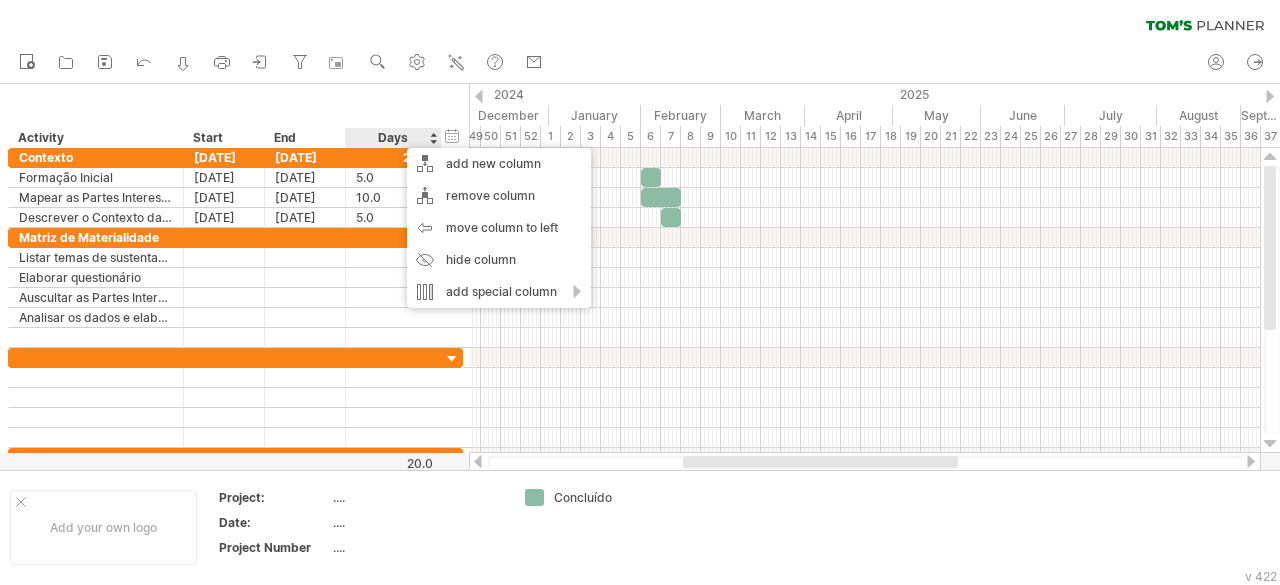 click on "Days" at bounding box center (392, 138) 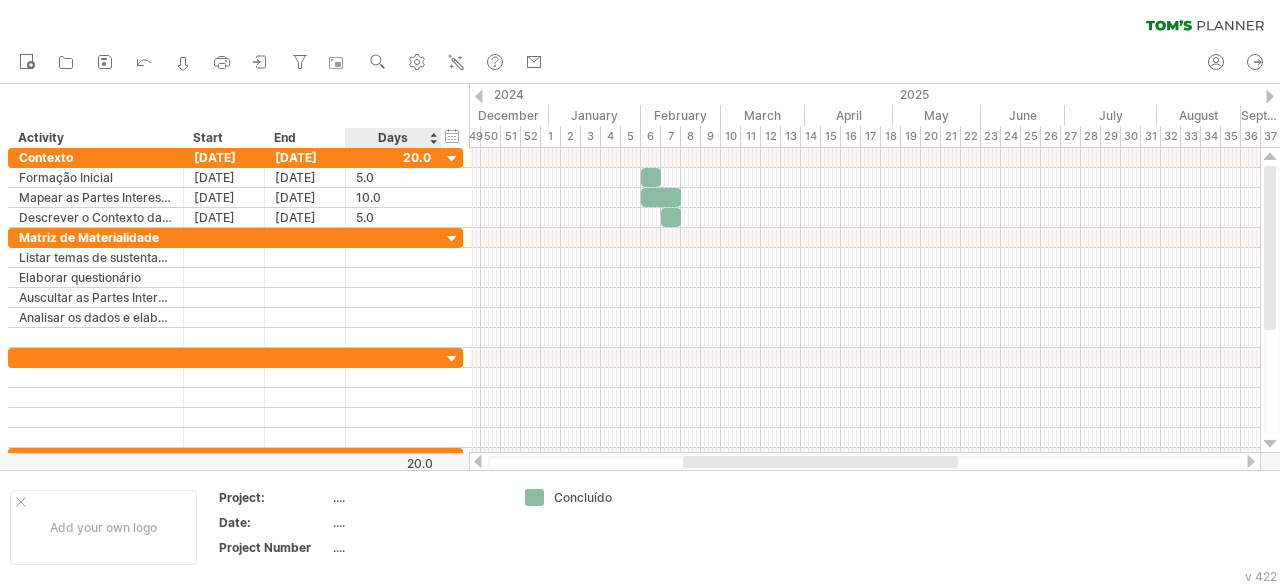 click on "Days" at bounding box center [392, 138] 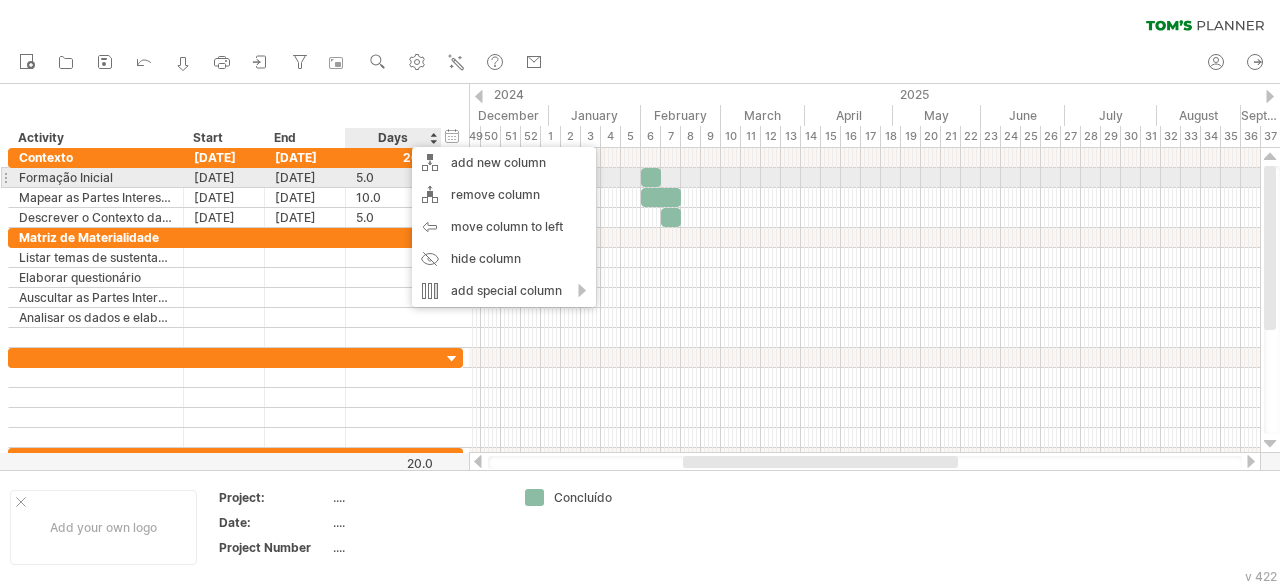 click on "5.0" at bounding box center (393, 177) 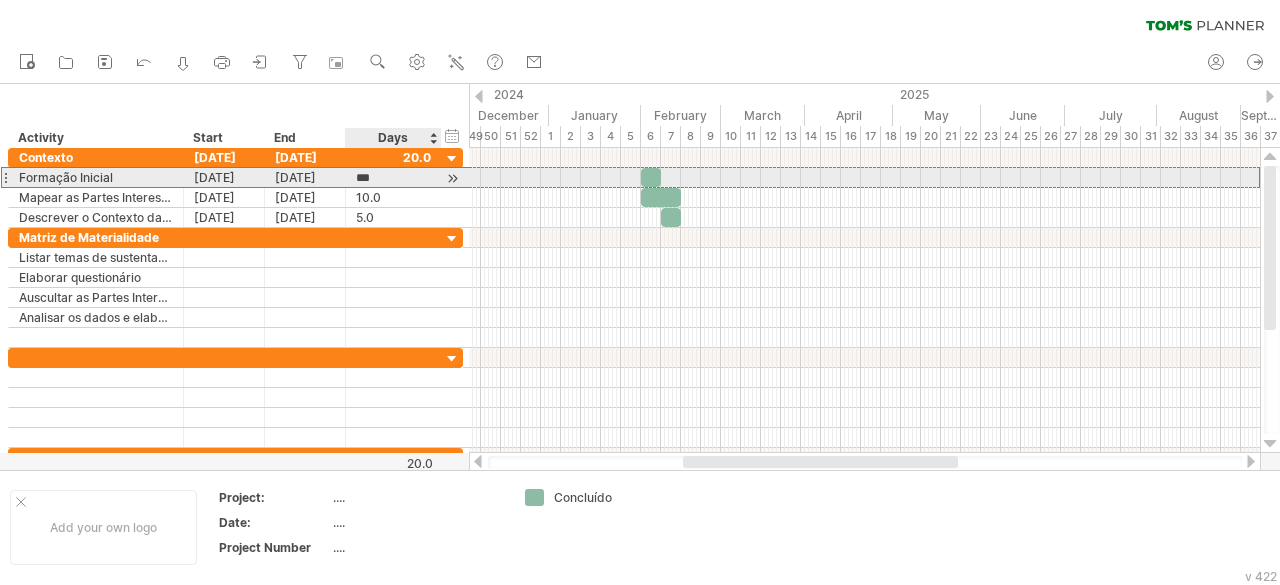 scroll, scrollTop: 0, scrollLeft: 0, axis: both 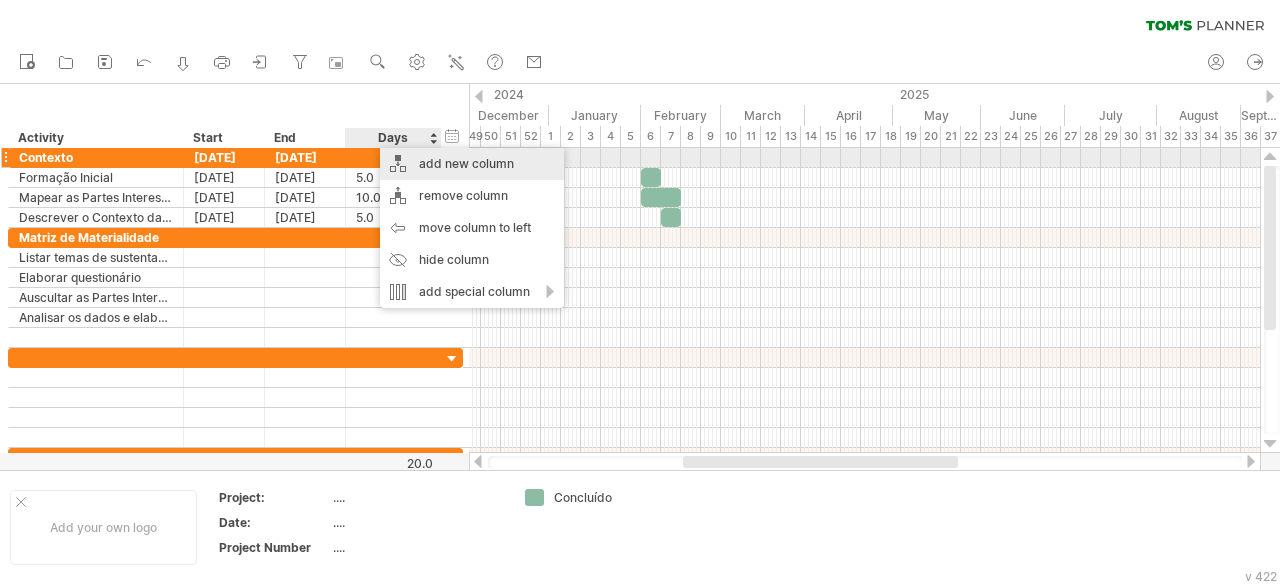 click on "add new column" at bounding box center [472, 164] 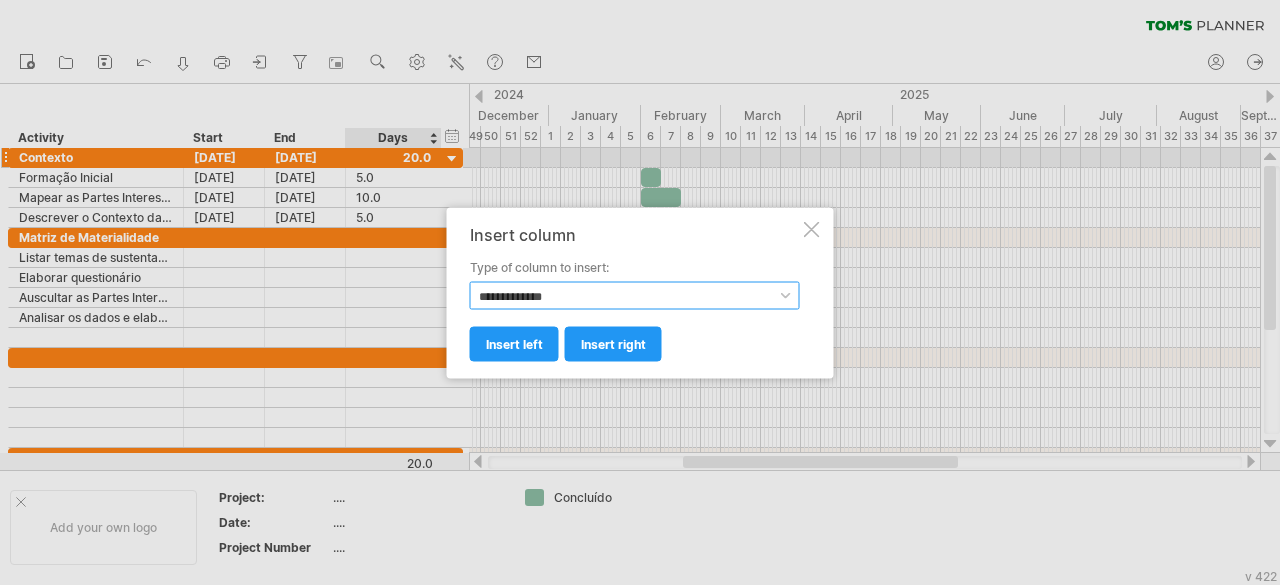 click on "**********" at bounding box center (635, 295) 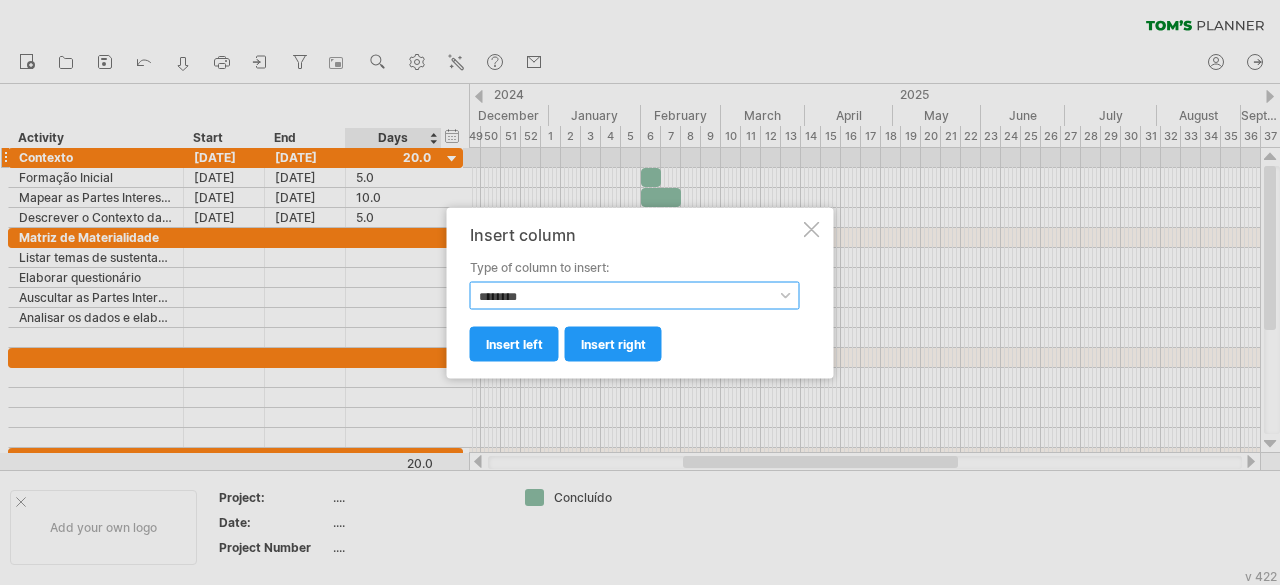 click on "**********" at bounding box center (635, 295) 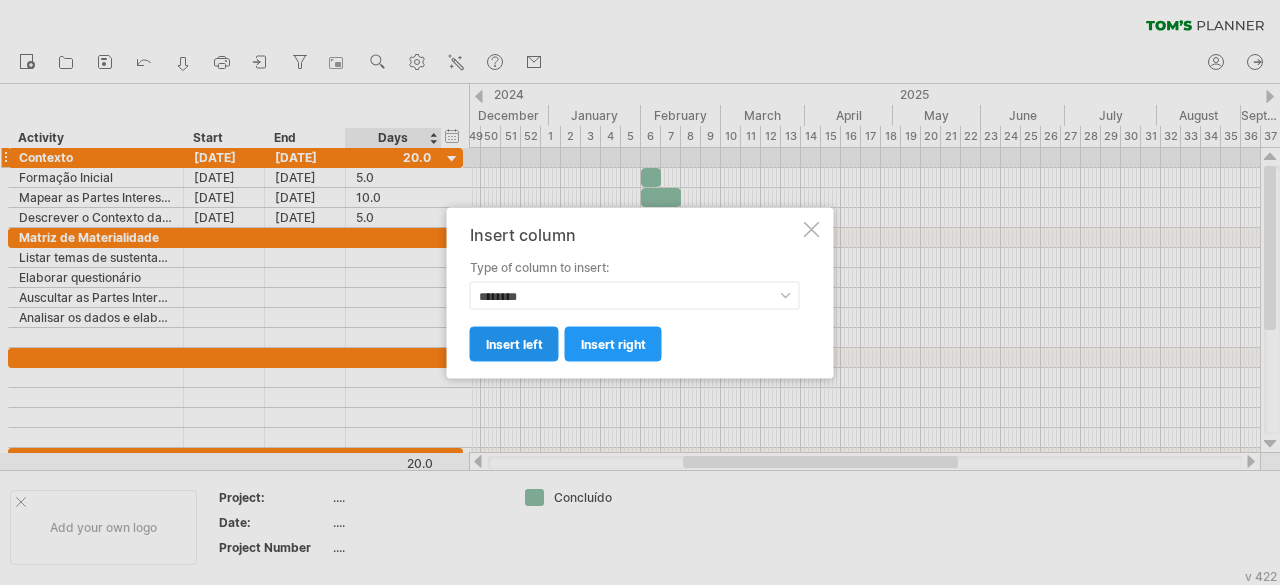 click on "insert left" at bounding box center (514, 343) 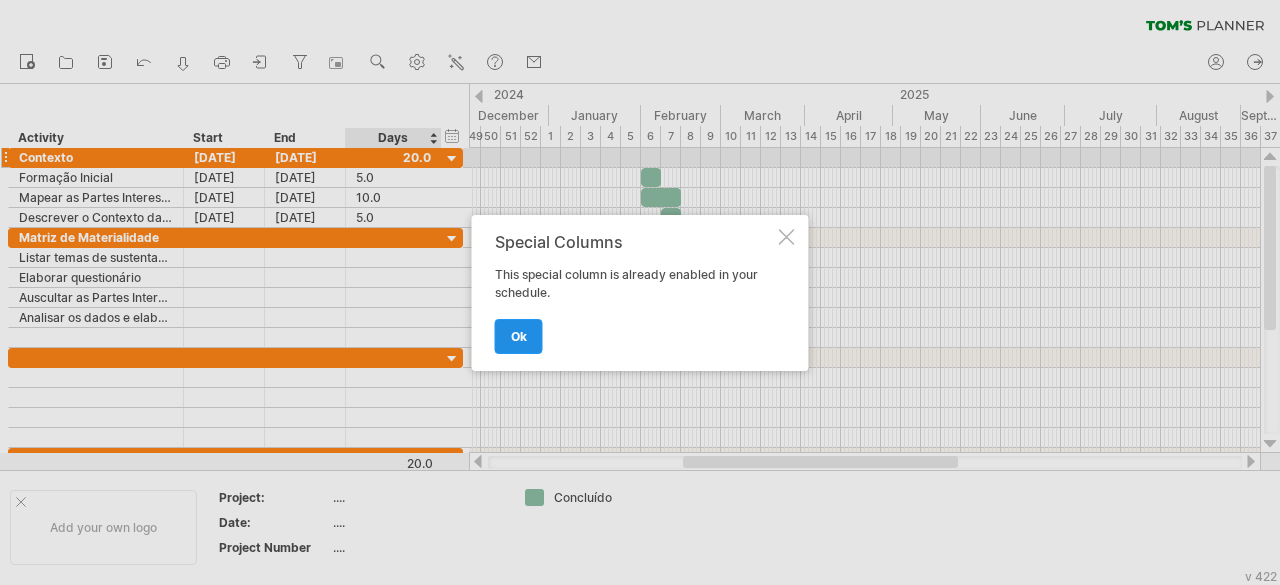 click on "ok" at bounding box center [519, 336] 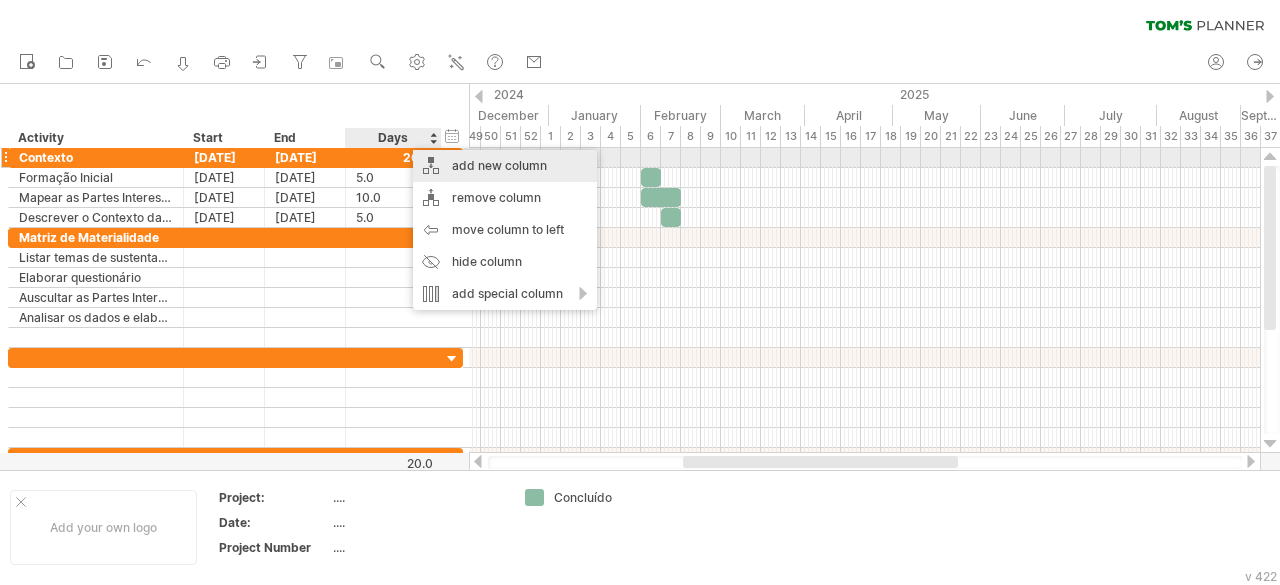 click on "add new column" at bounding box center [505, 166] 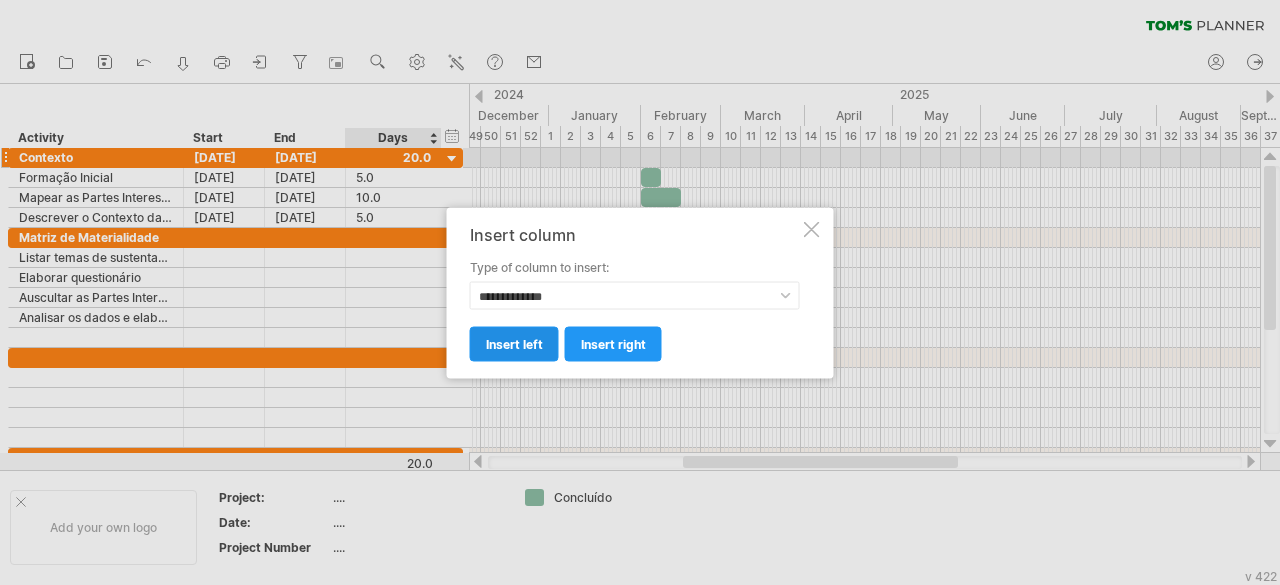 click on "insert left" at bounding box center [514, 343] 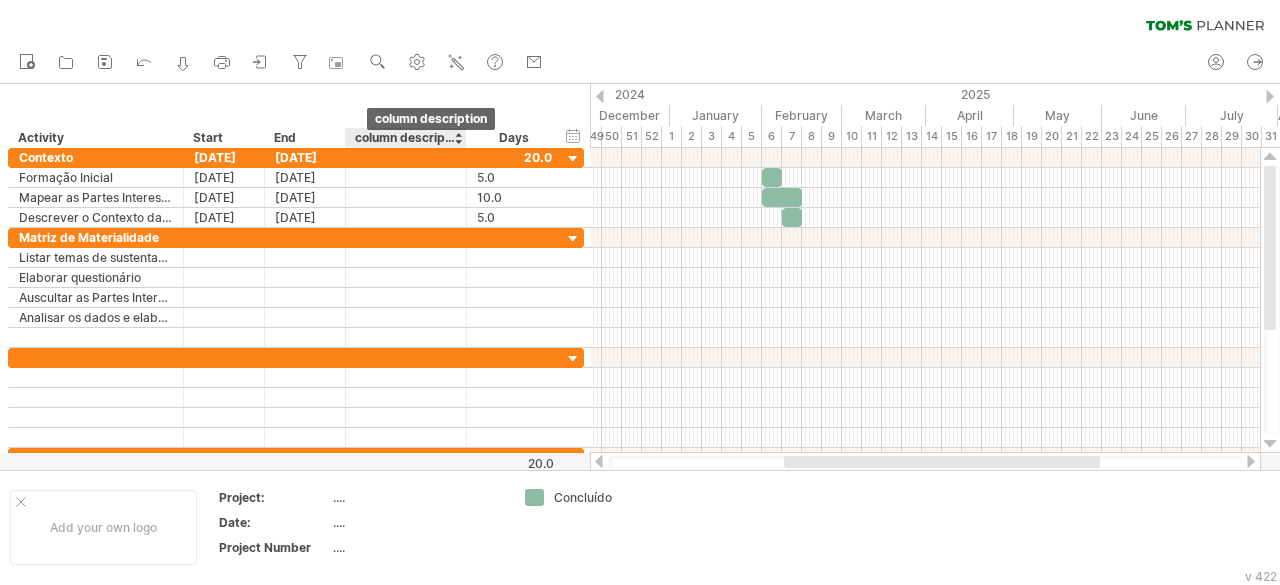 click on "column description" at bounding box center (405, 138) 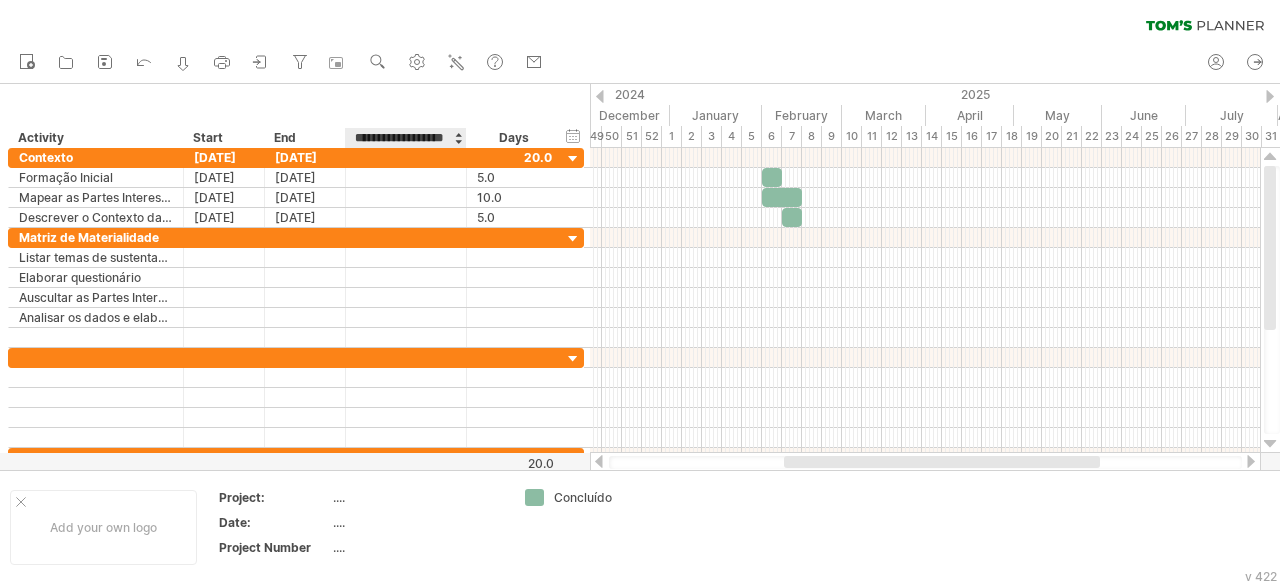 click on "**********" at bounding box center [405, 138] 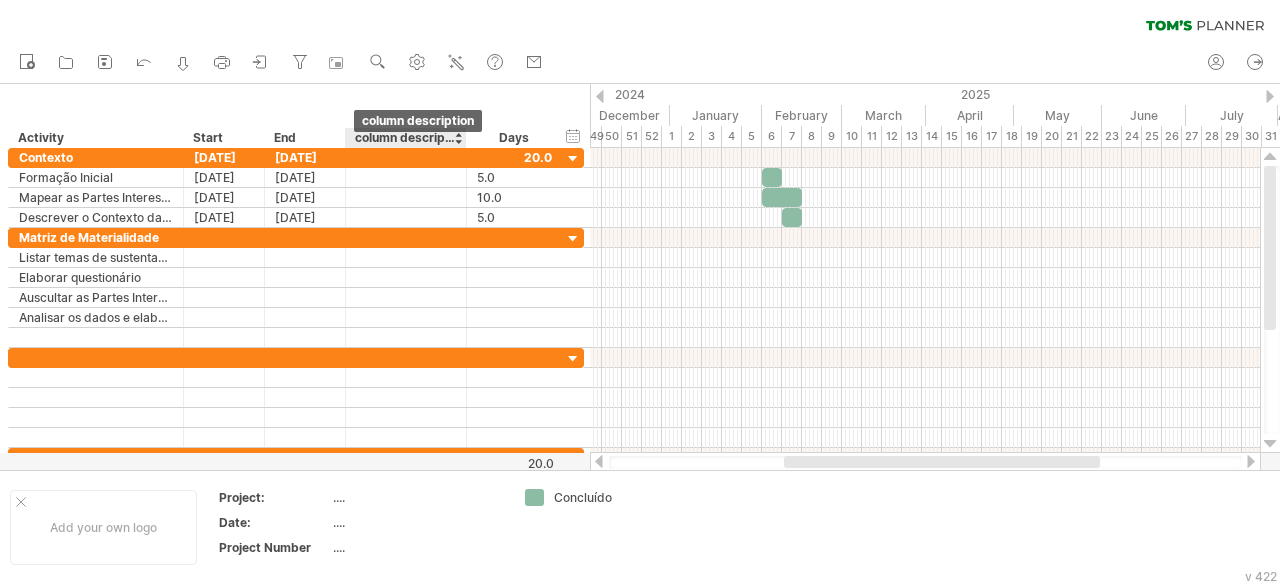 click on "column description" at bounding box center (405, 138) 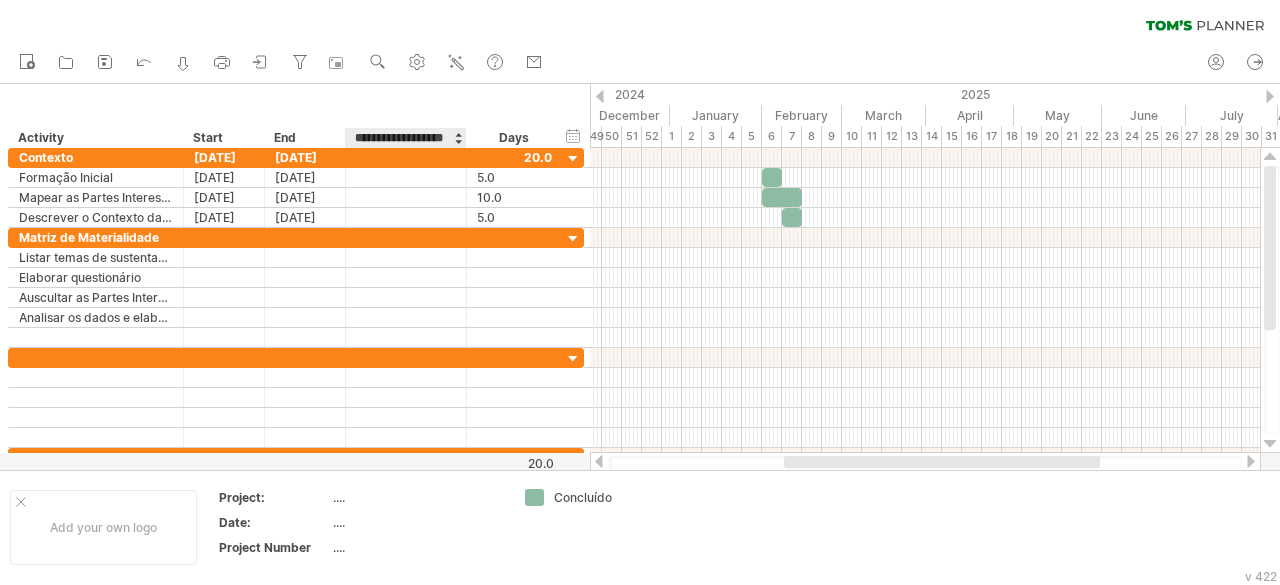 click on "**********" at bounding box center (405, 138) 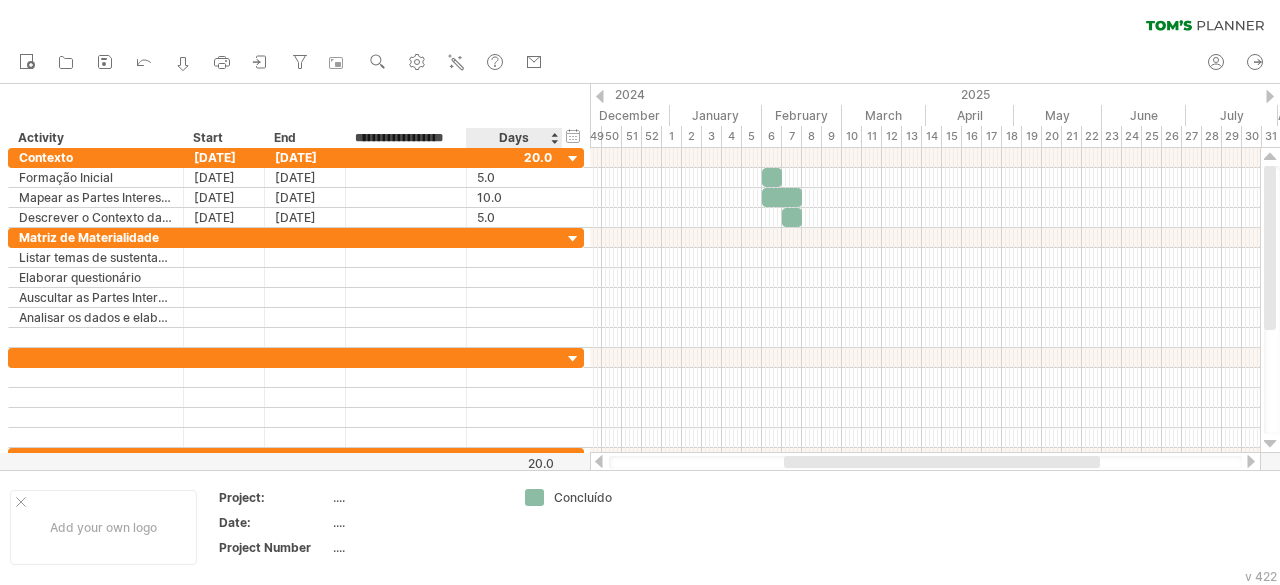 drag, startPoint x: 356, startPoint y: 138, endPoint x: 494, endPoint y: 145, distance: 138.17743 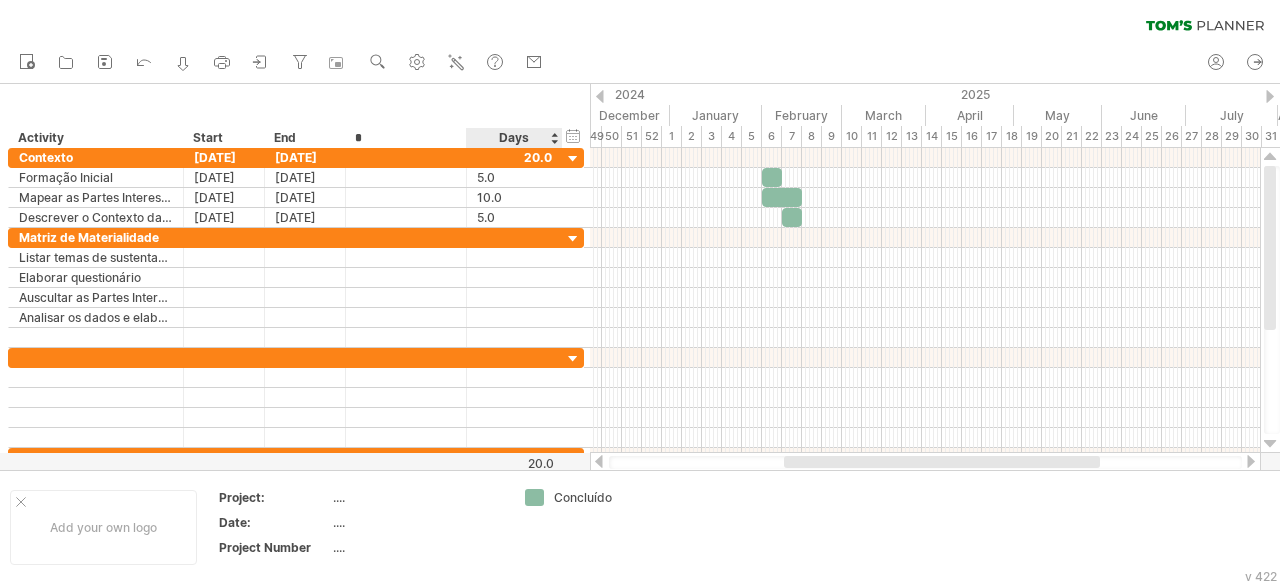 scroll, scrollTop: 0, scrollLeft: 0, axis: both 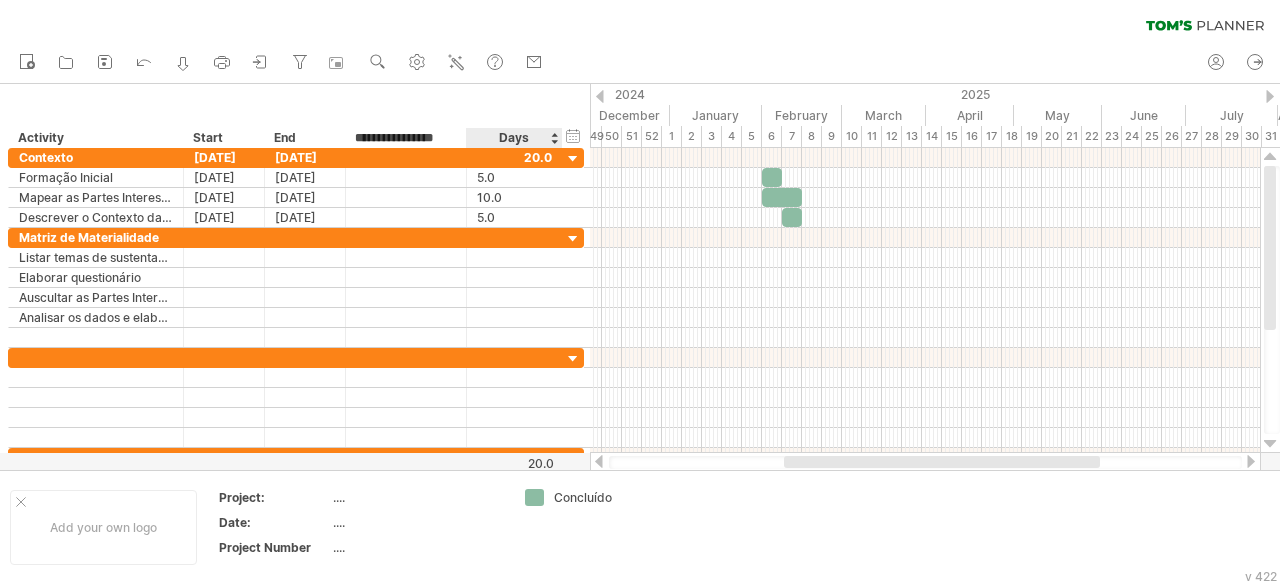type on "**********" 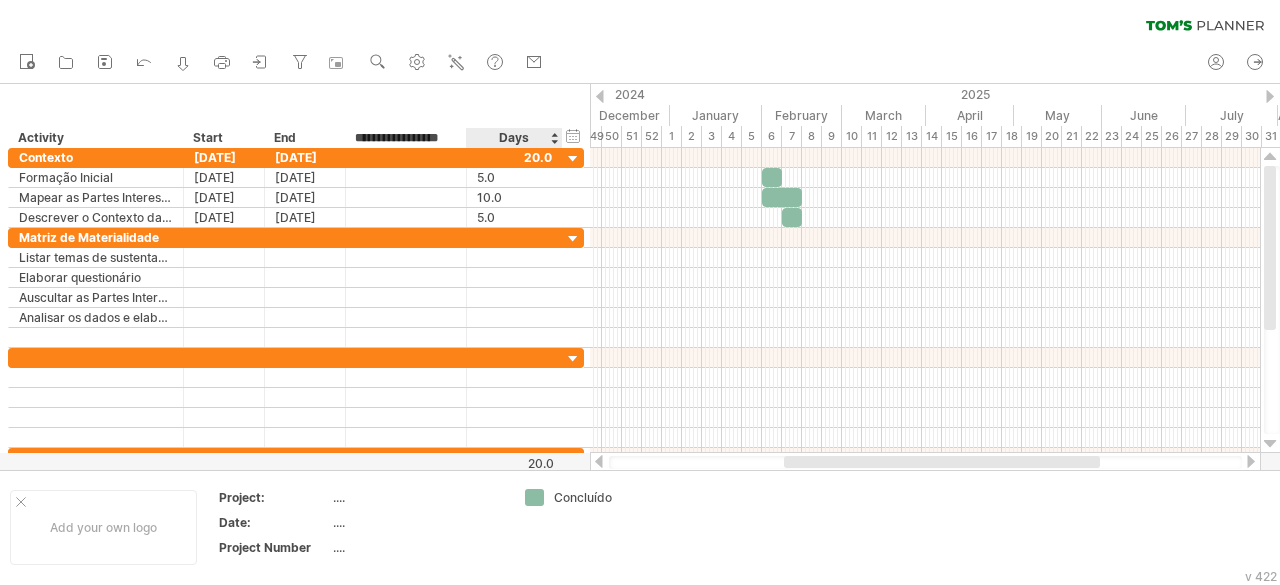 scroll, scrollTop: 0, scrollLeft: 10, axis: horizontal 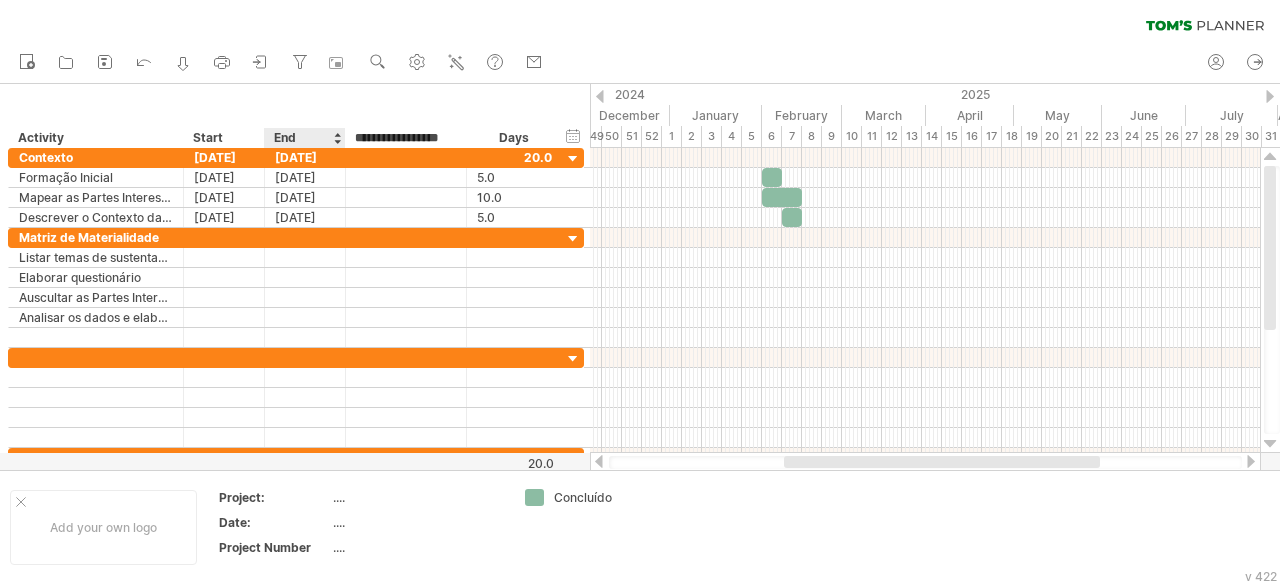 click on "End" at bounding box center [304, 138] 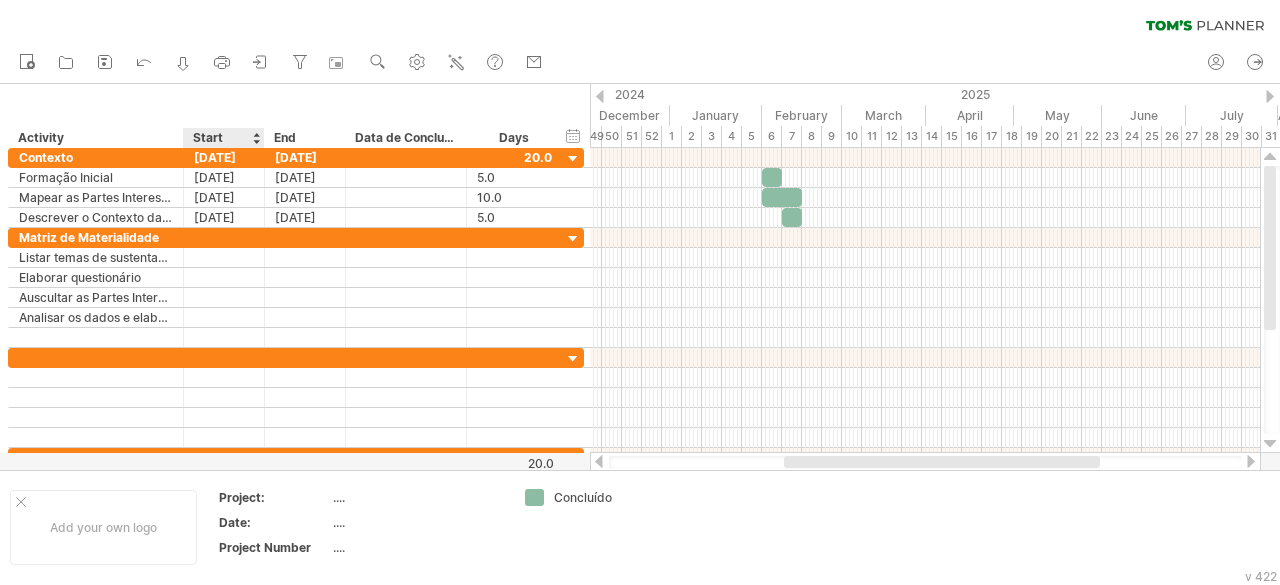 click on "Start" at bounding box center (223, 138) 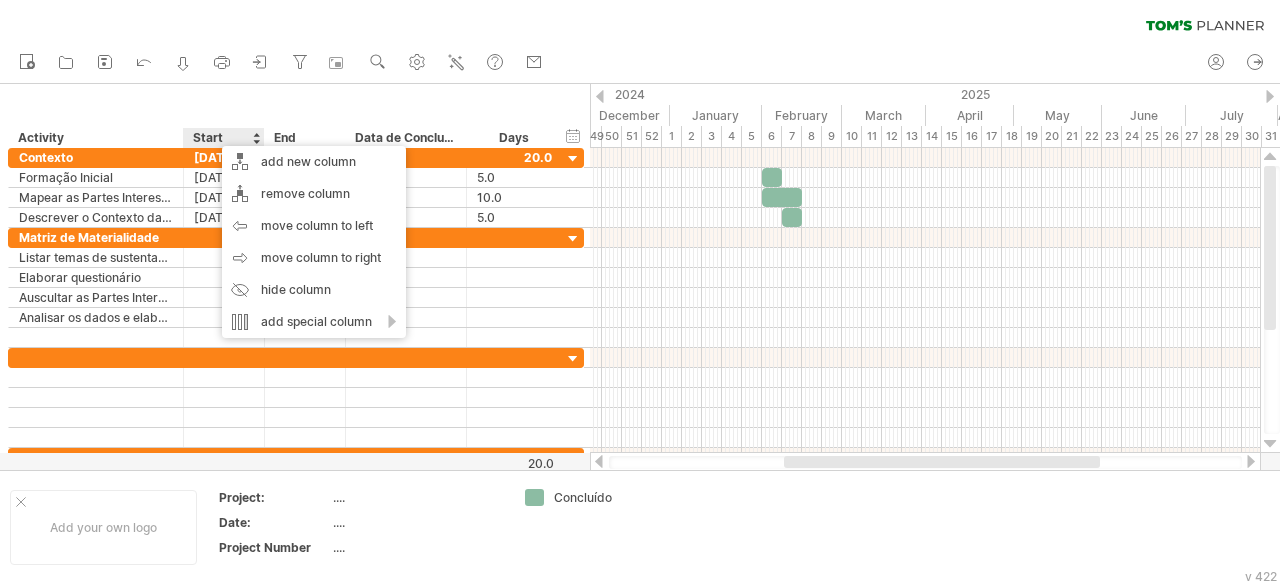 click on "Start" at bounding box center [223, 138] 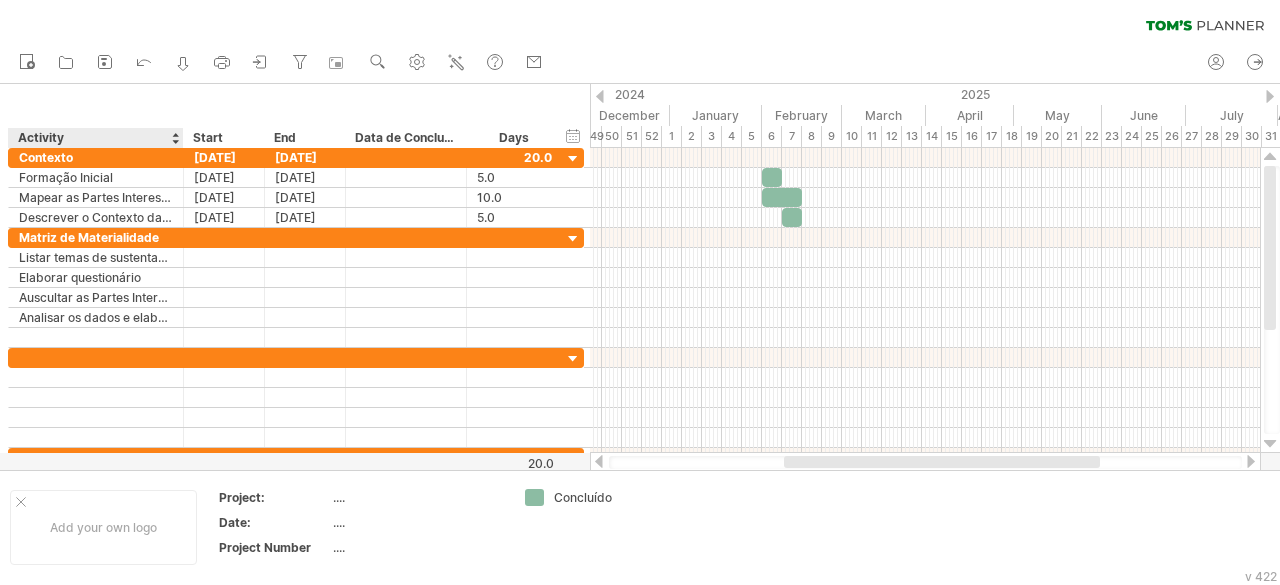 click on "Activity" at bounding box center [95, 138] 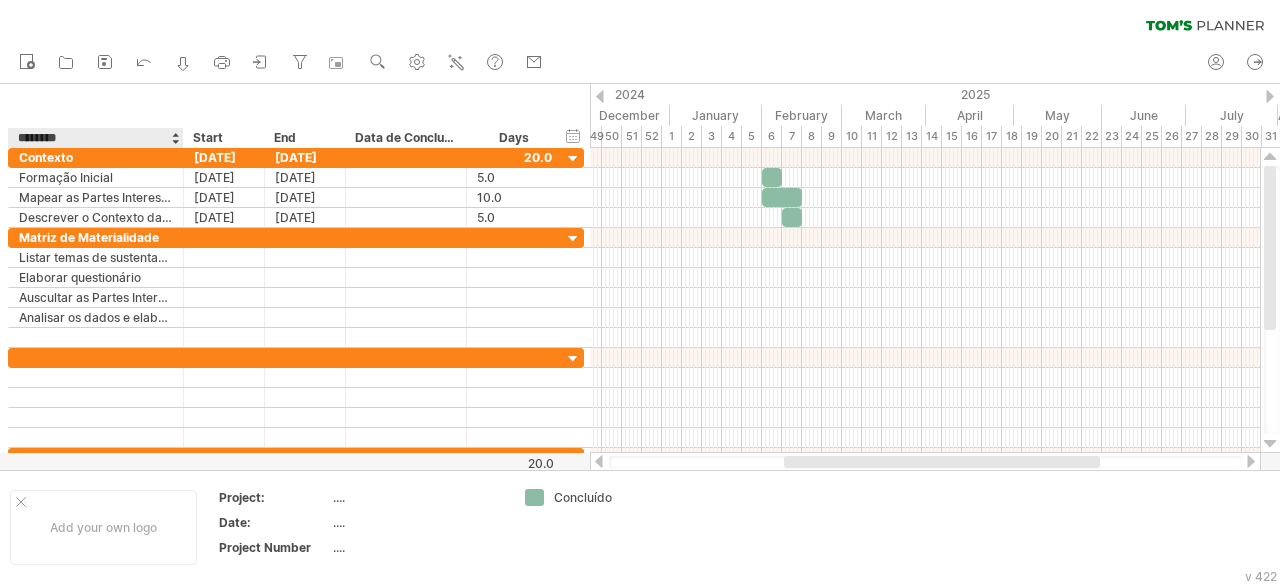 click on "********" at bounding box center [95, 138] 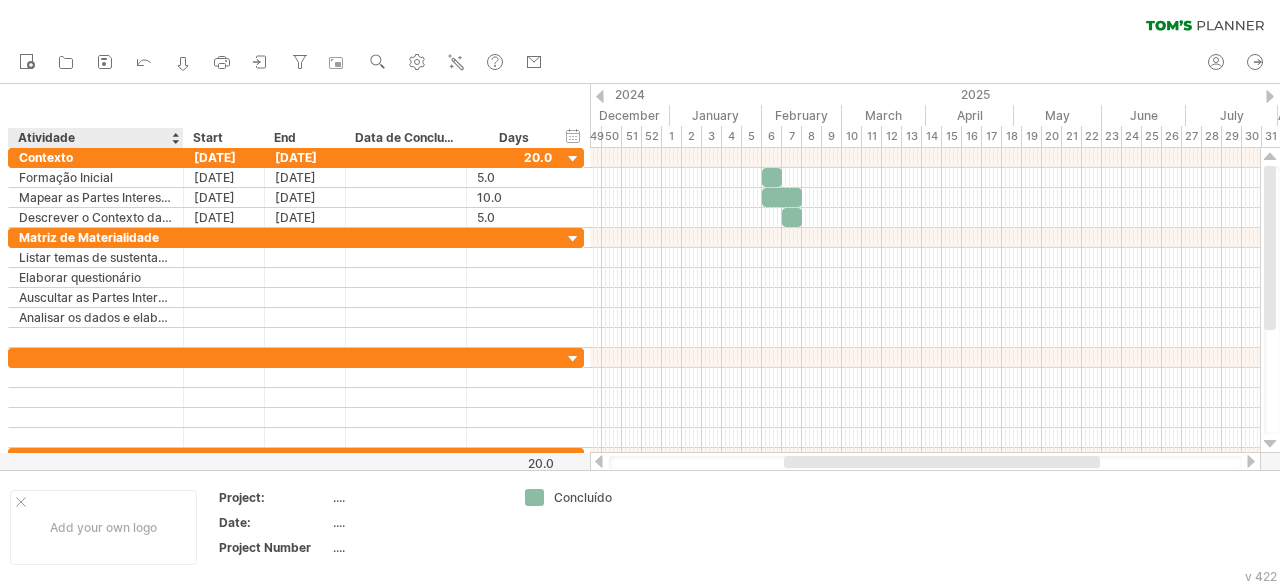 click on "**********" at bounding box center (295, 116) 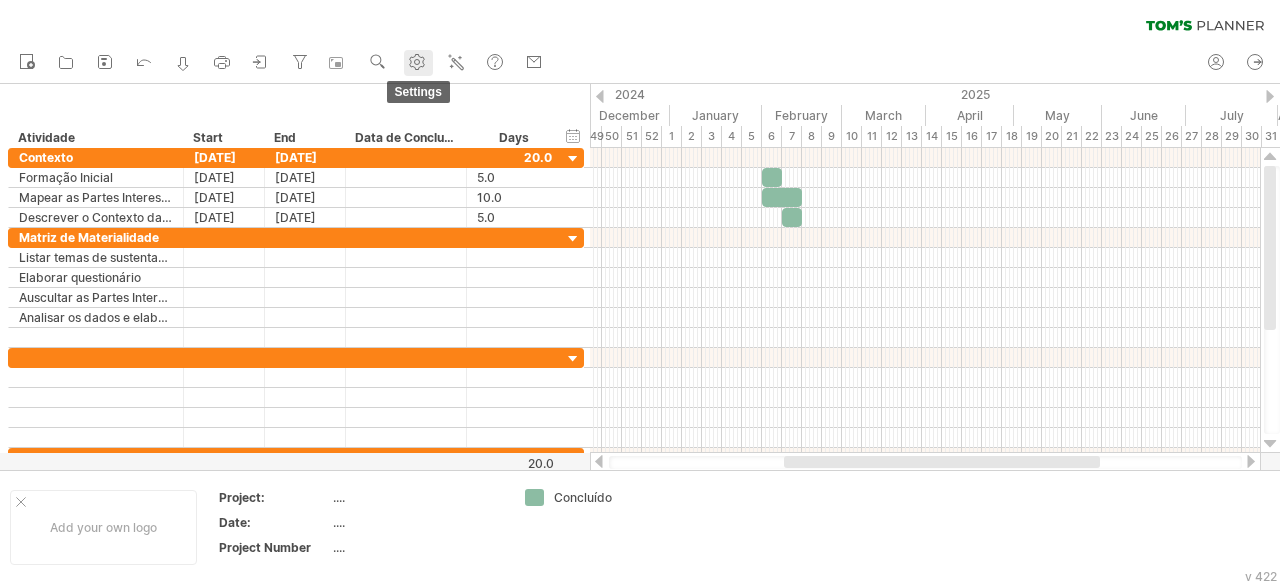 click 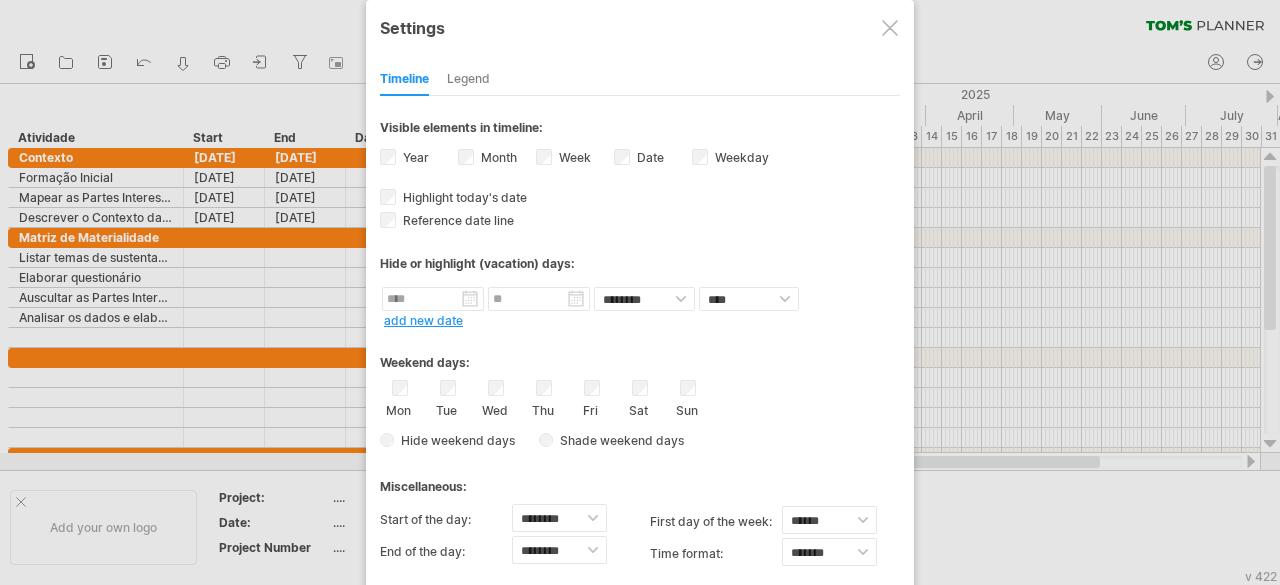 click on "close   apply changes" at bounding box center (640, 595) 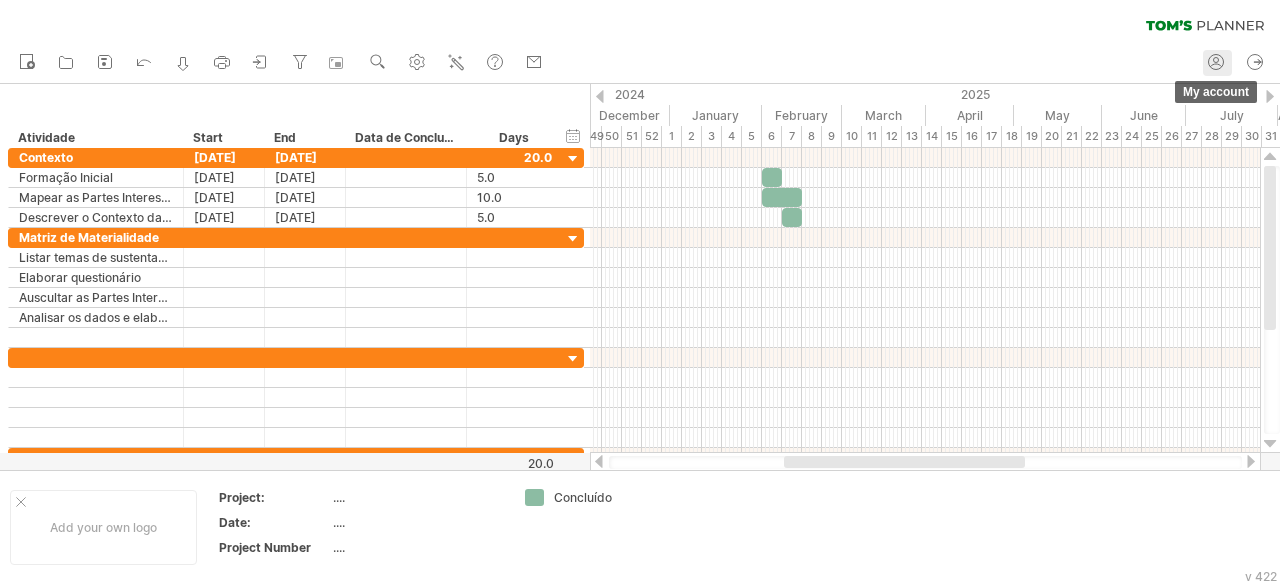 click 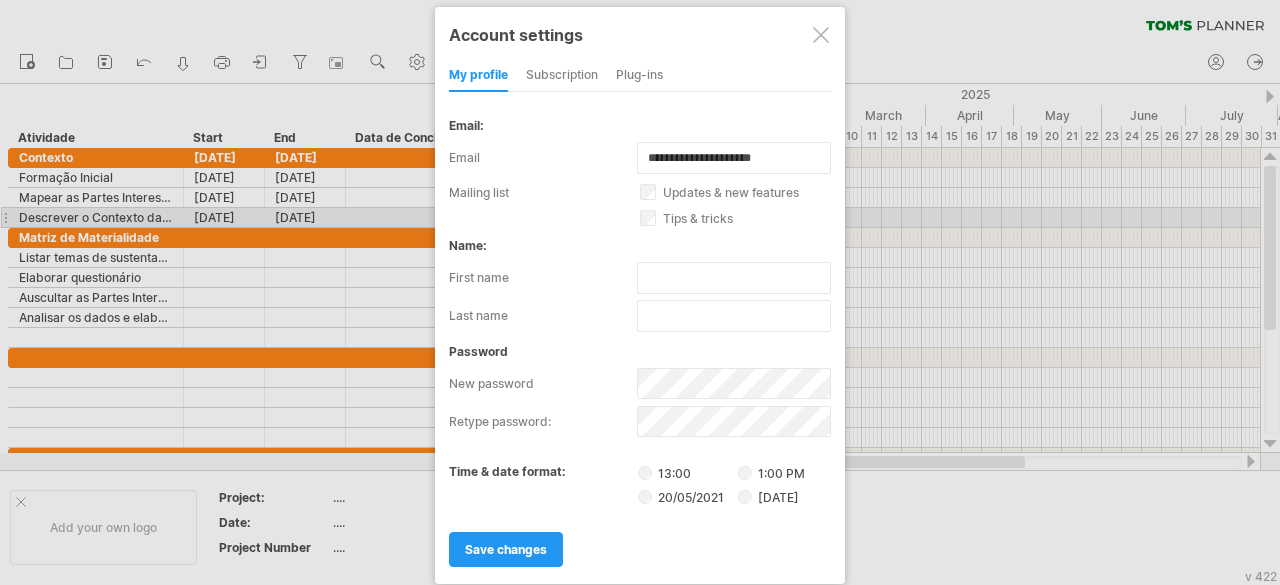 click on "Plug-ins" at bounding box center [639, 76] 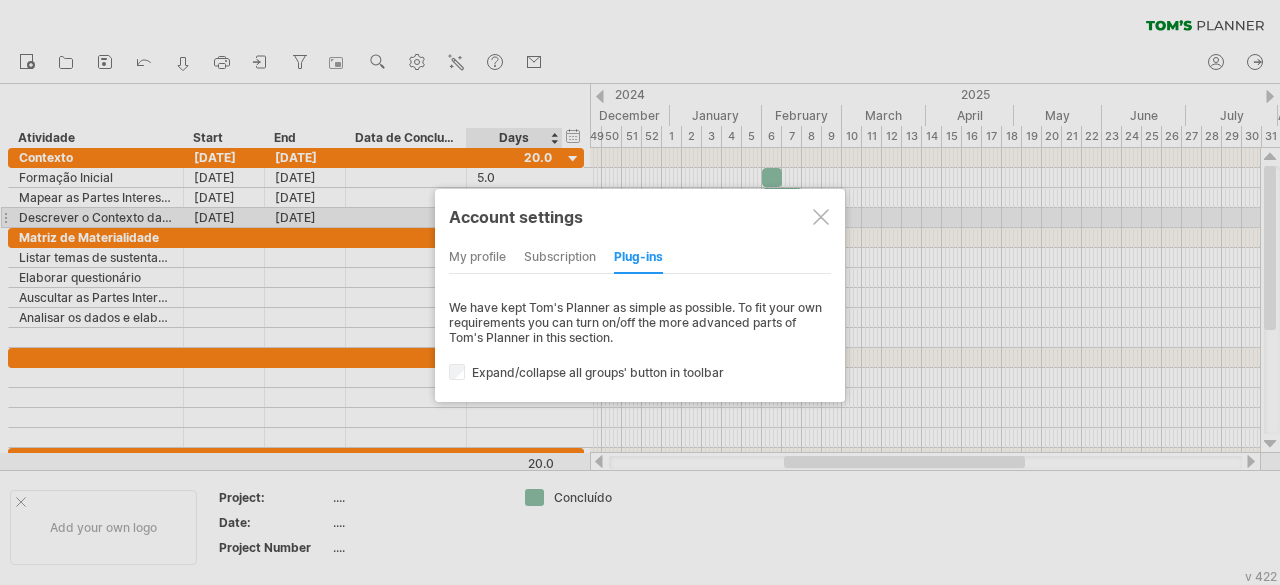 click on "my profile" at bounding box center [477, 258] 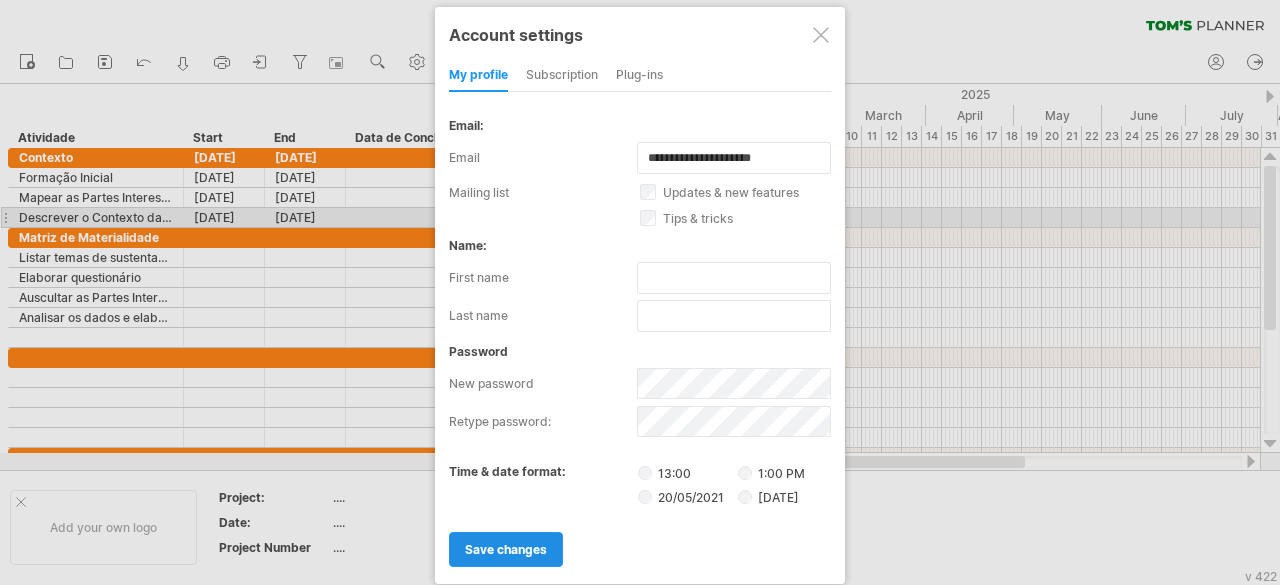 click on "save changes" at bounding box center [506, 549] 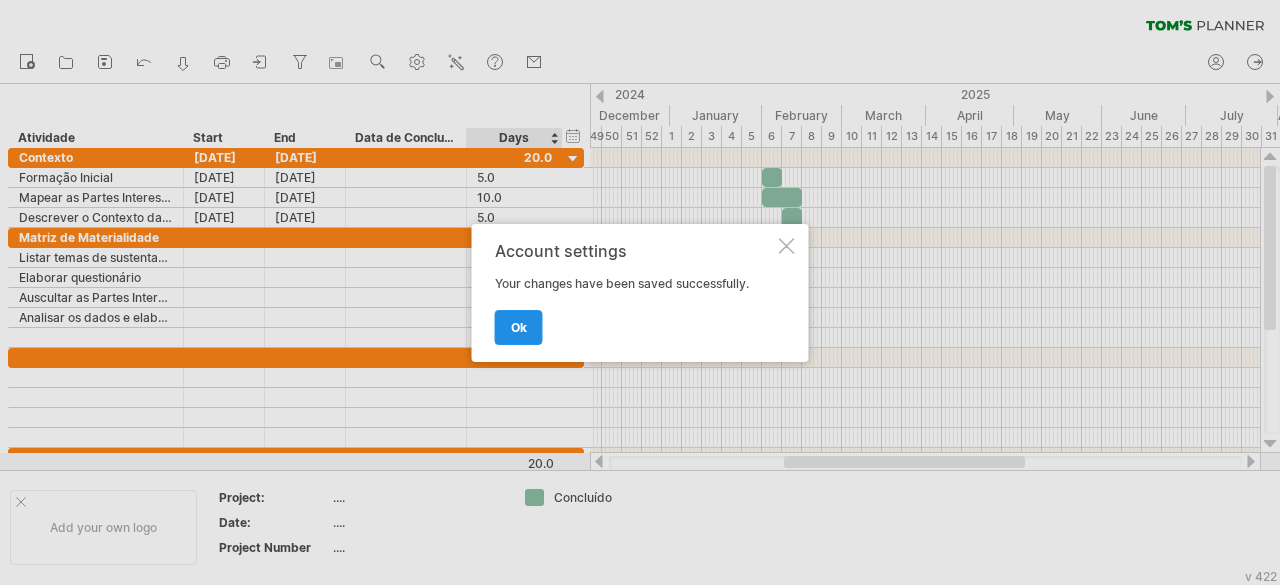 click on "ok" at bounding box center [519, 327] 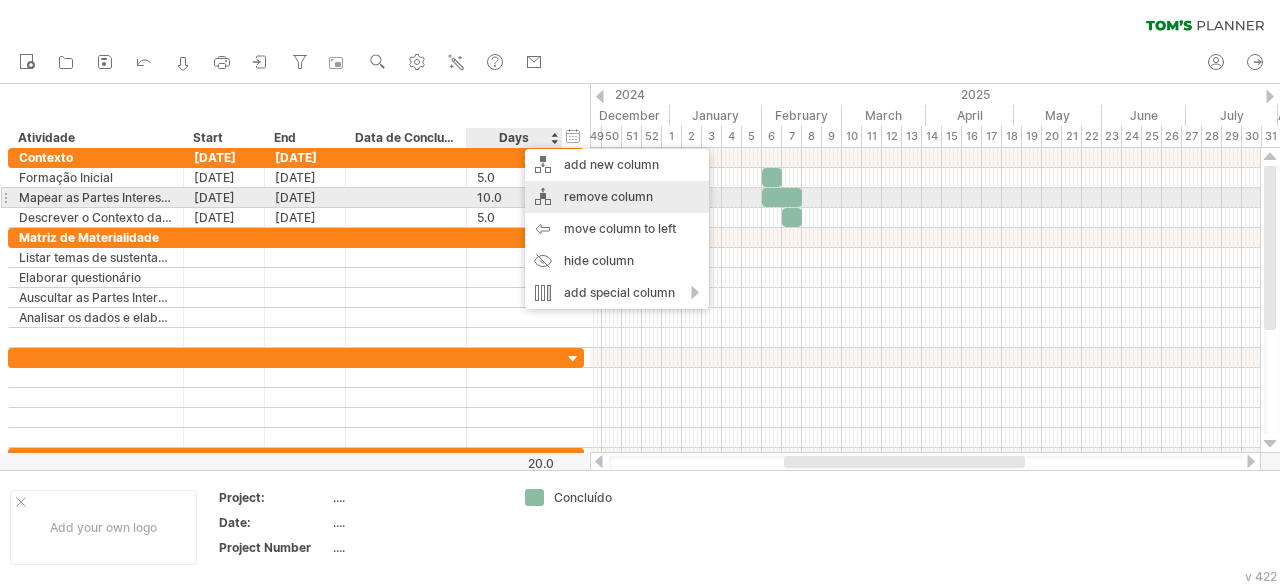 click on "remove column" at bounding box center (617, 197) 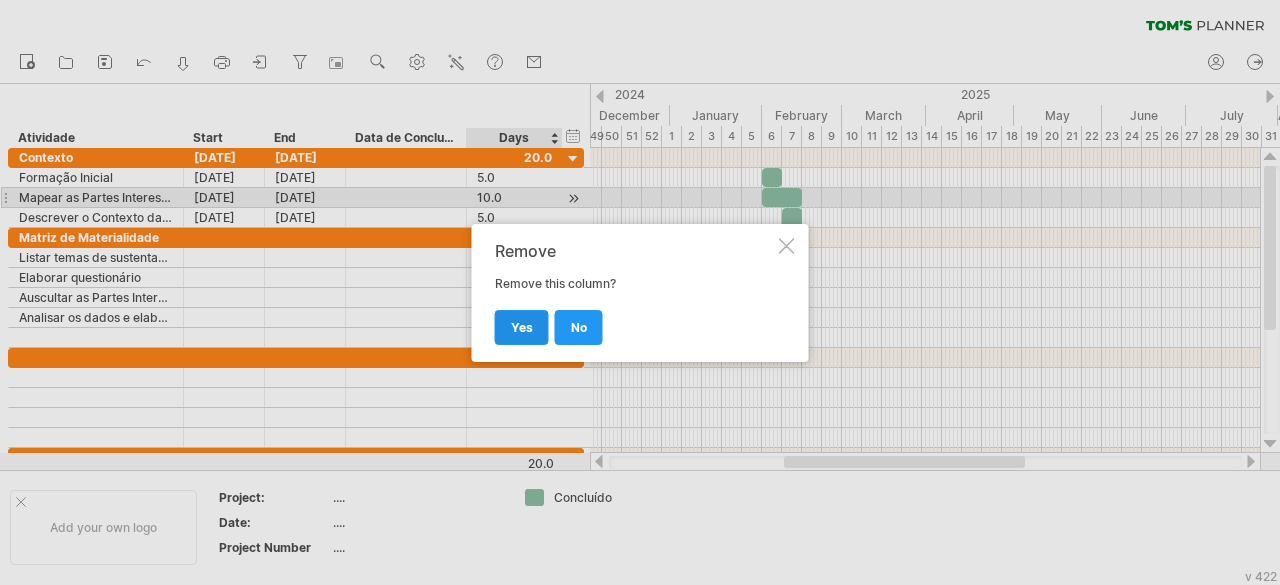 click on "yes" at bounding box center (522, 327) 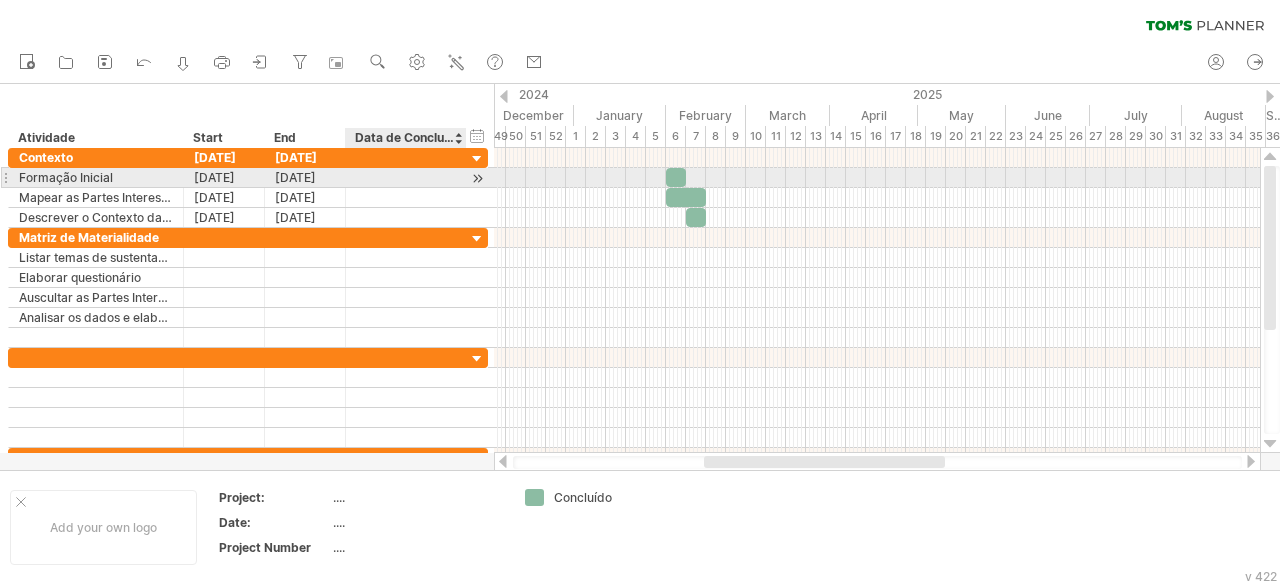 click at bounding box center (406, 177) 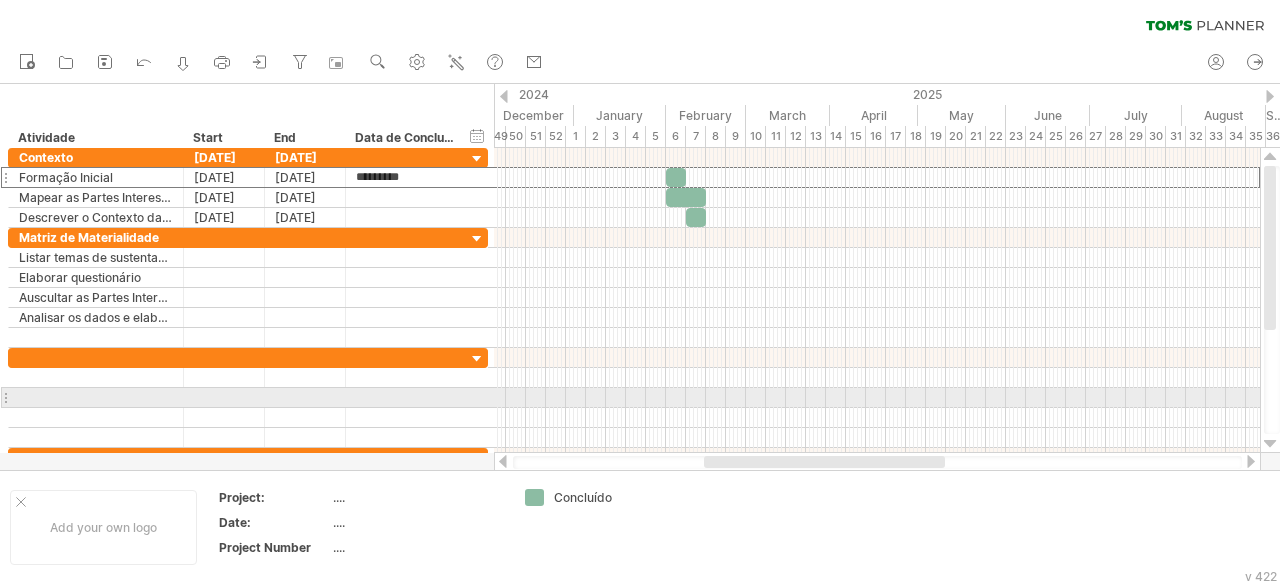 type on "**********" 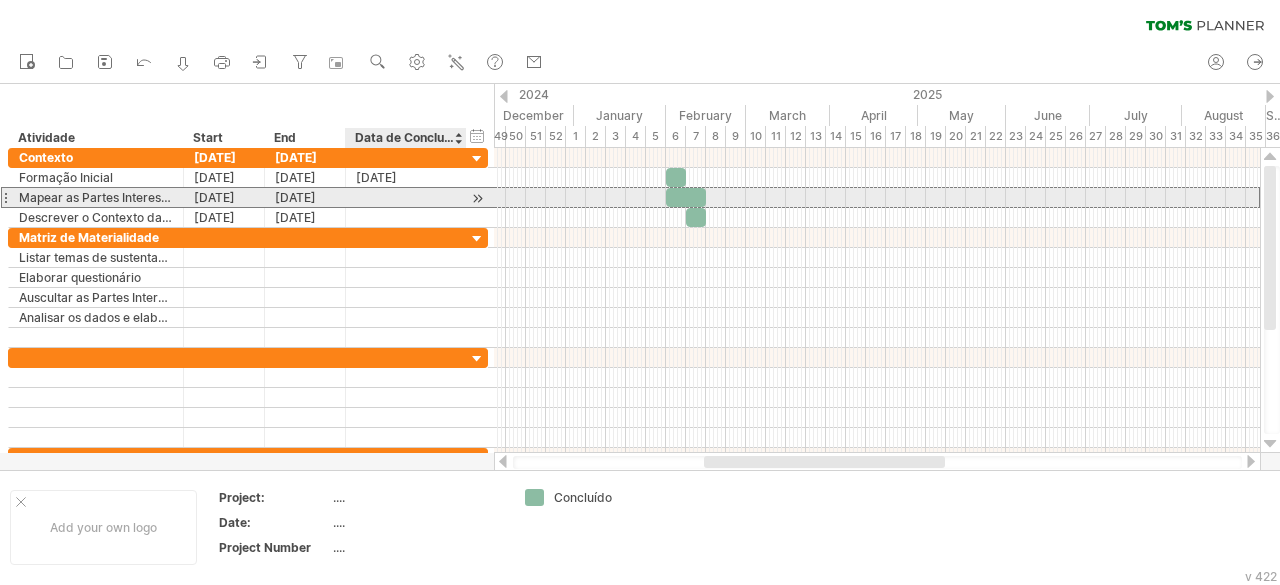 click at bounding box center [406, 197] 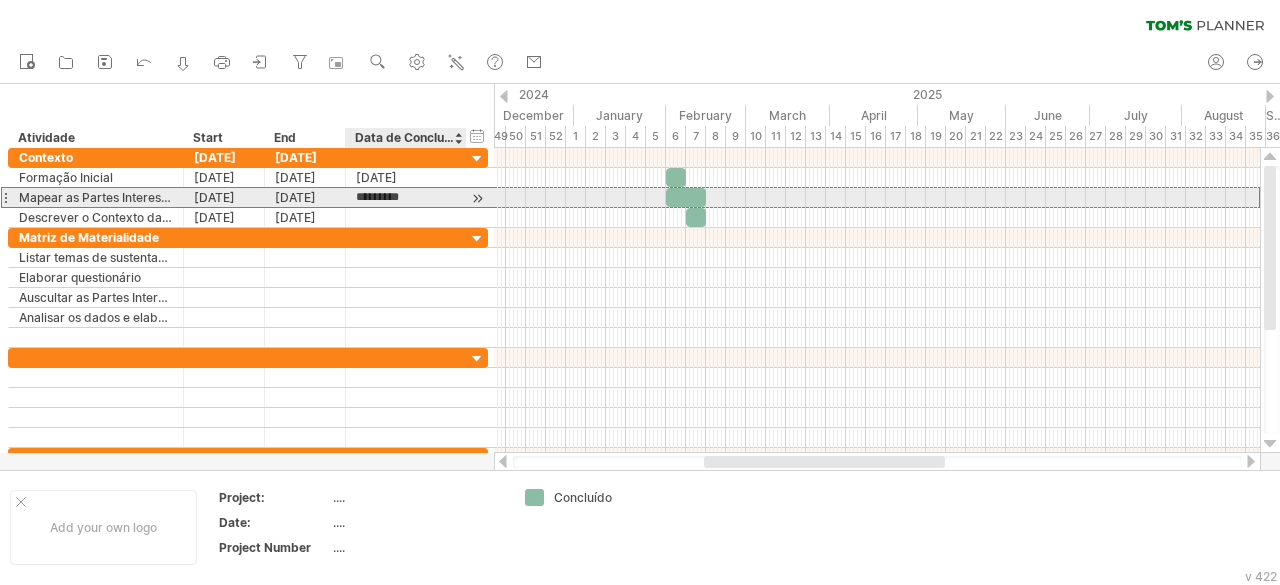 type on "**********" 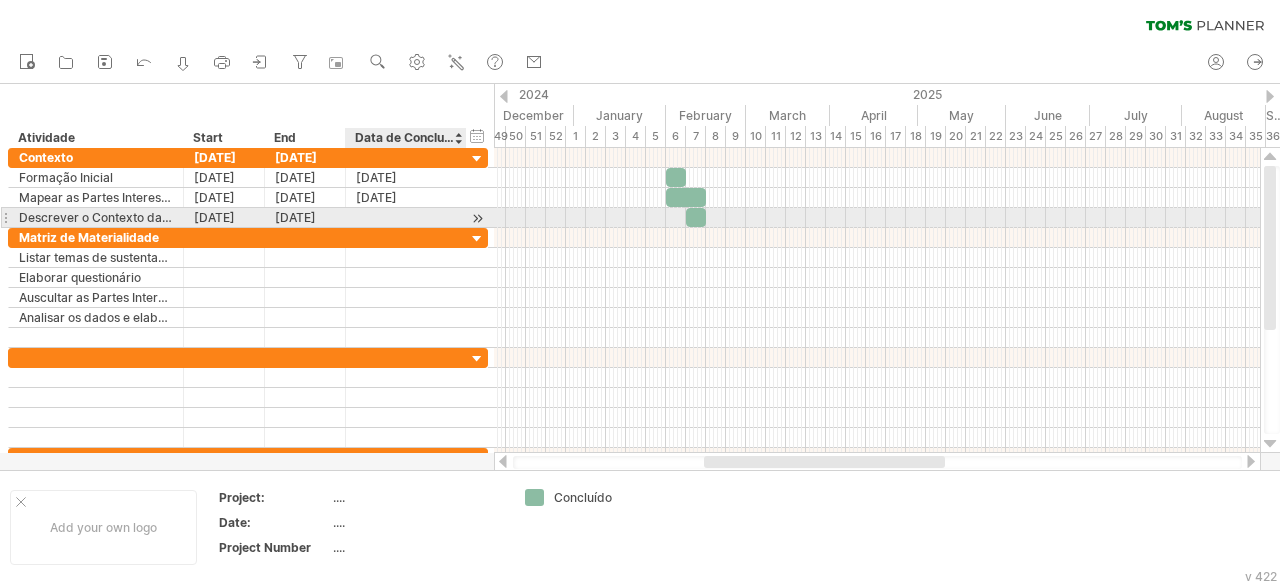 click at bounding box center (406, 217) 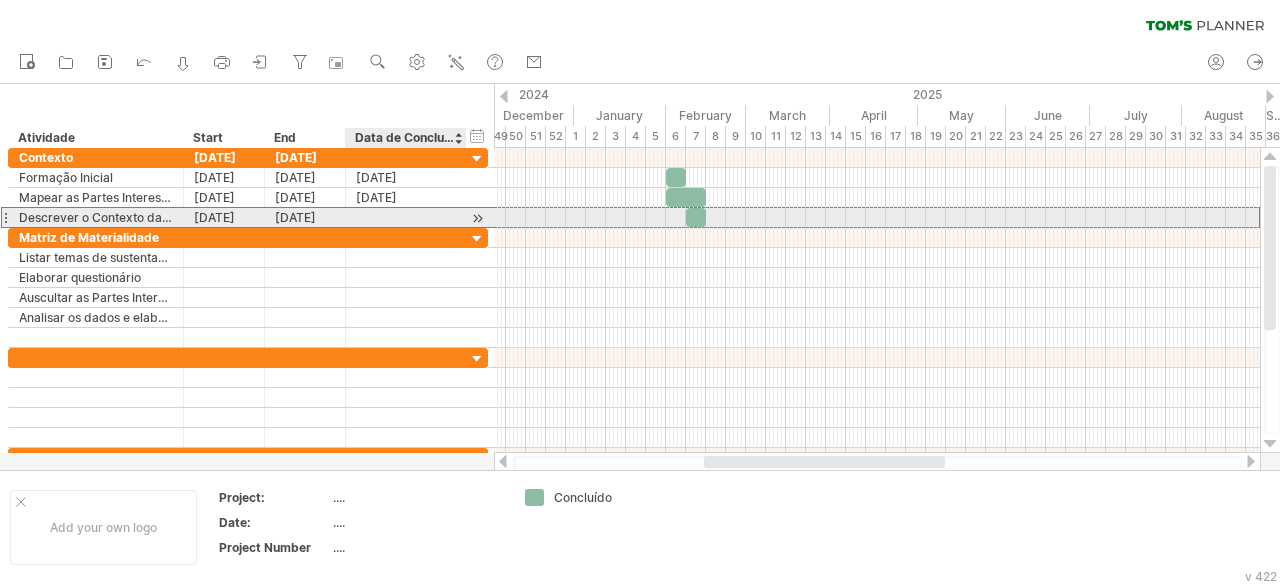 click at bounding box center (406, 217) 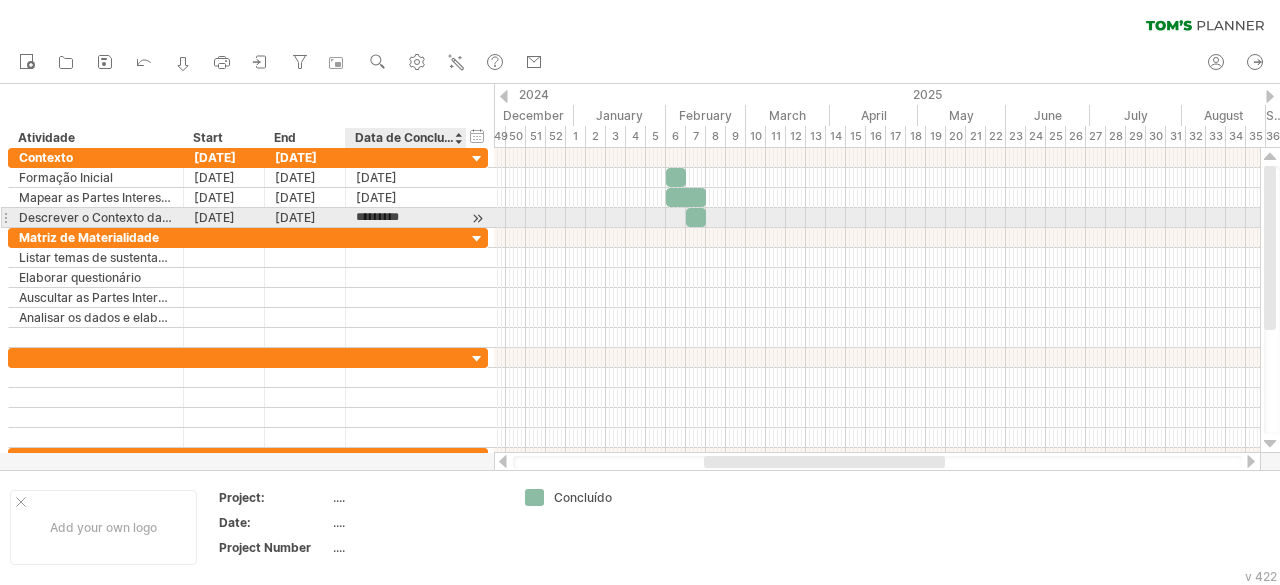 type on "**********" 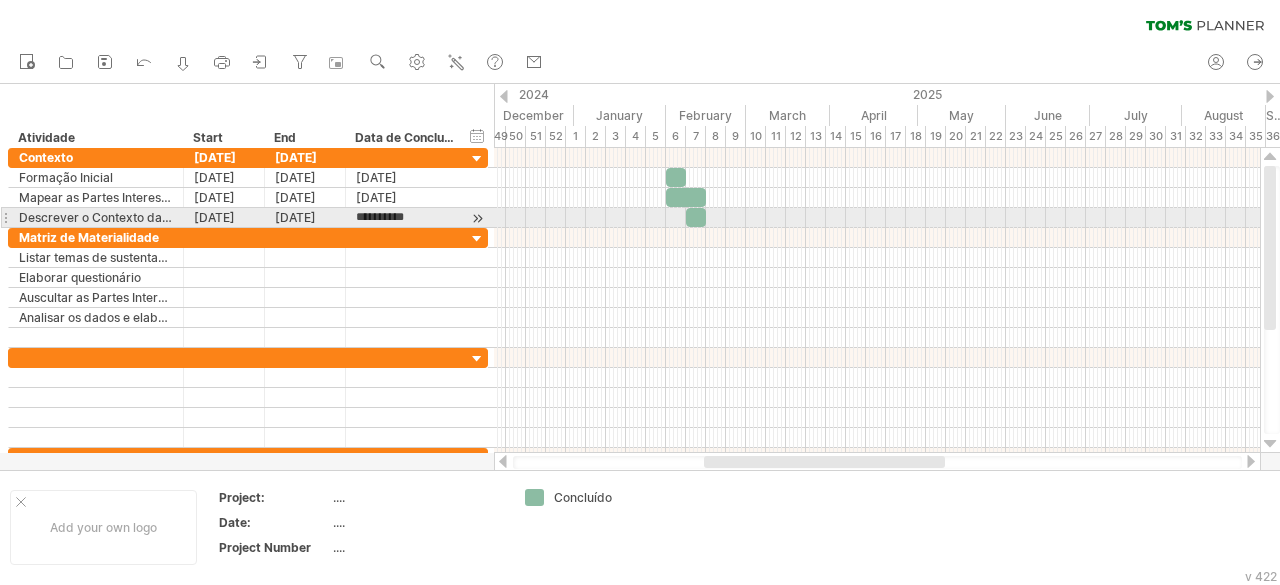 click at bounding box center [696, 217] 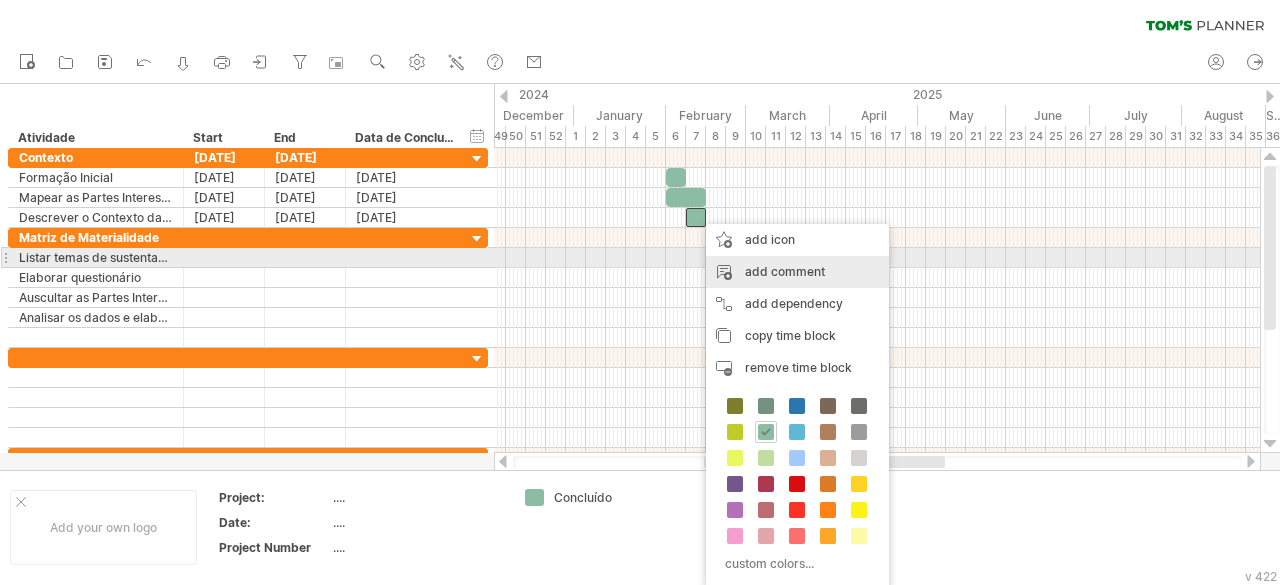 click on "add comment" at bounding box center (797, 272) 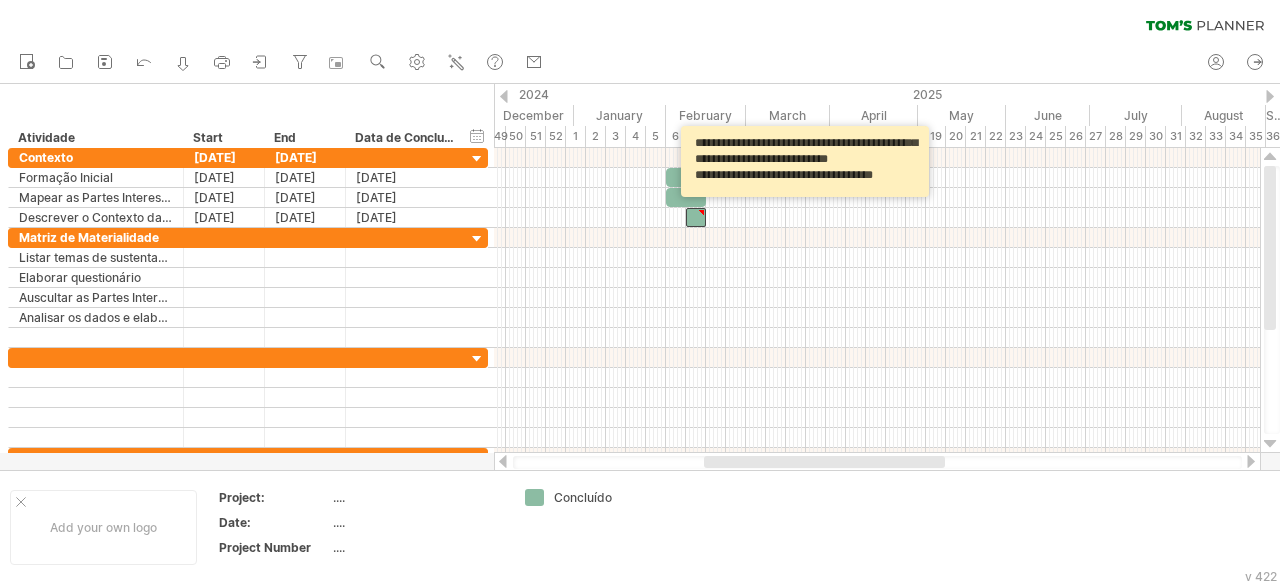 scroll, scrollTop: 44, scrollLeft: 0, axis: vertical 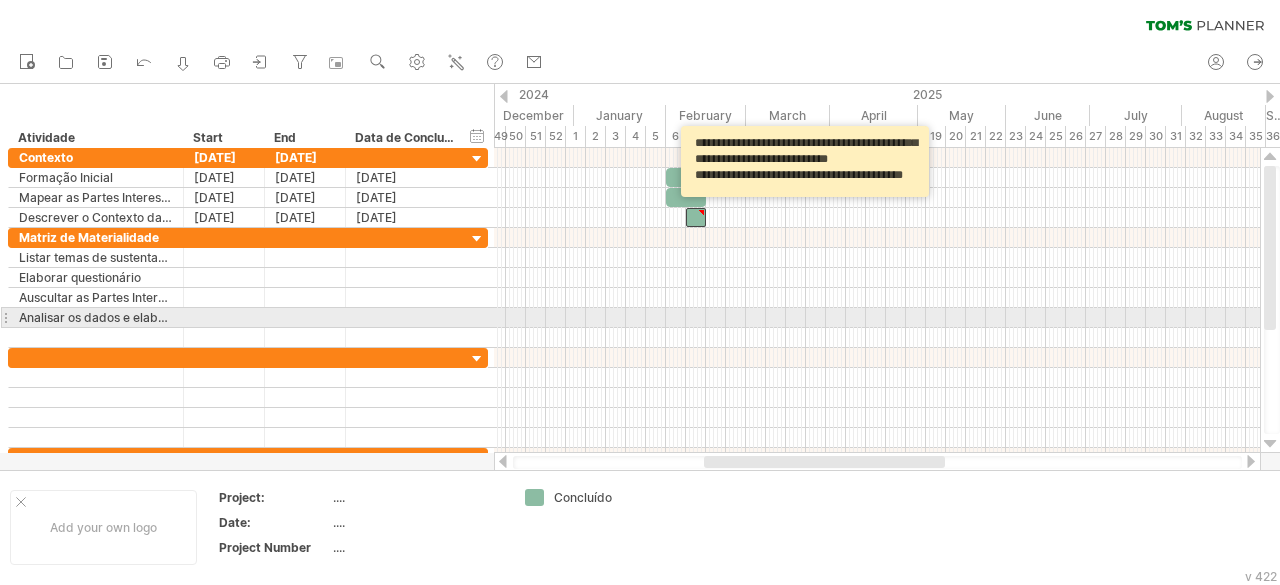 type on "**********" 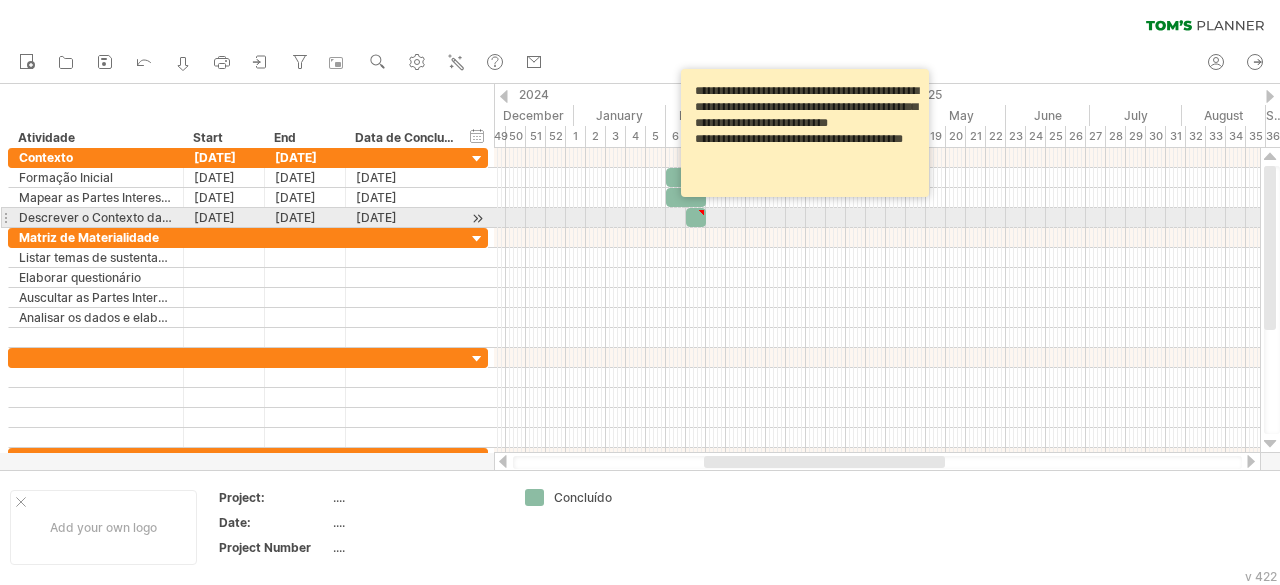 scroll, scrollTop: 0, scrollLeft: 0, axis: both 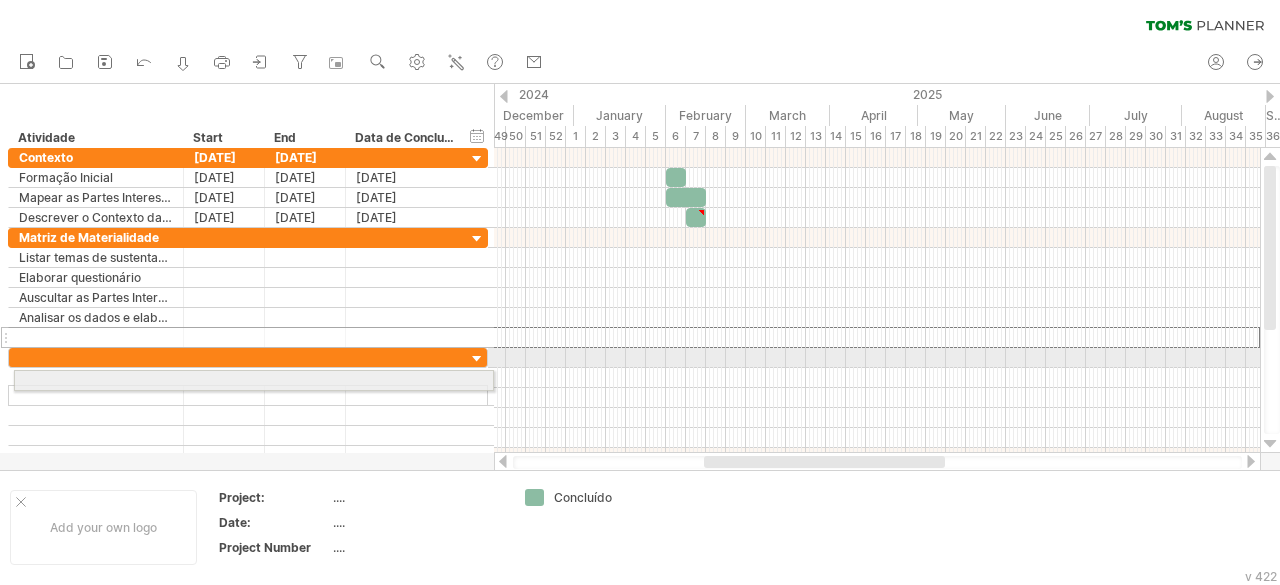 drag, startPoint x: 4, startPoint y: 332, endPoint x: 4, endPoint y: 377, distance: 45 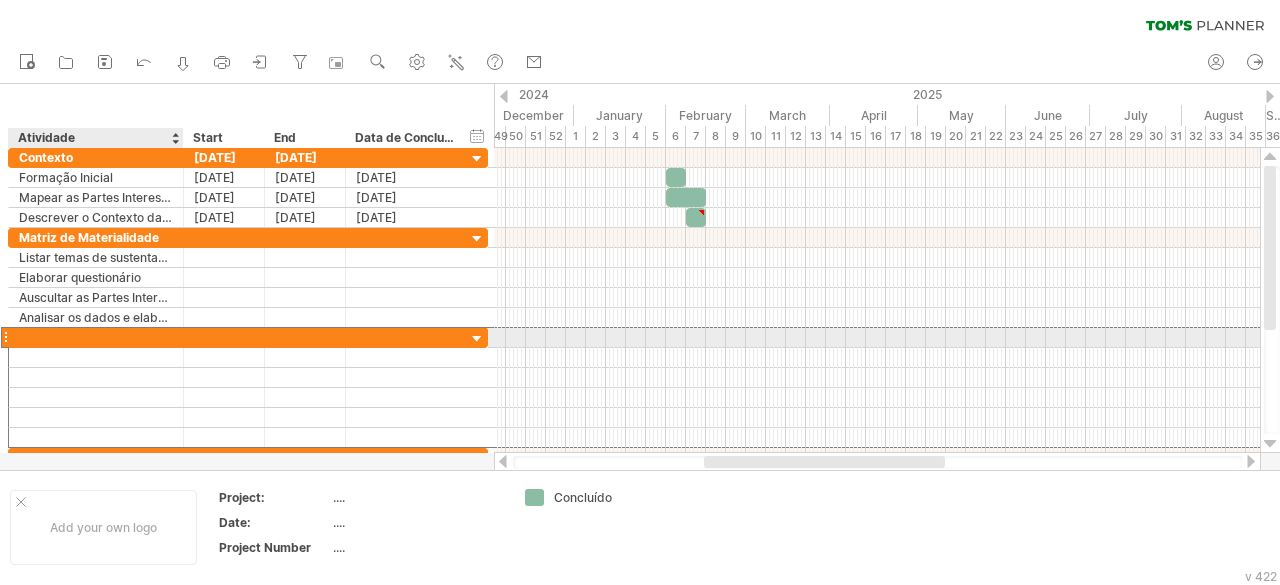 click at bounding box center [96, 337] 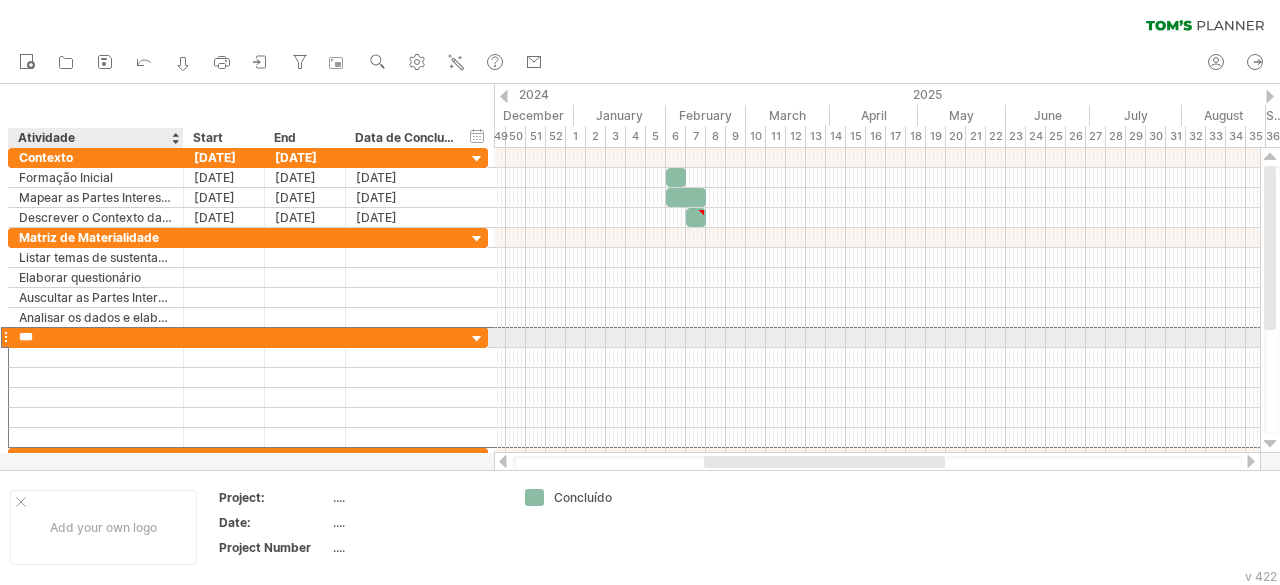 type on "****" 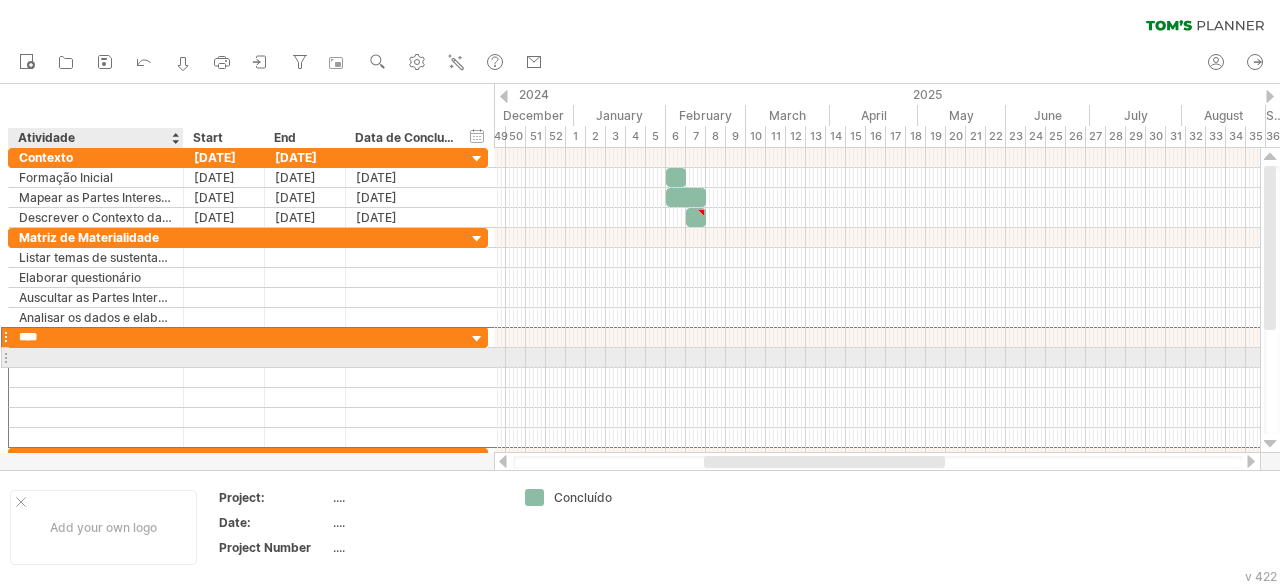 click at bounding box center [96, 357] 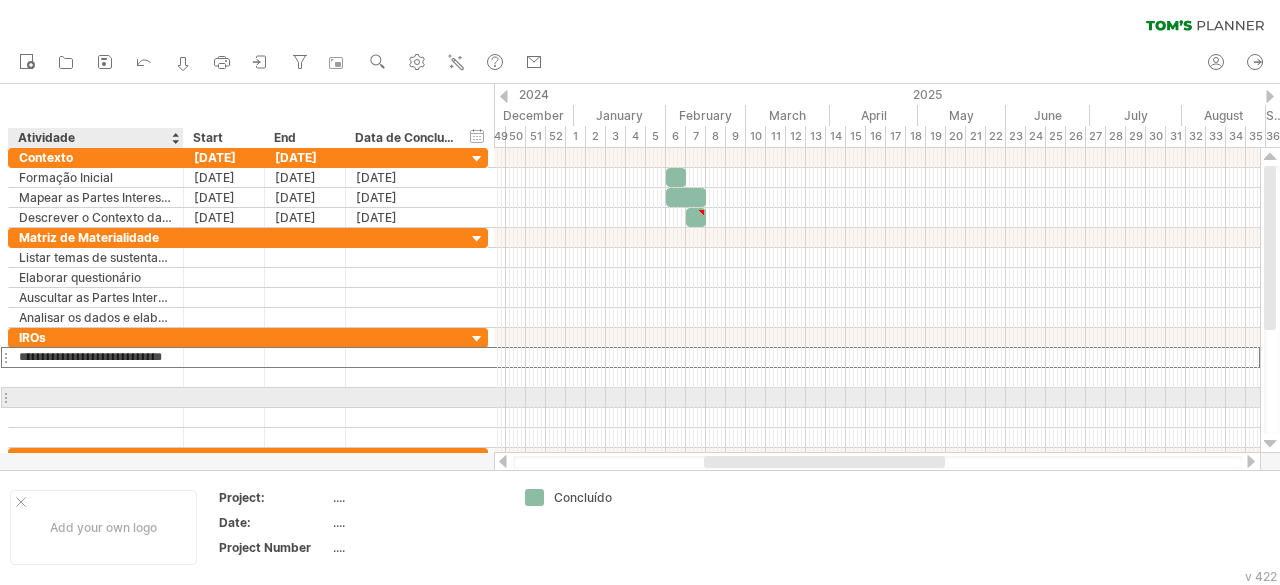 type on "**********" 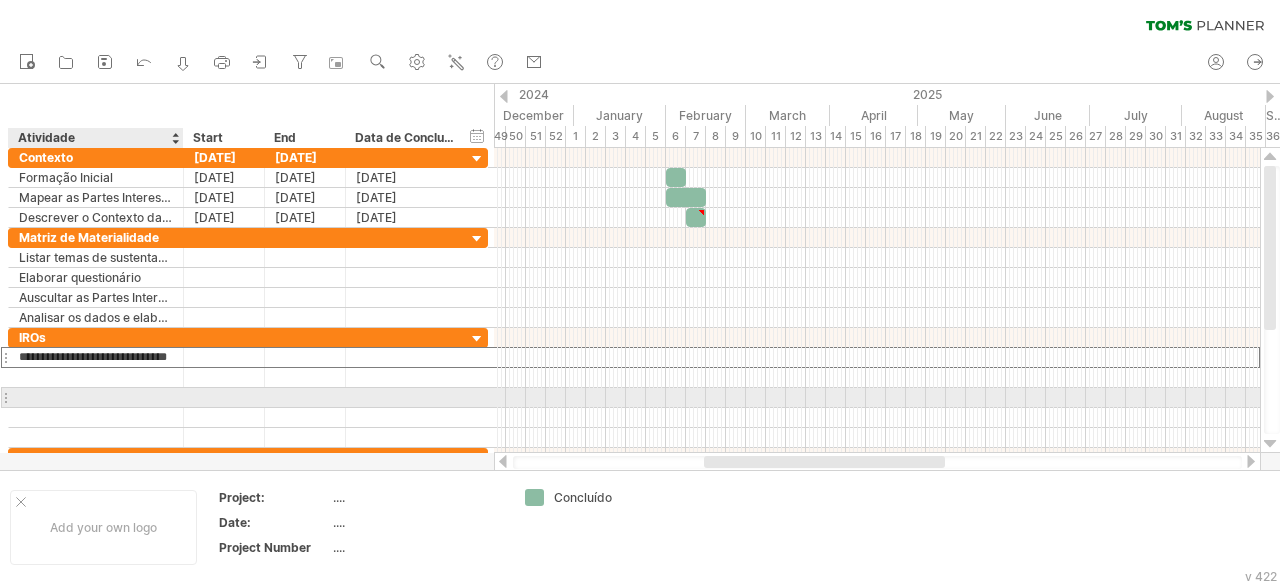 scroll, scrollTop: 0, scrollLeft: 10, axis: horizontal 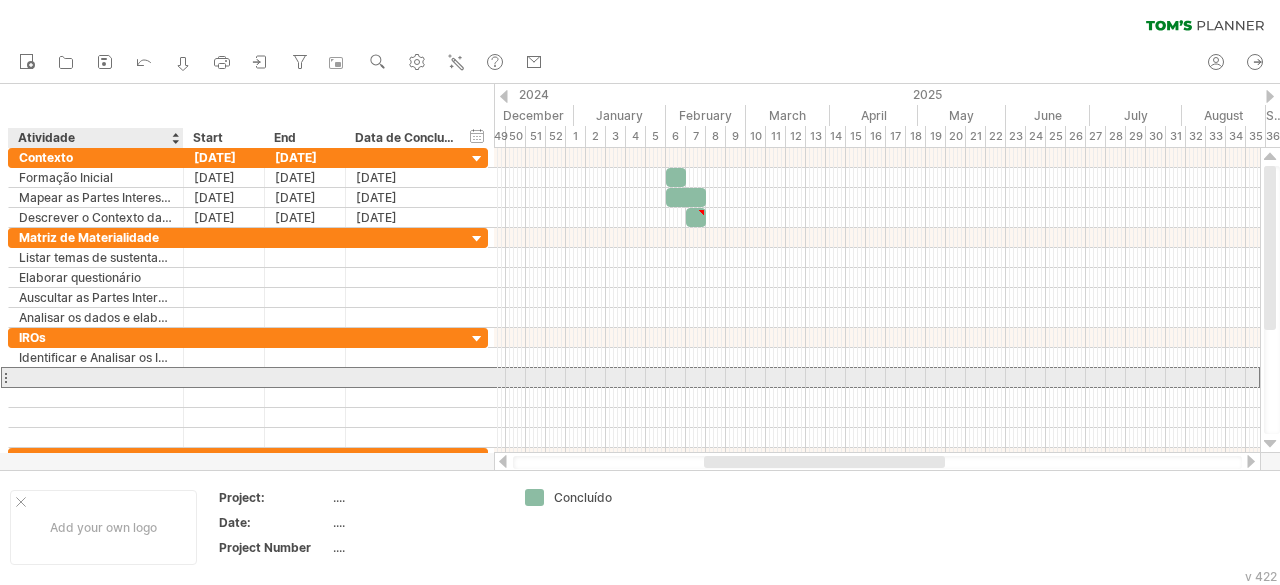click at bounding box center [96, 377] 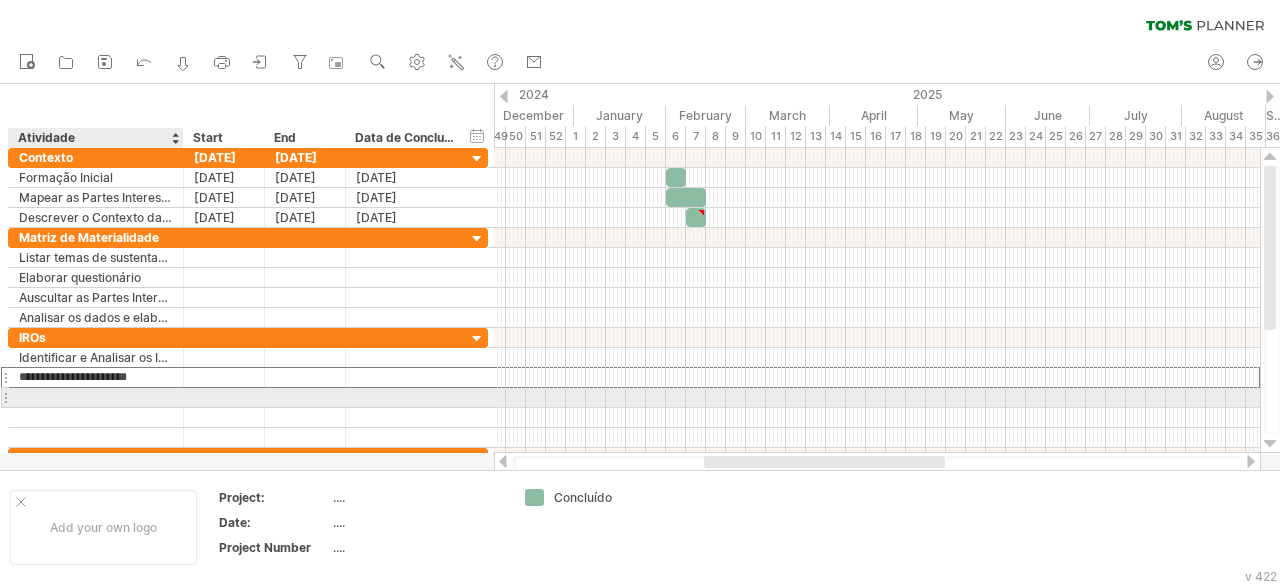 type on "**********" 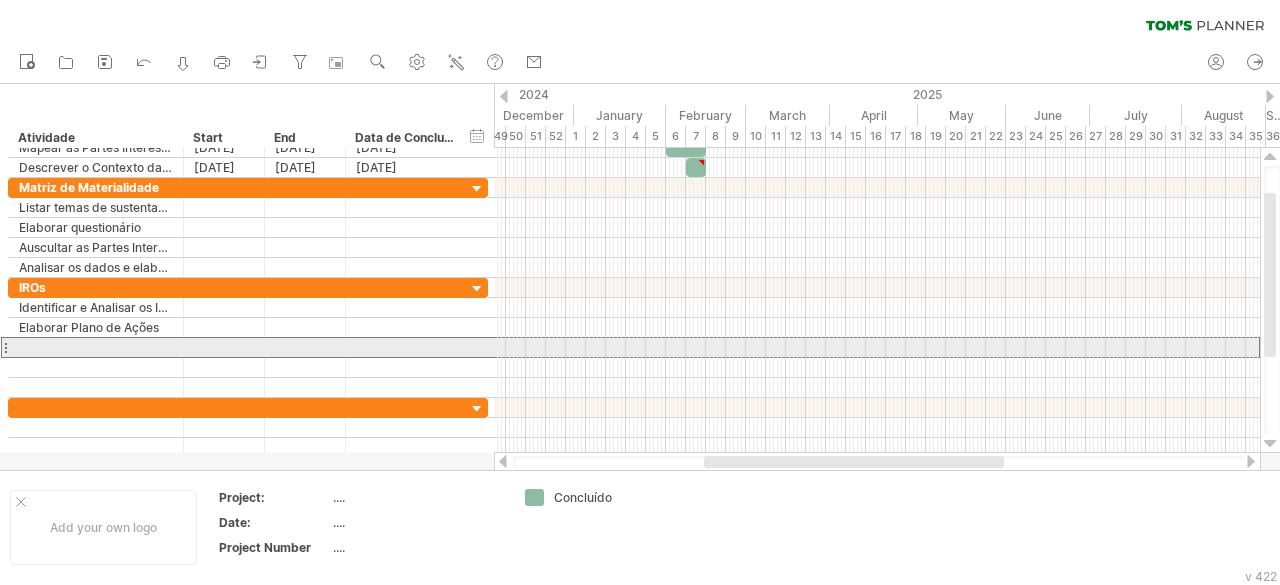 click at bounding box center (5, 347) 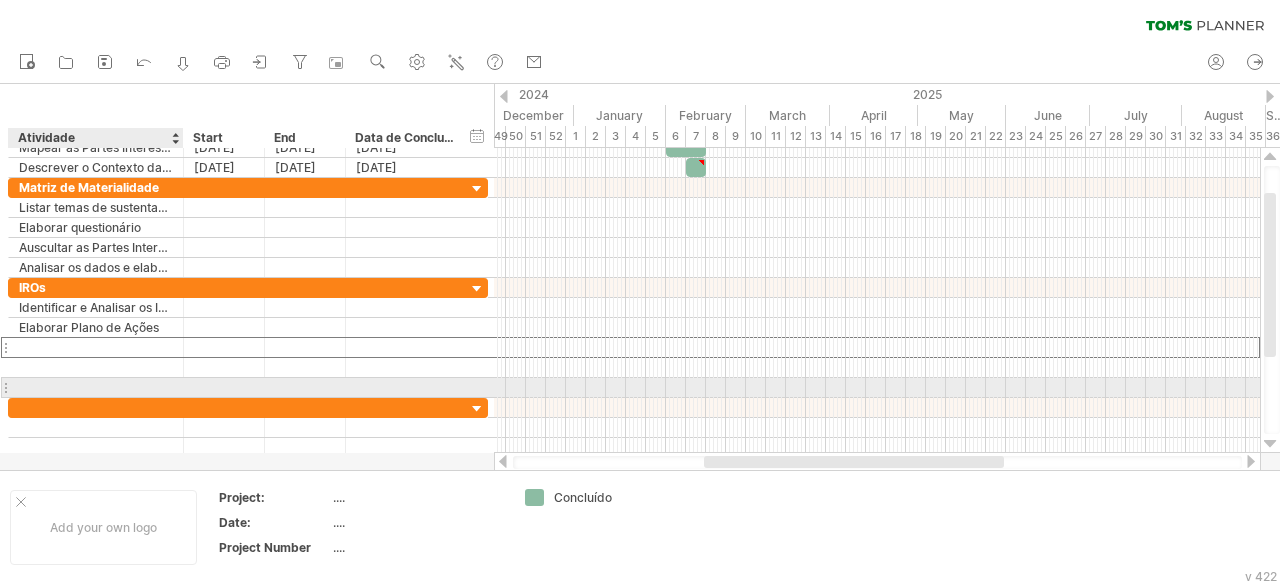 click at bounding box center (96, 387) 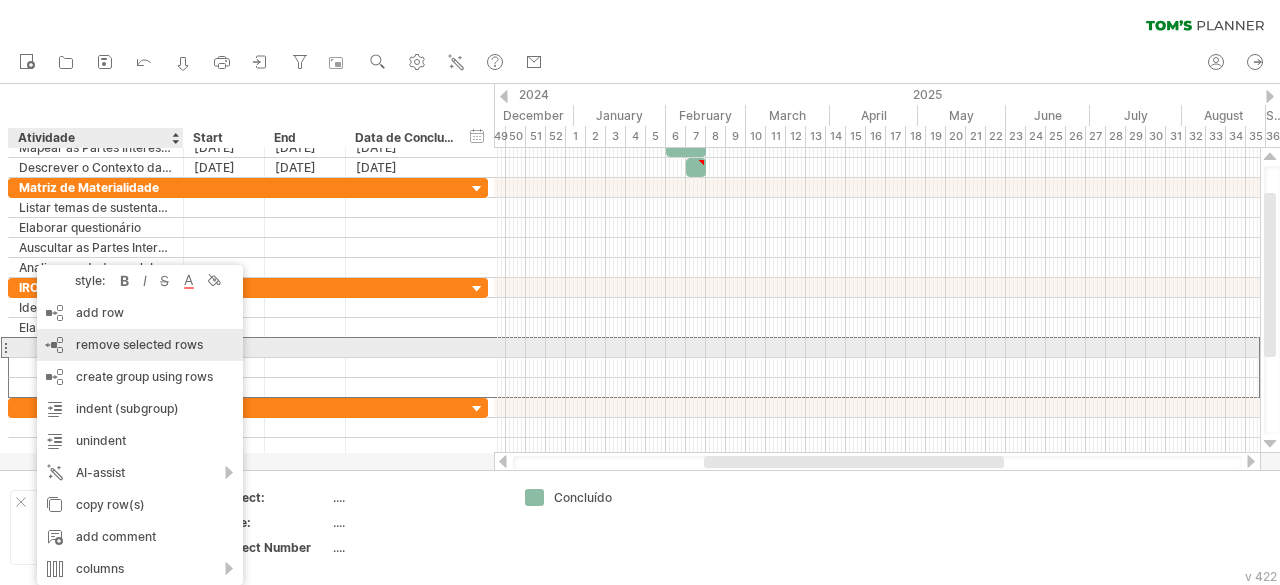 click on "remove selected rows" at bounding box center [139, 344] 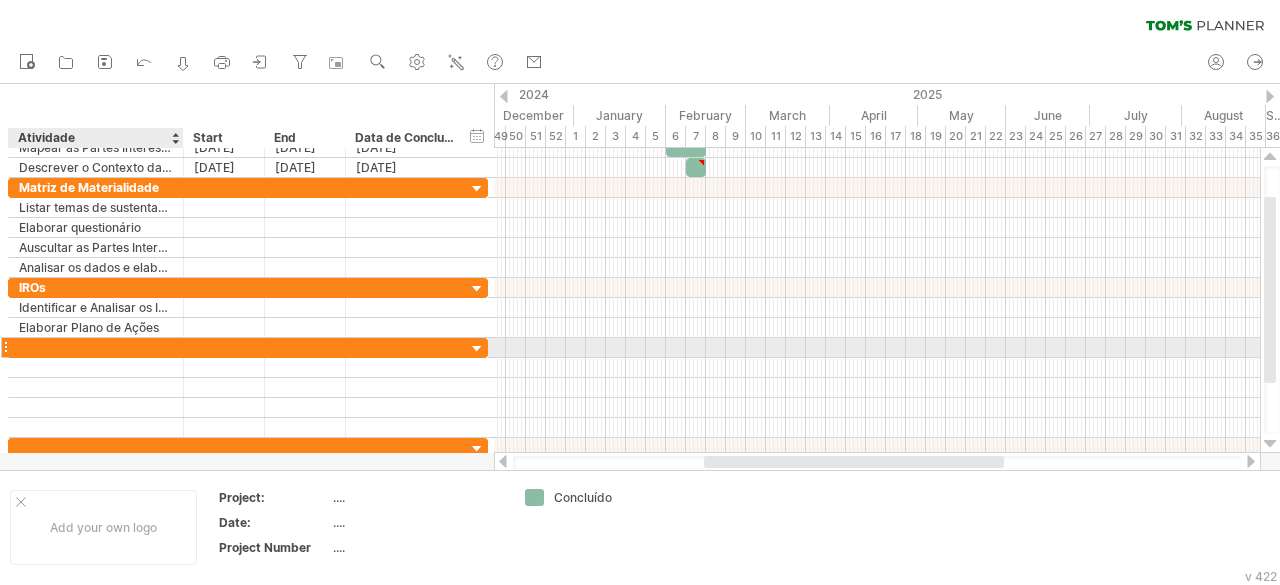 click at bounding box center (96, 347) 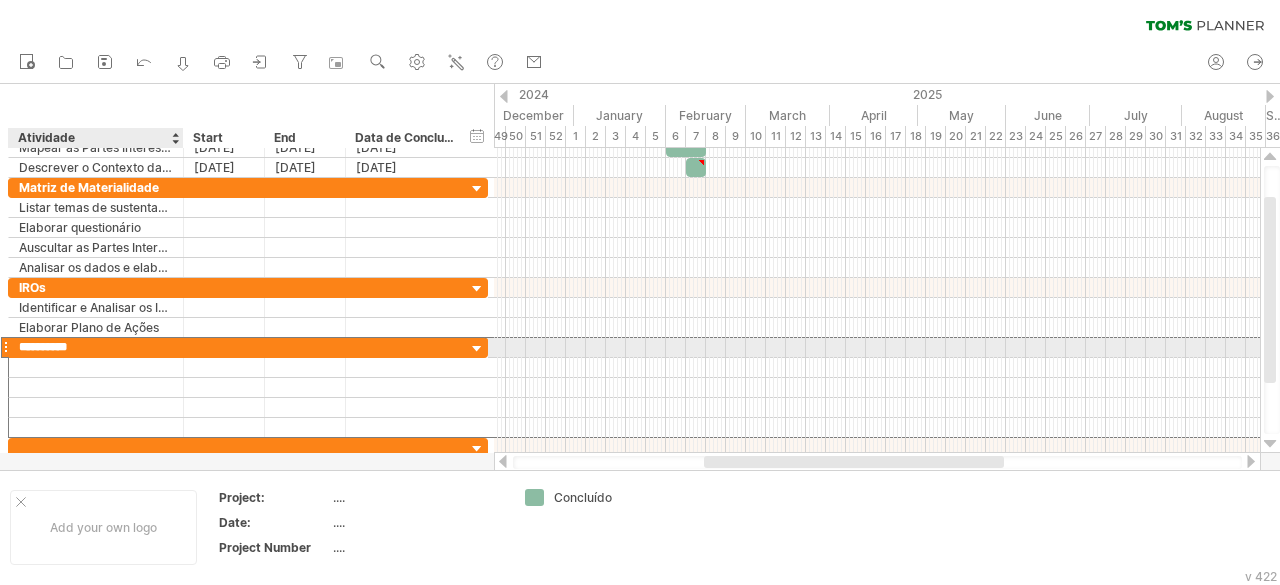 type on "**********" 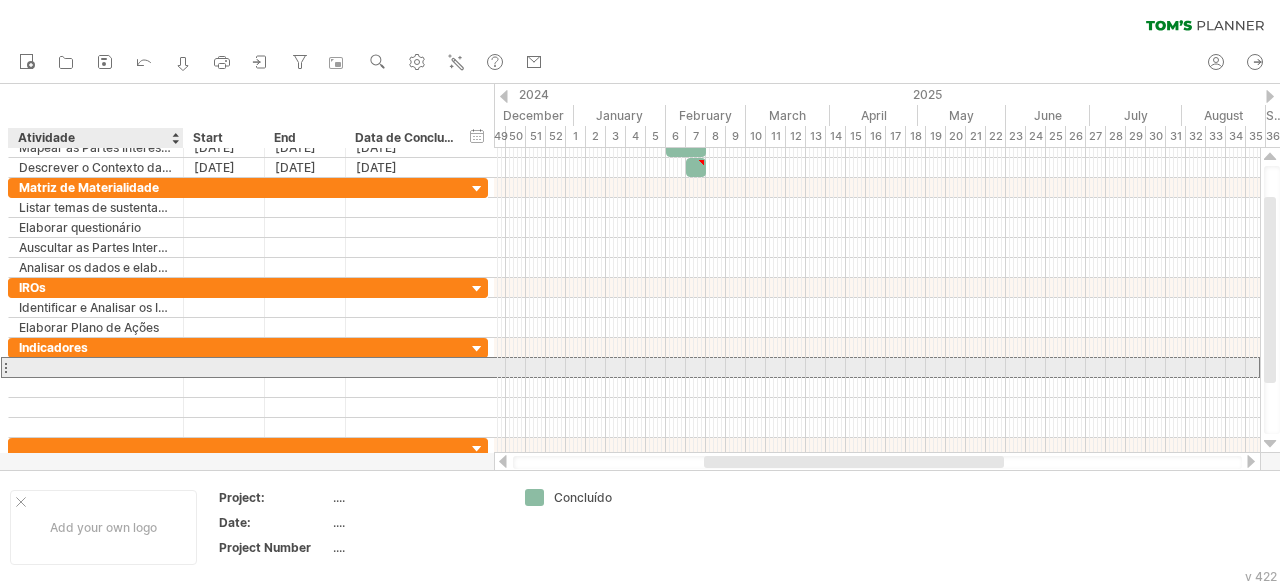 click at bounding box center [96, 367] 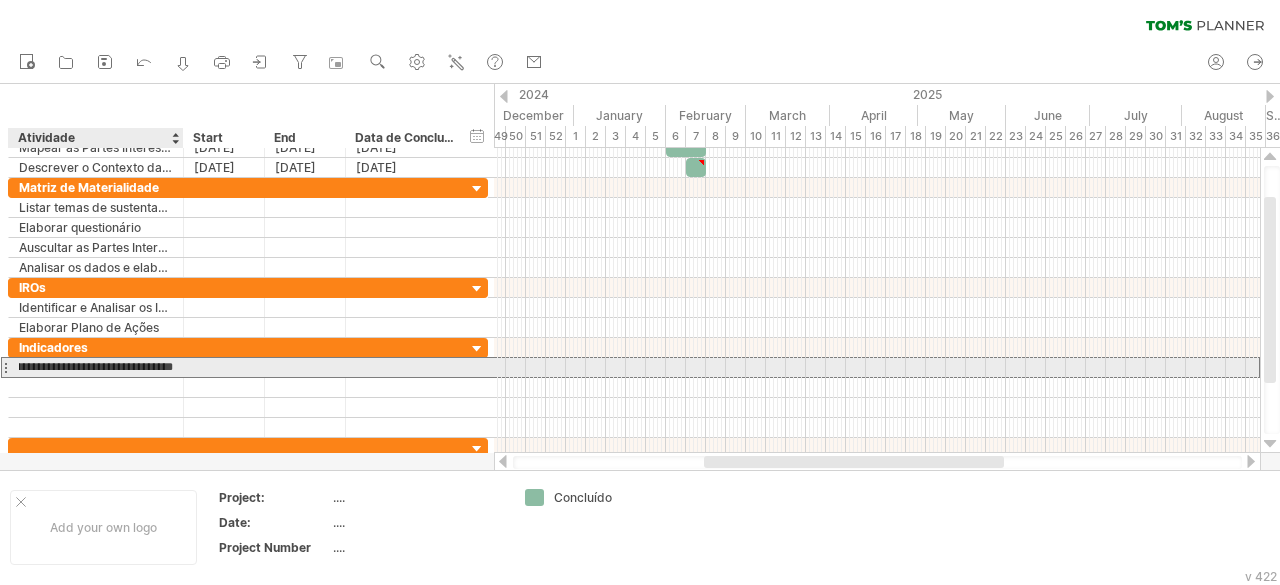 scroll, scrollTop: 0, scrollLeft: 354, axis: horizontal 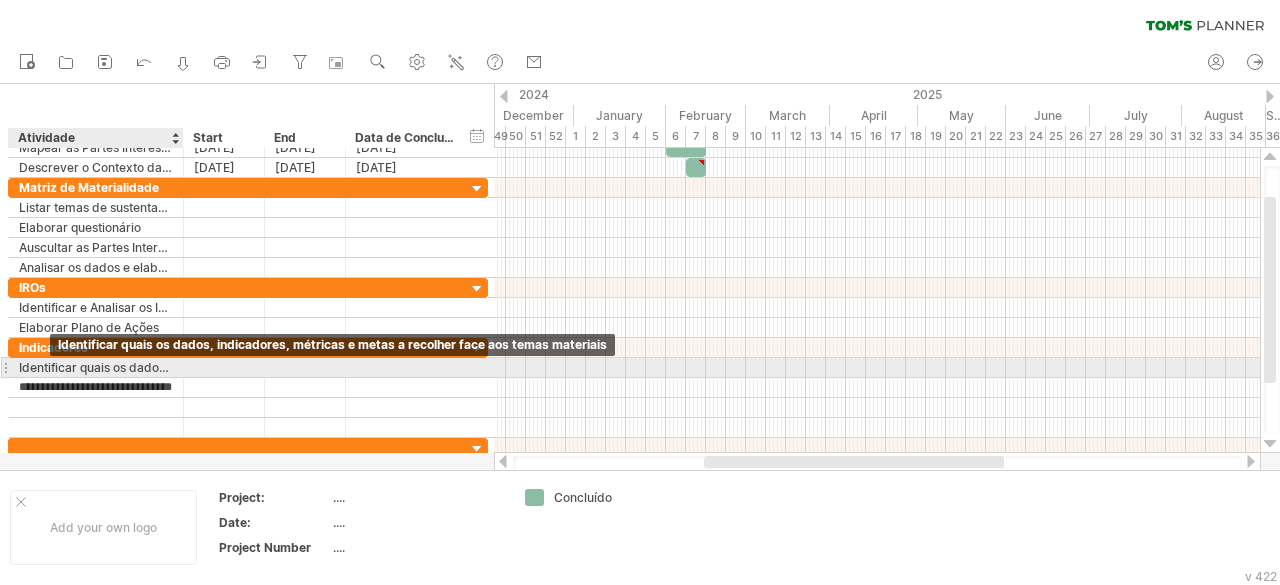 type on "**********" 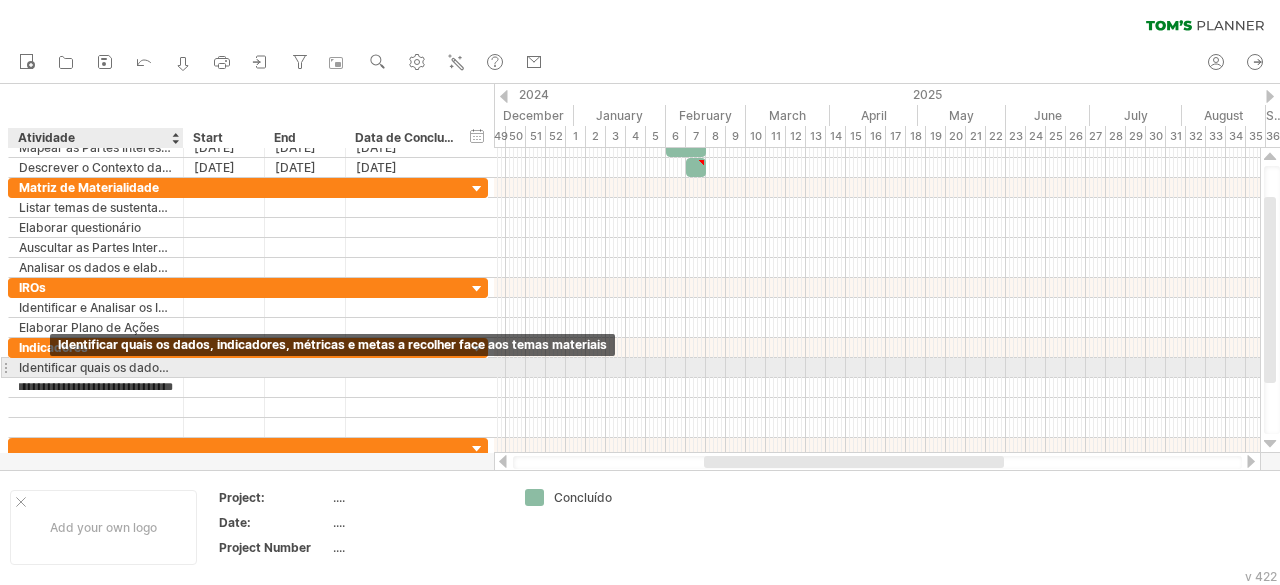 scroll, scrollTop: 0, scrollLeft: 40, axis: horizontal 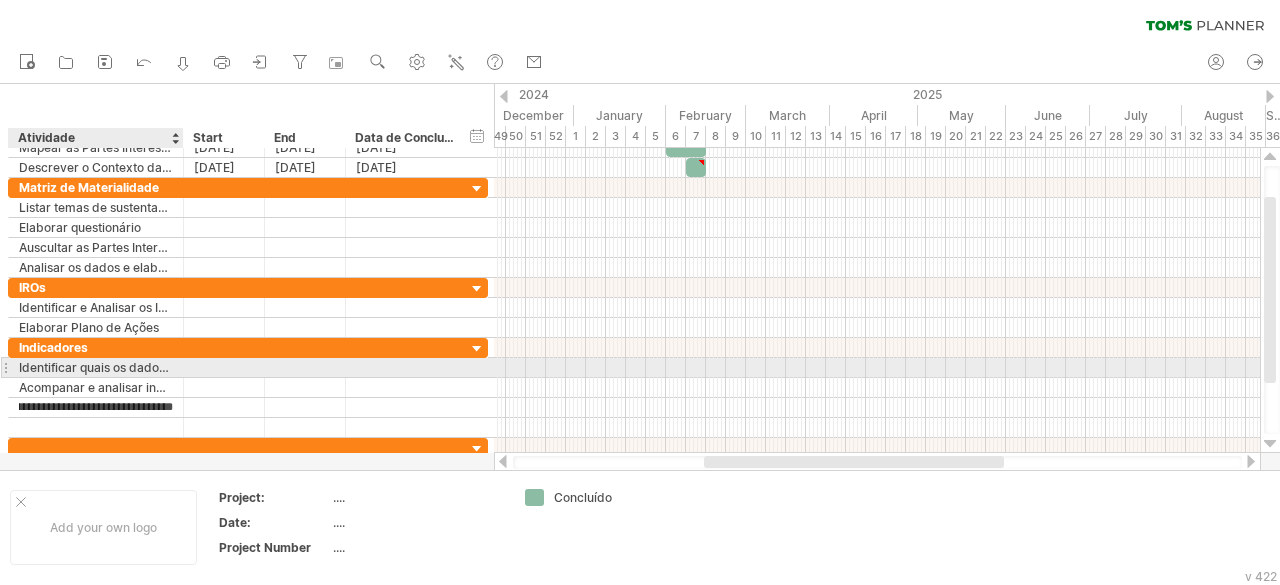 type on "**********" 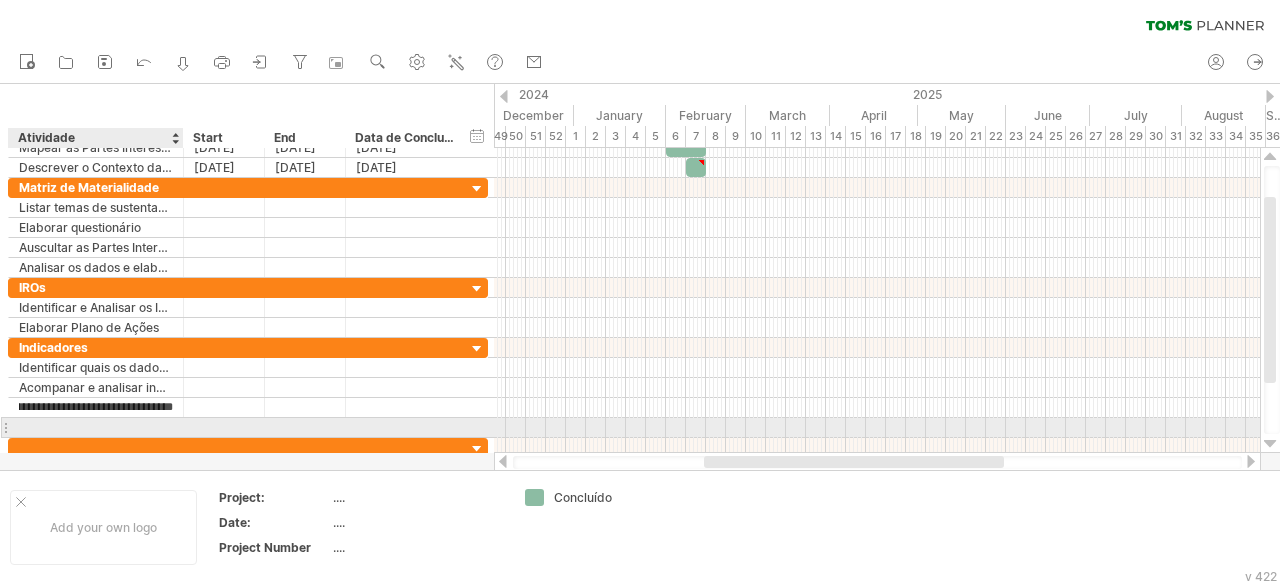 click at bounding box center [96, 427] 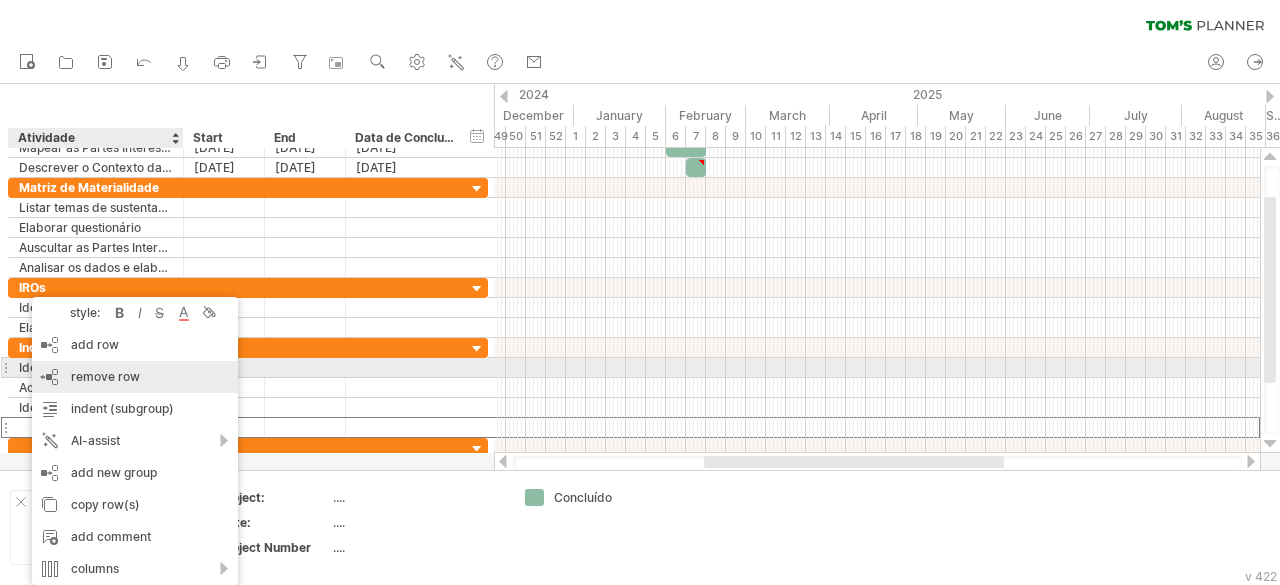 click on "remove row remove selected rows" at bounding box center [135, 377] 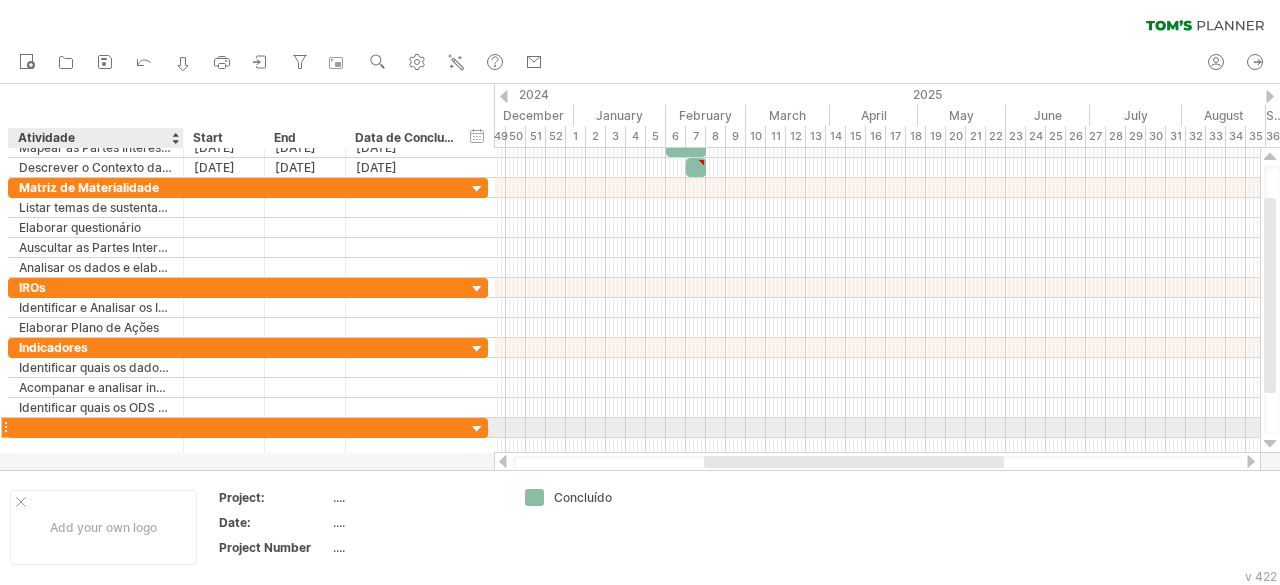click at bounding box center (96, 427) 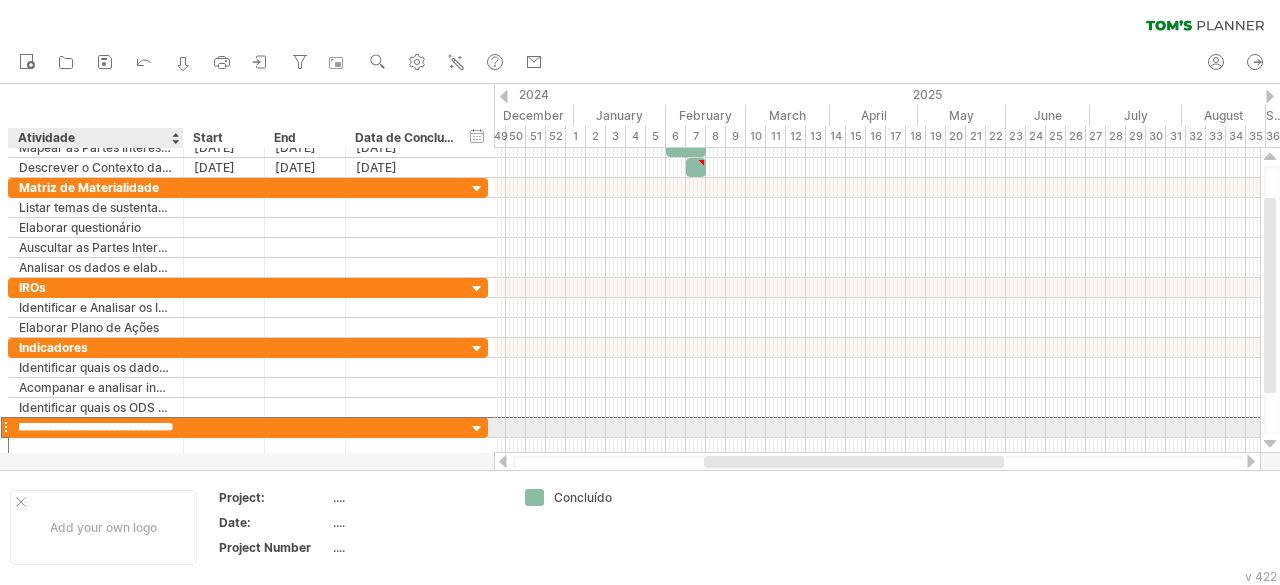 type on "**********" 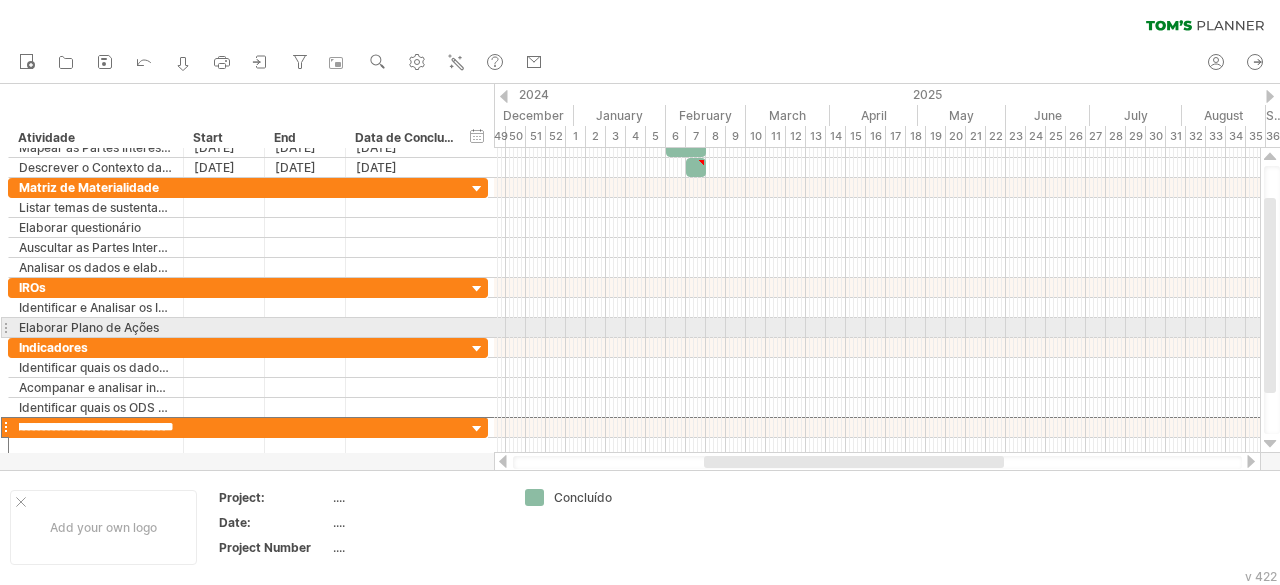 click at bounding box center [877, 368] 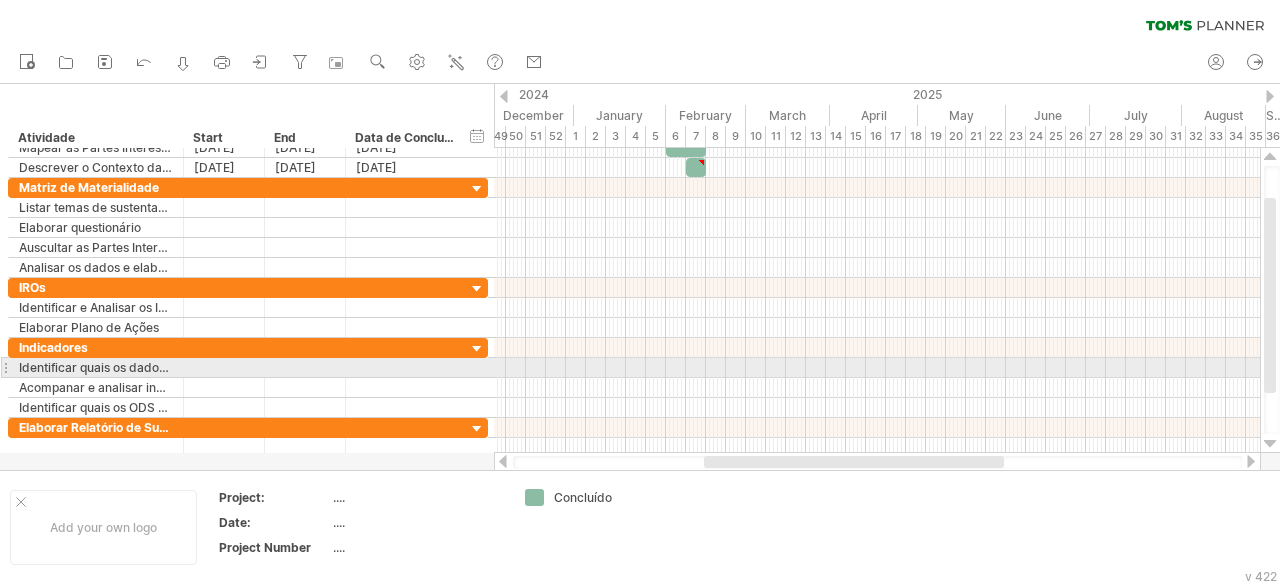 scroll, scrollTop: 0, scrollLeft: 0, axis: both 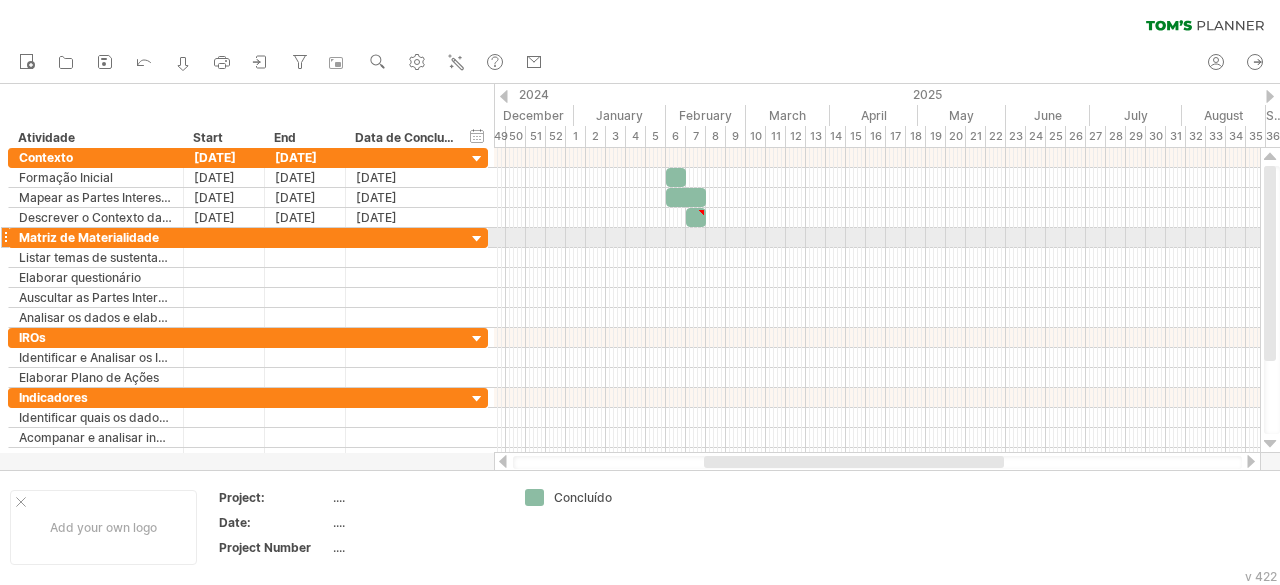 click at bounding box center (877, 238) 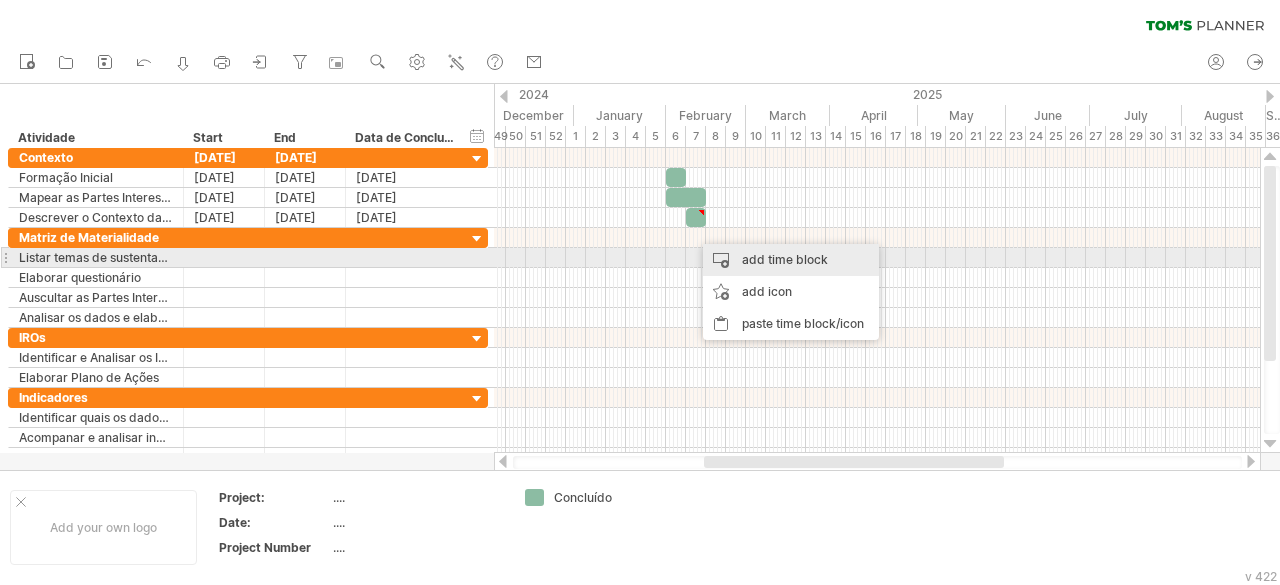 click on "add time block" at bounding box center [791, 260] 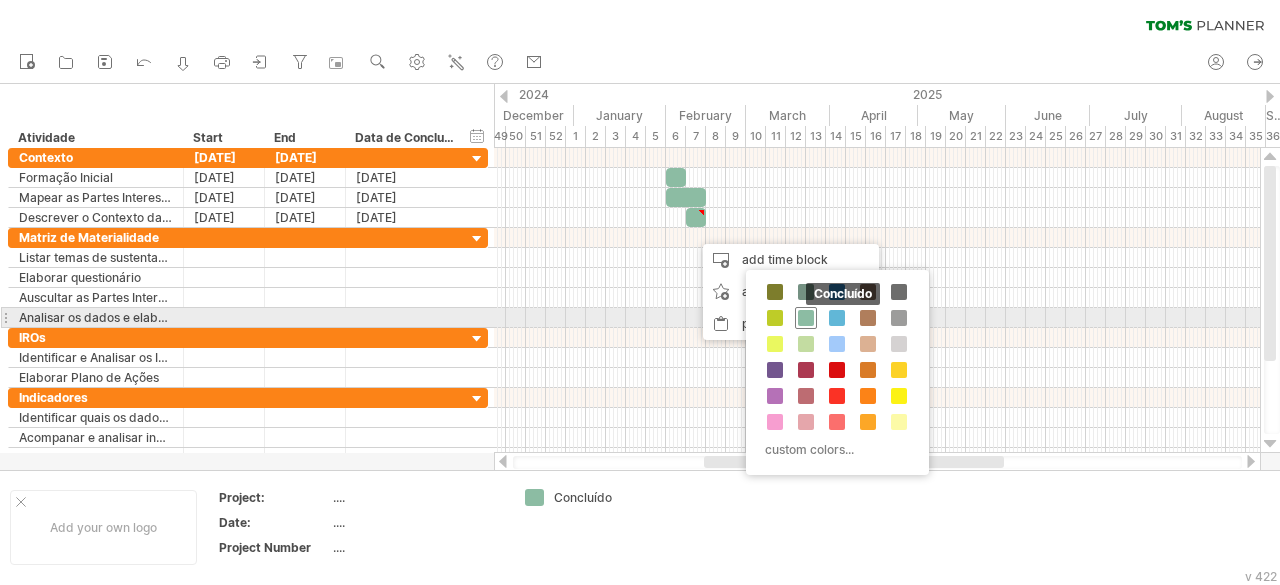 click at bounding box center (806, 318) 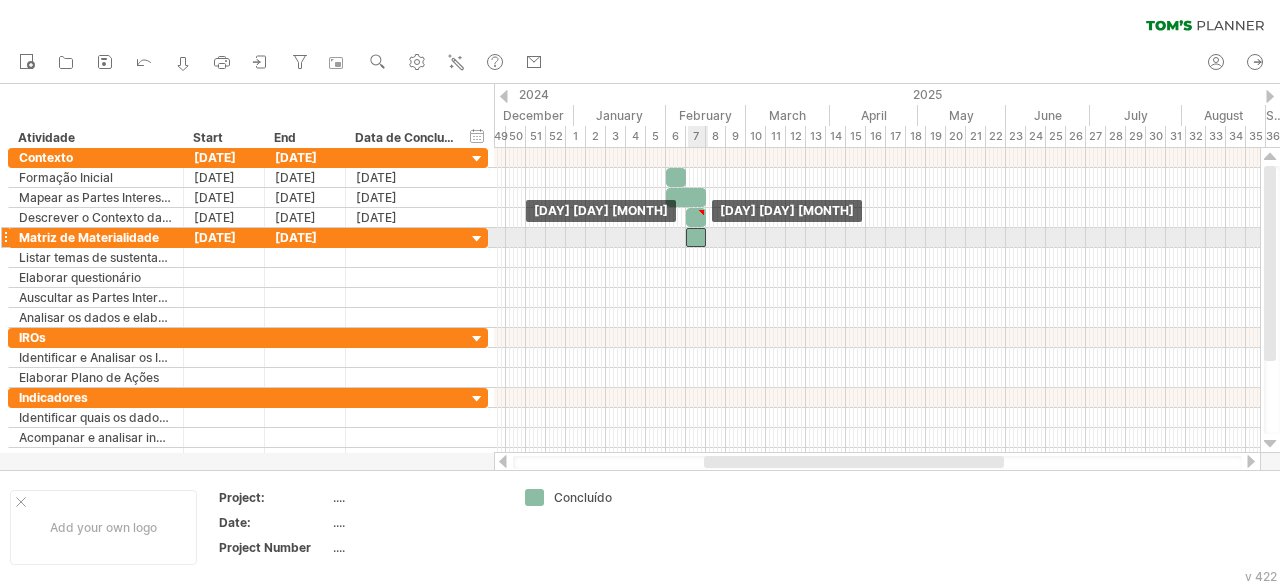 click at bounding box center [696, 237] 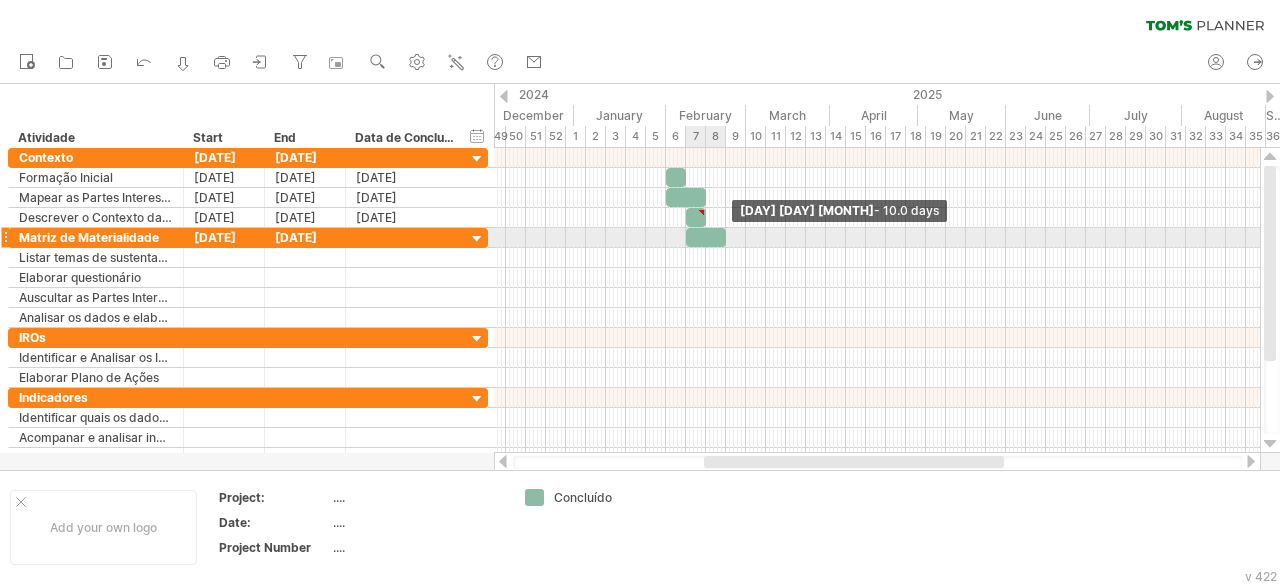 drag, startPoint x: 706, startPoint y: 235, endPoint x: 726, endPoint y: 235, distance: 20 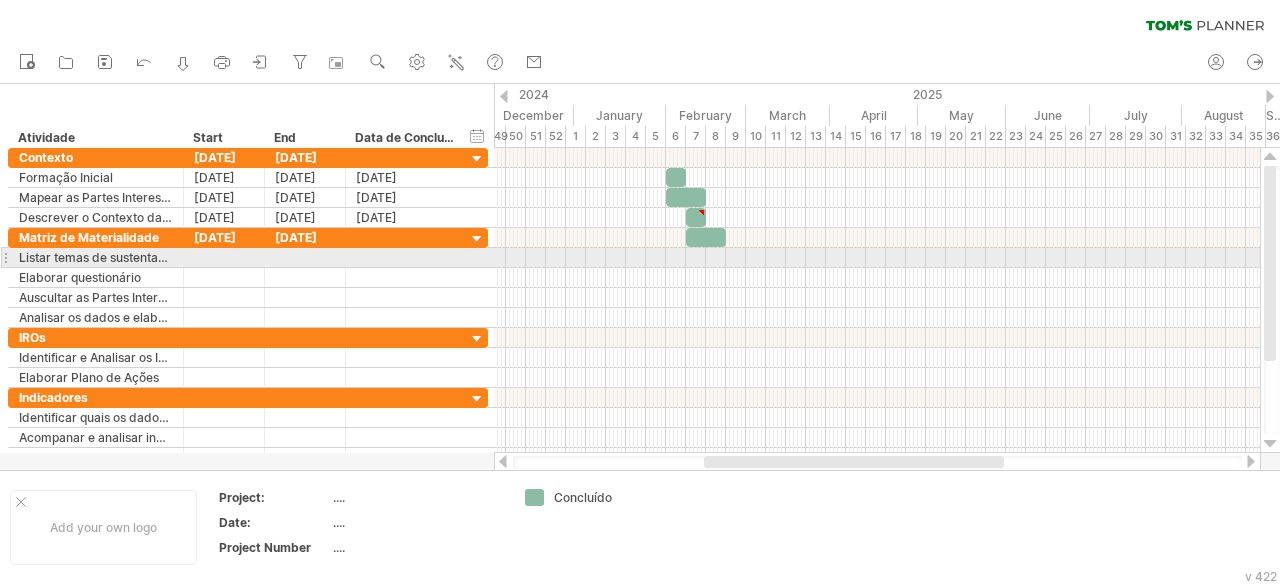 click at bounding box center [877, 258] 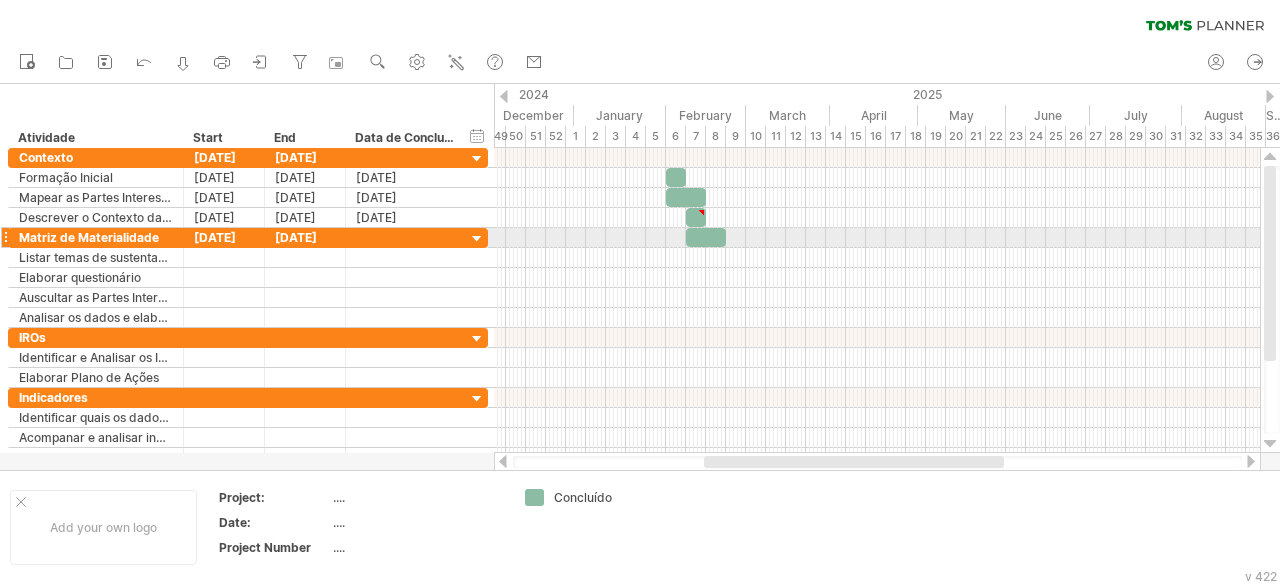 click at bounding box center (706, 237) 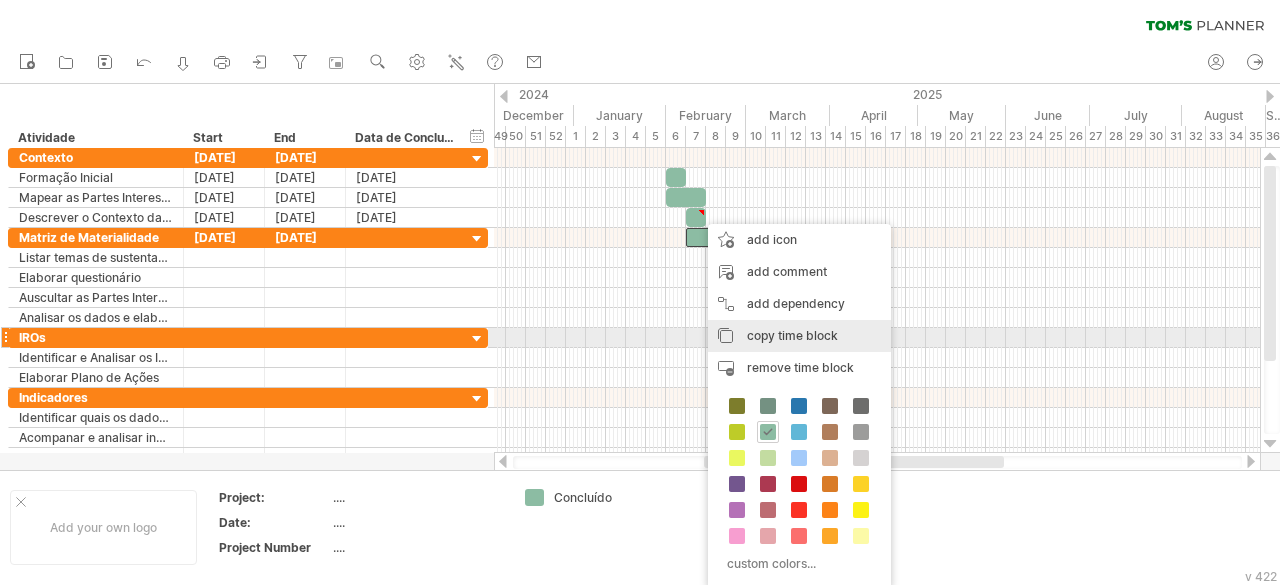 click on "copy time block" at bounding box center [792, 335] 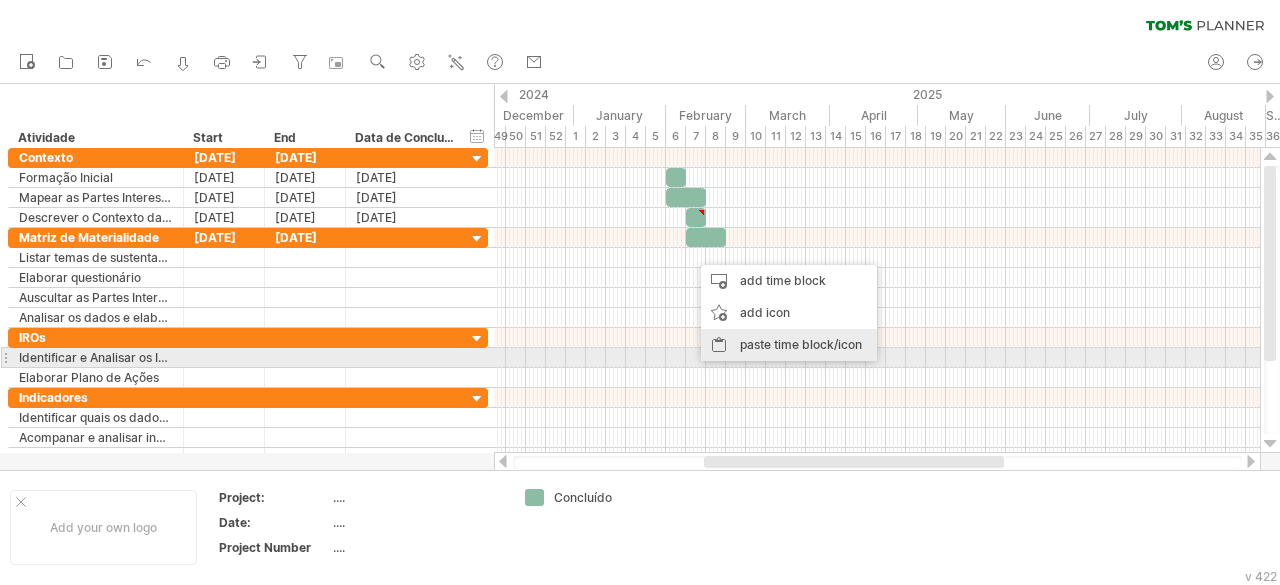 click on "paste time block/icon" at bounding box center [789, 345] 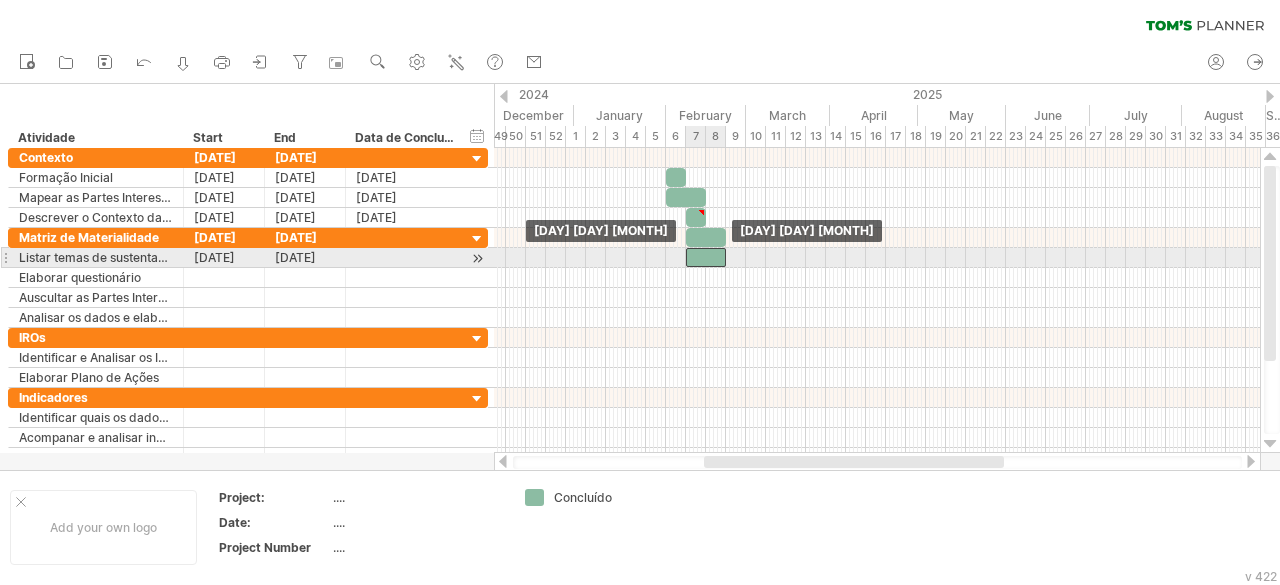 click at bounding box center (706, 257) 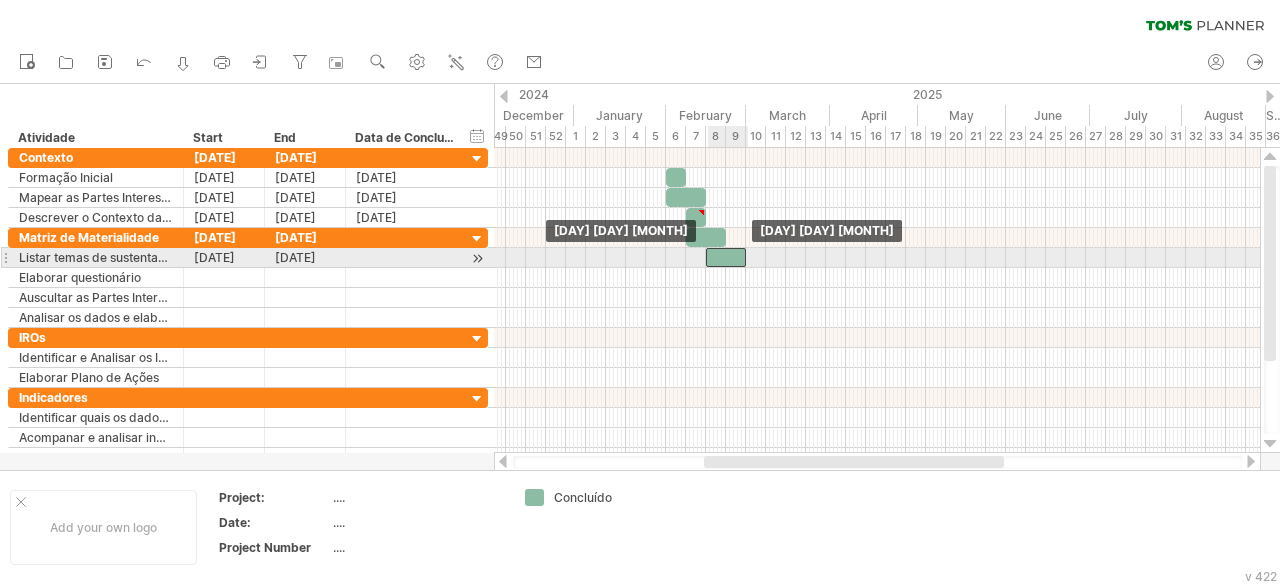 drag, startPoint x: 704, startPoint y: 251, endPoint x: 724, endPoint y: 252, distance: 20.024984 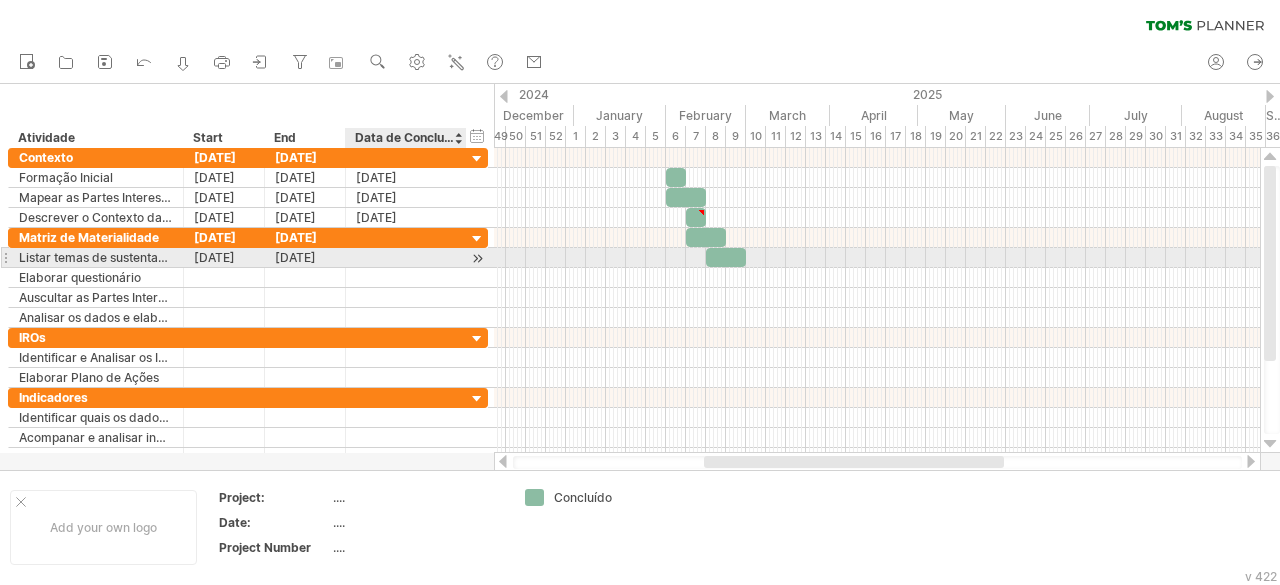 click at bounding box center [406, 257] 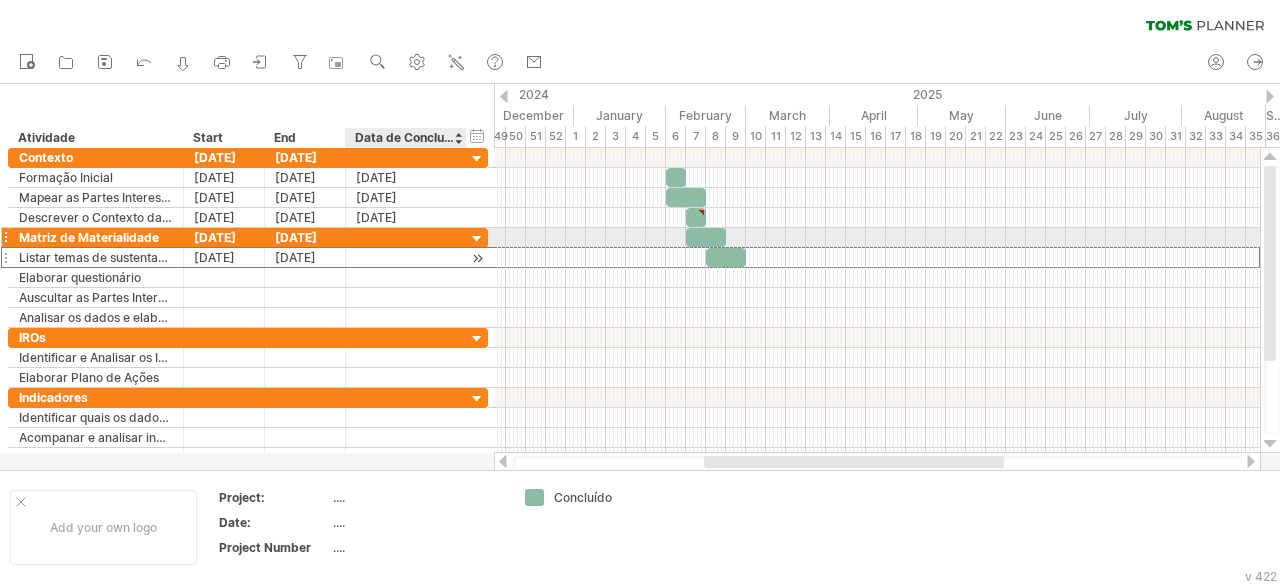 click at bounding box center (406, 257) 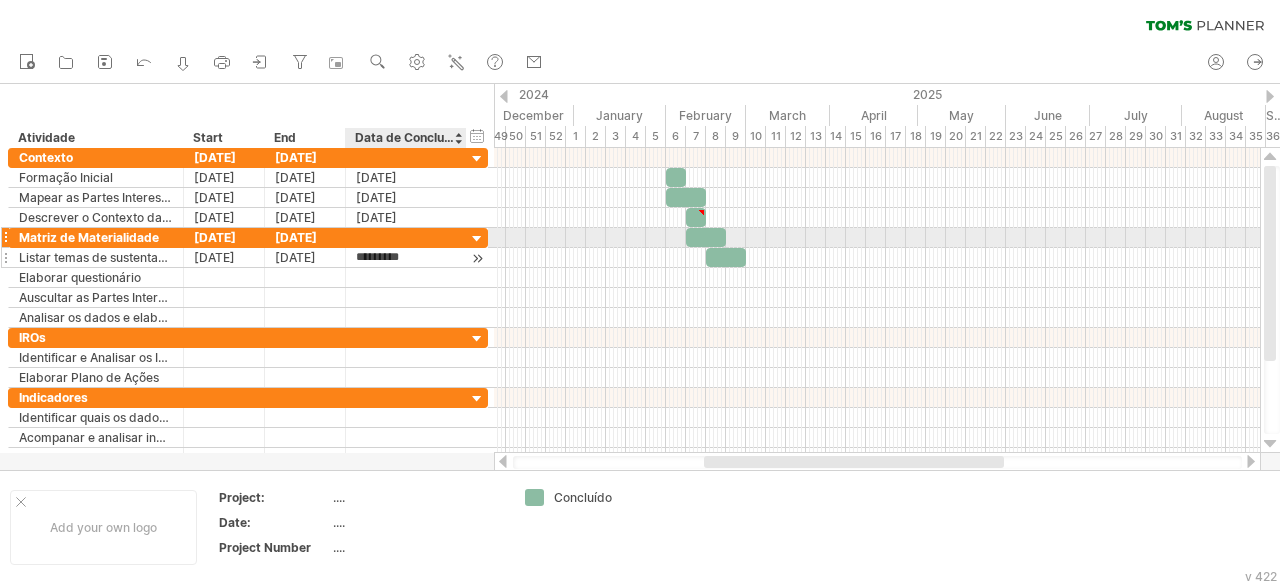 type on "**********" 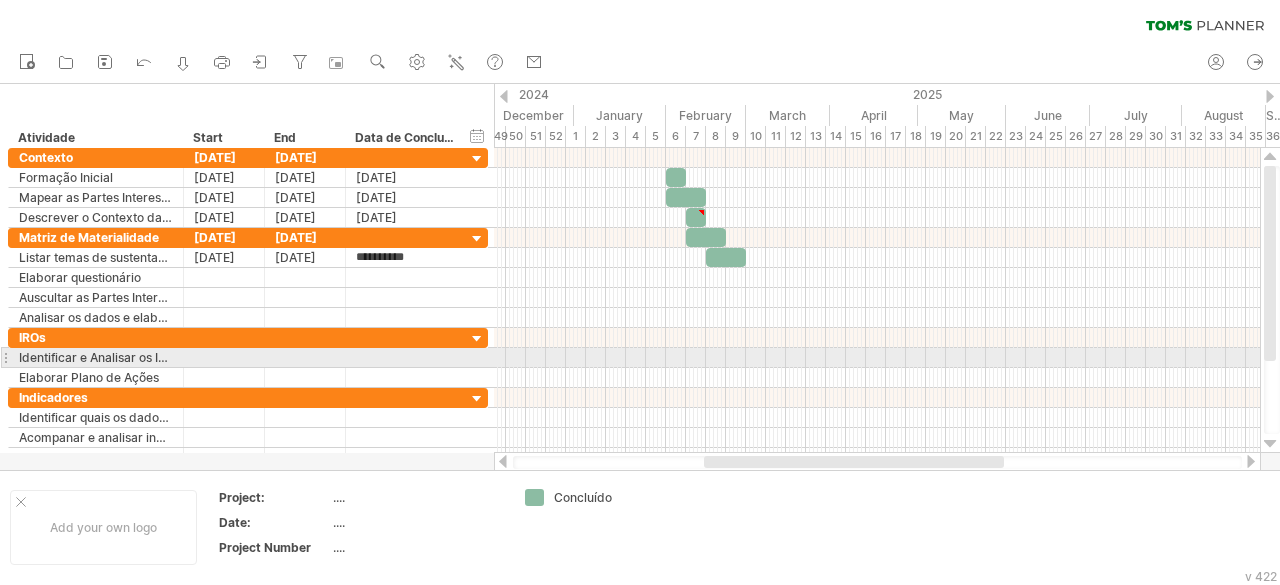 click at bounding box center (877, 358) 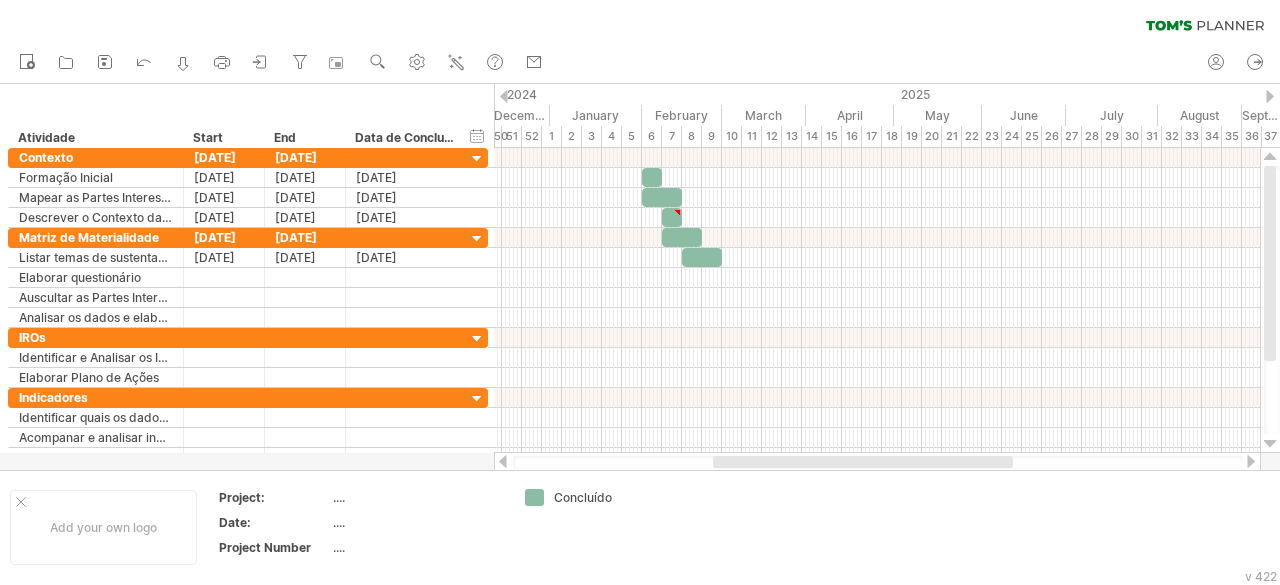 click at bounding box center (863, 462) 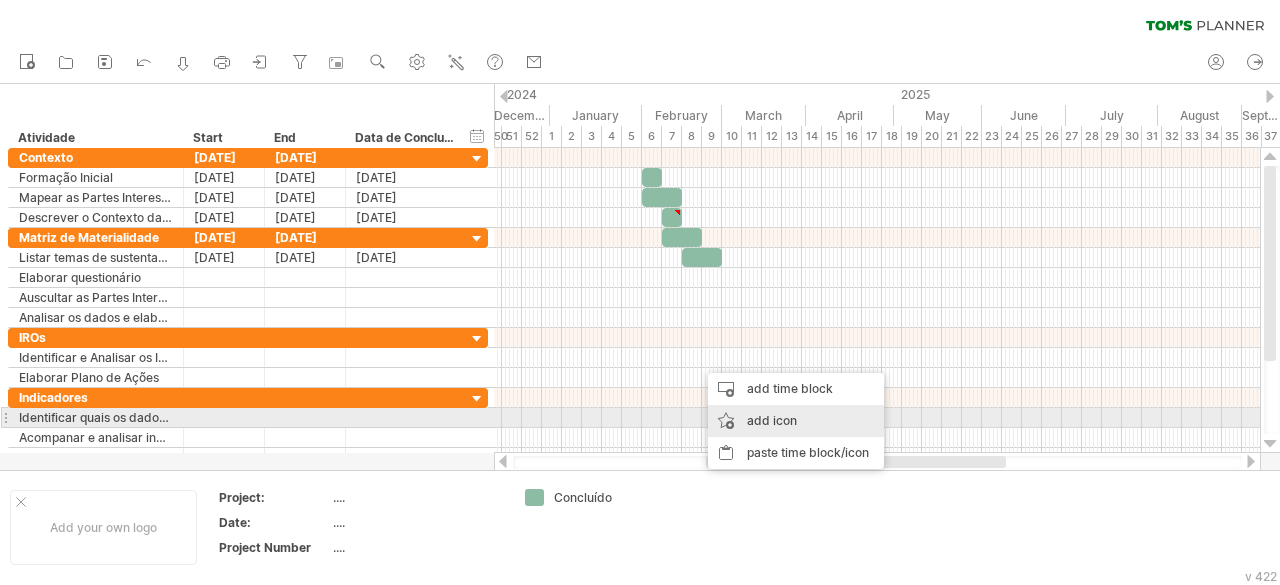 click on "add icon" at bounding box center [796, 421] 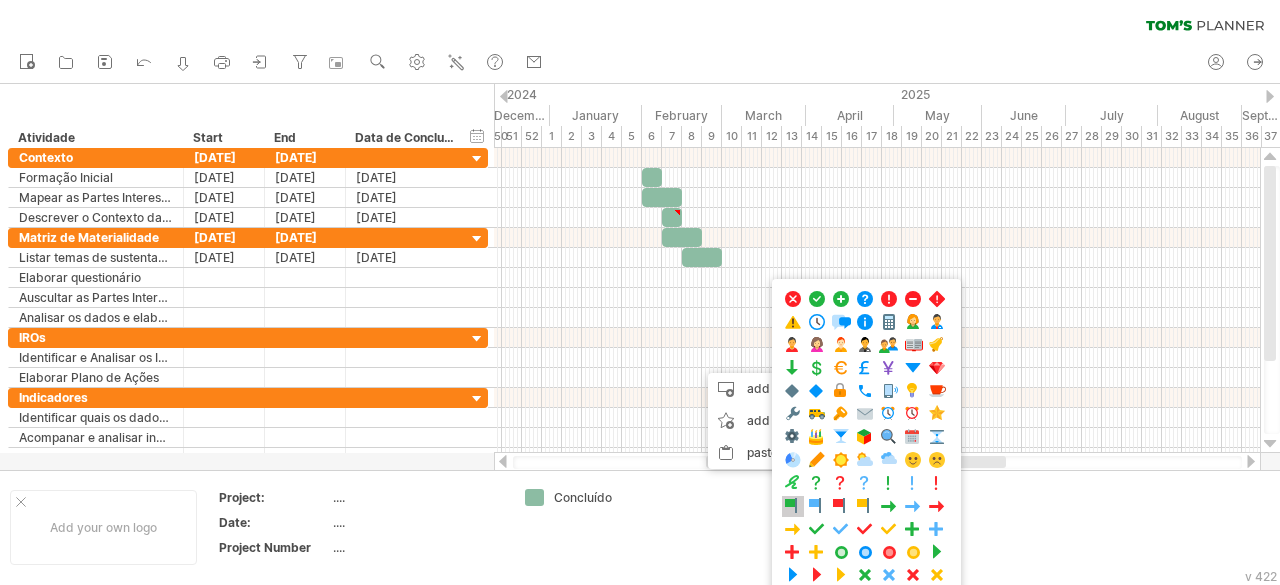 click at bounding box center [793, 506] 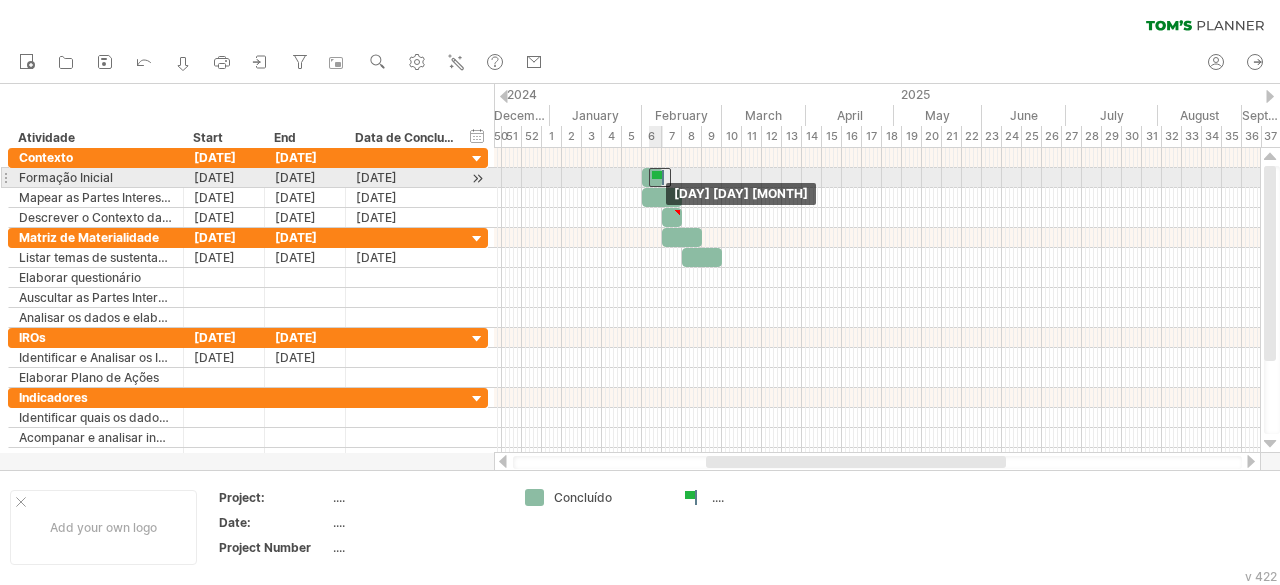 drag, startPoint x: 698, startPoint y: 353, endPoint x: 660, endPoint y: 181, distance: 176.14766 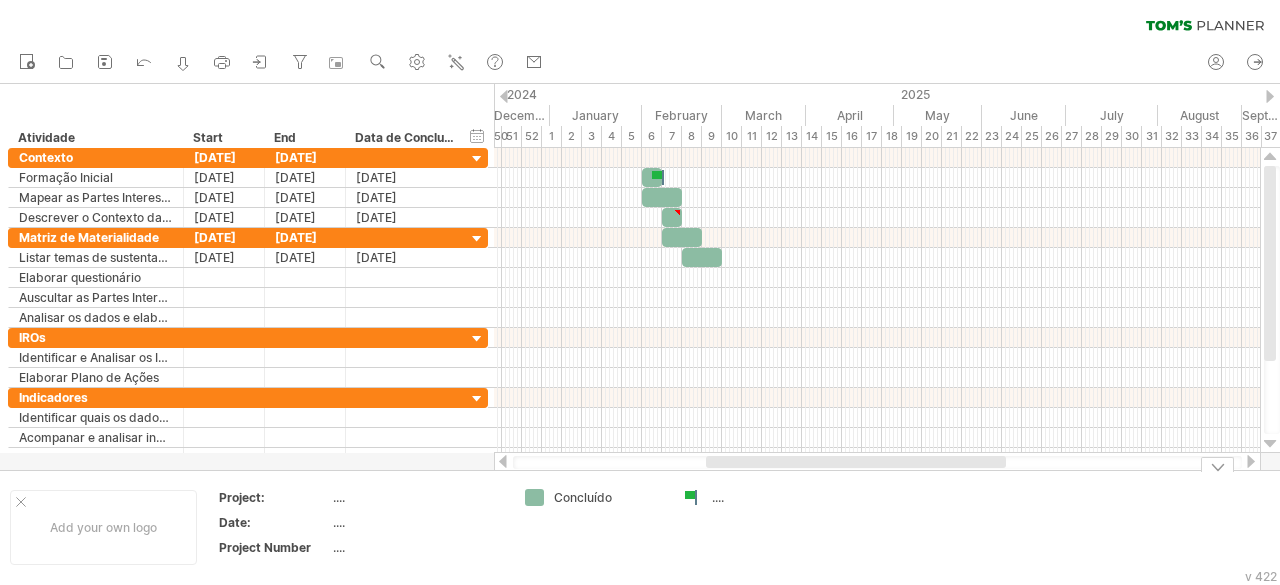 click on "...." at bounding box center (766, 497) 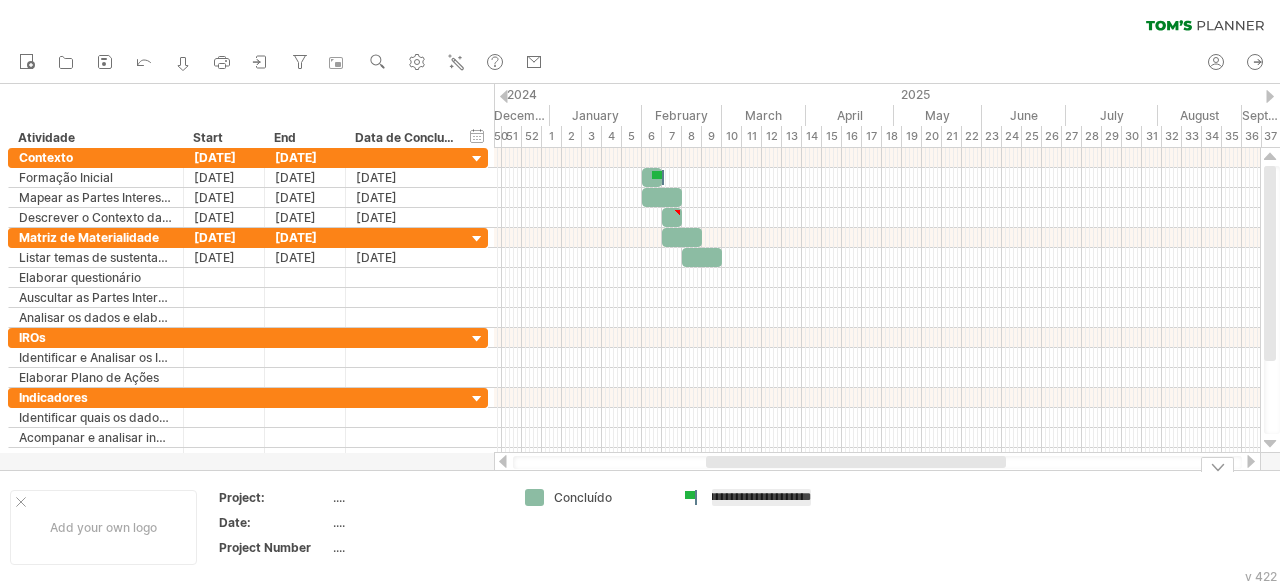 type on "**********" 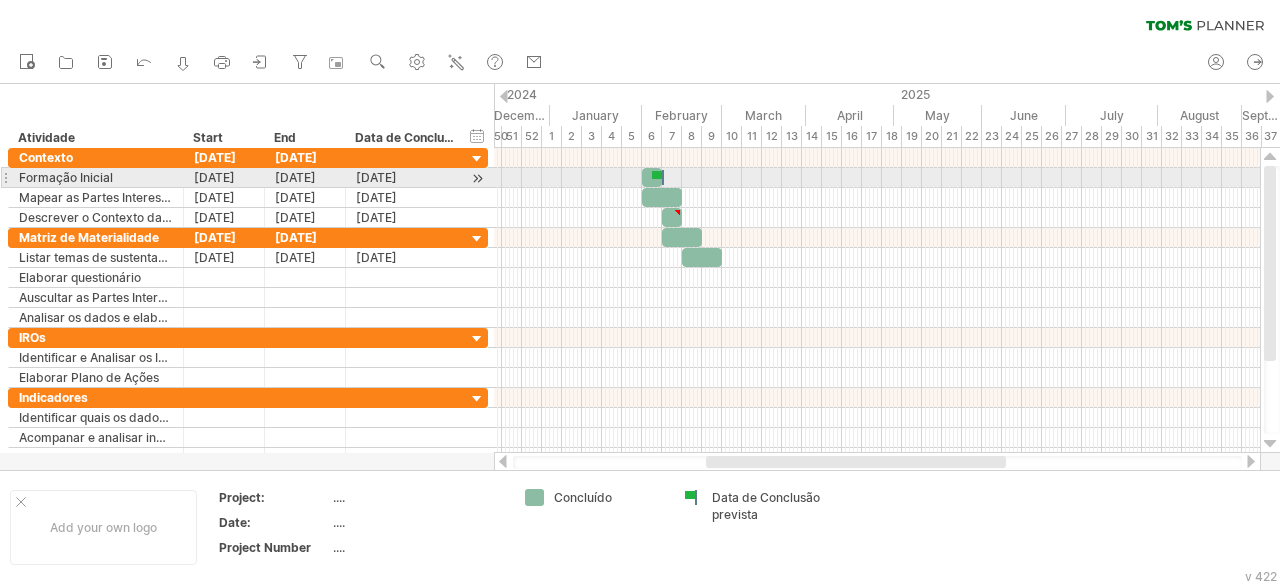 click at bounding box center (660, 177) 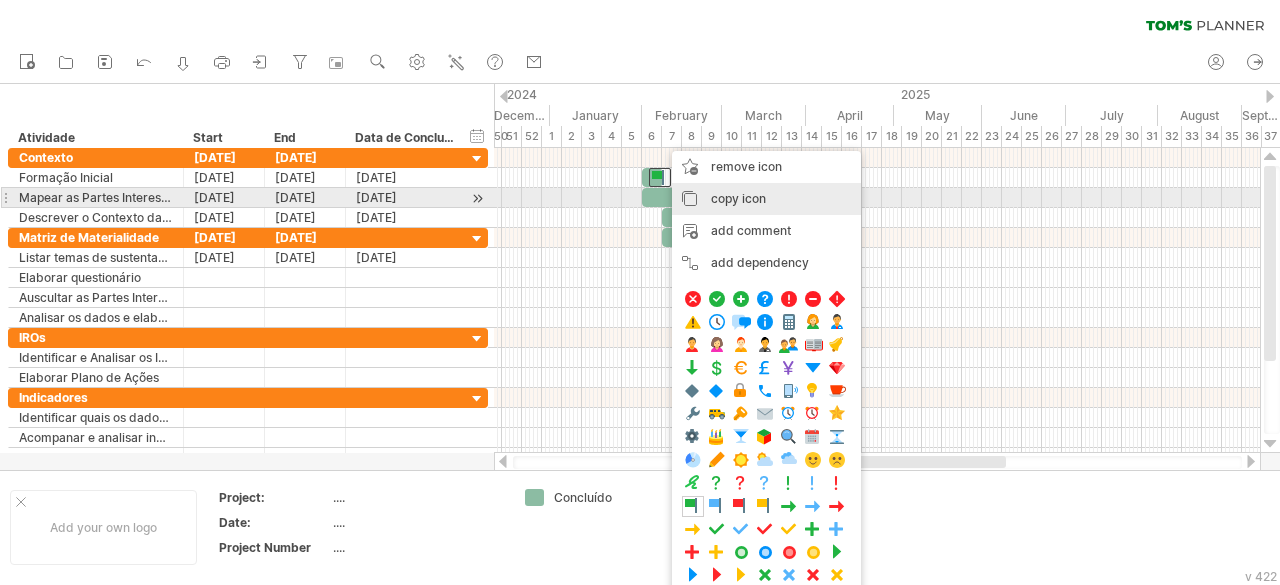 click on "copy icon copy time blocks/icons" at bounding box center (766, 199) 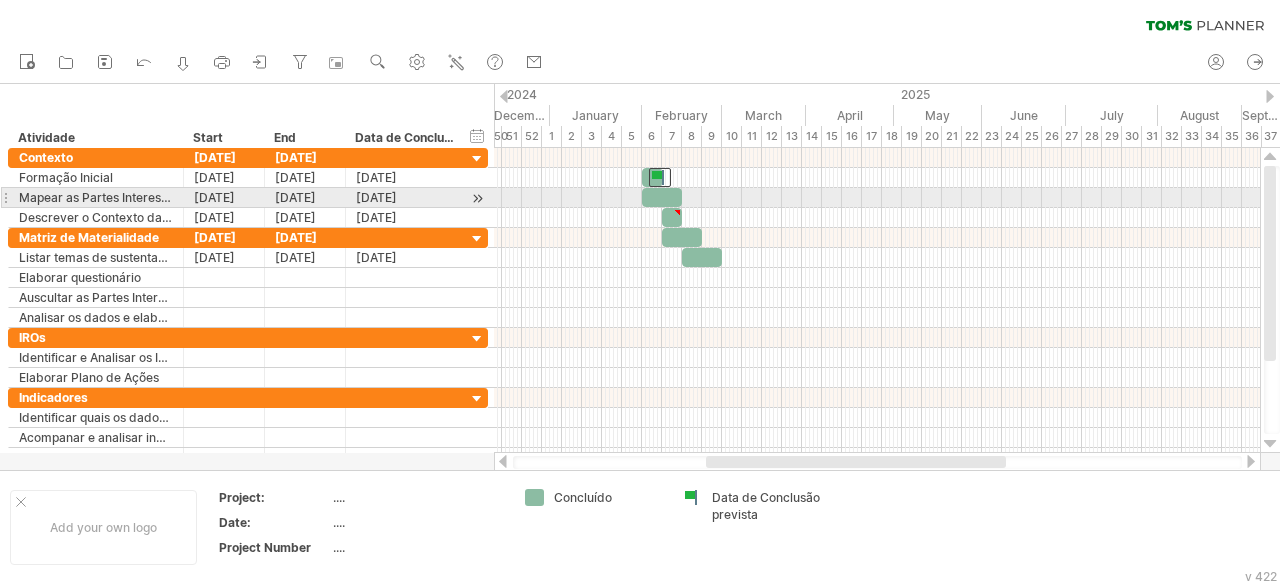 click at bounding box center (682, 197) 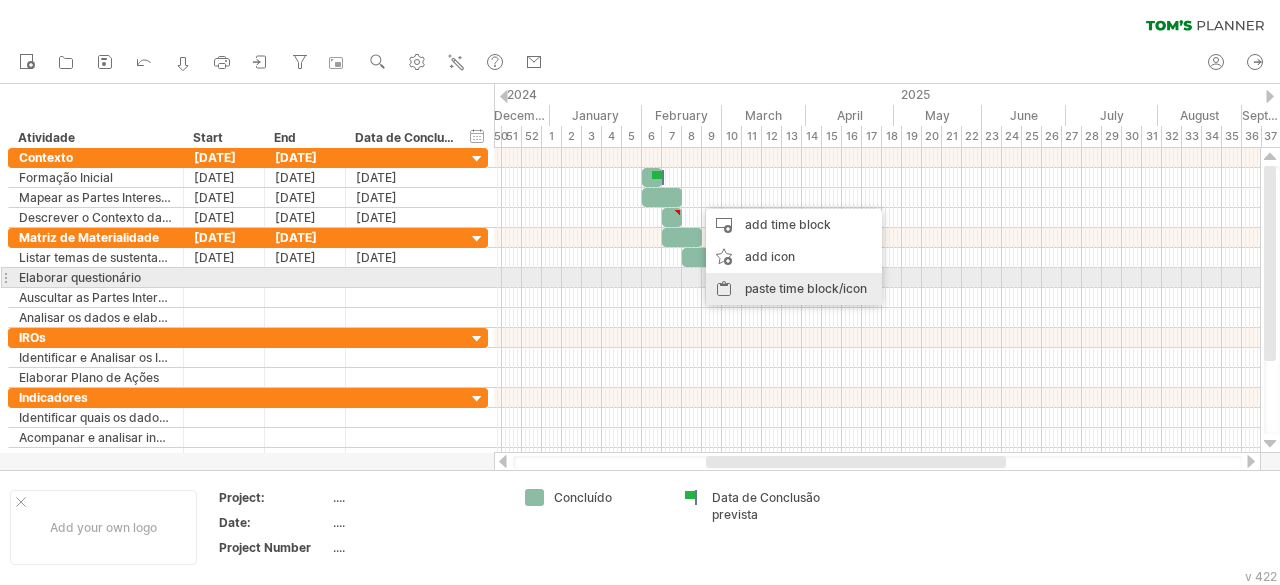 click on "paste time block/icon" at bounding box center [794, 289] 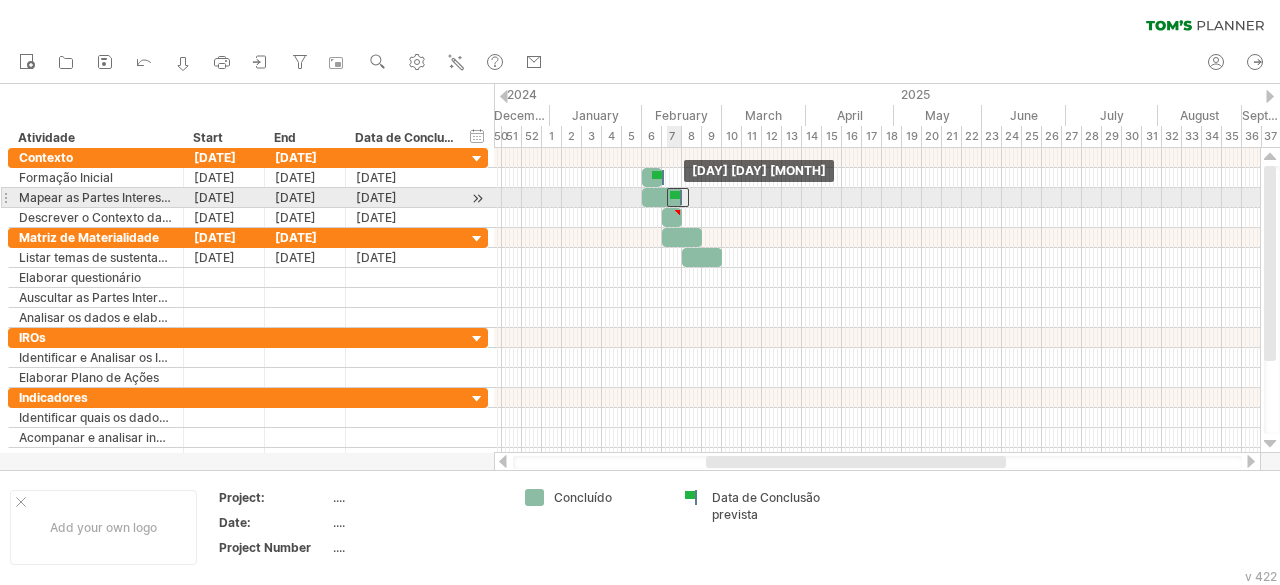 drag, startPoint x: 698, startPoint y: 199, endPoint x: 679, endPoint y: 197, distance: 19.104973 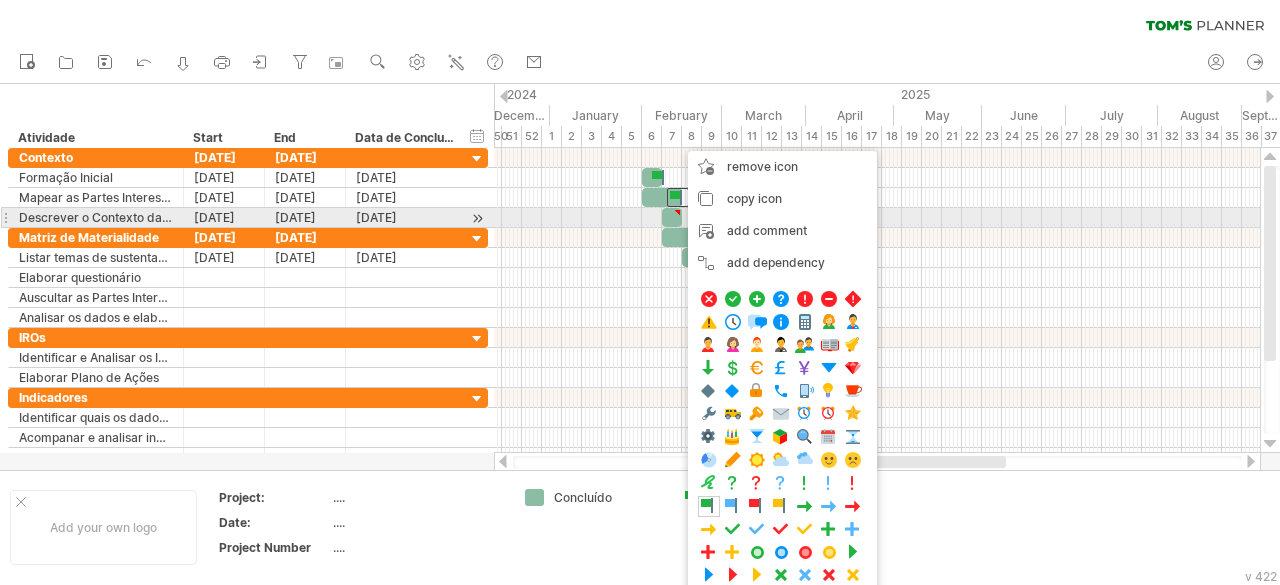click at bounding box center (672, 217) 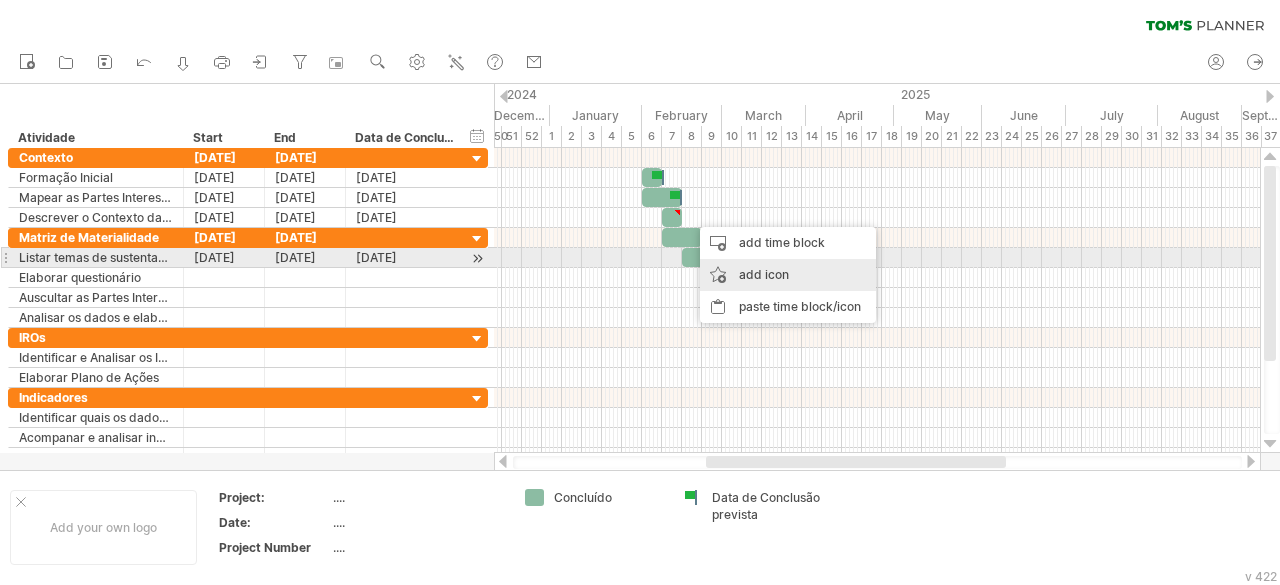 click on "add icon" at bounding box center [788, 275] 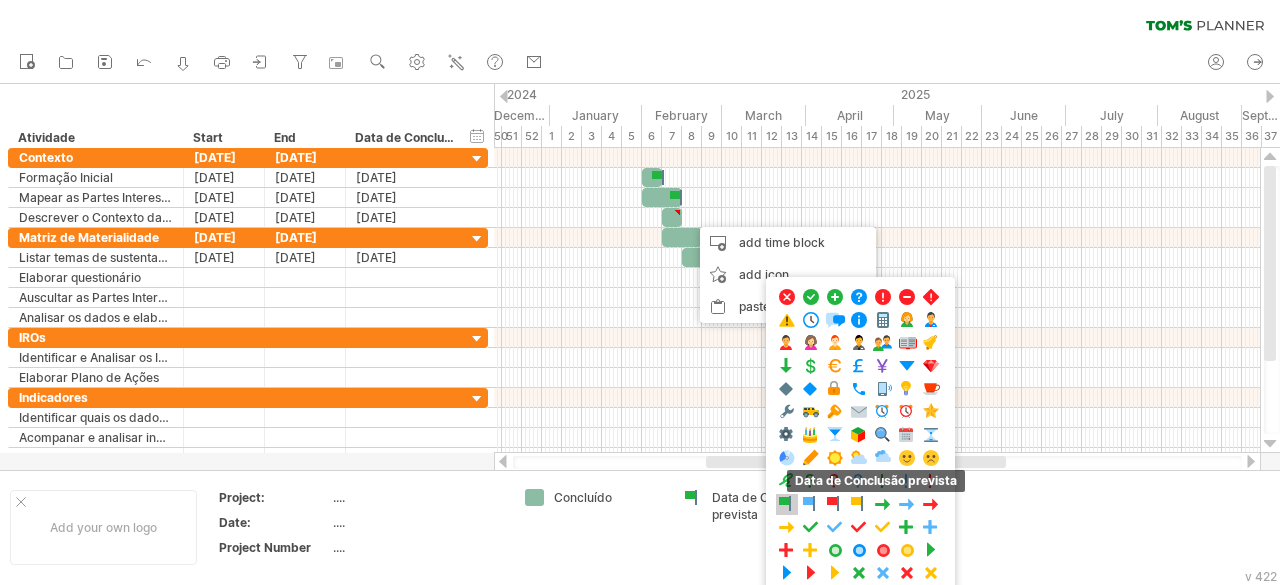 click at bounding box center (787, 504) 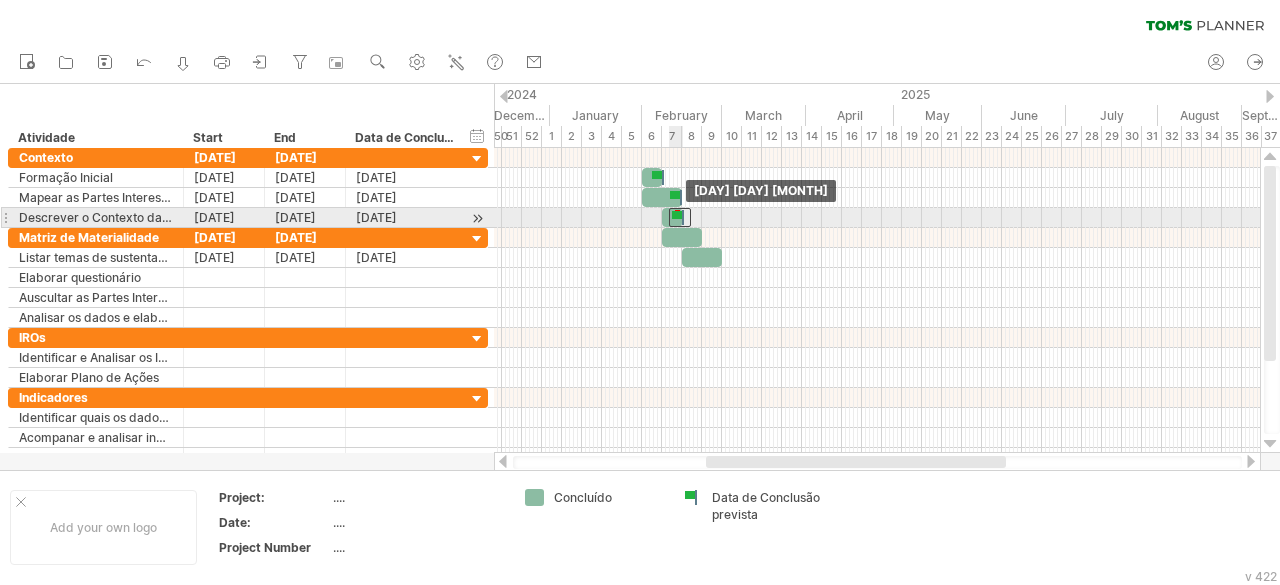 drag, startPoint x: 694, startPoint y: 217, endPoint x: 684, endPoint y: 218, distance: 10.049875 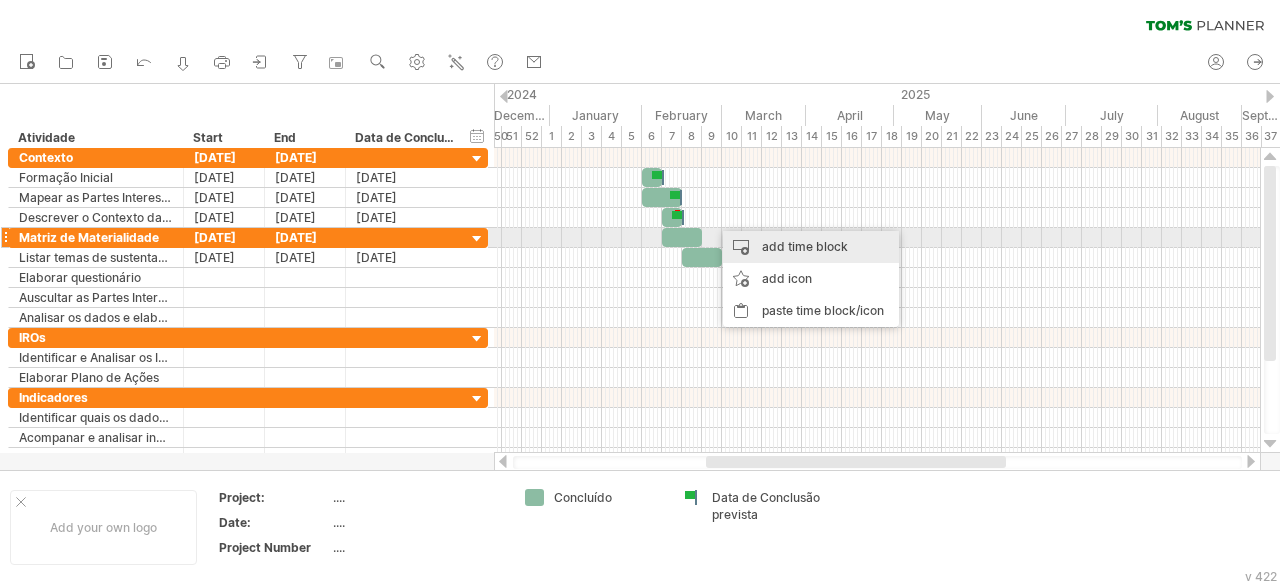 click on "add time block" at bounding box center (811, 247) 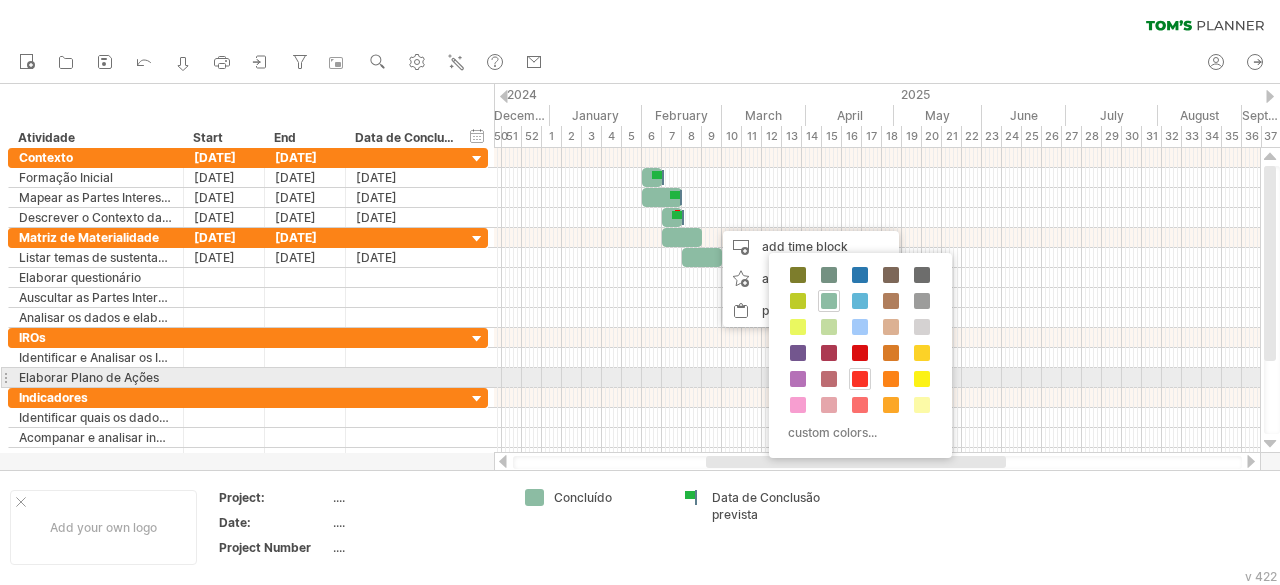 click at bounding box center (860, 379) 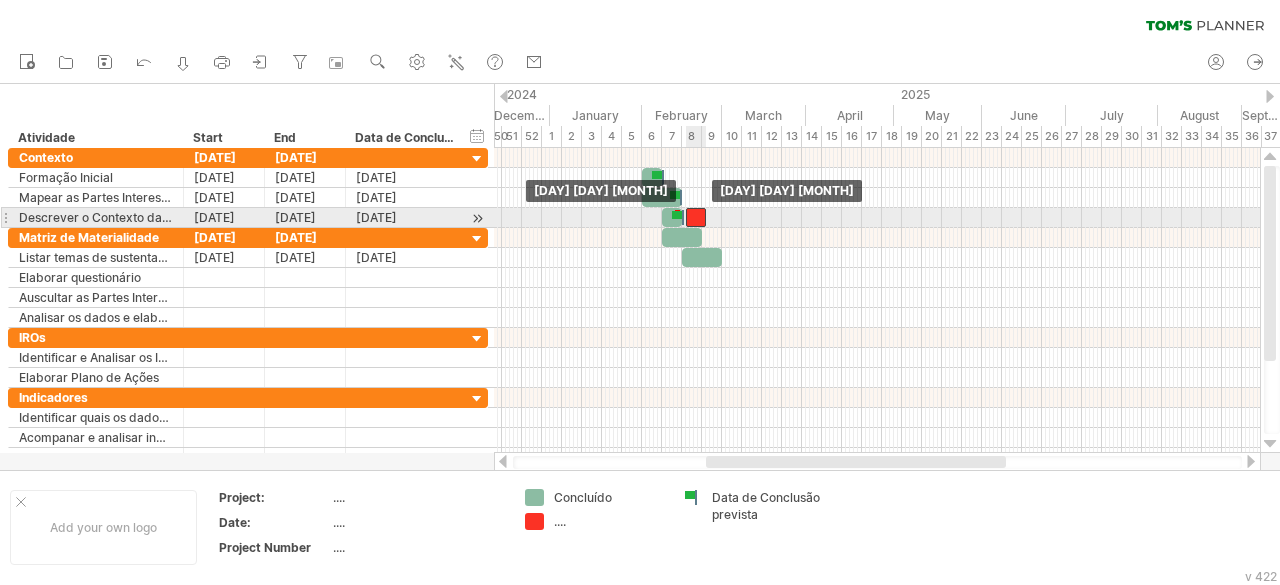 drag, startPoint x: 725, startPoint y: 217, endPoint x: 696, endPoint y: 217, distance: 29 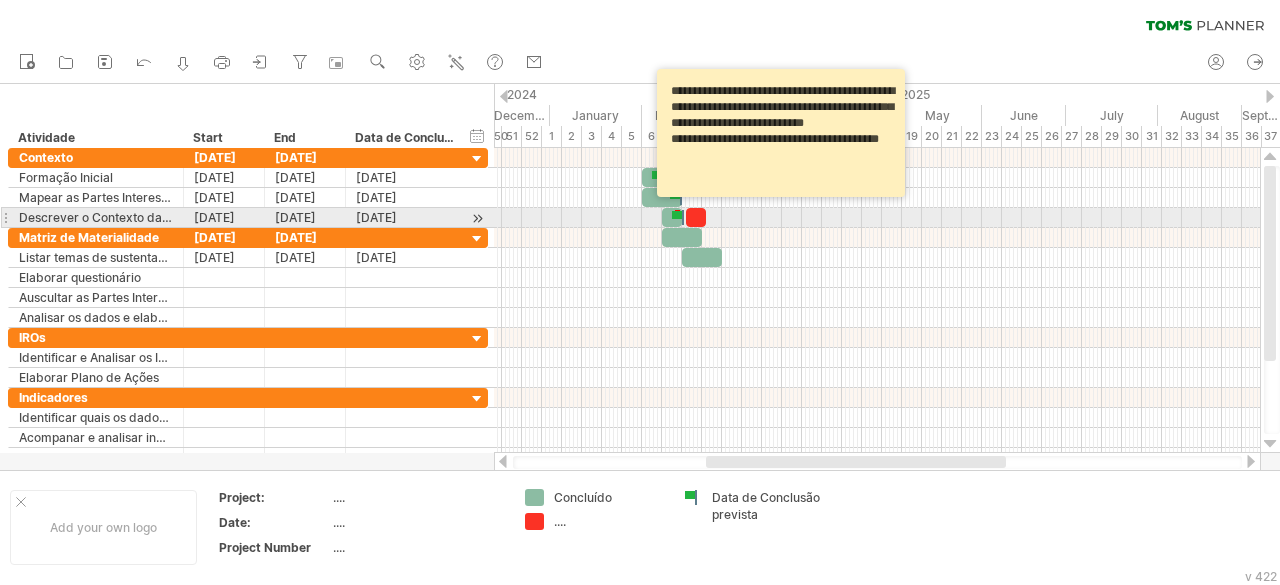 click at bounding box center (672, 217) 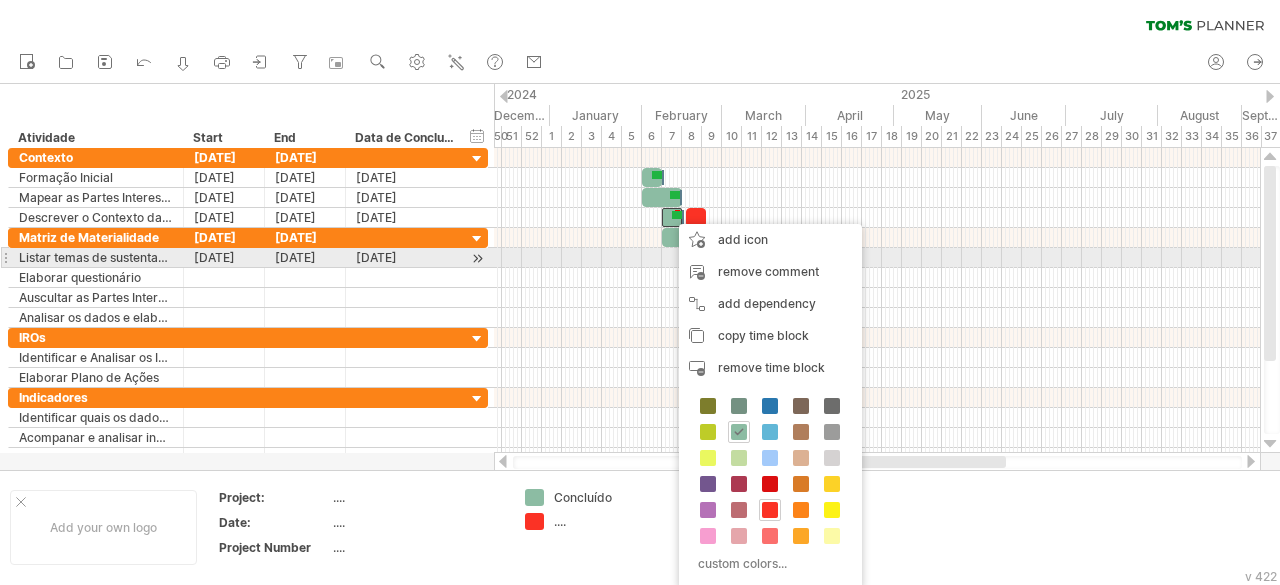click at bounding box center (877, 258) 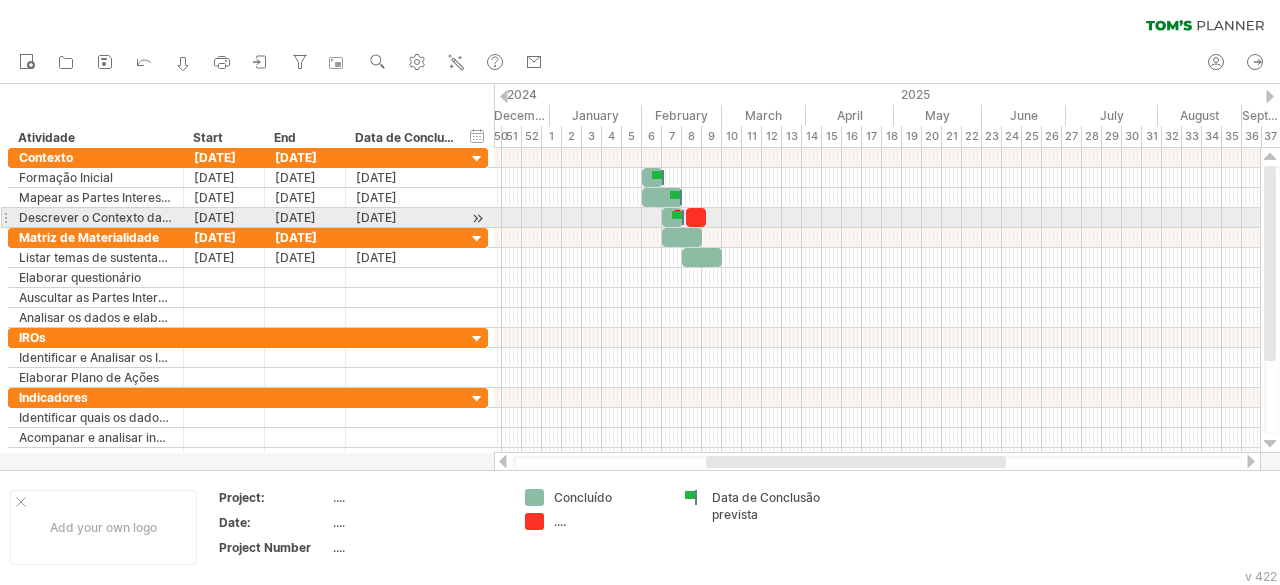 click at bounding box center (680, 217) 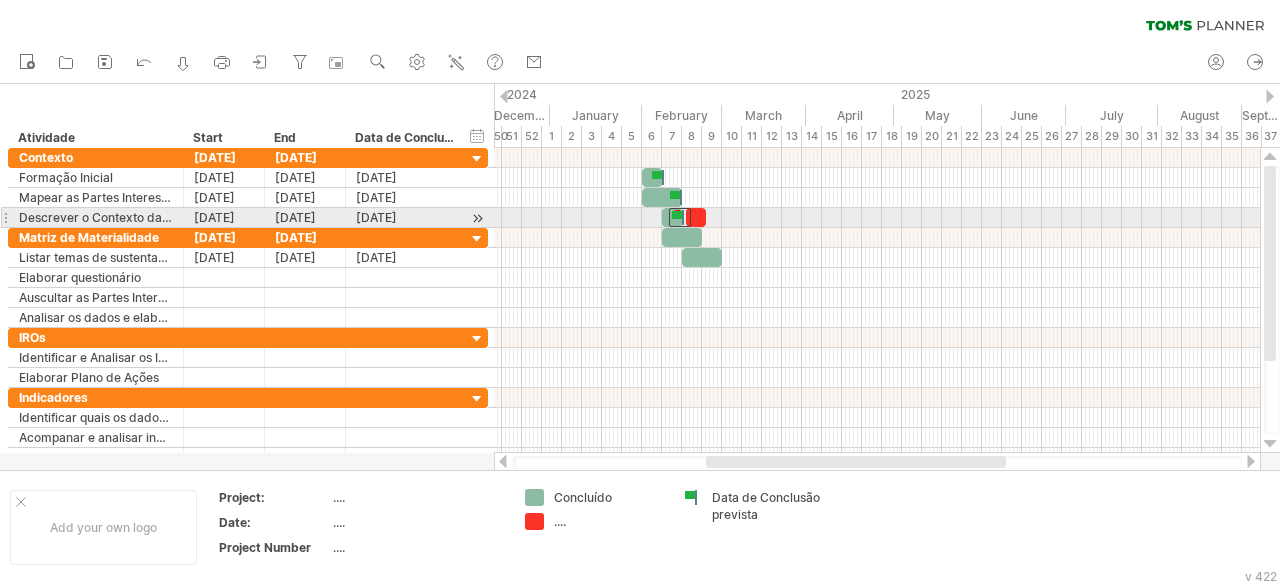 click at bounding box center [662, 217] 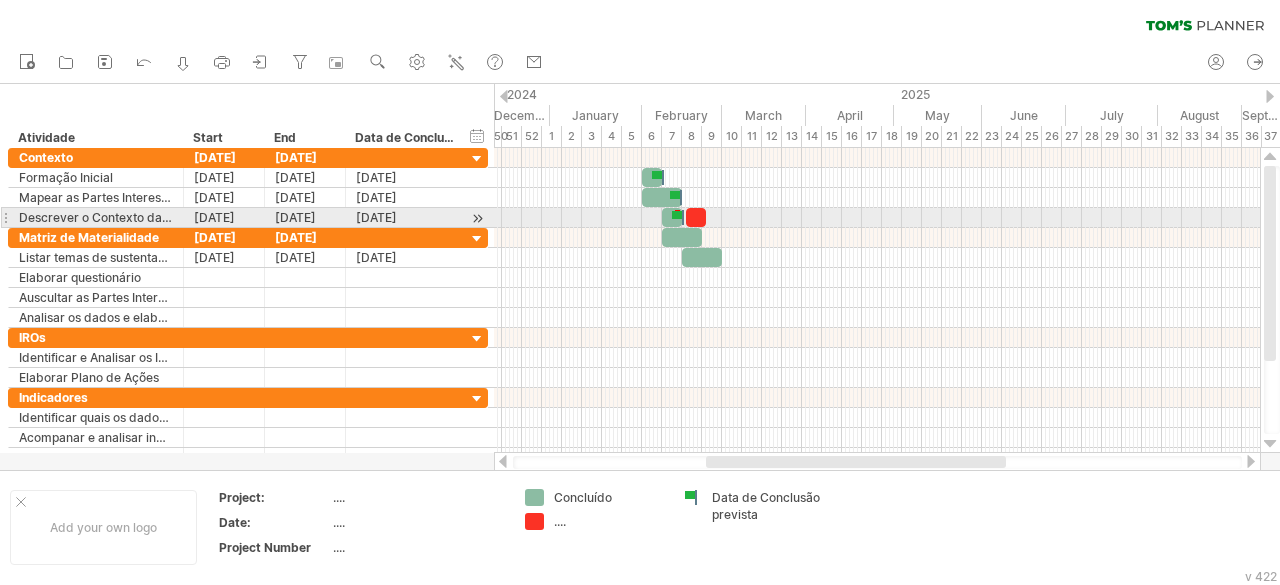 click at bounding box center (672, 217) 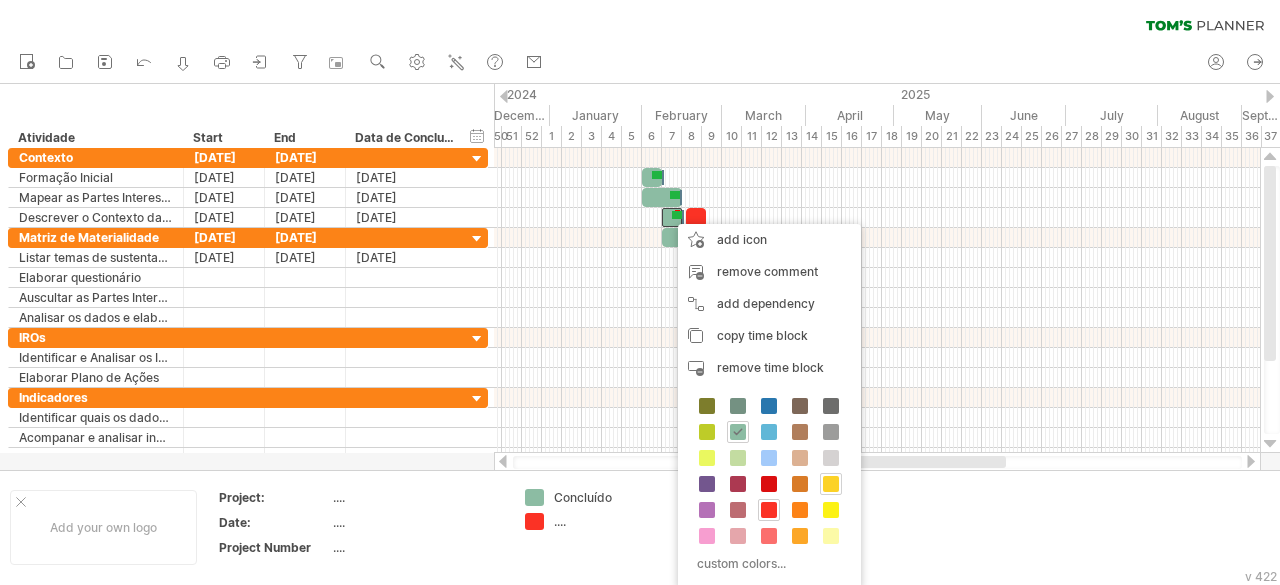 click at bounding box center (831, 484) 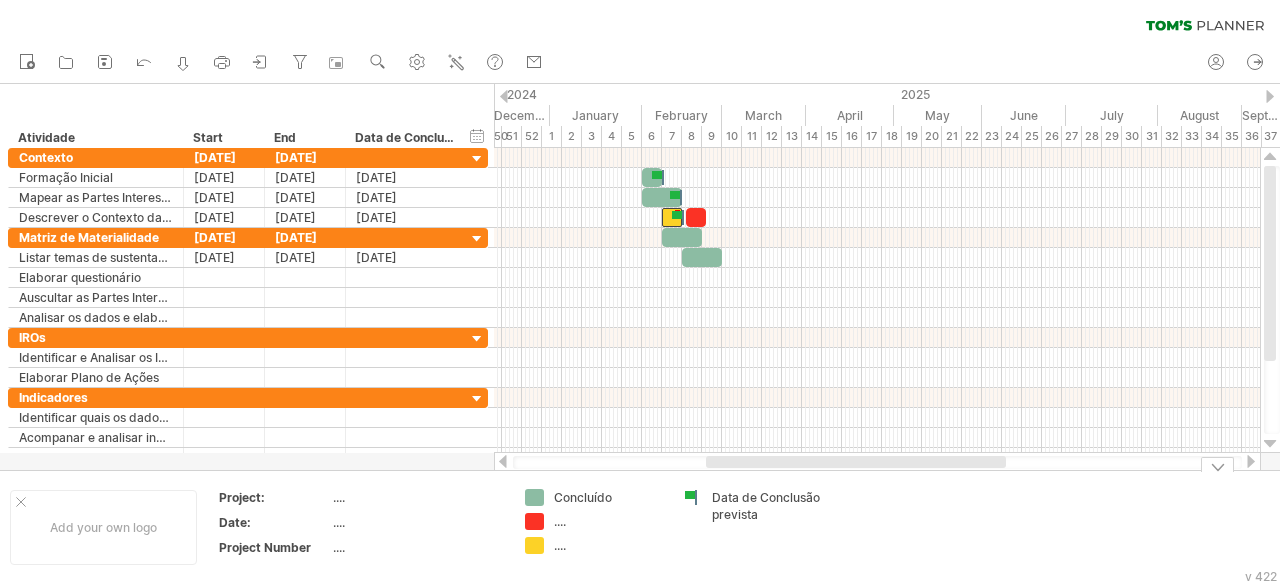 click on "...." at bounding box center (608, 545) 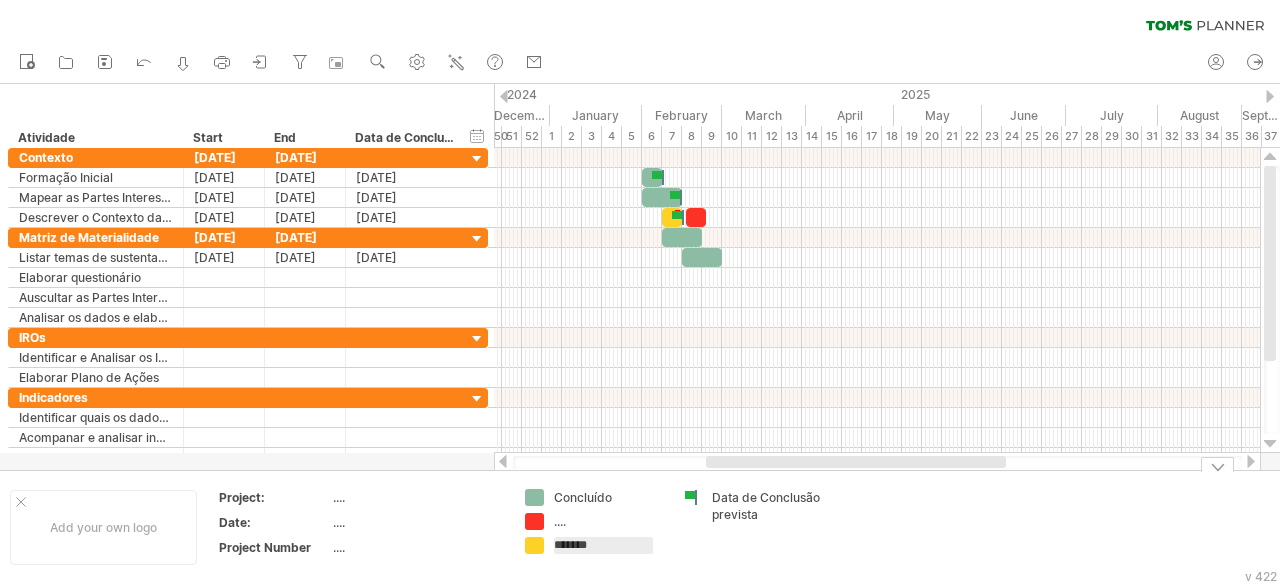 type on "********" 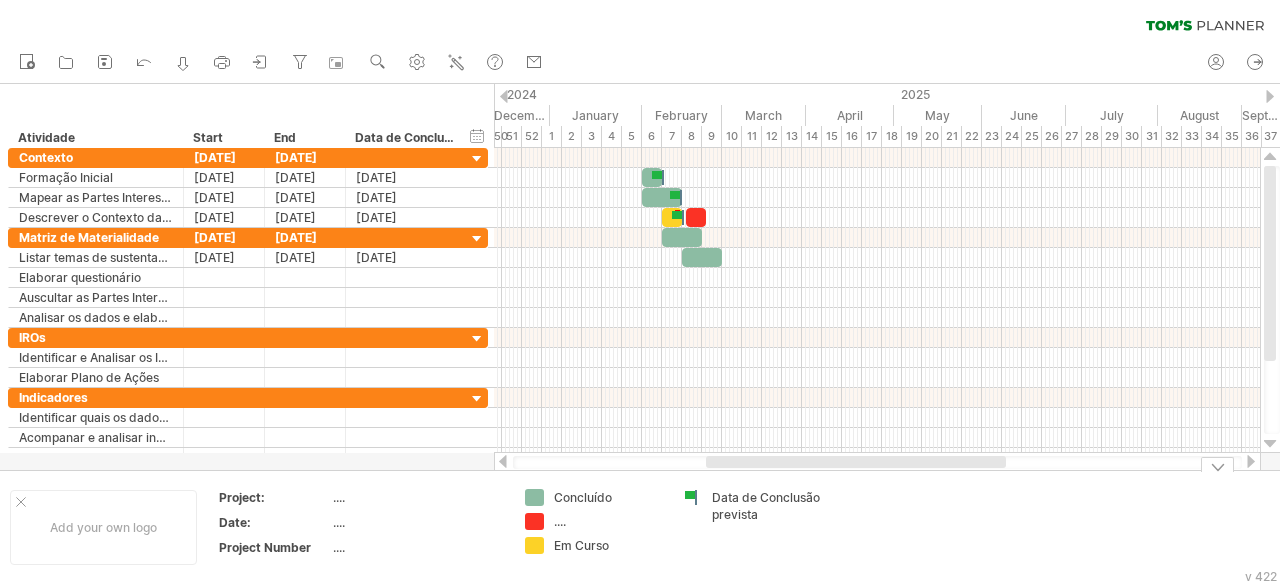 click on "...." at bounding box center [608, 521] 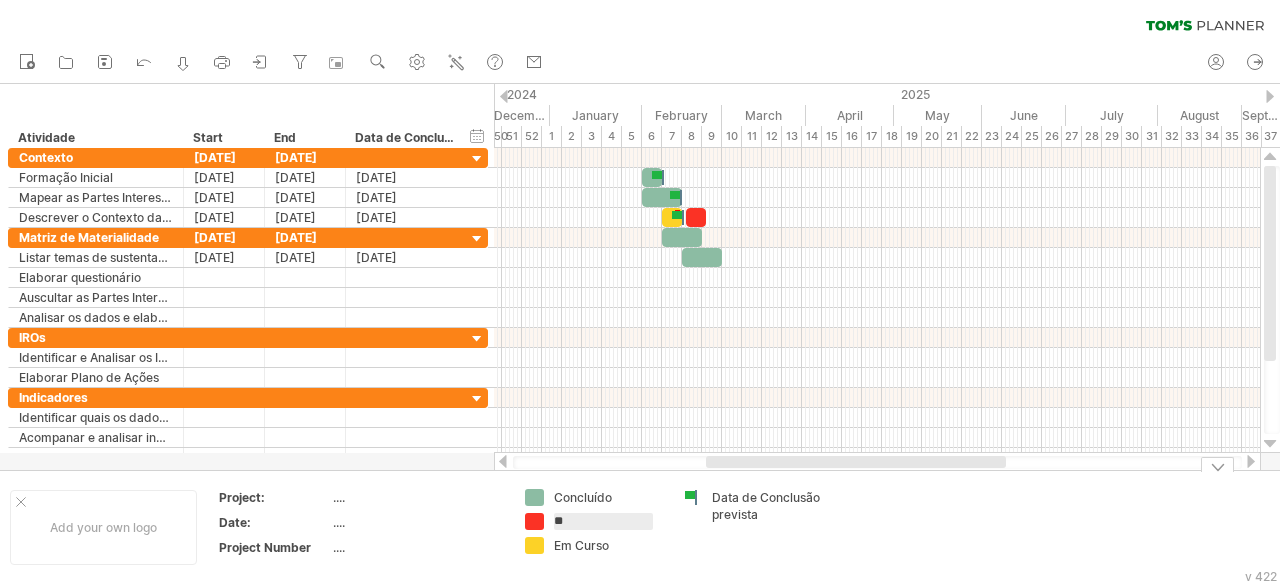 type on "*" 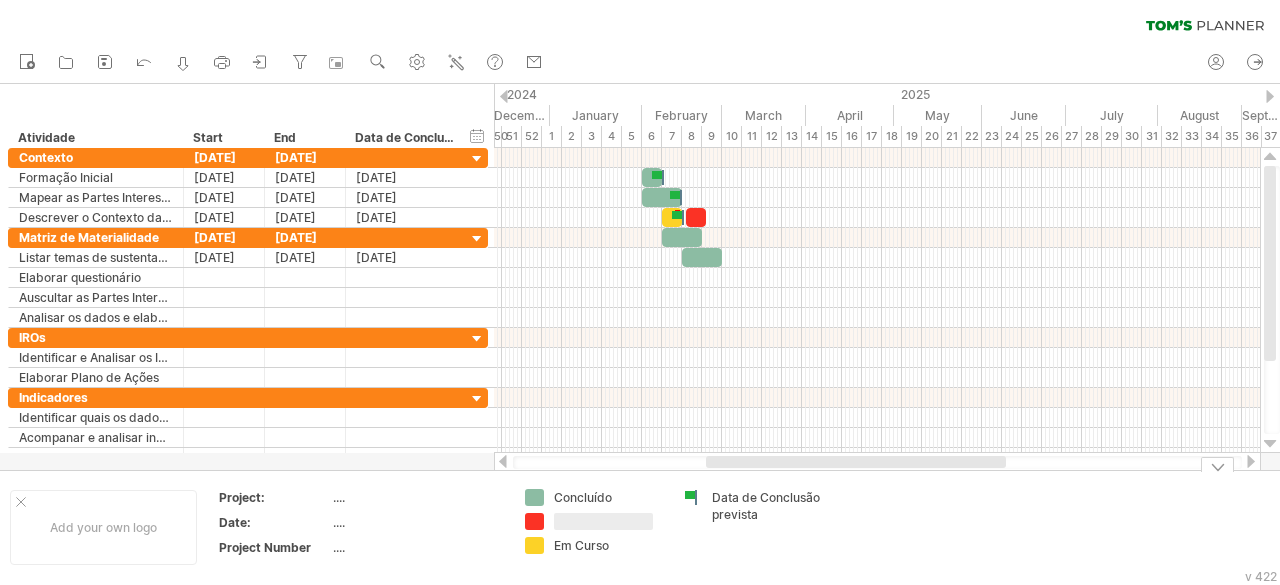 type on "*" 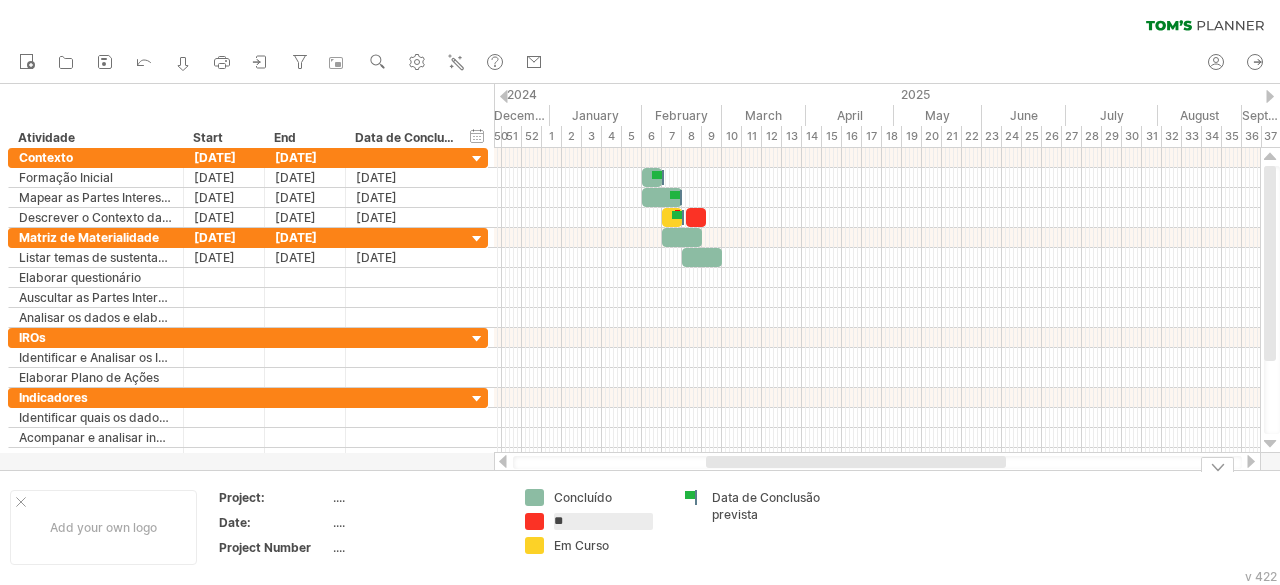 type on "*" 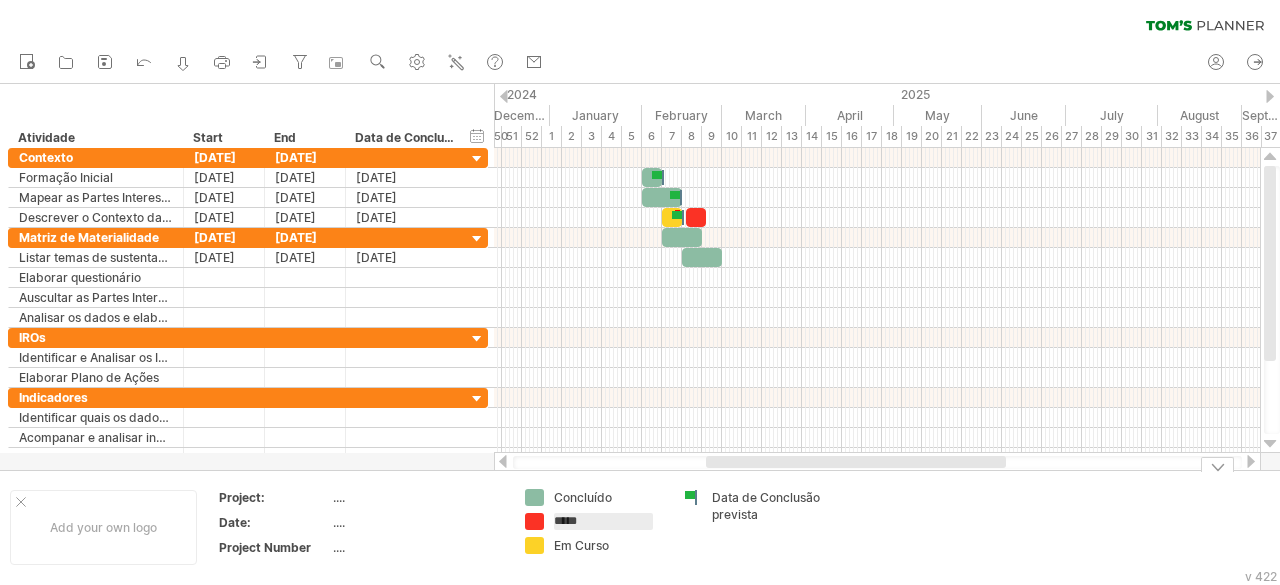 type on "******" 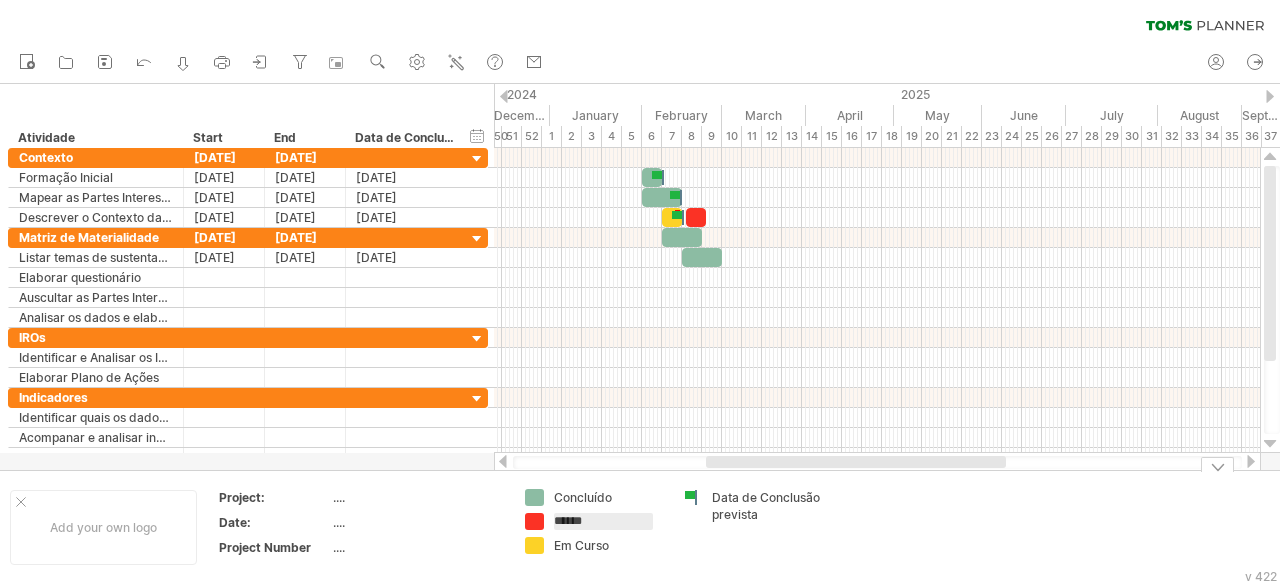 click on "Data de Conclusão prevista" at bounding box center (752, 527) 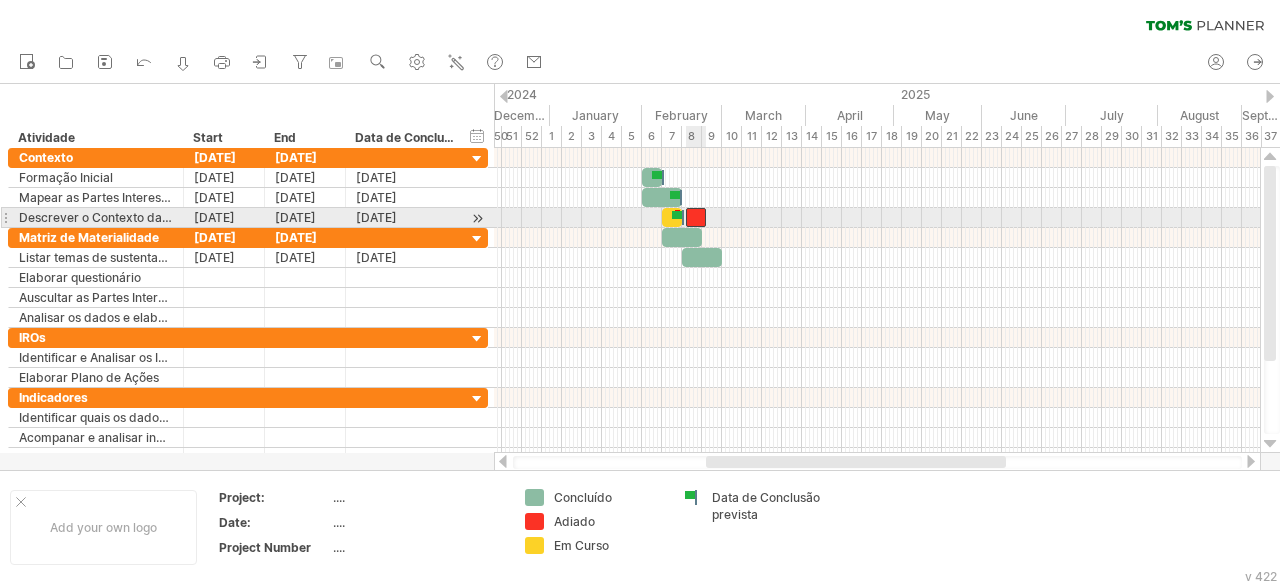click at bounding box center [696, 217] 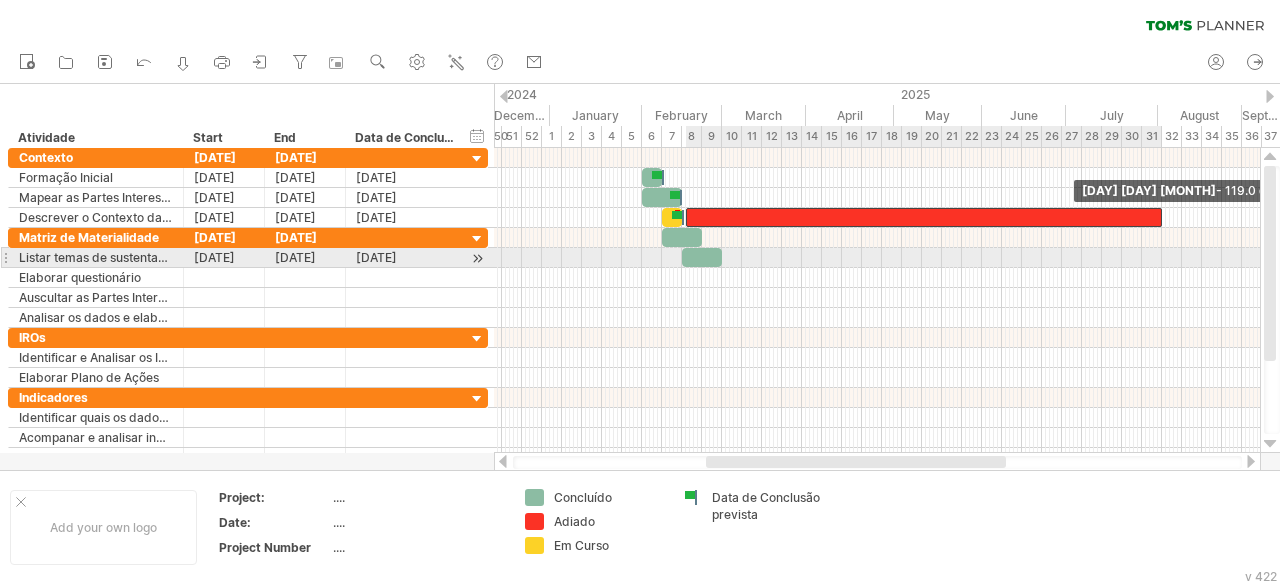 drag, startPoint x: 702, startPoint y: 215, endPoint x: 1158, endPoint y: 249, distance: 457.26578 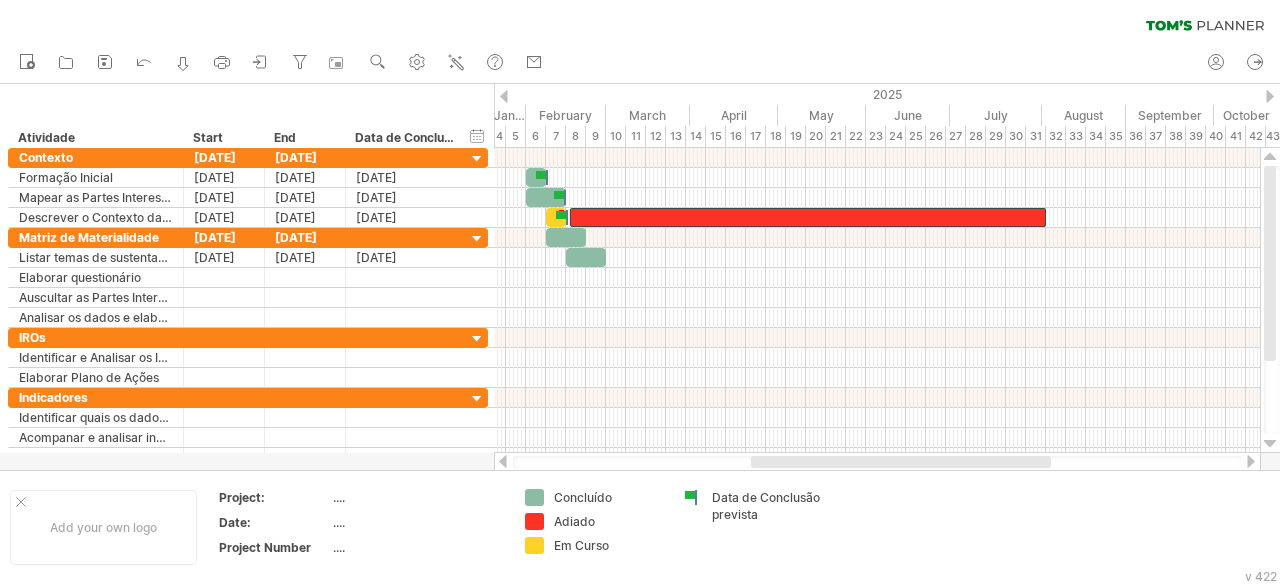 drag, startPoint x: 865, startPoint y: 464, endPoint x: 917, endPoint y: 467, distance: 52.086468 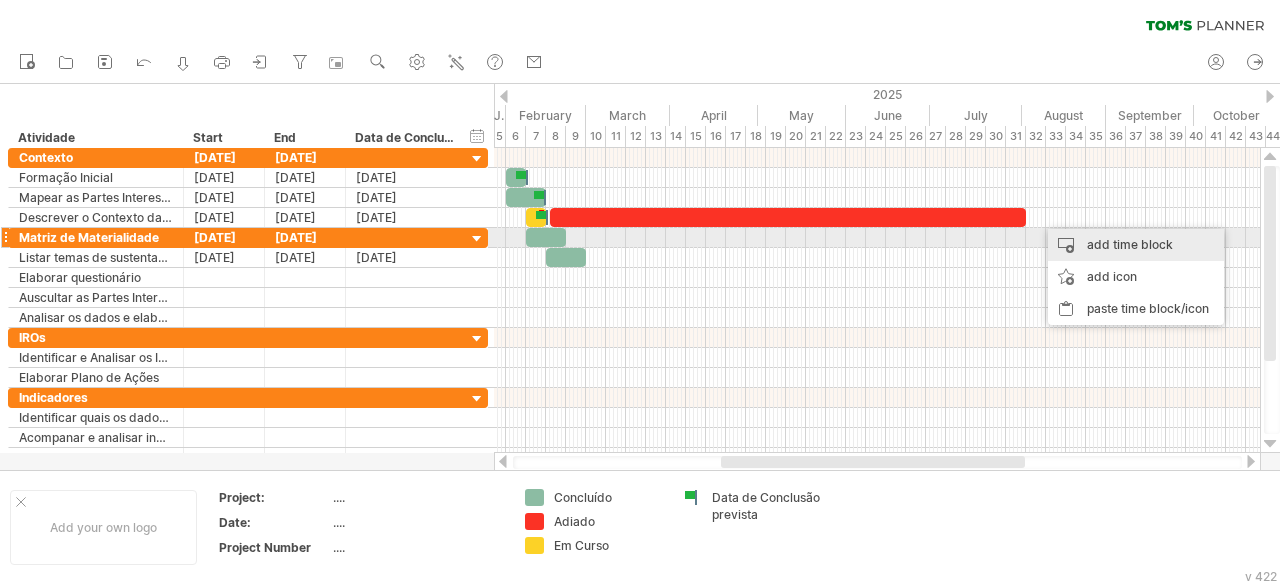 click on "add time block" at bounding box center (1136, 245) 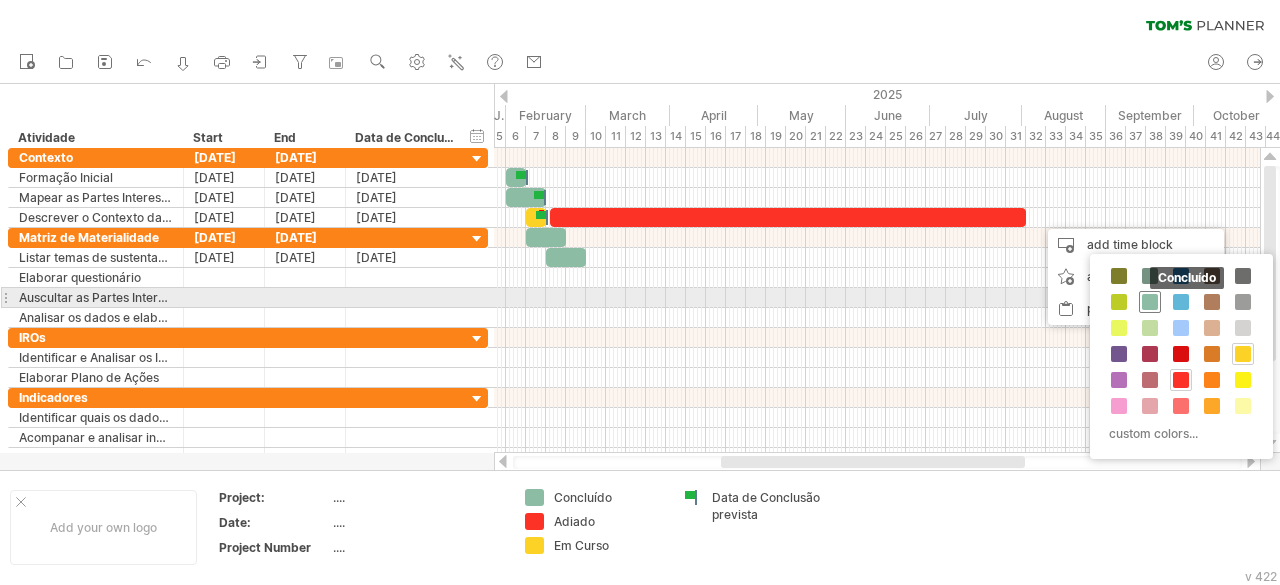 click at bounding box center (1150, 302) 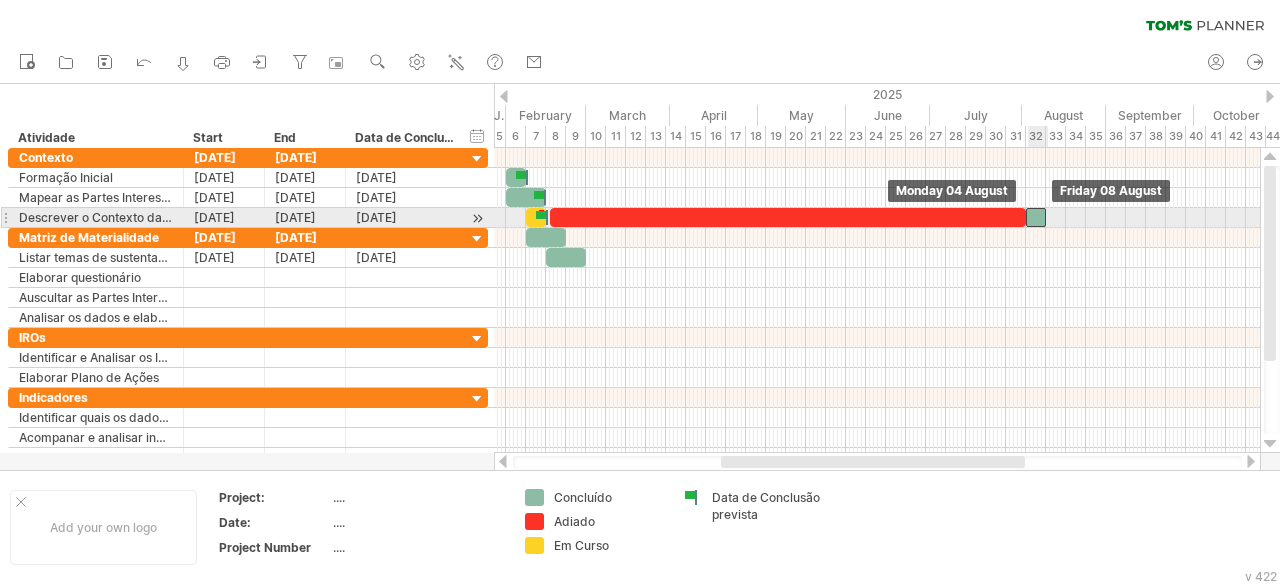 drag, startPoint x: 1049, startPoint y: 219, endPoint x: 1037, endPoint y: 222, distance: 12.369317 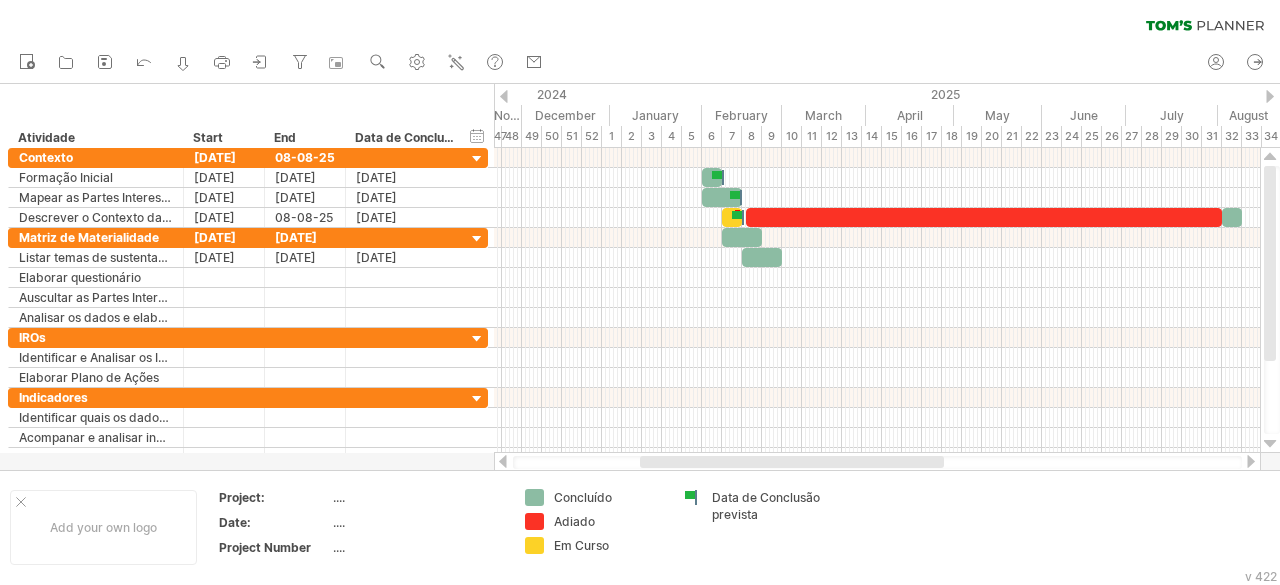 drag, startPoint x: 1009, startPoint y: 459, endPoint x: 928, endPoint y: 461, distance: 81.02469 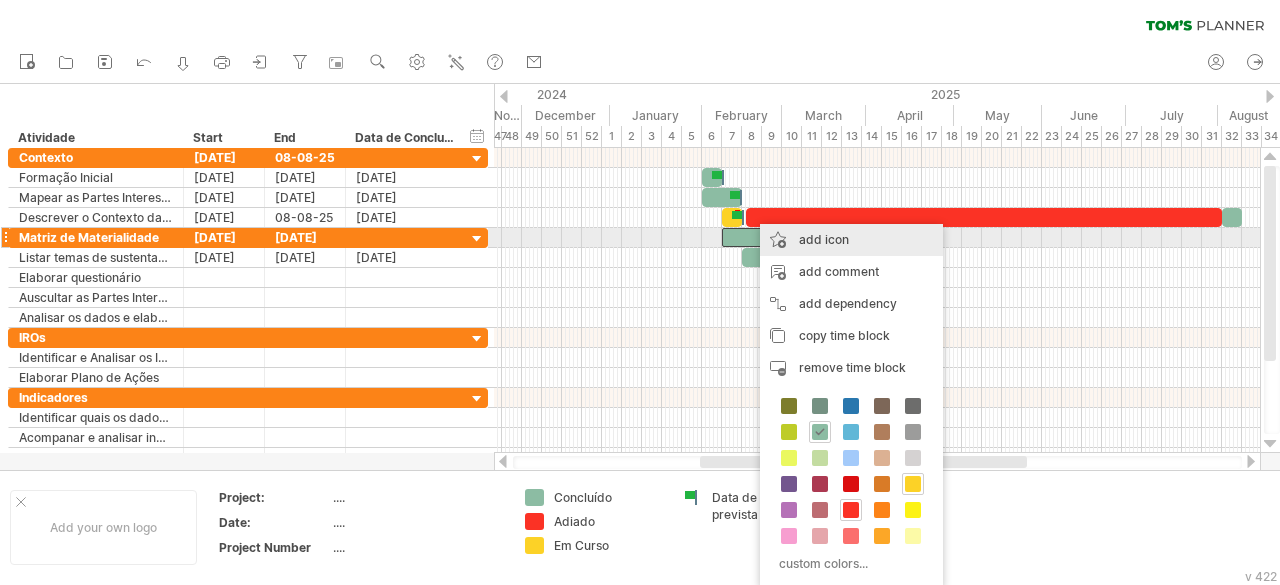 click on "add icon" at bounding box center [851, 240] 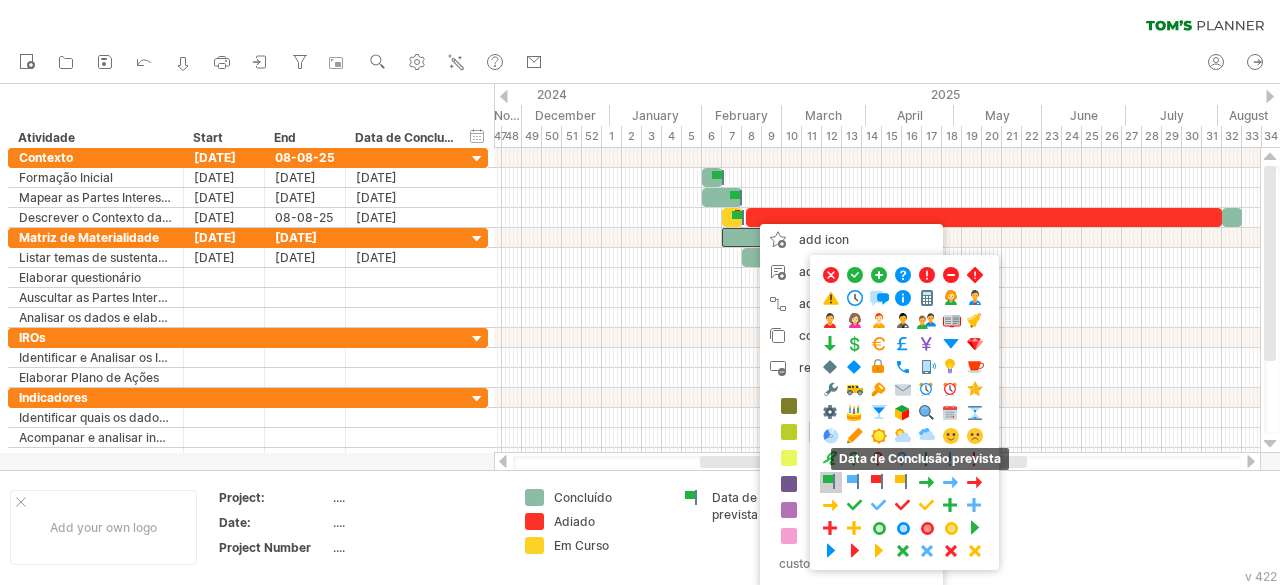 click at bounding box center (831, 482) 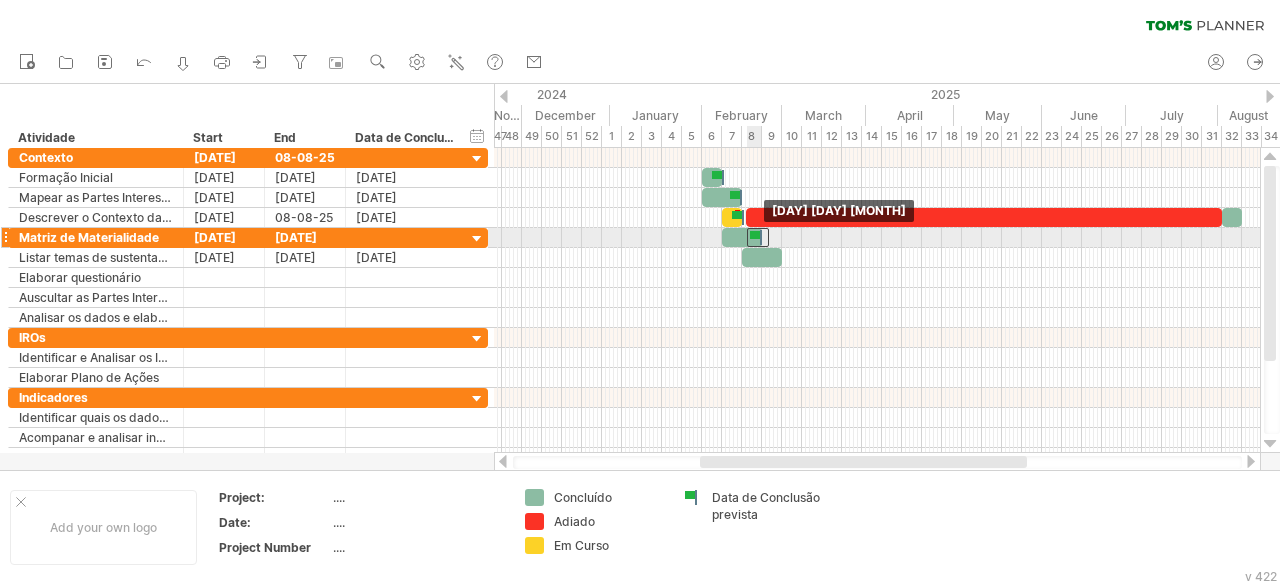 click at bounding box center (758, 237) 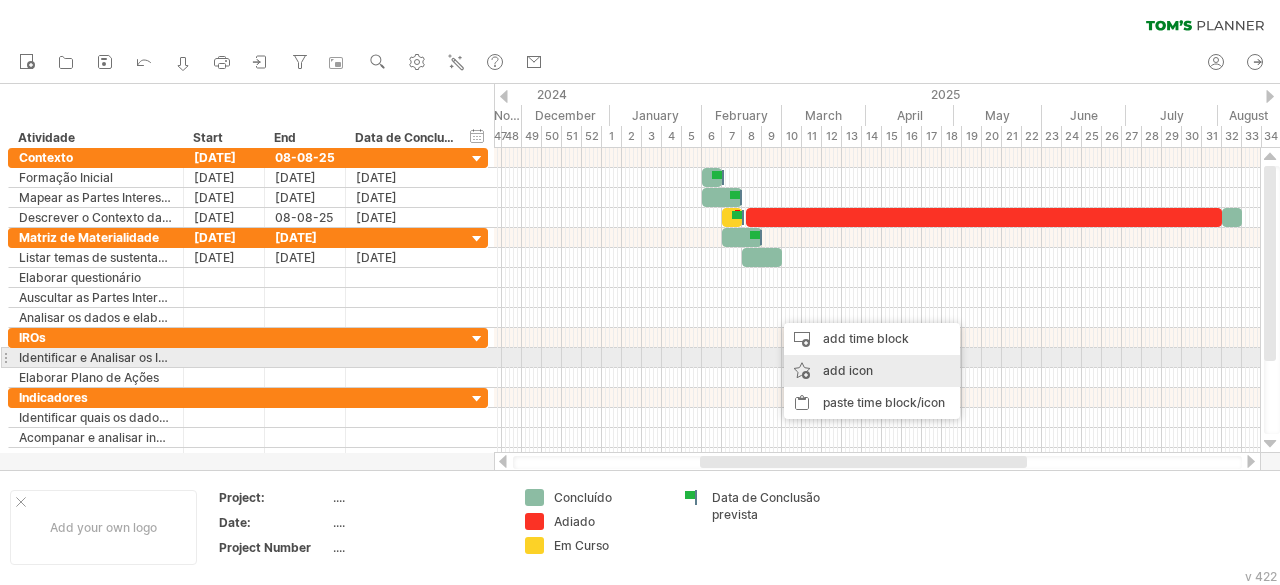 click on "add icon" at bounding box center [872, 371] 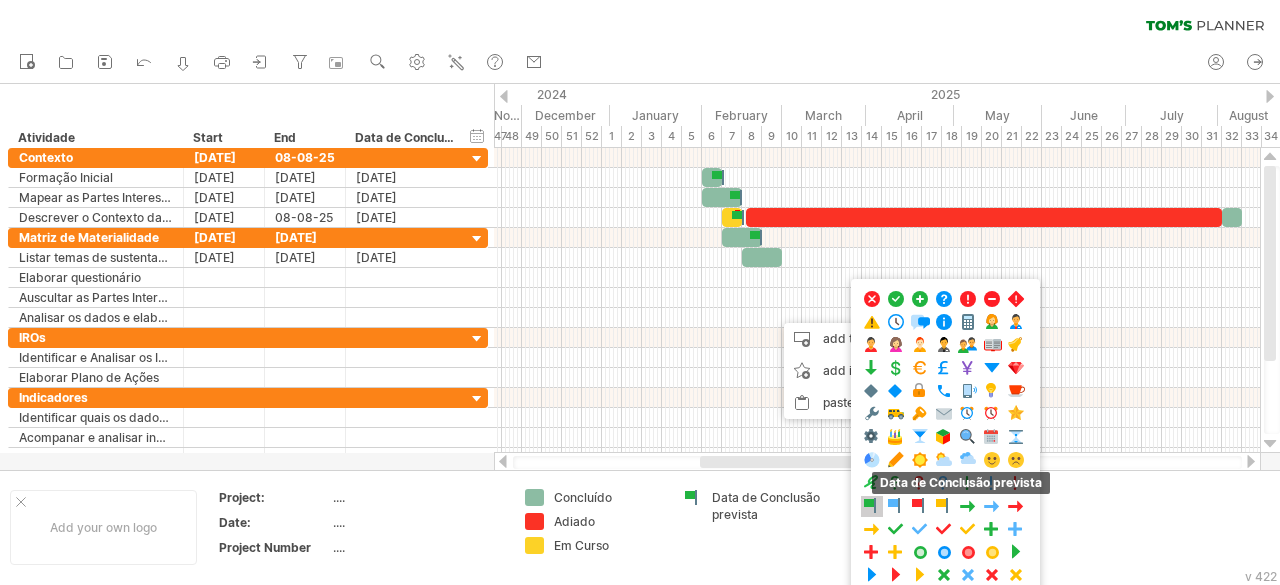 click at bounding box center (872, 506) 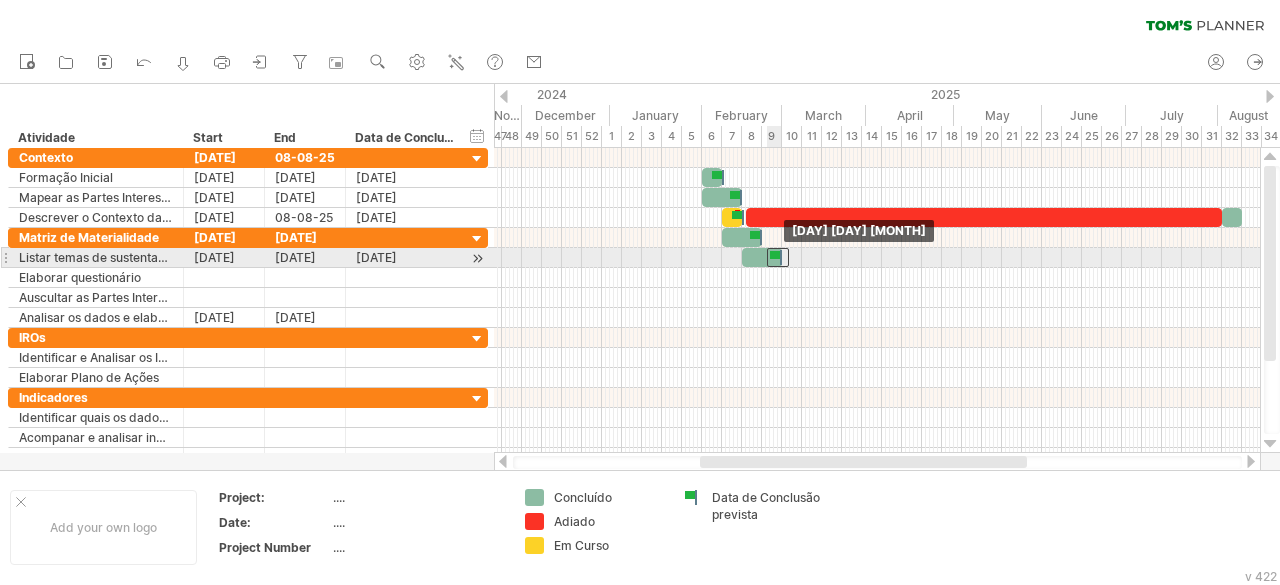 drag, startPoint x: 773, startPoint y: 309, endPoint x: 776, endPoint y: 257, distance: 52.086468 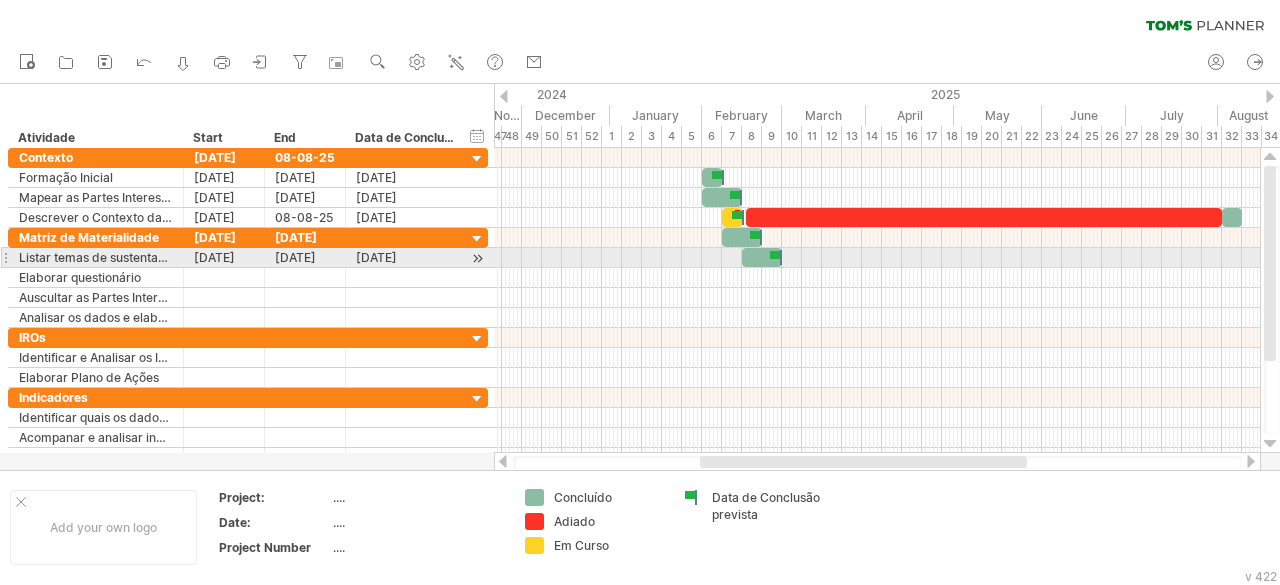 click at bounding box center (762, 257) 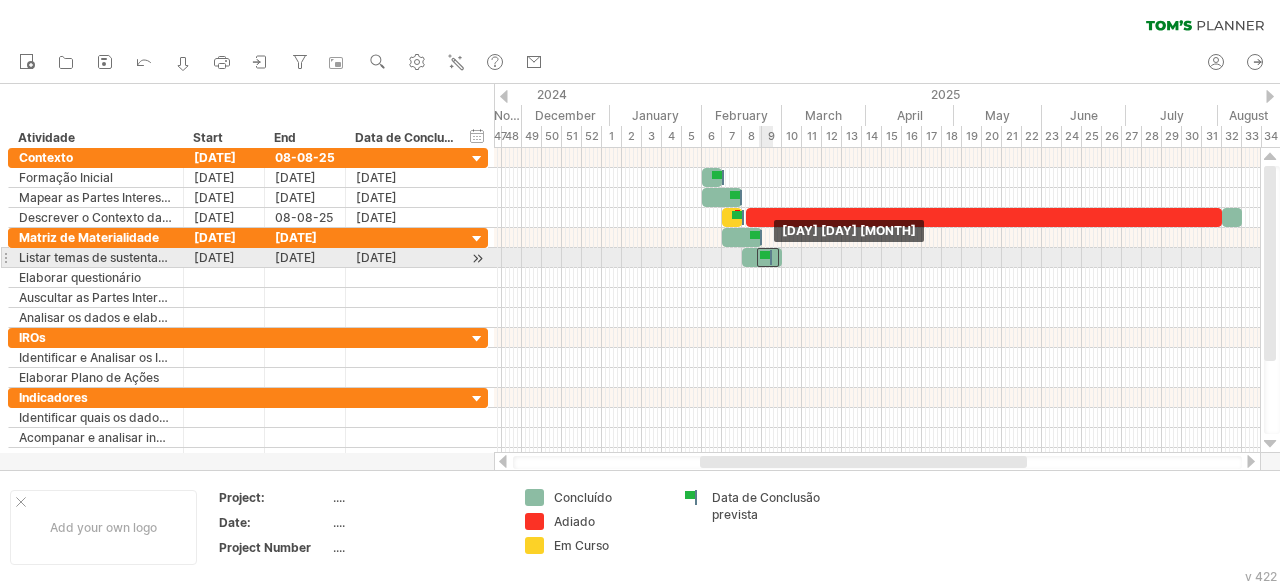drag, startPoint x: 776, startPoint y: 254, endPoint x: 766, endPoint y: 255, distance: 10.049875 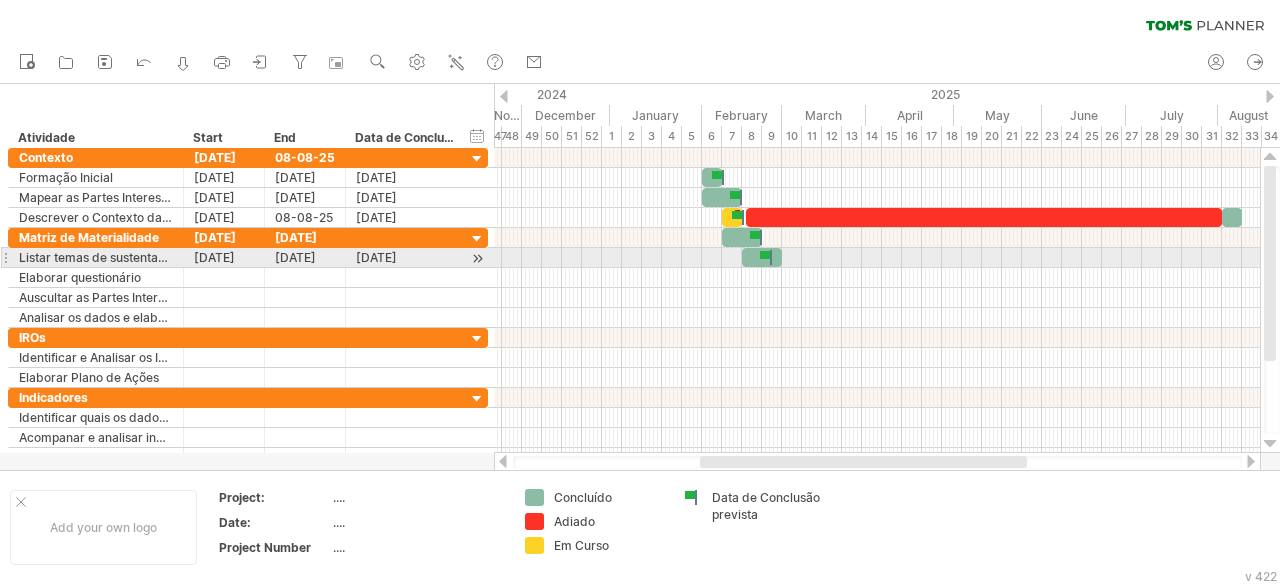 click at bounding box center (762, 257) 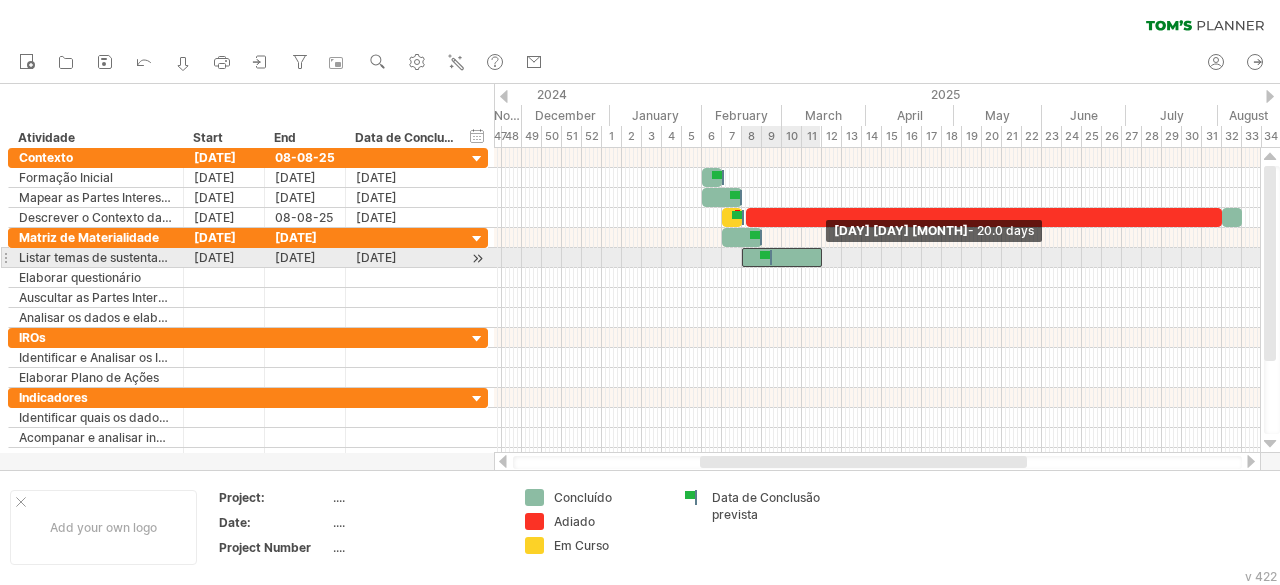 drag, startPoint x: 782, startPoint y: 255, endPoint x: 821, endPoint y: 257, distance: 39.051247 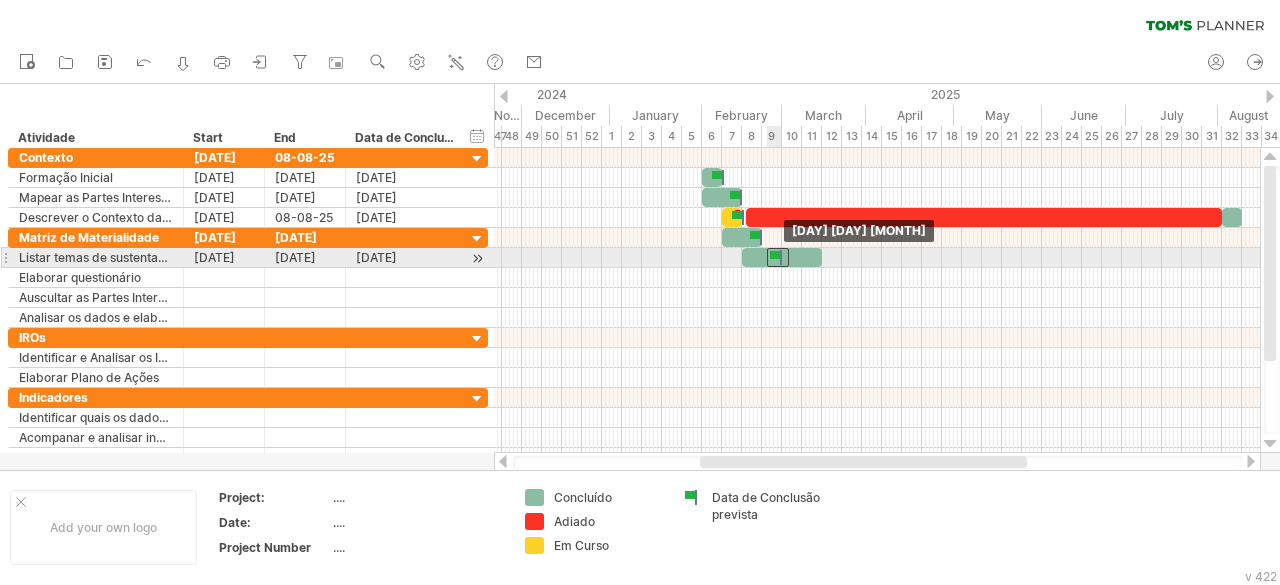 drag, startPoint x: 772, startPoint y: 251, endPoint x: 782, endPoint y: 255, distance: 10.770329 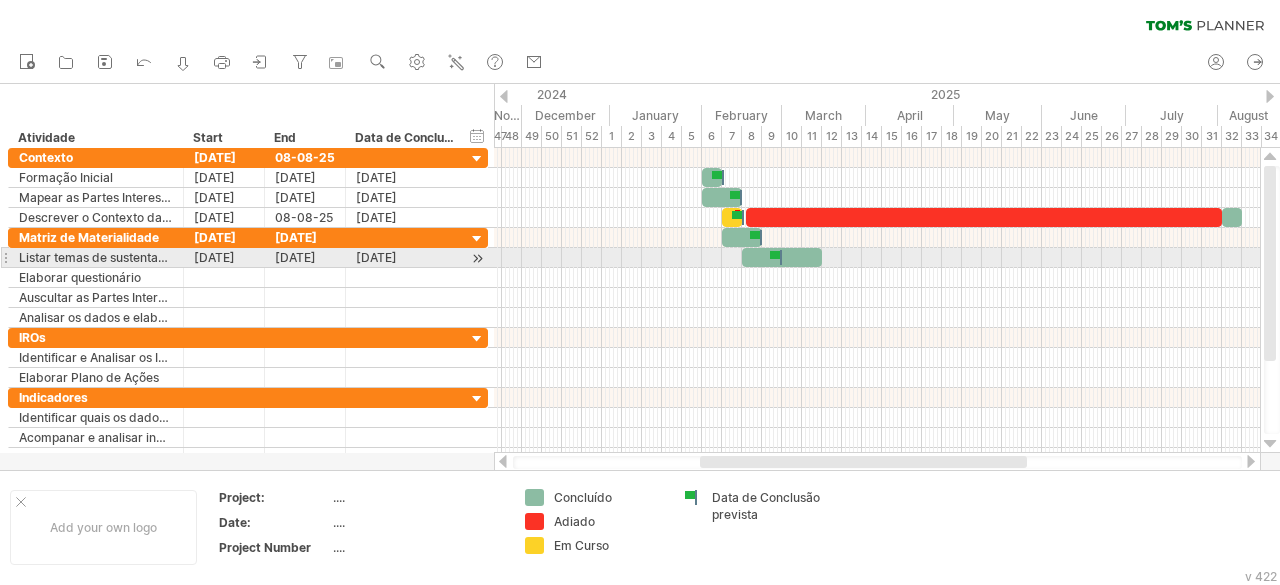 click at bounding box center (782, 257) 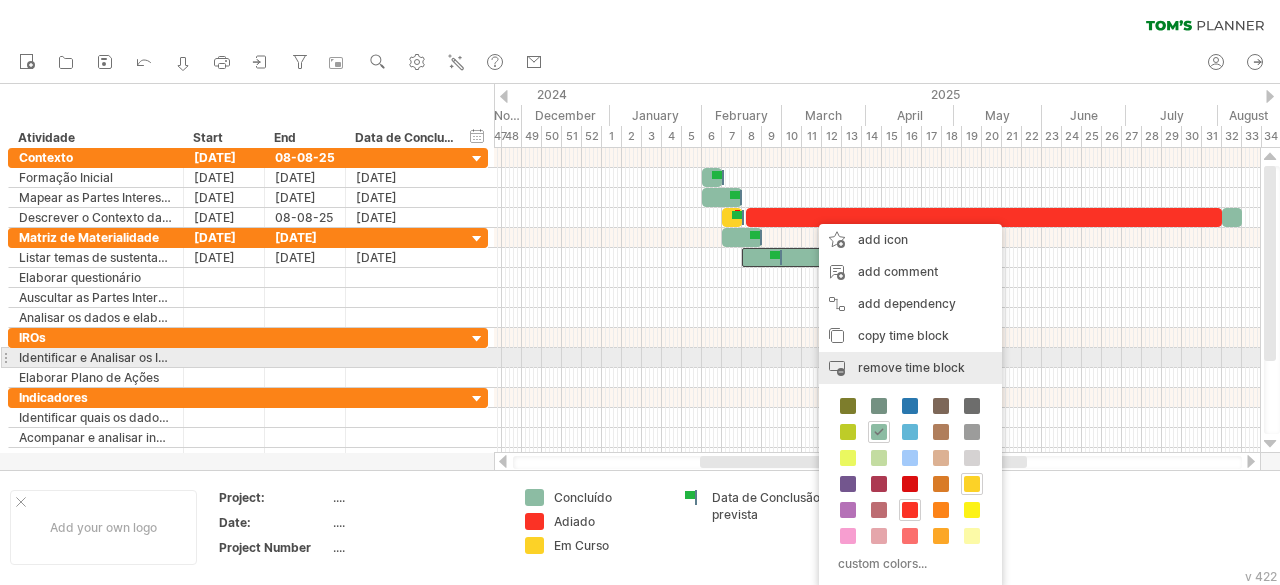 click on "remove time block remove selected items" at bounding box center (910, 368) 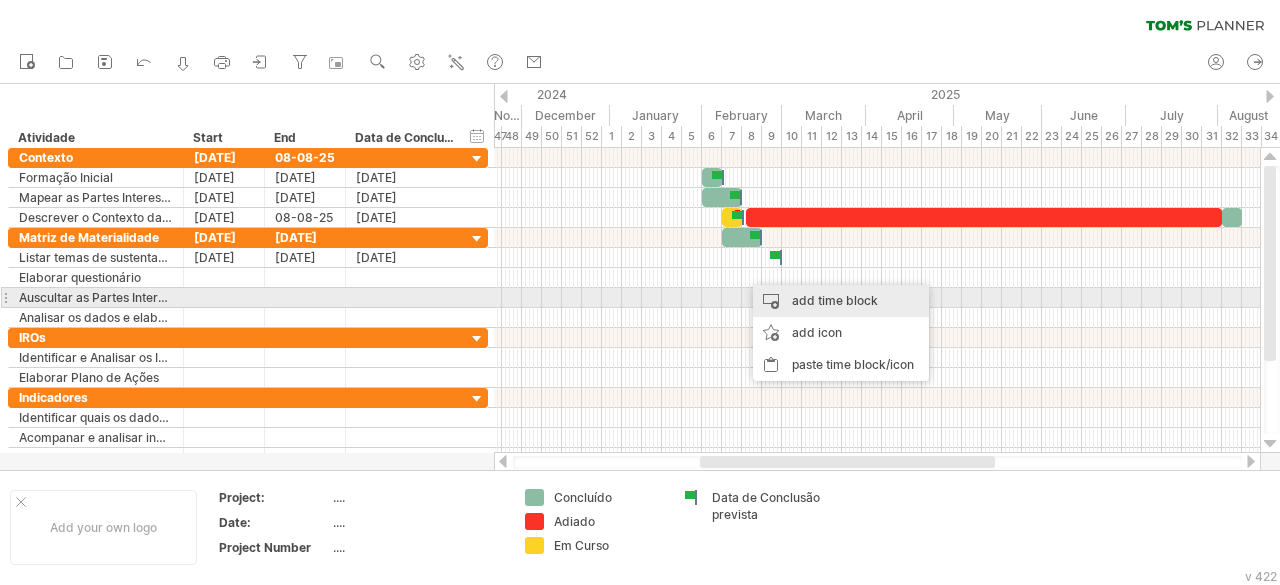click on "add time block" at bounding box center [841, 301] 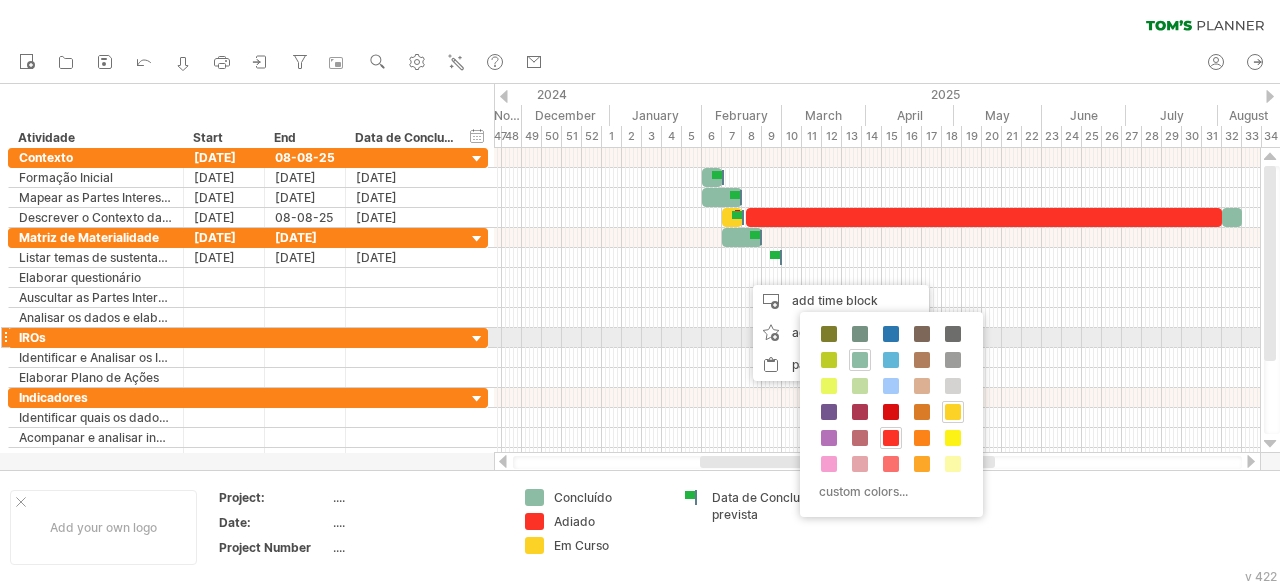 click at bounding box center (877, 358) 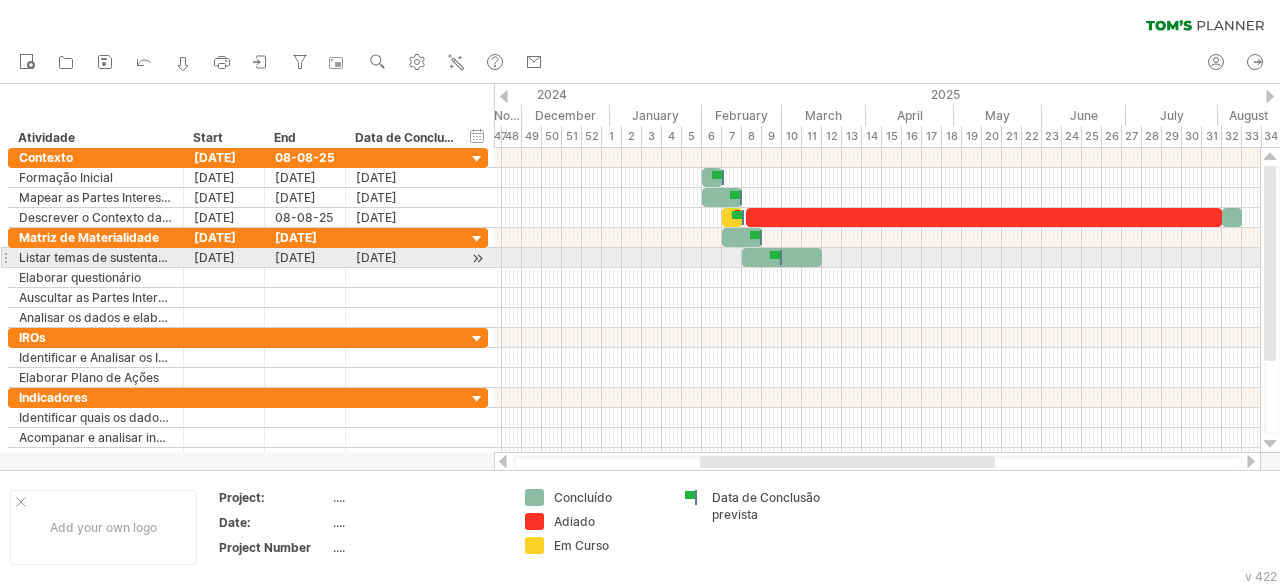 click at bounding box center [782, 257] 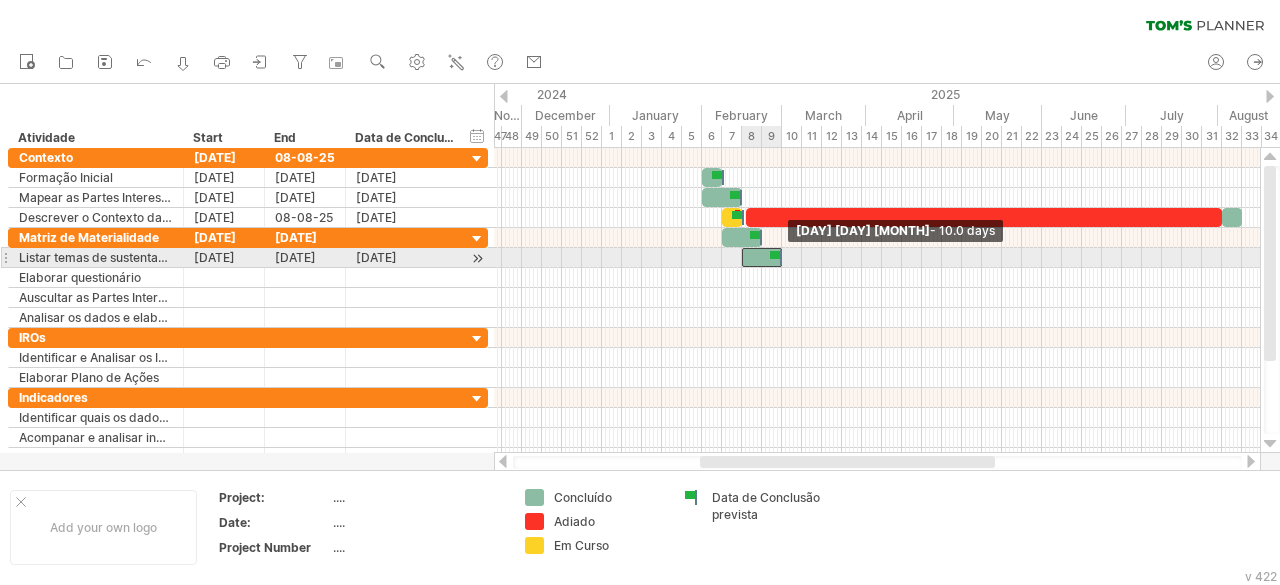 drag, startPoint x: 819, startPoint y: 256, endPoint x: 778, endPoint y: 263, distance: 41.59327 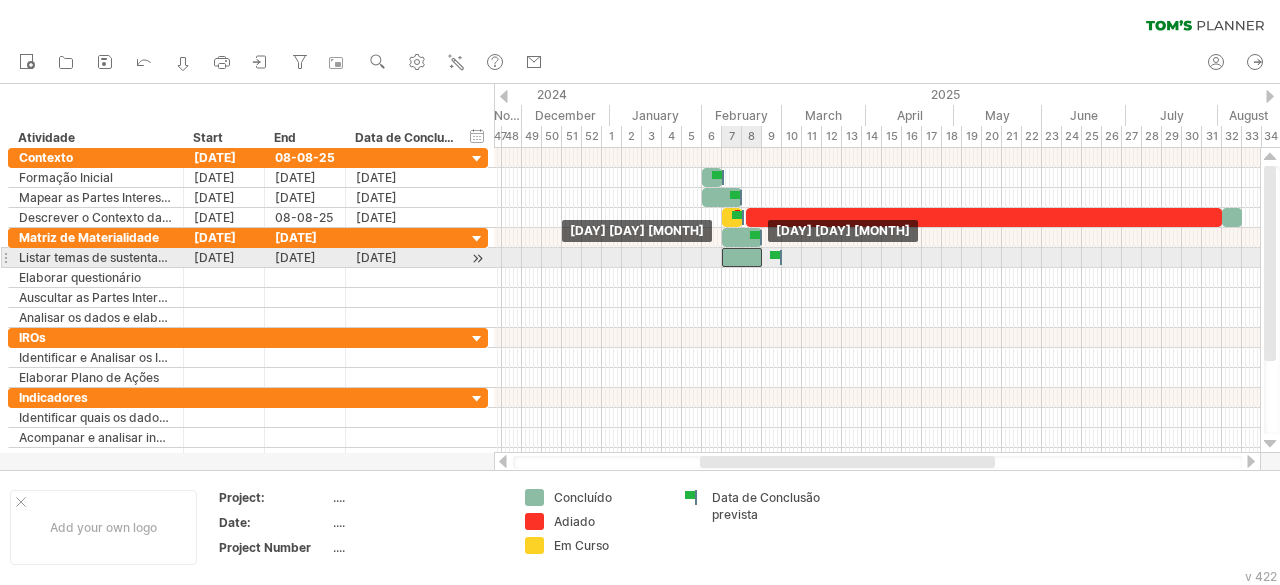 drag, startPoint x: 759, startPoint y: 257, endPoint x: 739, endPoint y: 259, distance: 20.09975 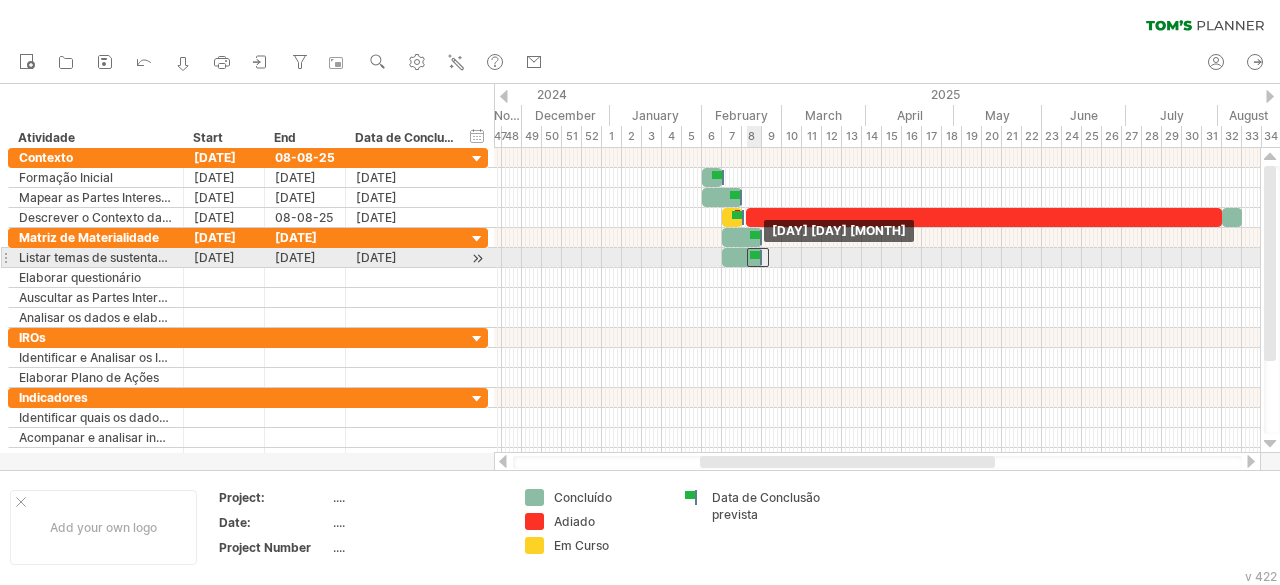 drag, startPoint x: 780, startPoint y: 255, endPoint x: 759, endPoint y: 255, distance: 21 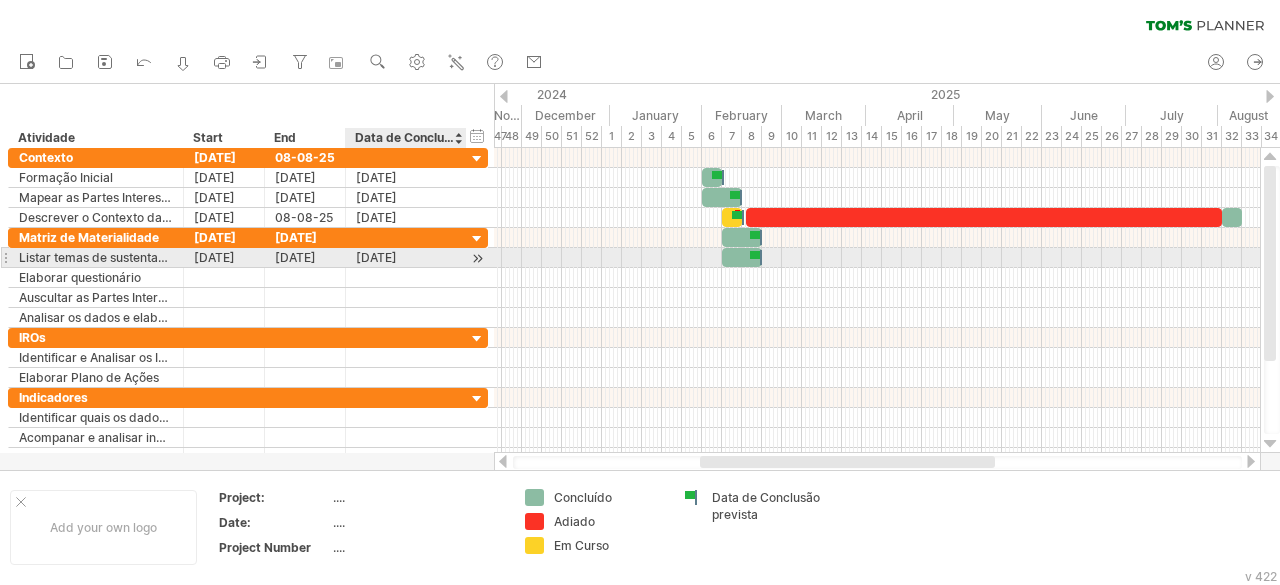 click on "[DATE]" at bounding box center (406, 257) 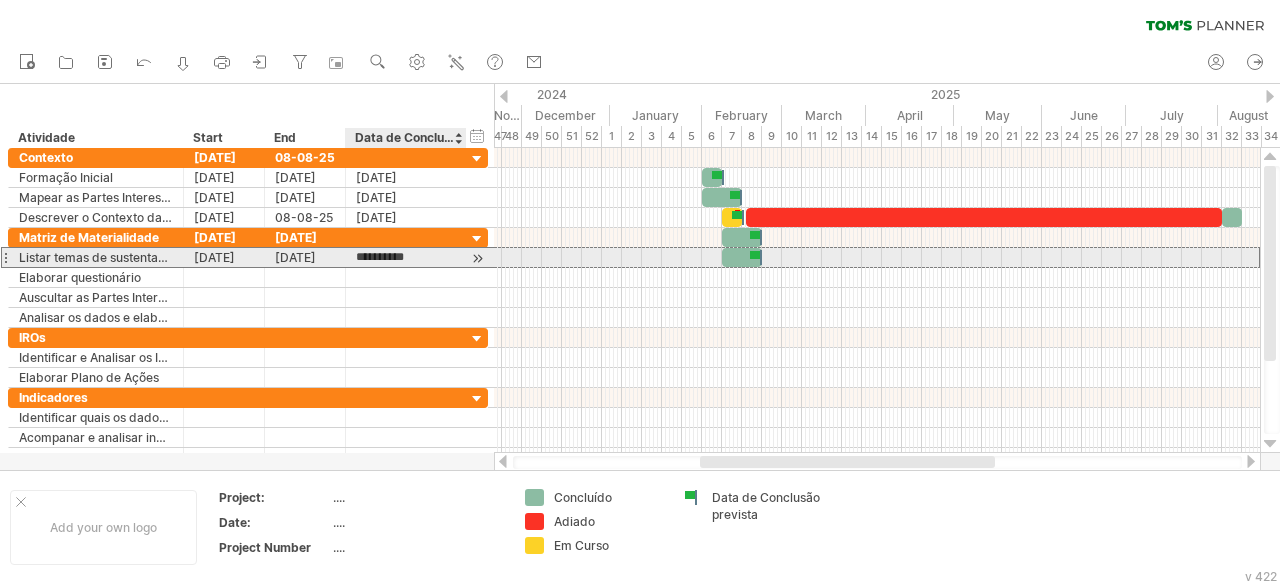 click on "**********" at bounding box center [406, 257] 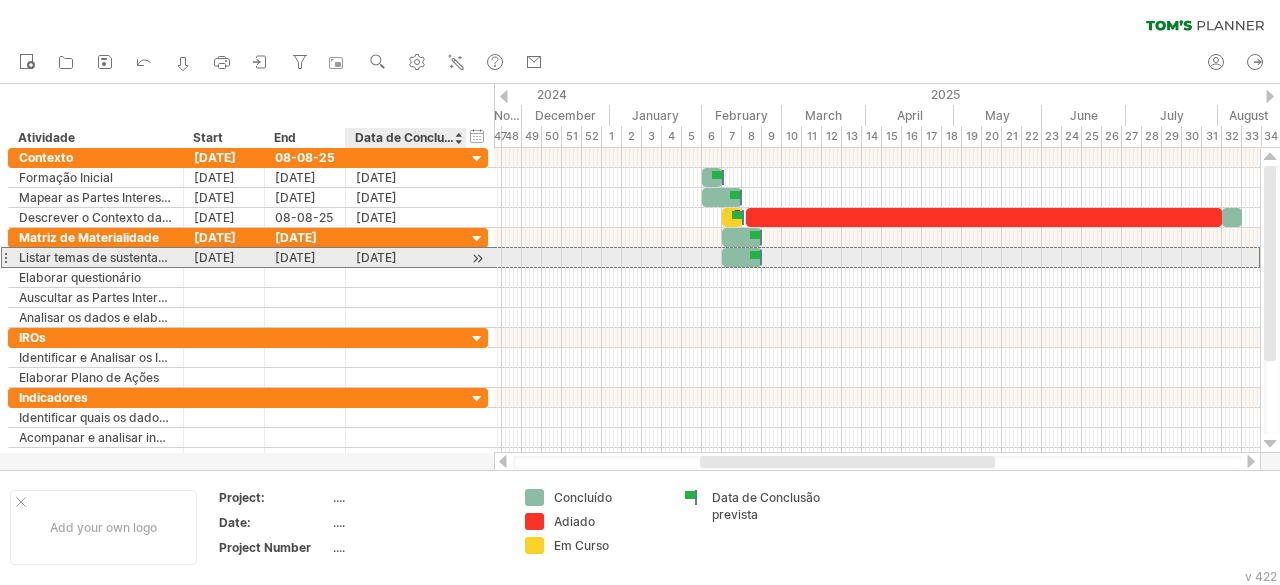 click on "[DATE]" at bounding box center (406, 257) 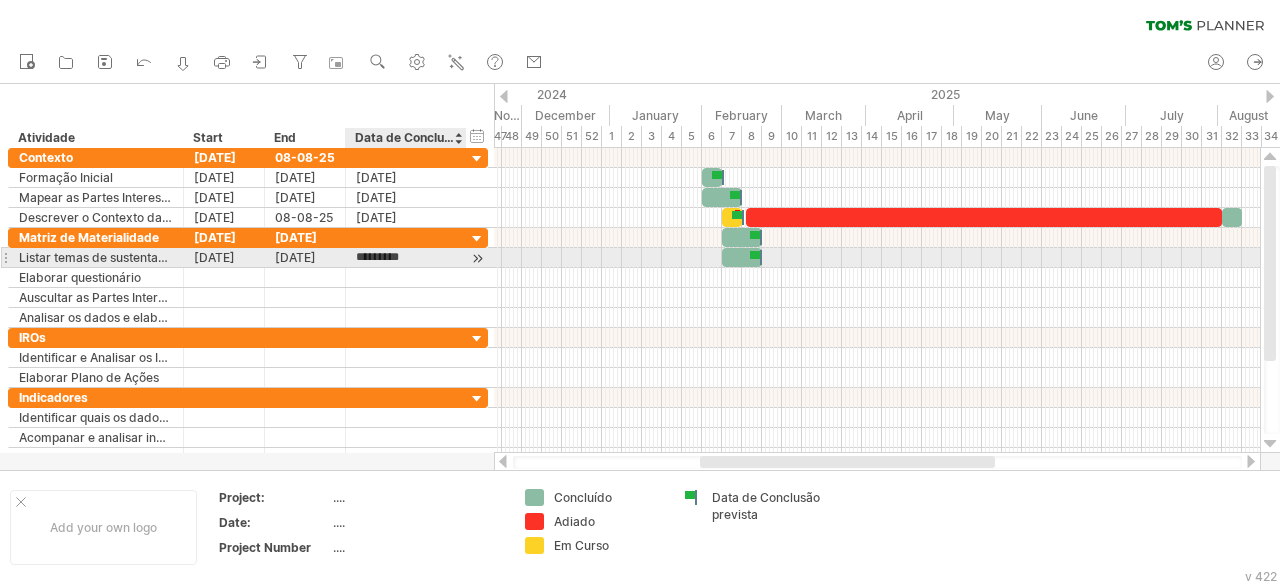 type on "**********" 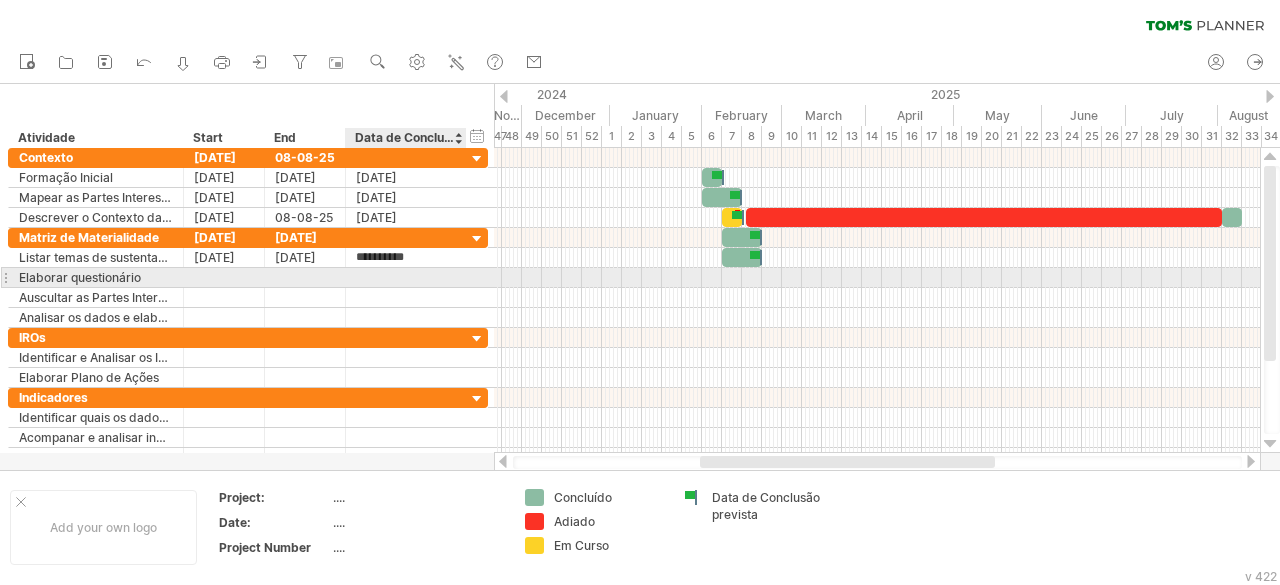 click at bounding box center [406, 277] 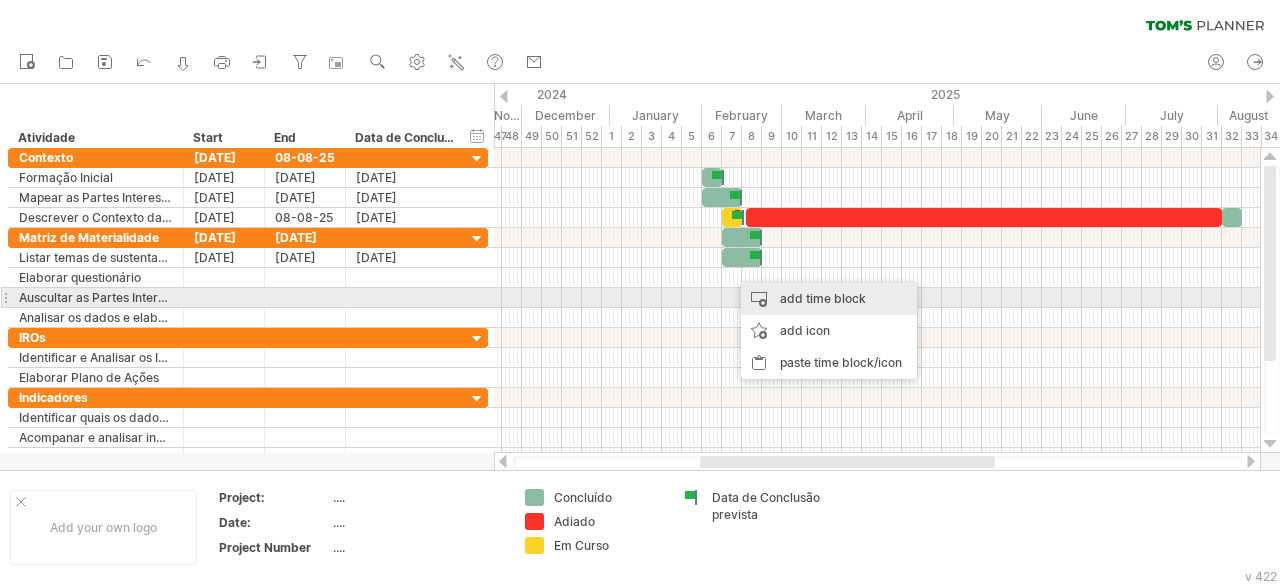 click on "add time block" at bounding box center [829, 299] 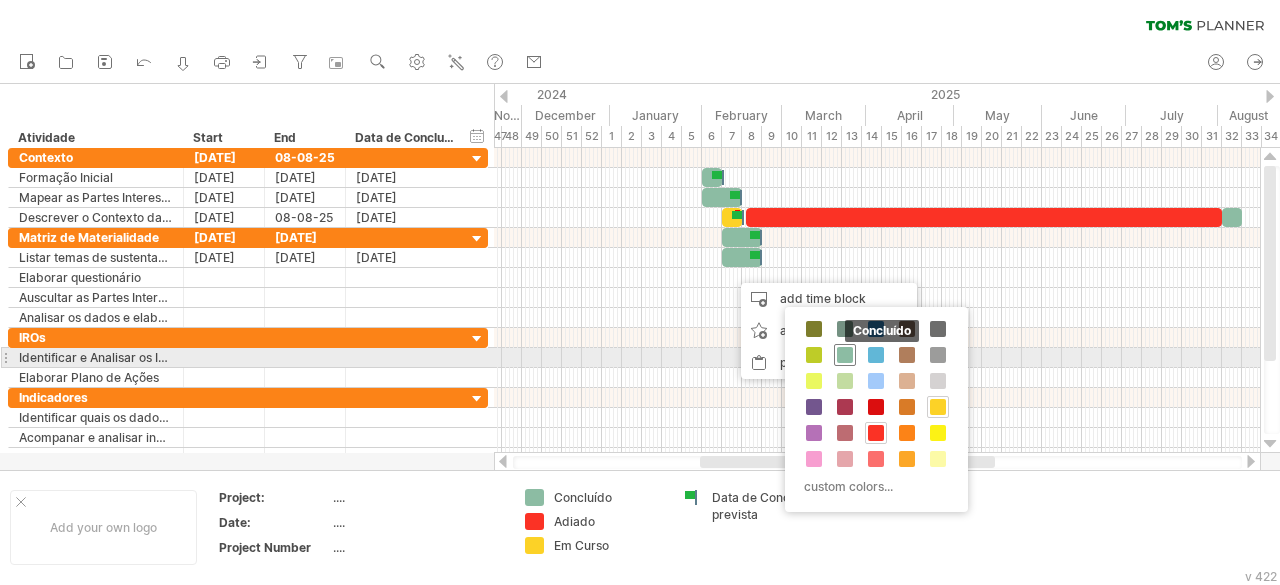 click at bounding box center [845, 355] 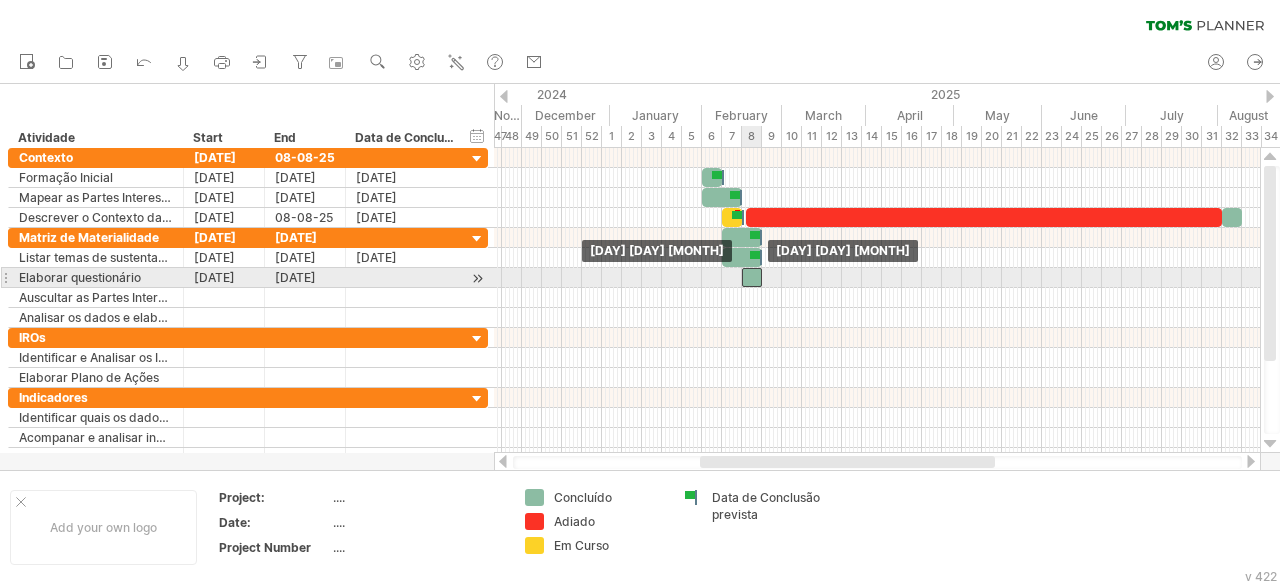 click at bounding box center [752, 277] 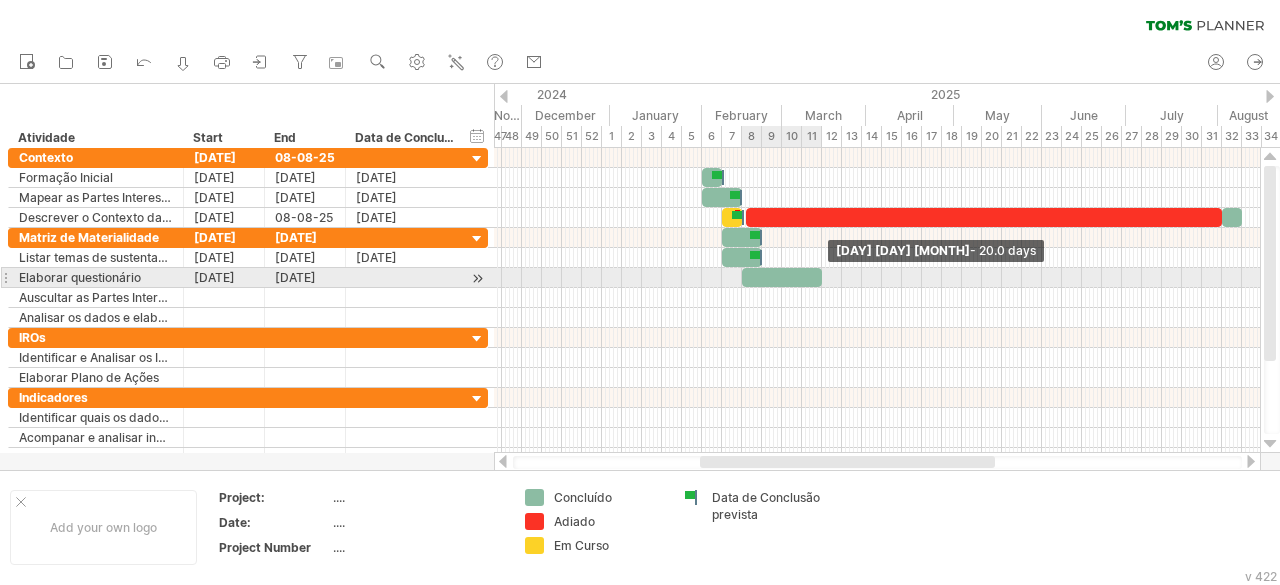 drag, startPoint x: 761, startPoint y: 270, endPoint x: 821, endPoint y: 277, distance: 60.40695 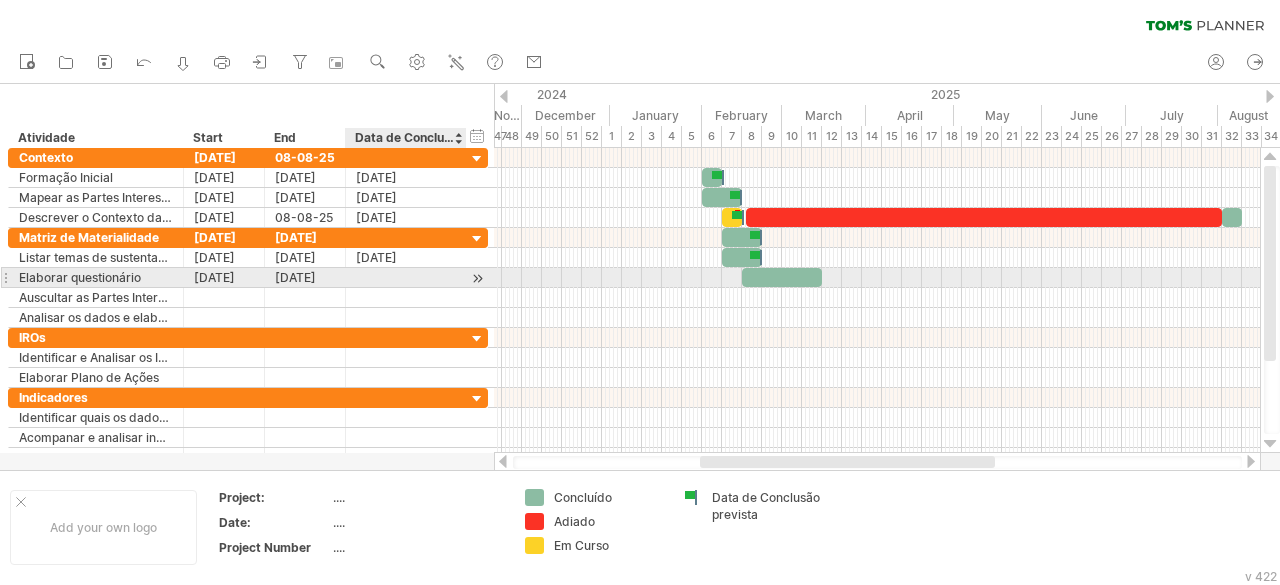 click at bounding box center (406, 277) 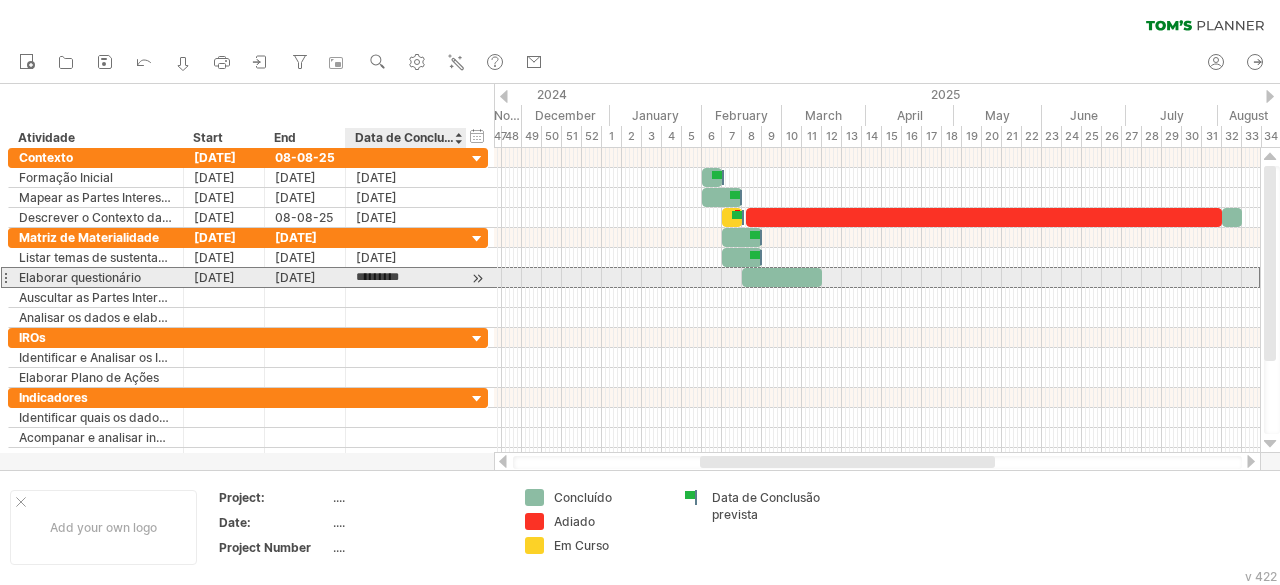 type on "**********" 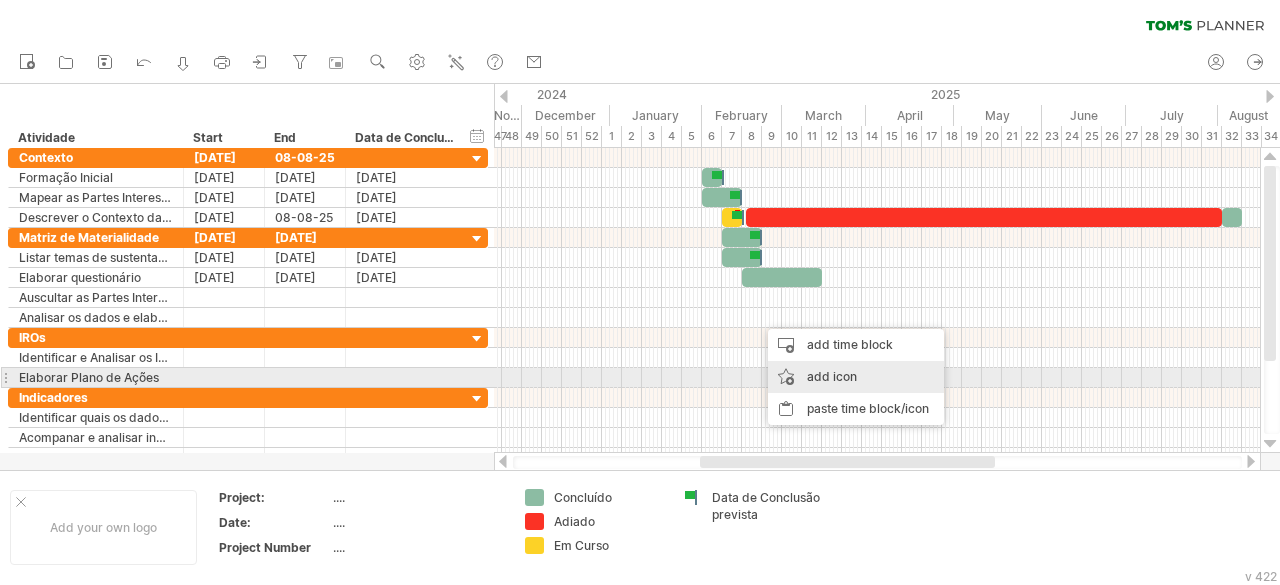 click on "add icon" at bounding box center (856, 377) 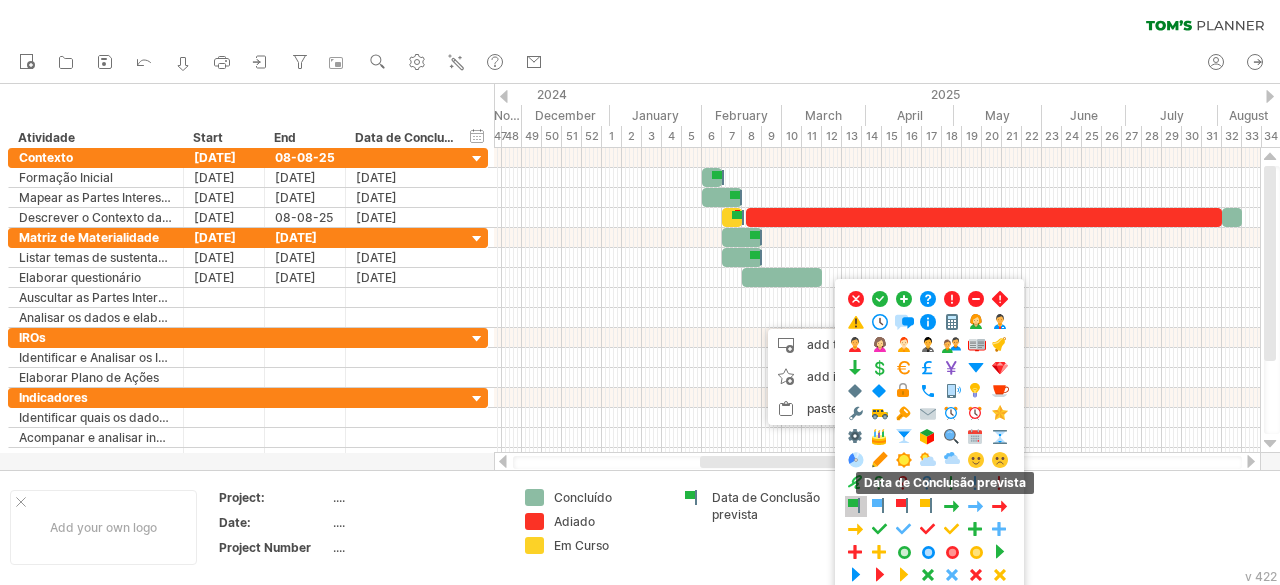 click at bounding box center [856, 506] 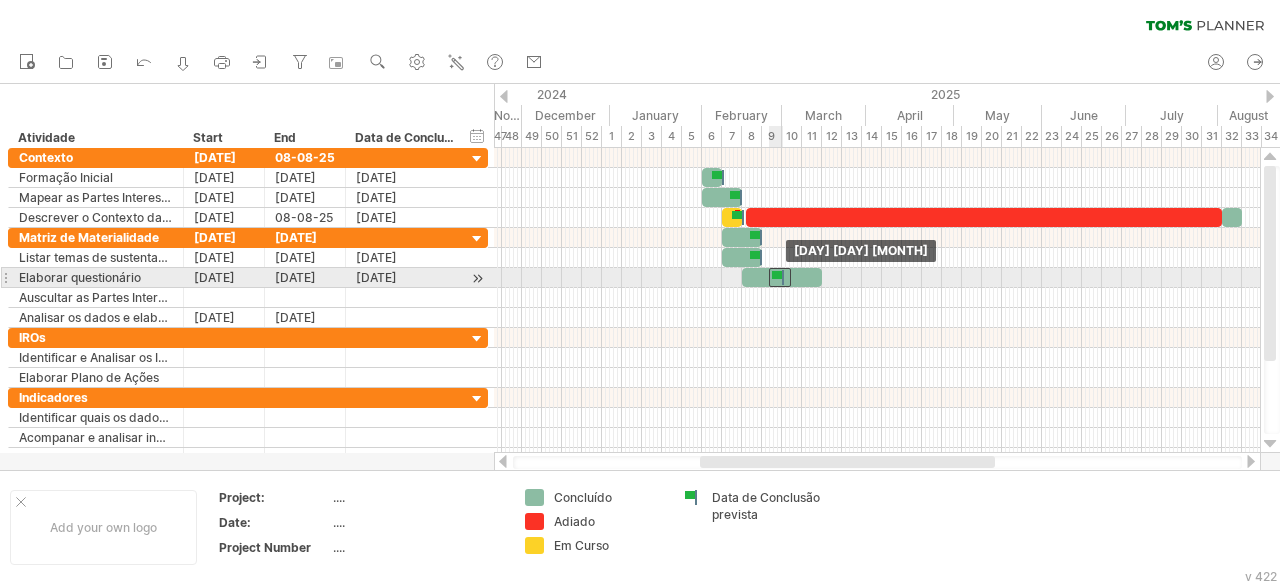 drag, startPoint x: 760, startPoint y: 317, endPoint x: 781, endPoint y: 284, distance: 39.115215 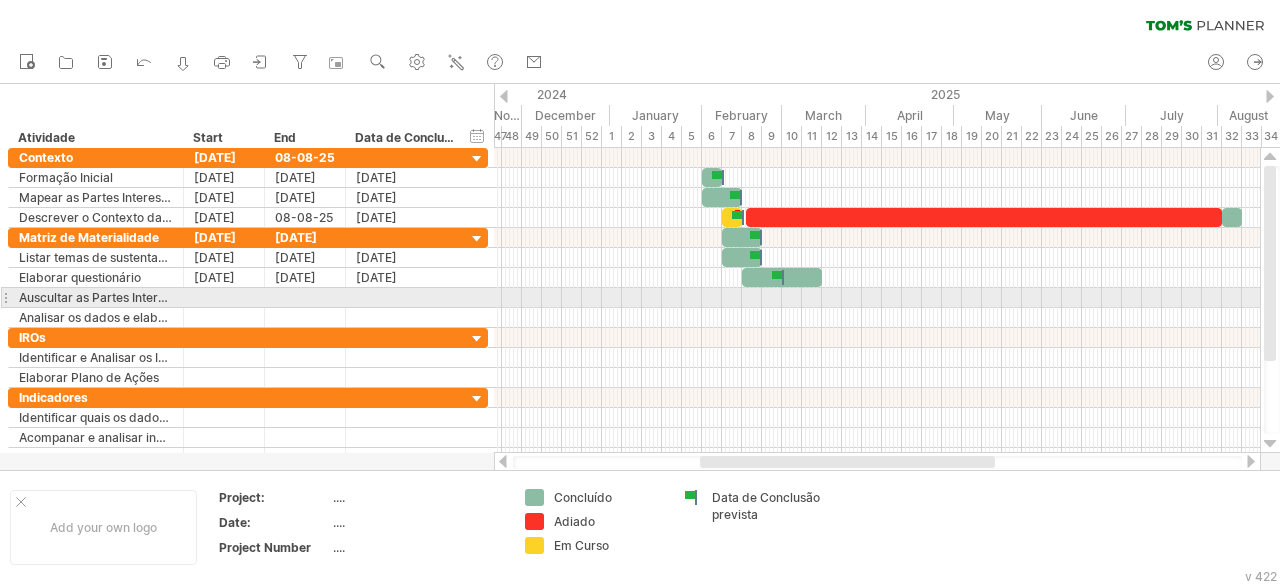 click at bounding box center [877, 298] 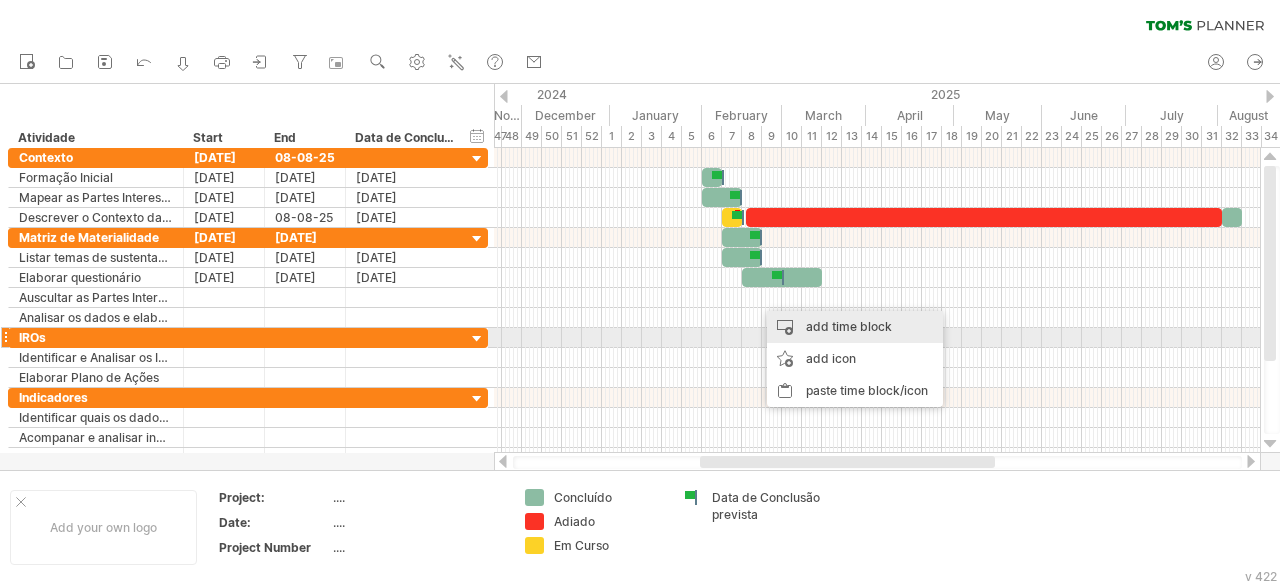 click on "add time block" at bounding box center [855, 327] 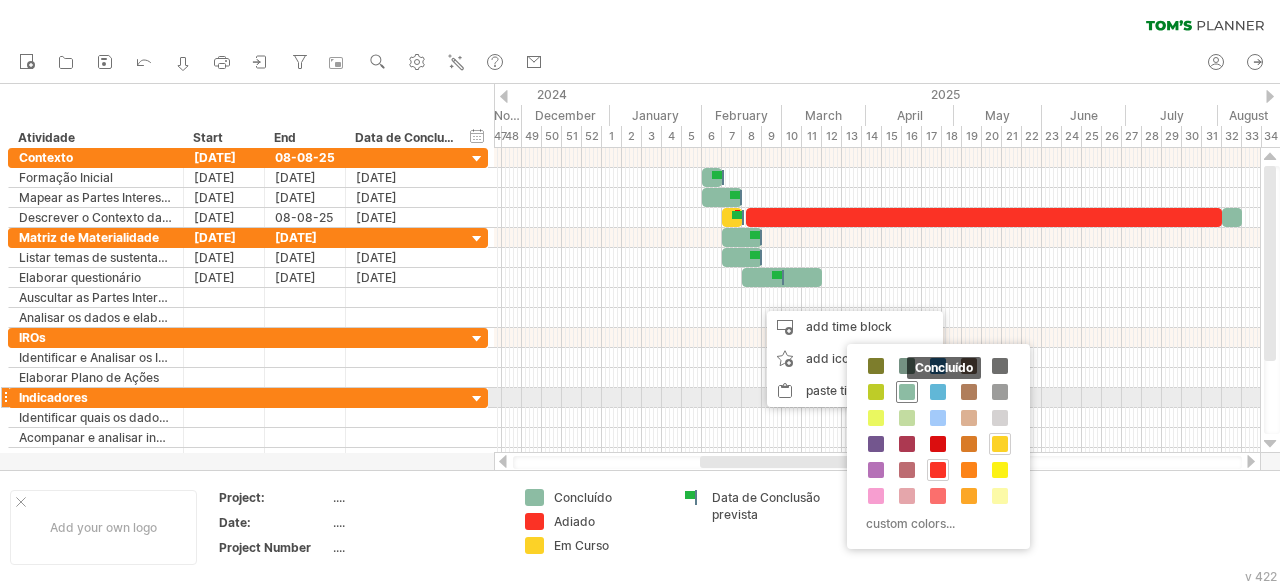 click at bounding box center (907, 392) 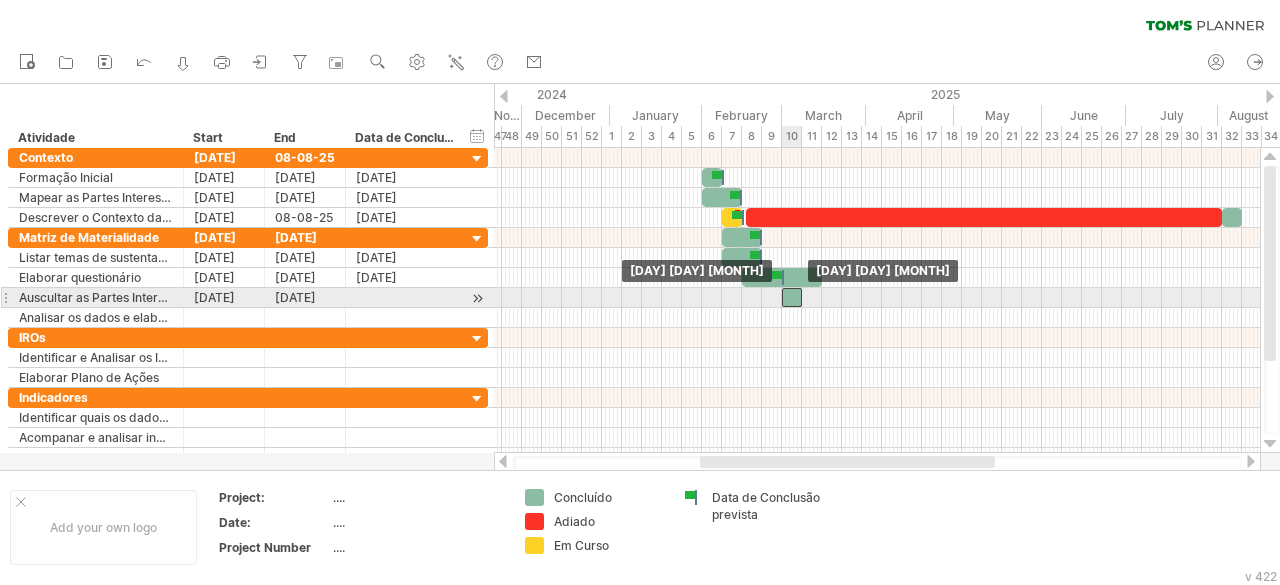 drag, startPoint x: 767, startPoint y: 296, endPoint x: 790, endPoint y: 300, distance: 23.345236 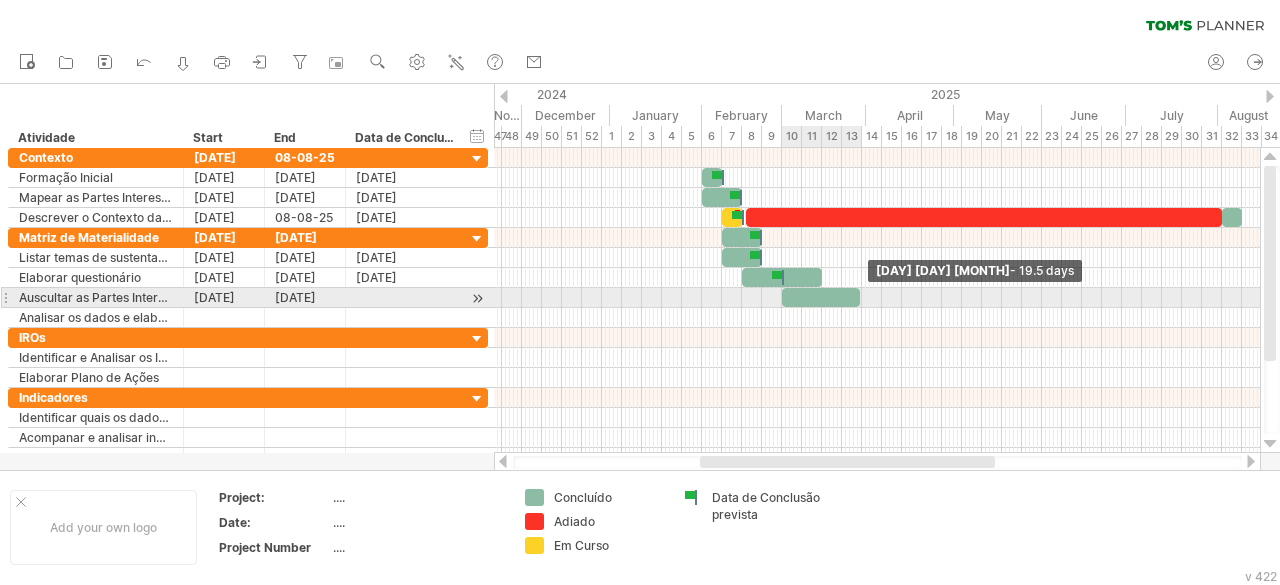 drag, startPoint x: 800, startPoint y: 291, endPoint x: 858, endPoint y: 300, distance: 58.694122 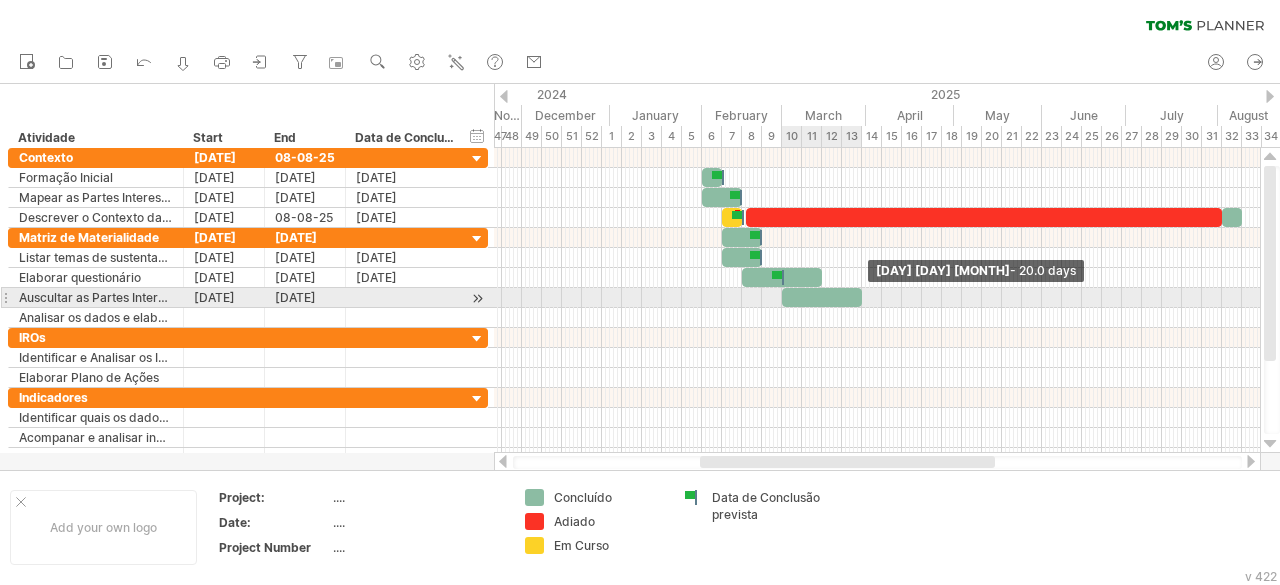 click at bounding box center [862, 297] 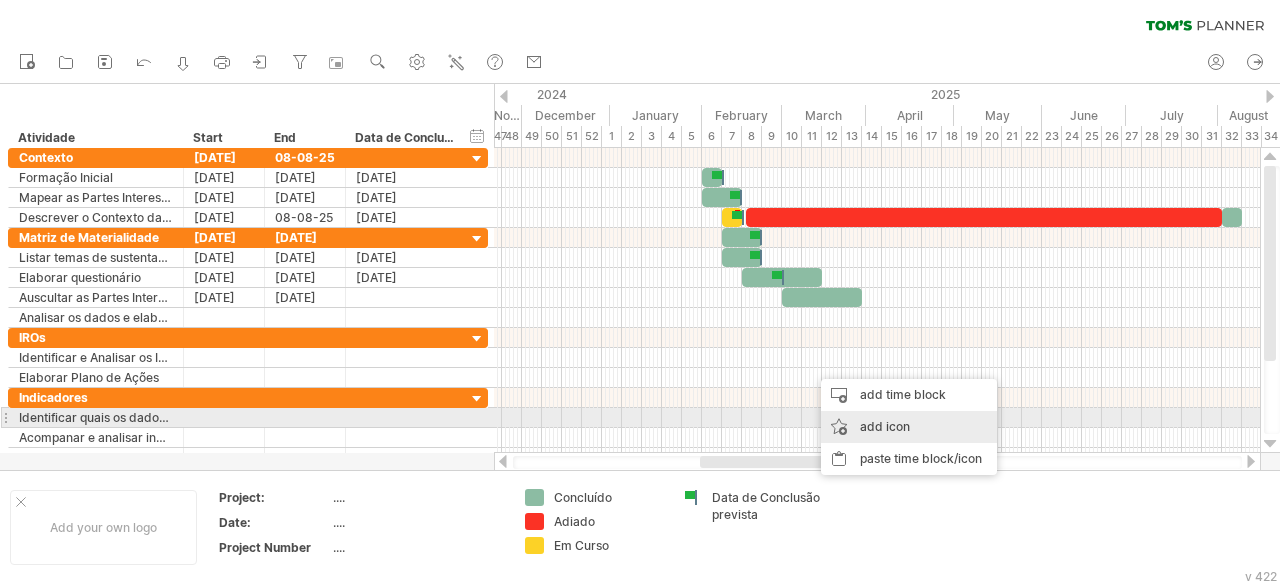 click on "add icon" at bounding box center (909, 427) 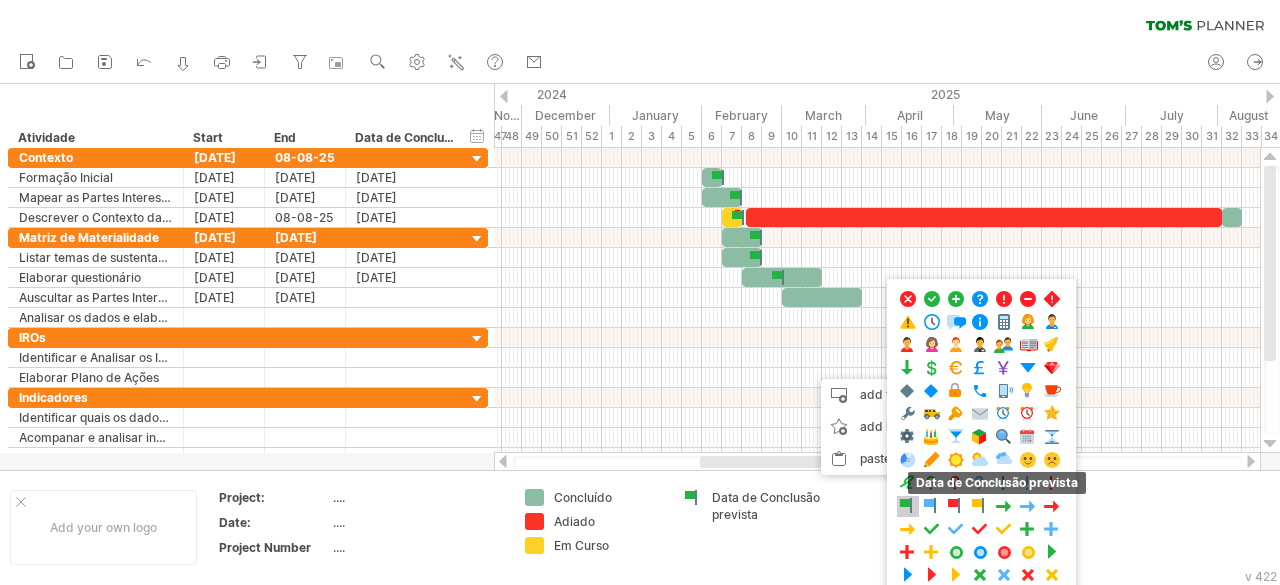 click at bounding box center [908, 506] 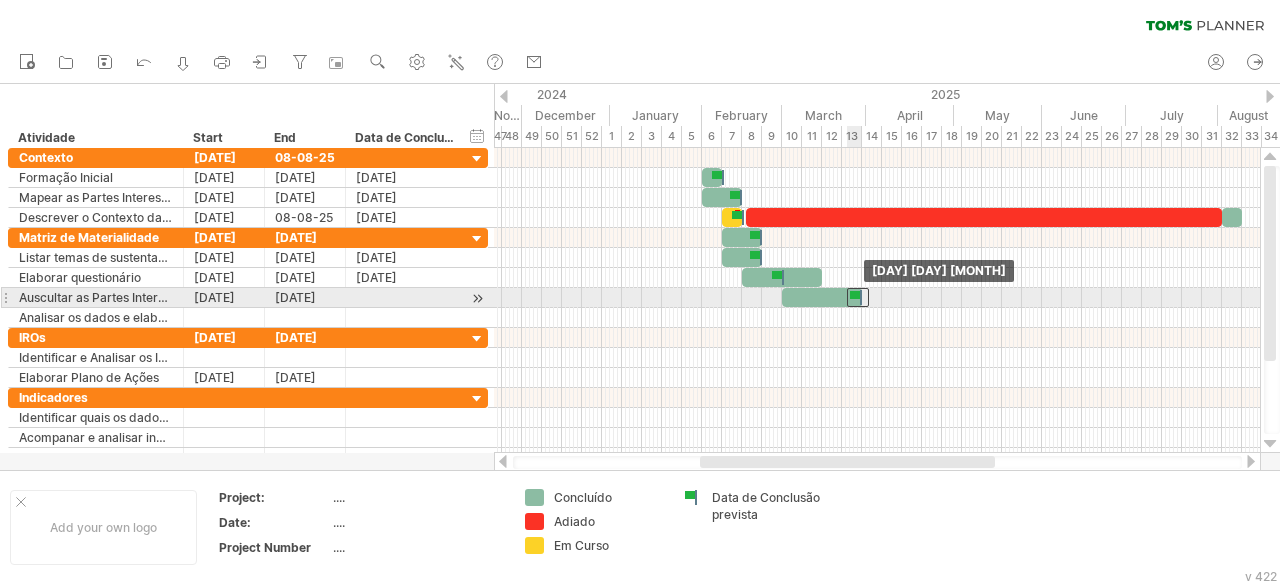 drag, startPoint x: 814, startPoint y: 371, endPoint x: 860, endPoint y: 297, distance: 87.13208 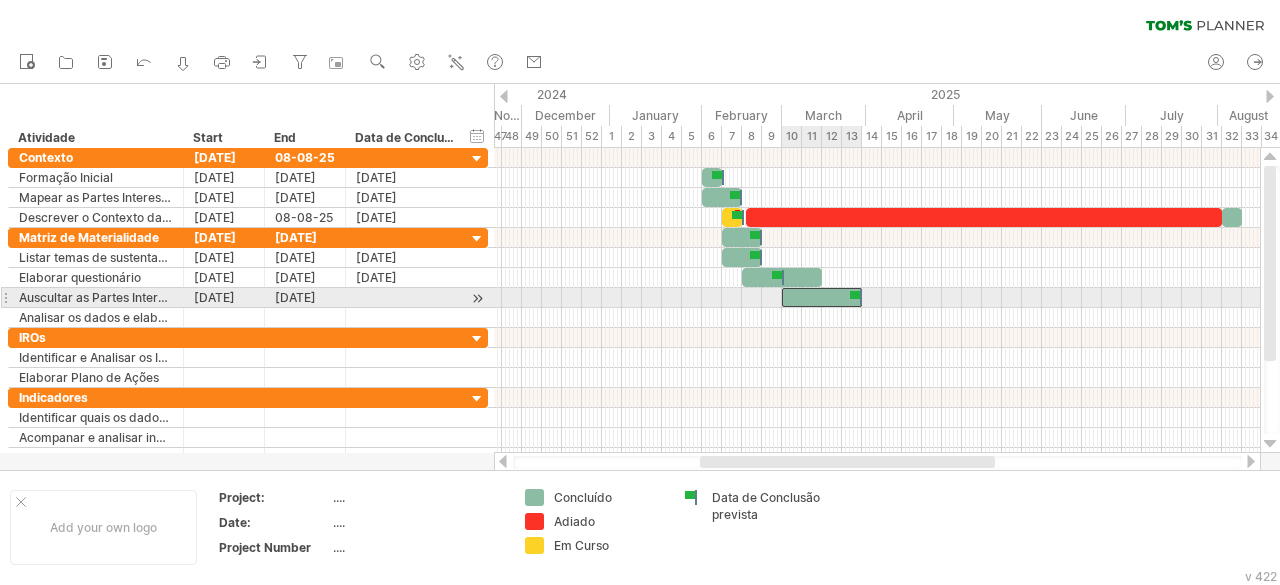 click at bounding box center (822, 297) 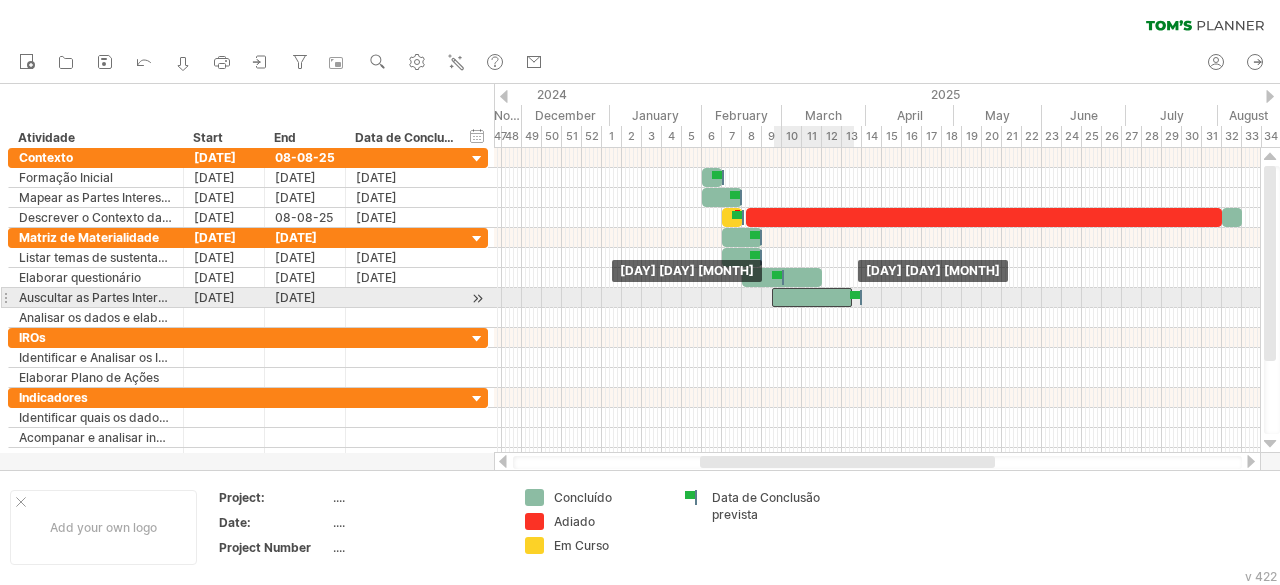 drag, startPoint x: 828, startPoint y: 293, endPoint x: 818, endPoint y: 294, distance: 10.049875 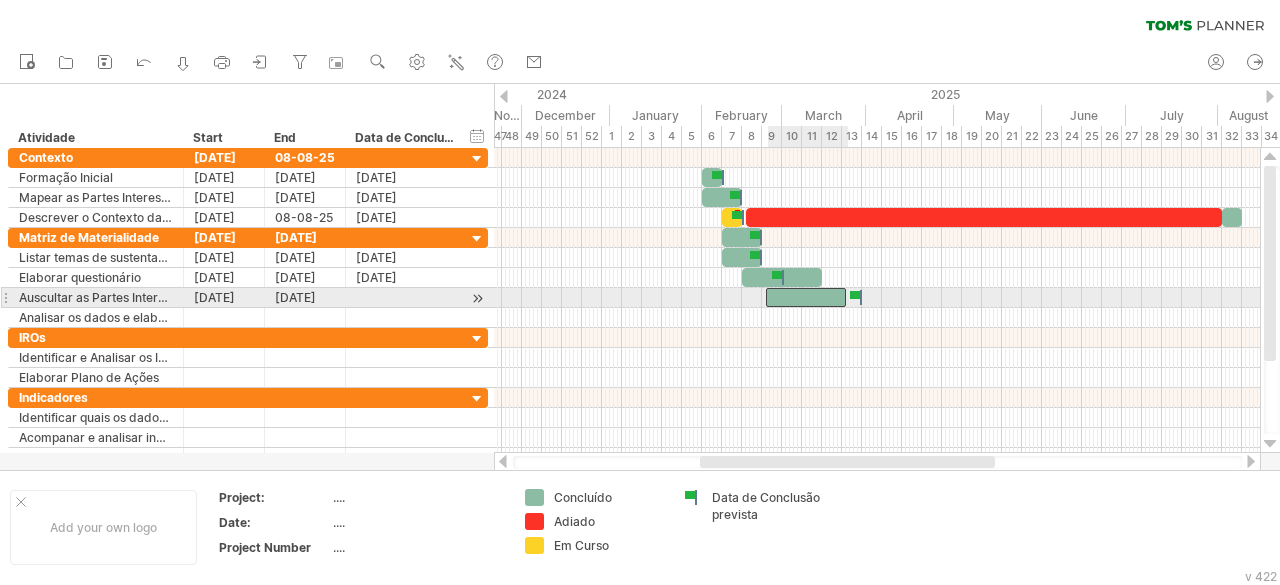 drag, startPoint x: 836, startPoint y: 299, endPoint x: 824, endPoint y: 299, distance: 12 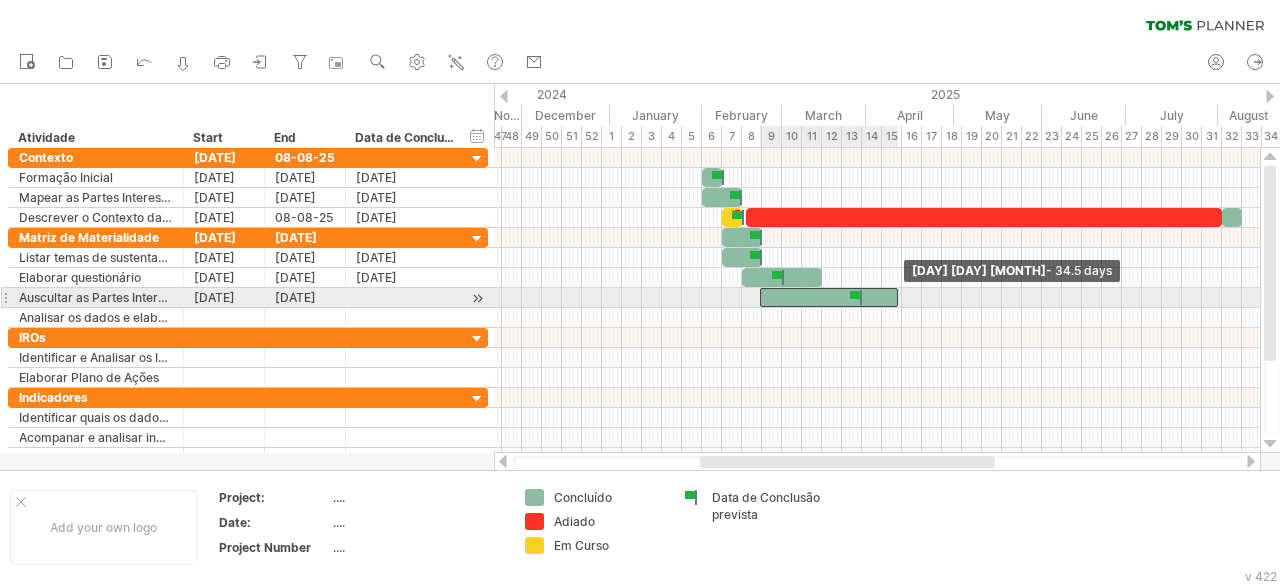 drag, startPoint x: 840, startPoint y: 295, endPoint x: 898, endPoint y: 300, distance: 58.21512 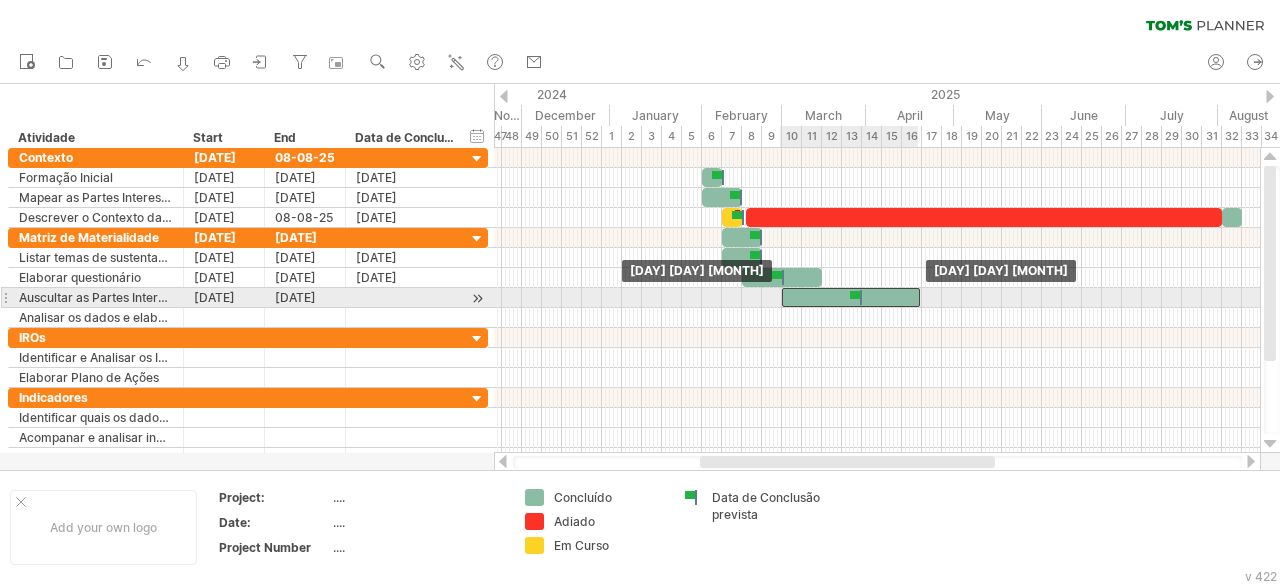 drag, startPoint x: 818, startPoint y: 297, endPoint x: 839, endPoint y: 297, distance: 21 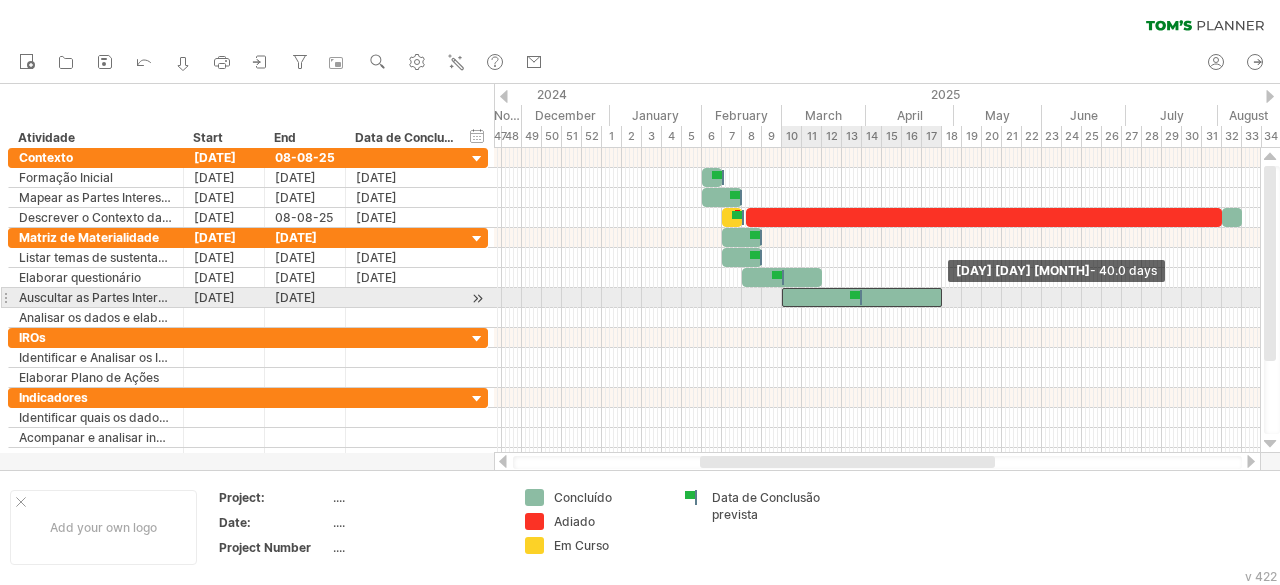 drag, startPoint x: 918, startPoint y: 293, endPoint x: 940, endPoint y: 303, distance: 24.166092 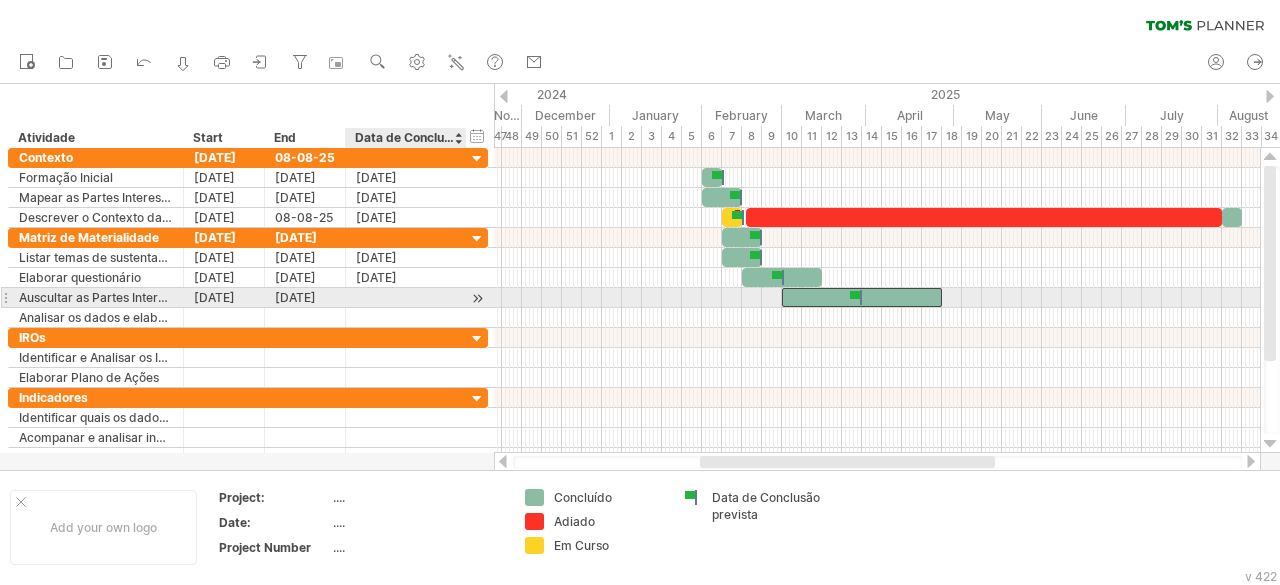 click at bounding box center (406, 297) 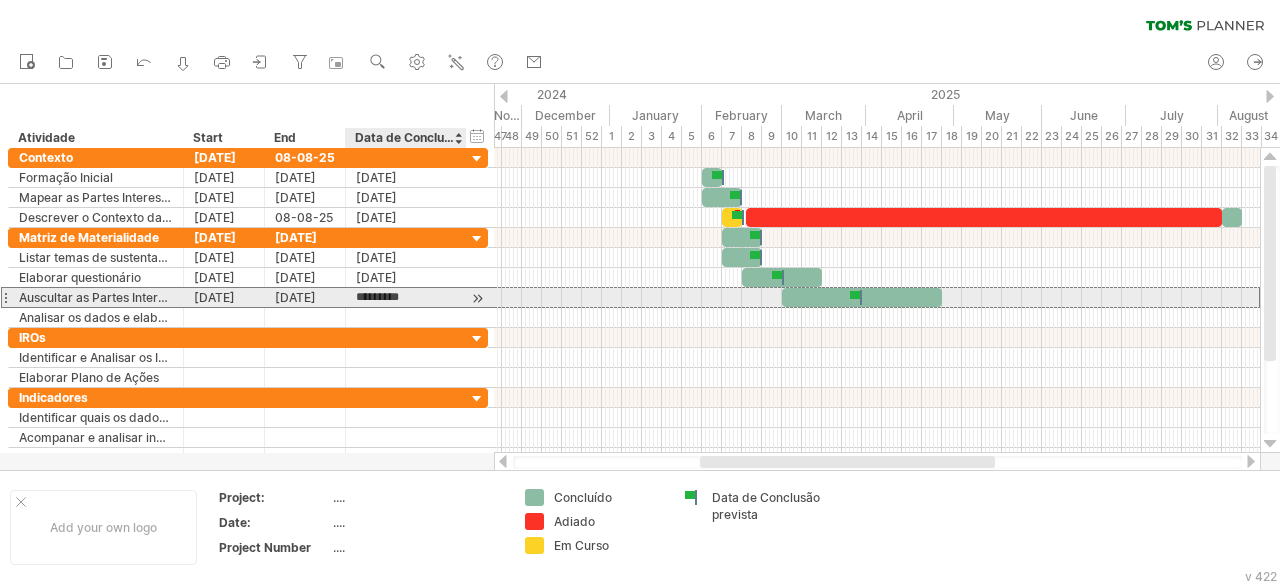 type on "**********" 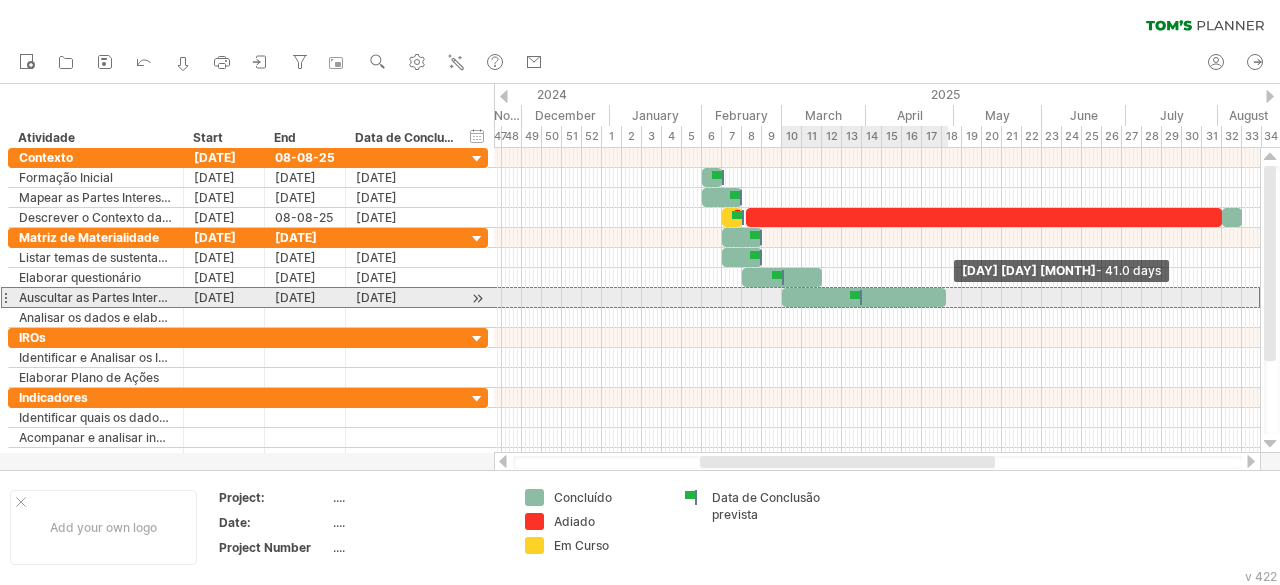 click at bounding box center [946, 297] 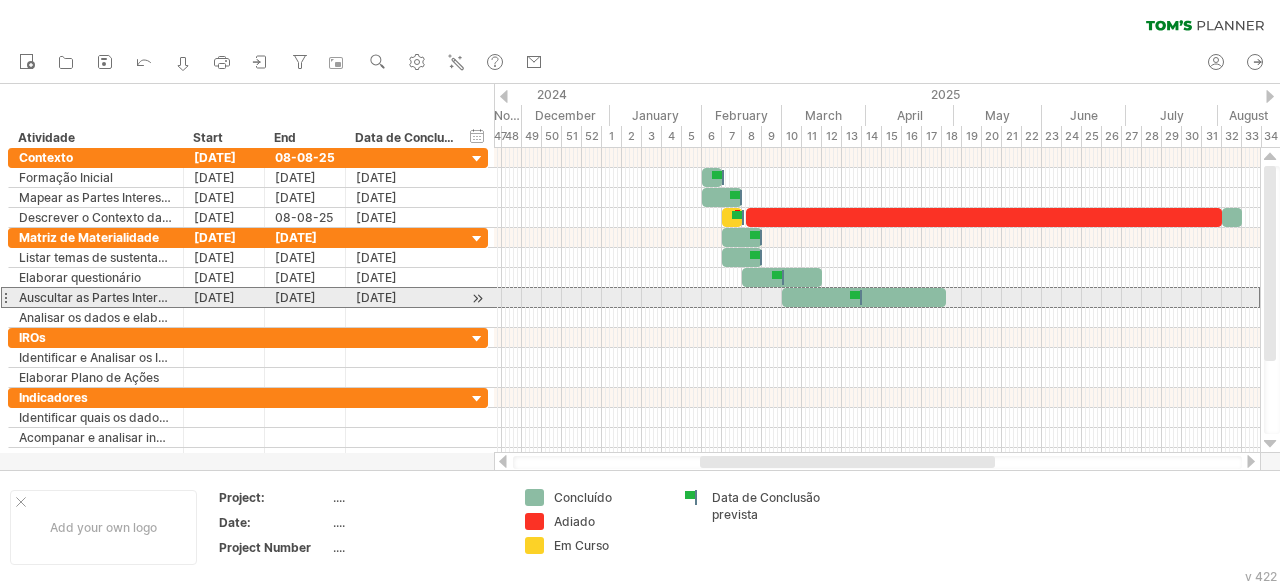 click at bounding box center [864, 297] 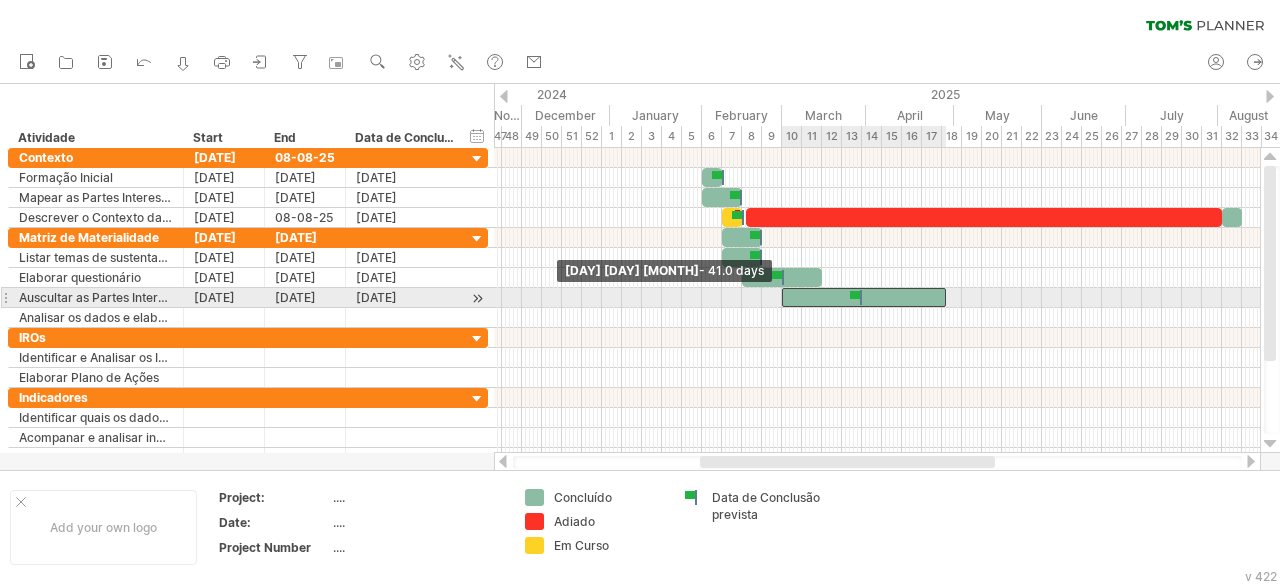 click at bounding box center [782, 297] 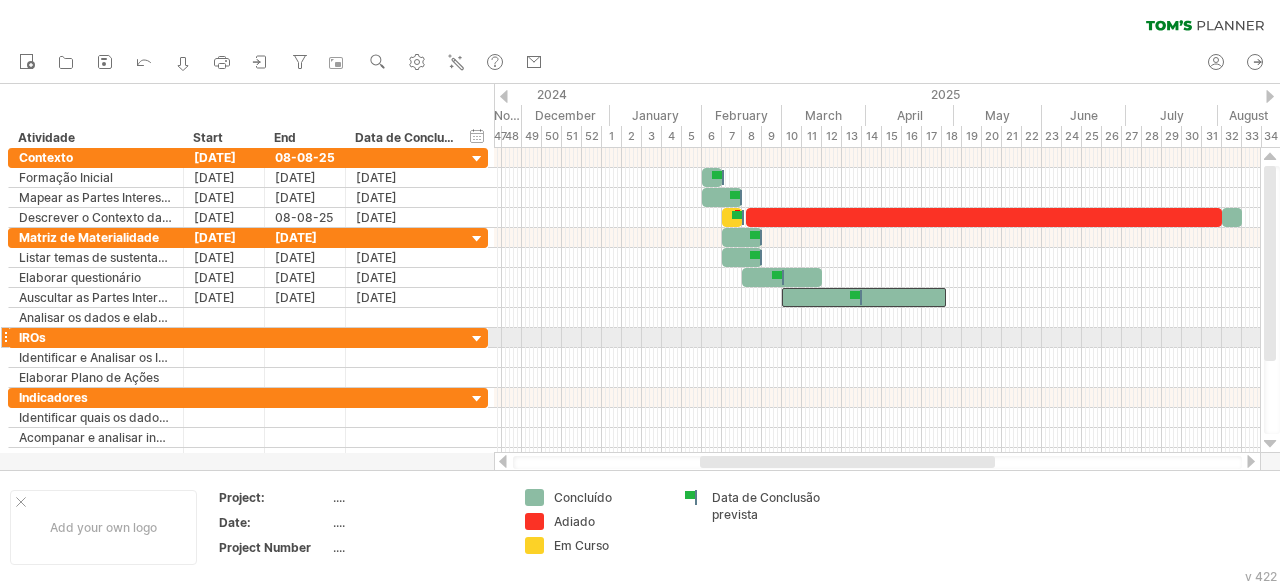 click at bounding box center [877, 358] 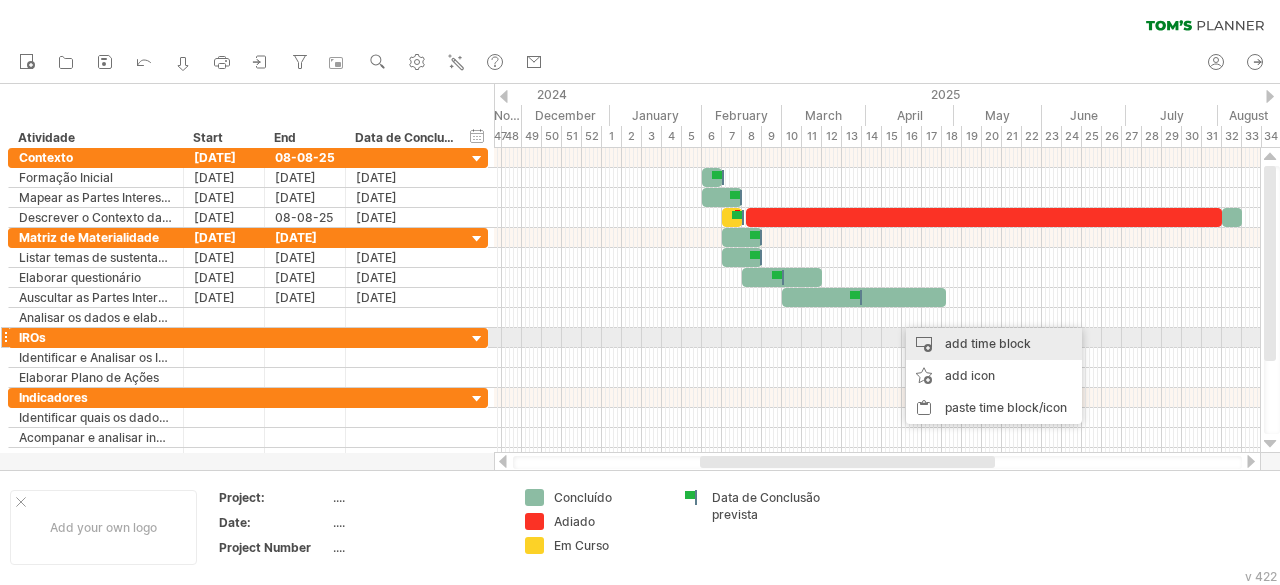 click on "add time block" at bounding box center [994, 344] 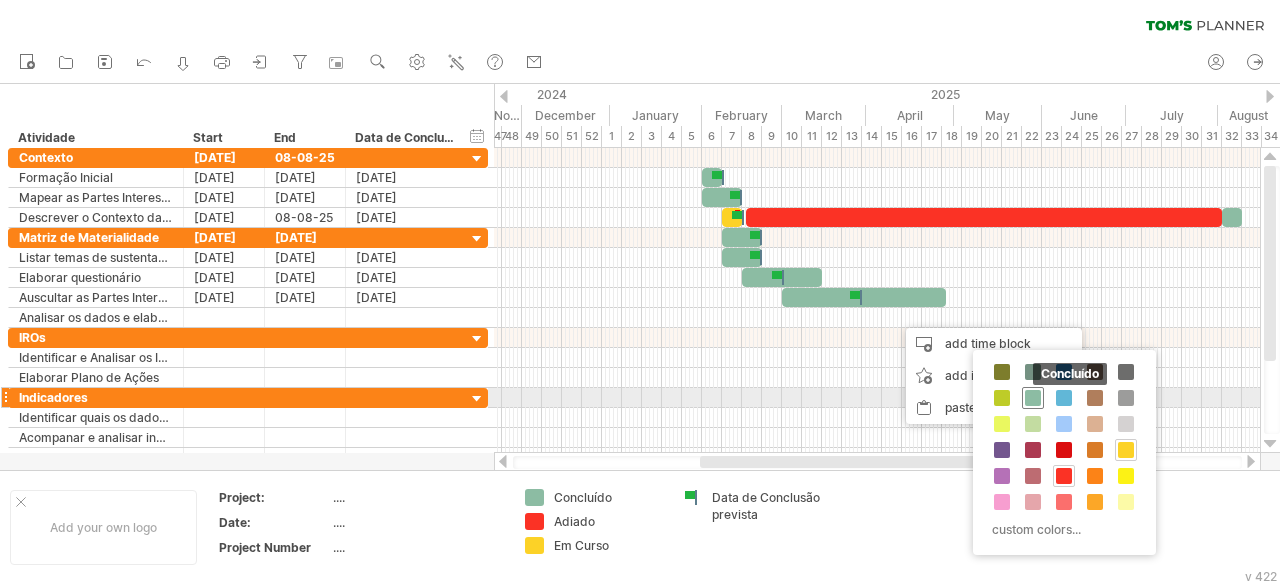 click at bounding box center (1033, 398) 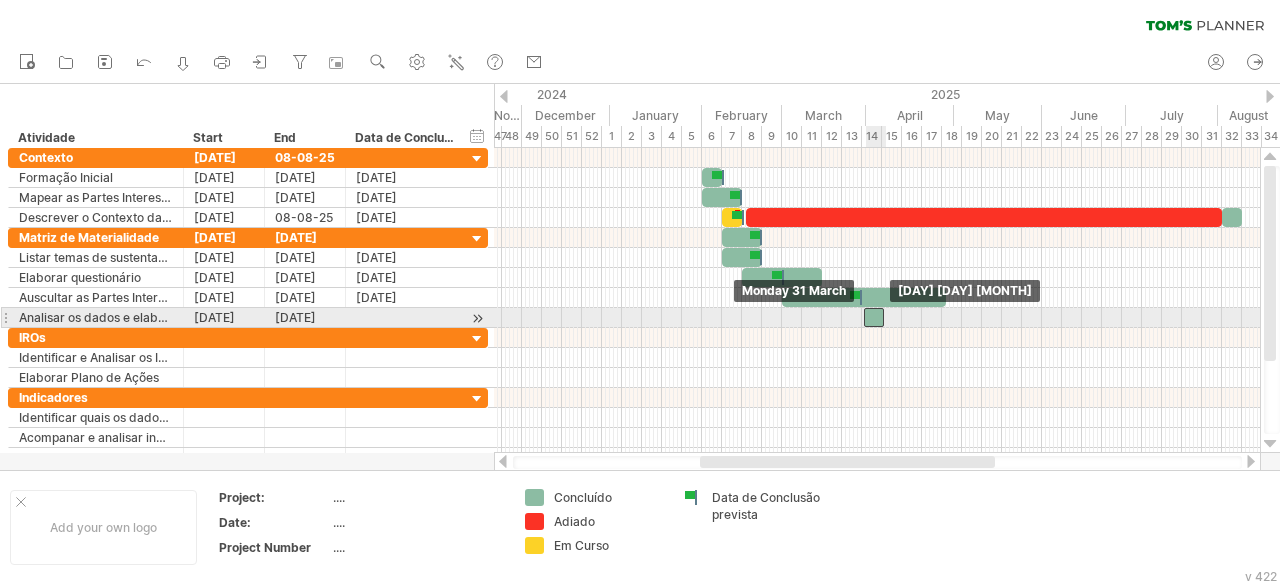 drag, startPoint x: 907, startPoint y: 313, endPoint x: 875, endPoint y: 321, distance: 32.984844 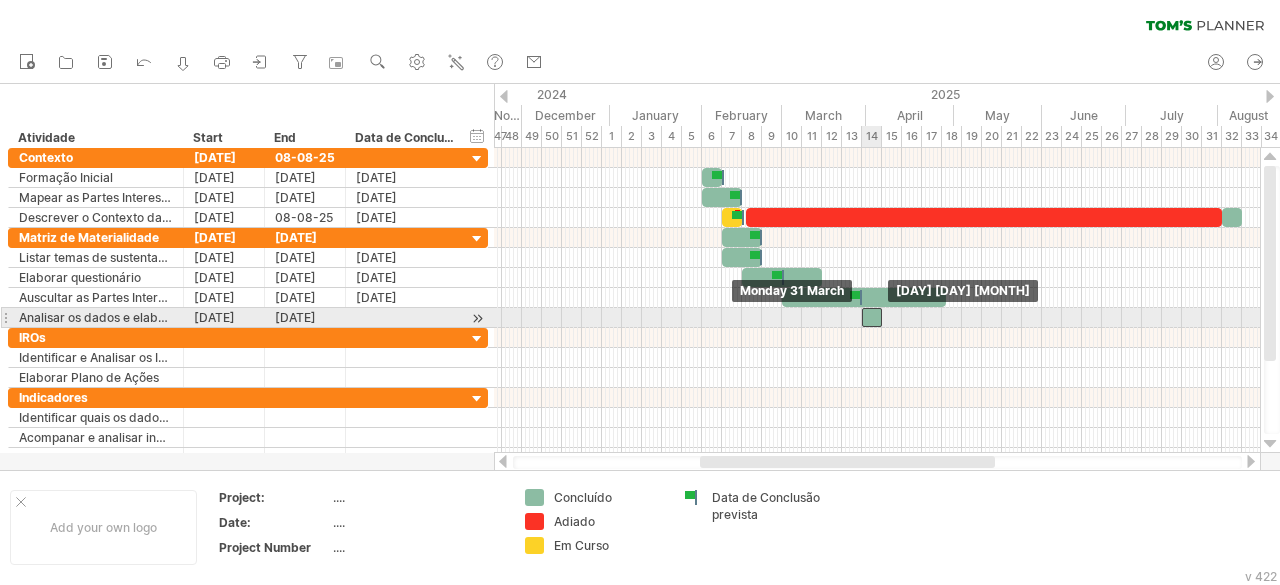 click at bounding box center (872, 317) 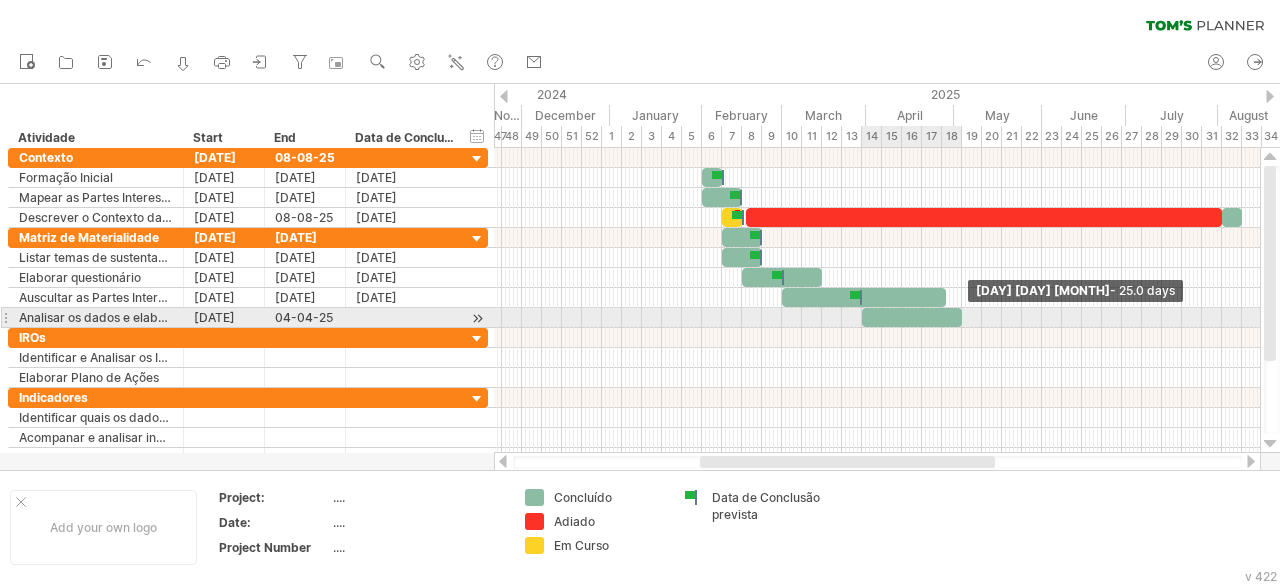 drag, startPoint x: 880, startPoint y: 316, endPoint x: 960, endPoint y: 328, distance: 80.895 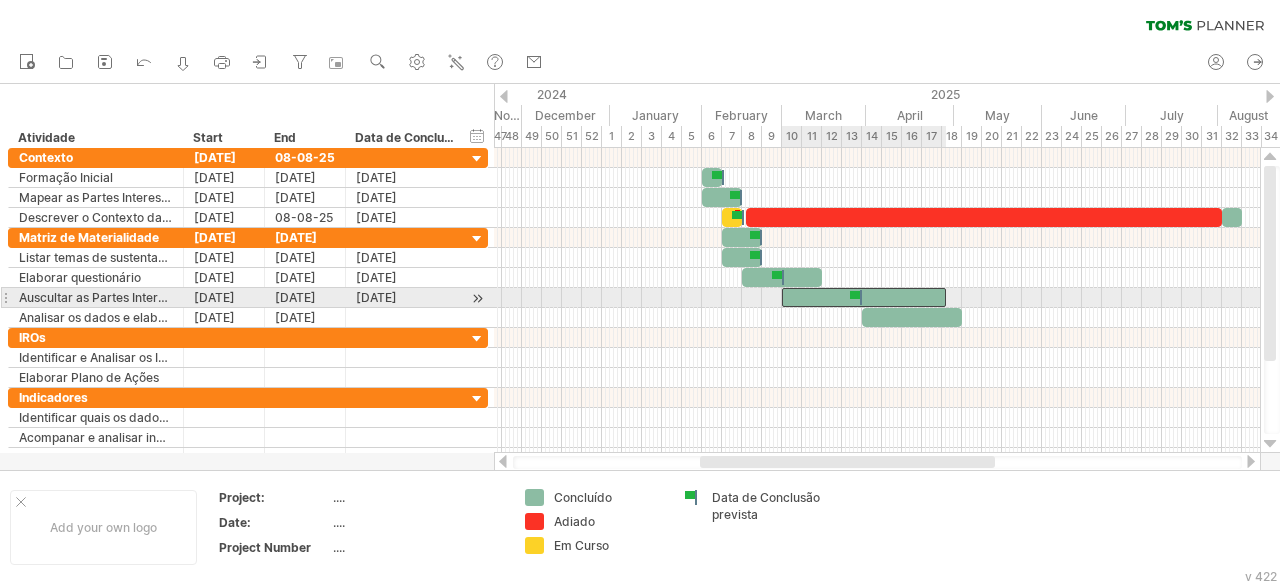 click at bounding box center (864, 297) 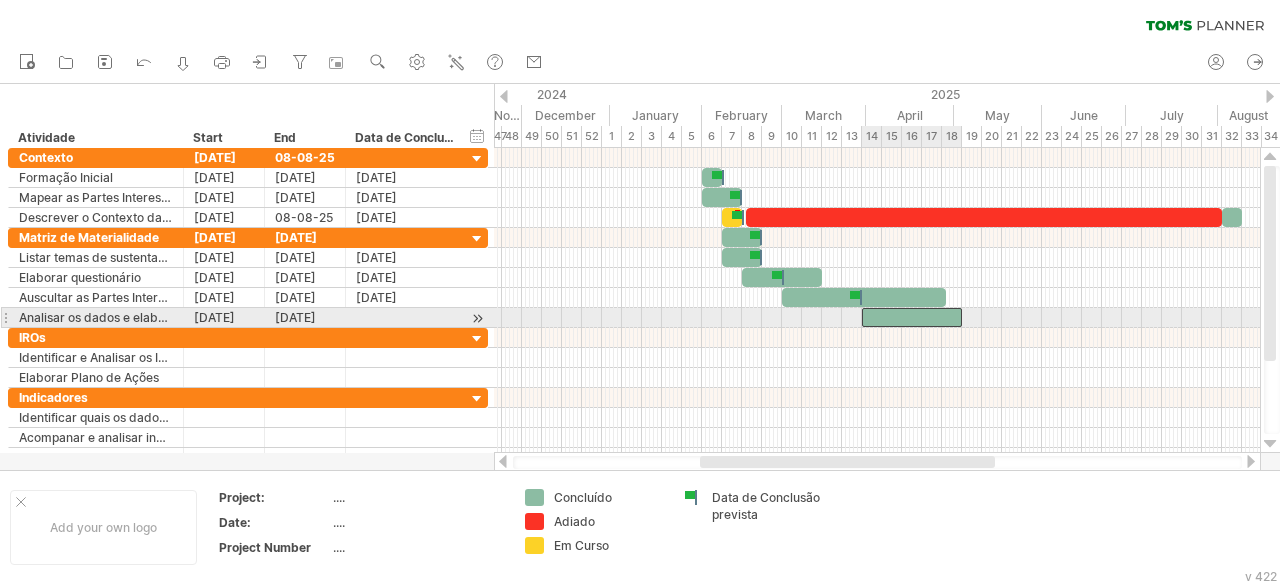 click at bounding box center (912, 317) 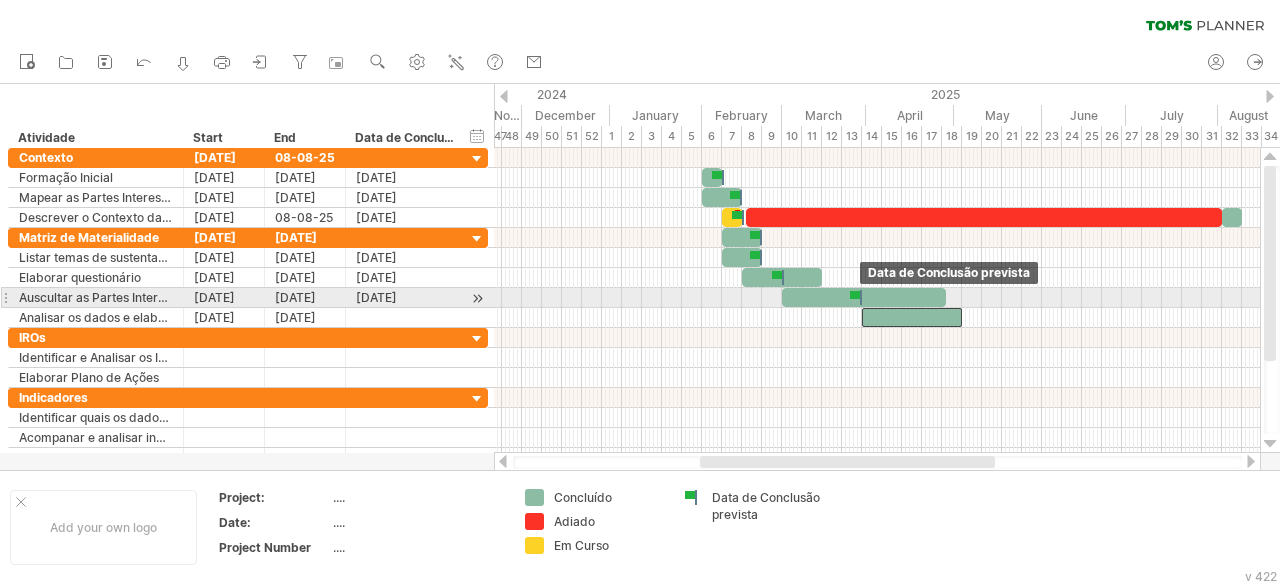 click at bounding box center [858, 297] 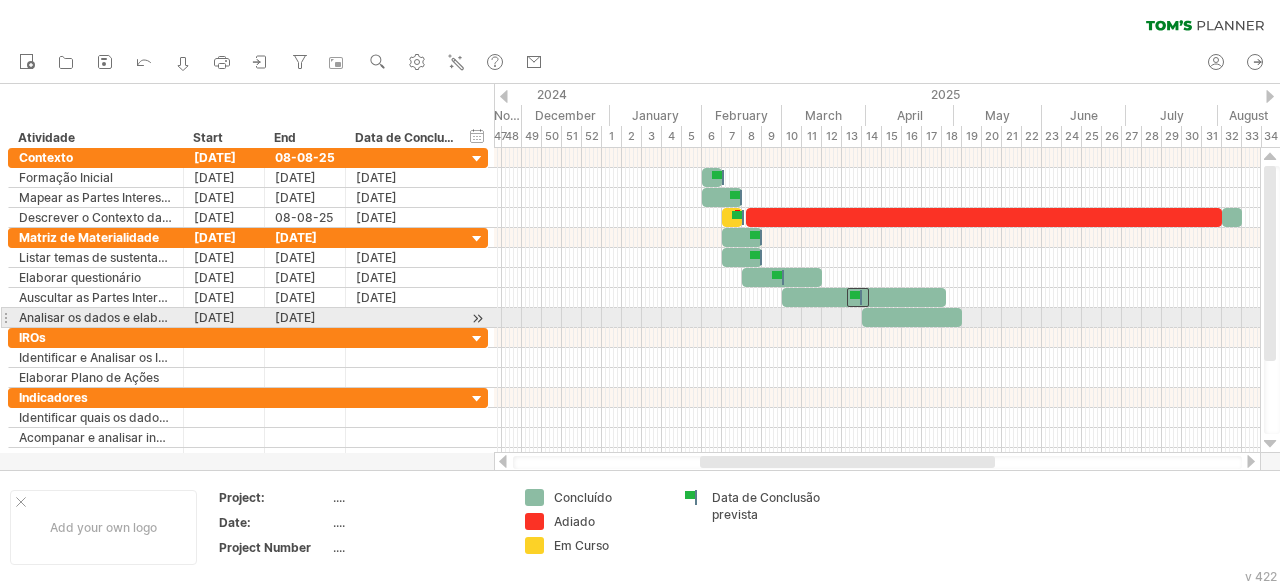 click at bounding box center (912, 317) 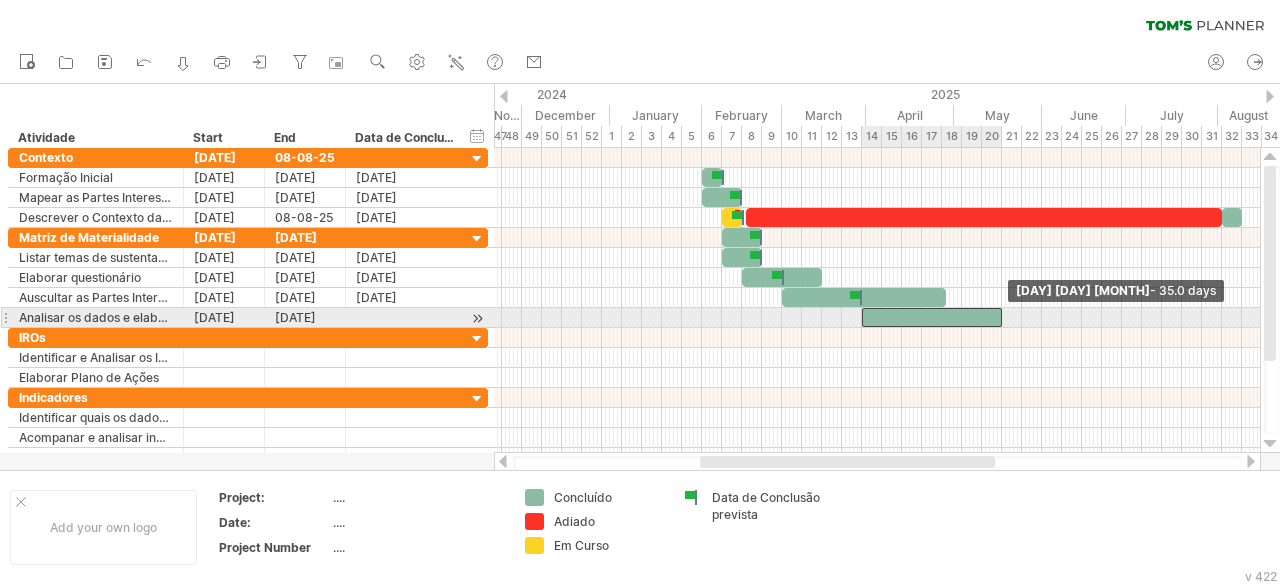 drag, startPoint x: 962, startPoint y: 318, endPoint x: 1002, endPoint y: 321, distance: 40.112343 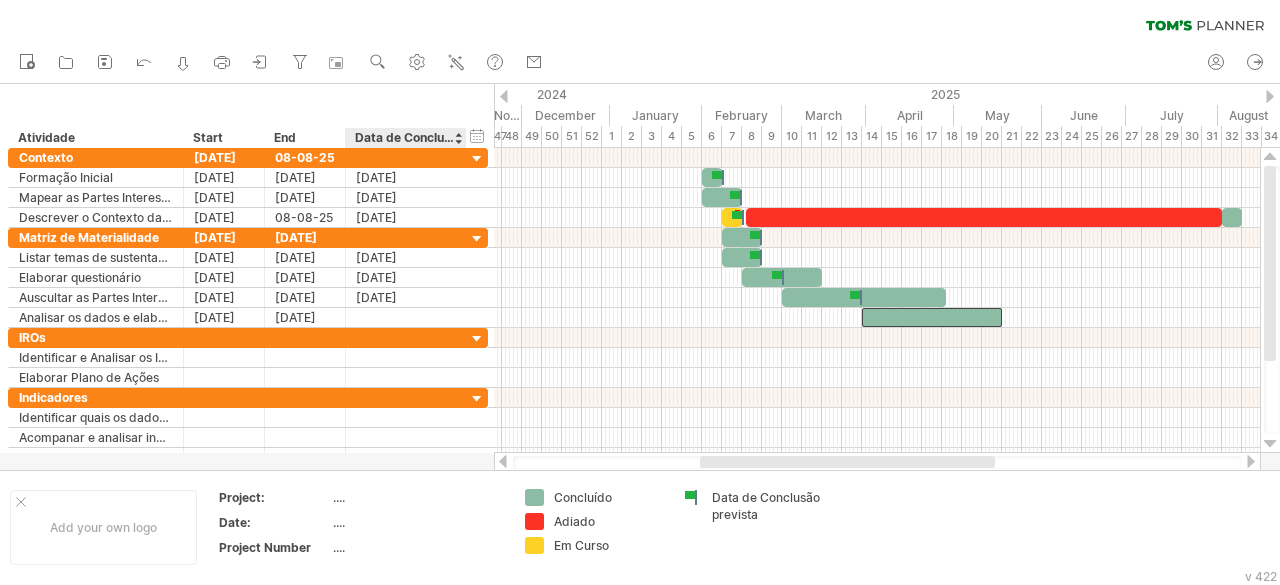 click on "Data de Conclusão" at bounding box center [405, 138] 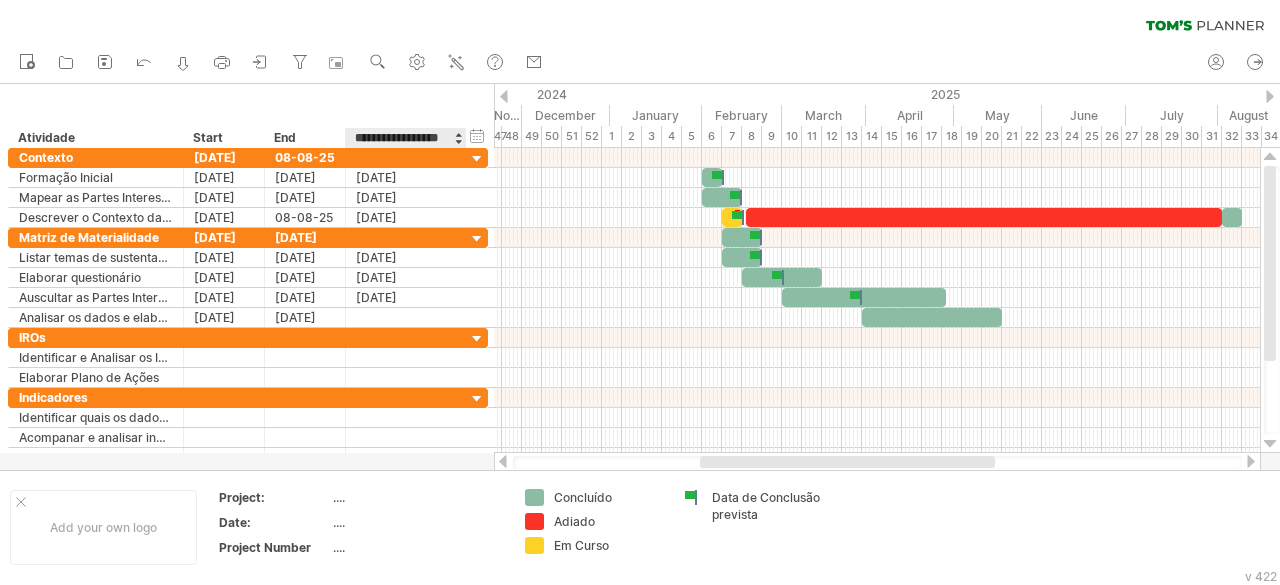 scroll, scrollTop: 0, scrollLeft: 10, axis: horizontal 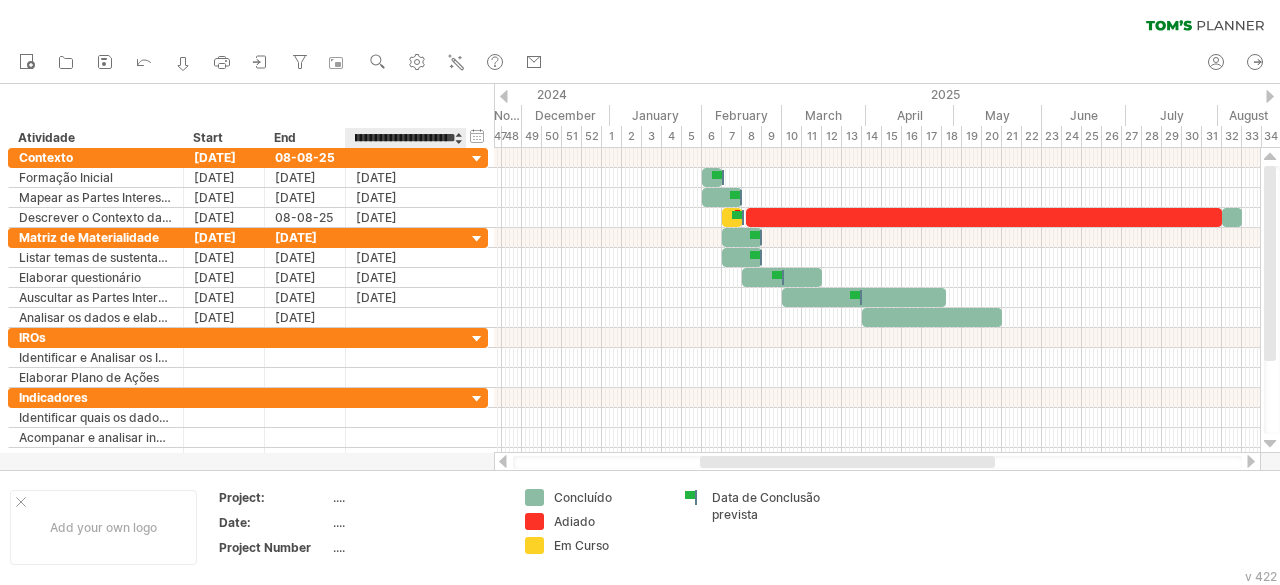 type on "**********" 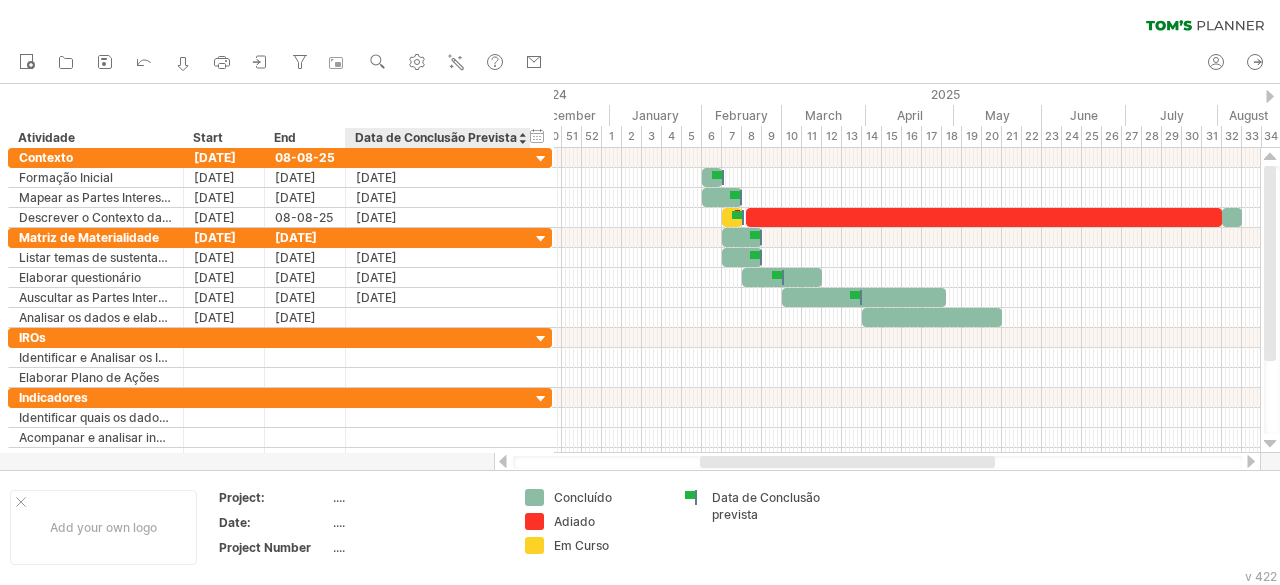 drag, startPoint x: 463, startPoint y: 136, endPoint x: 527, endPoint y: 145, distance: 64.629715 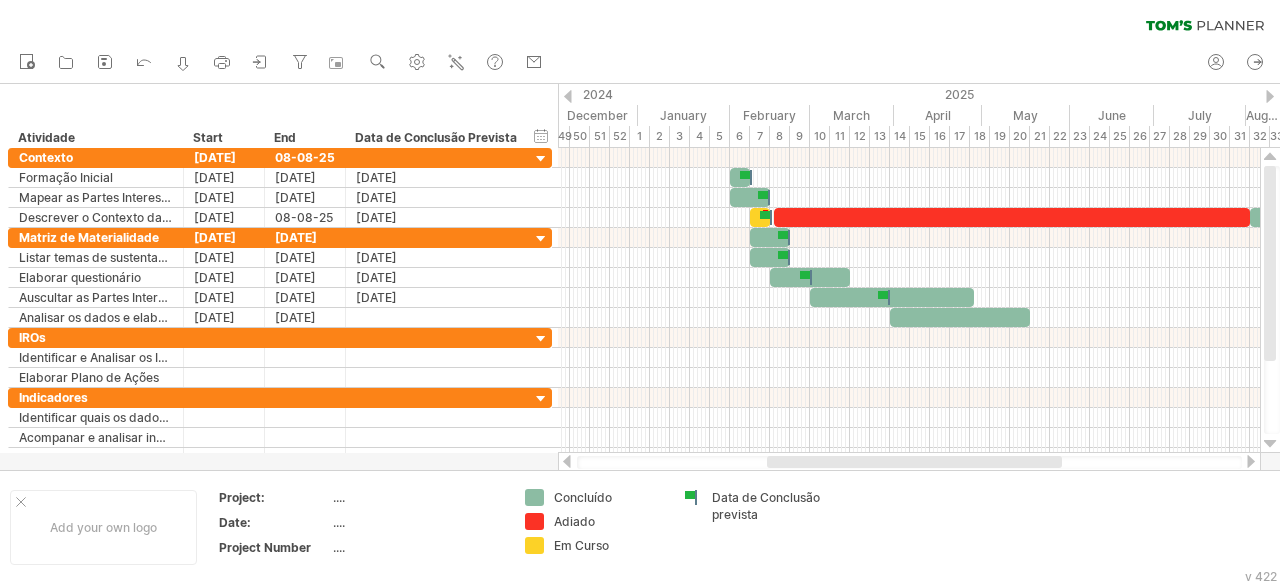 drag, startPoint x: 867, startPoint y: 462, endPoint x: 880, endPoint y: 463, distance: 13.038404 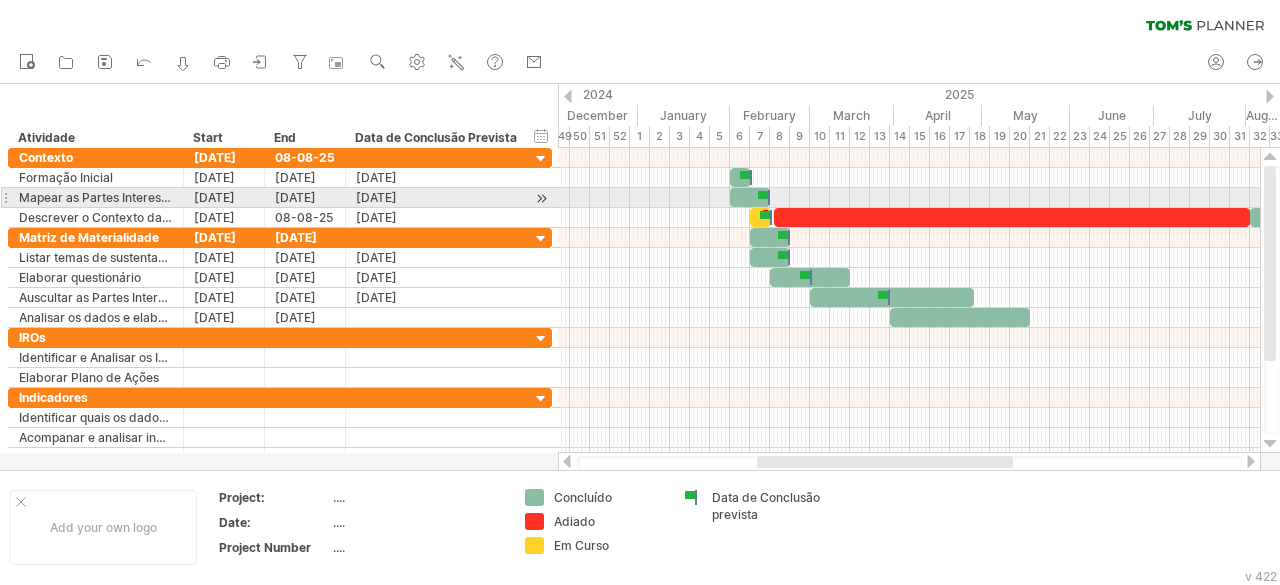 click at bounding box center [750, 197] 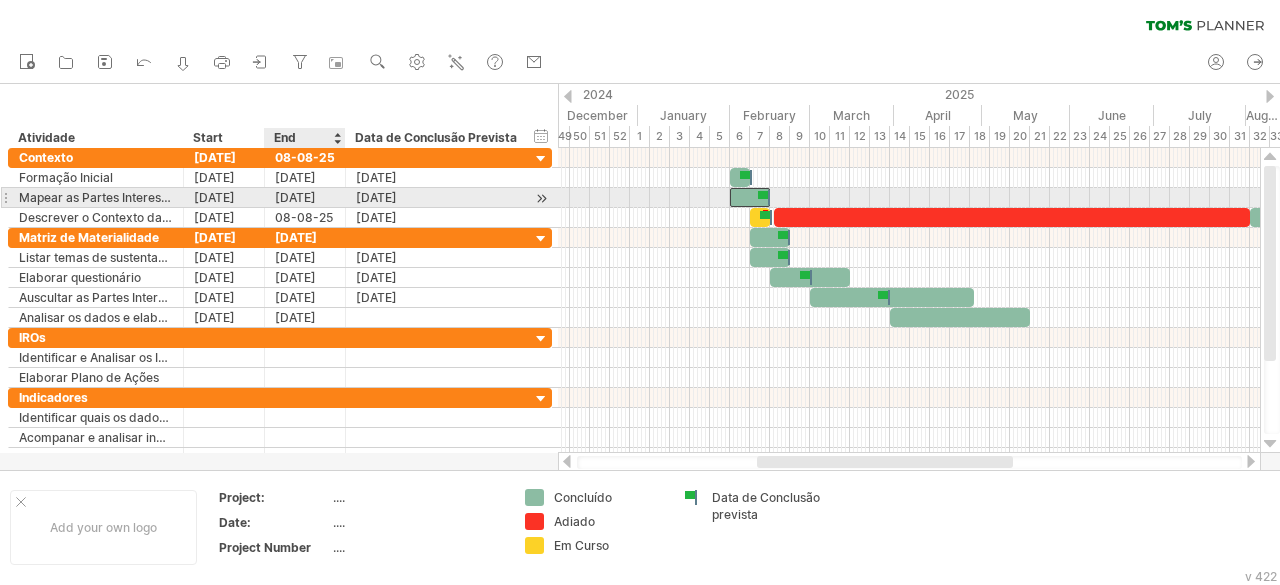 click on "[DATE]" at bounding box center (305, 197) 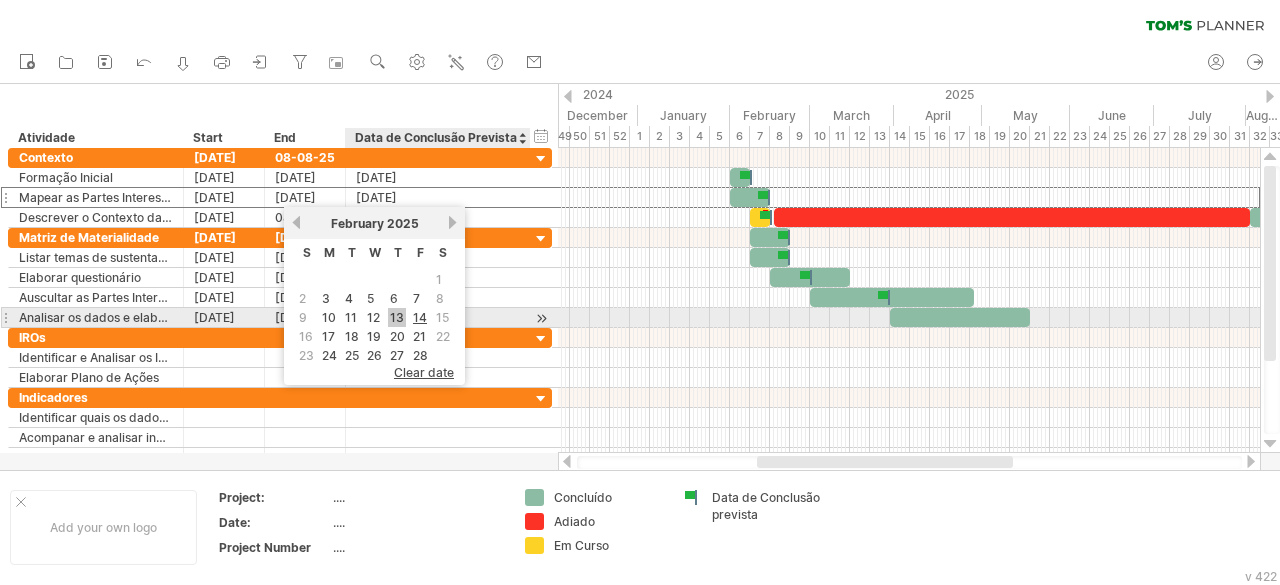 click on "13" at bounding box center [397, 317] 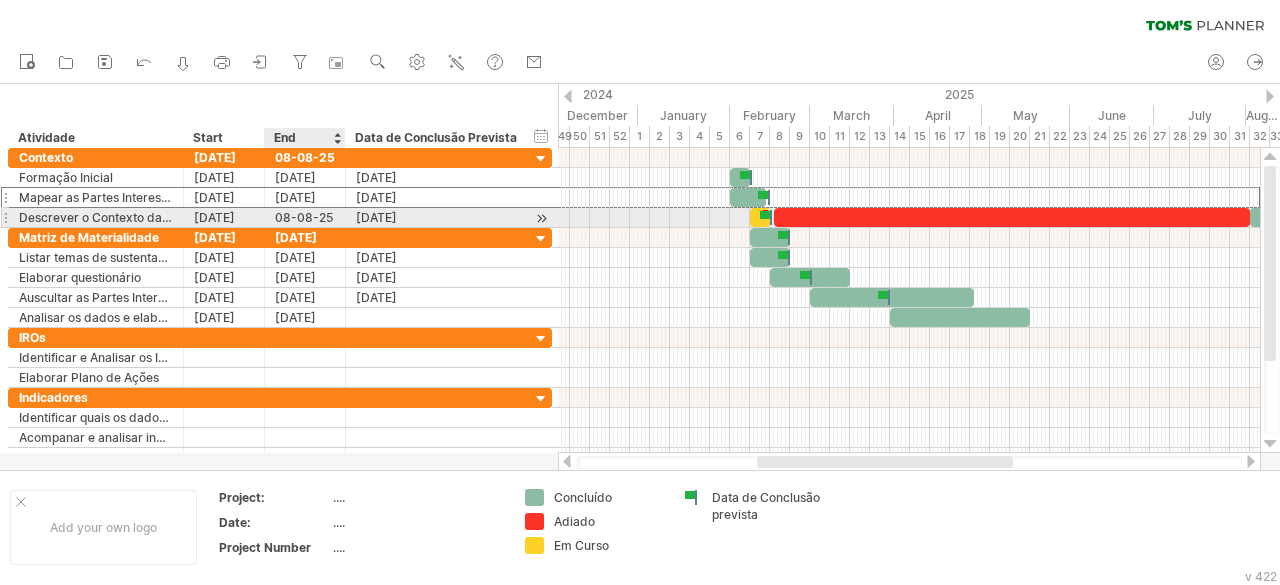 click on "08-08-25" at bounding box center (305, 217) 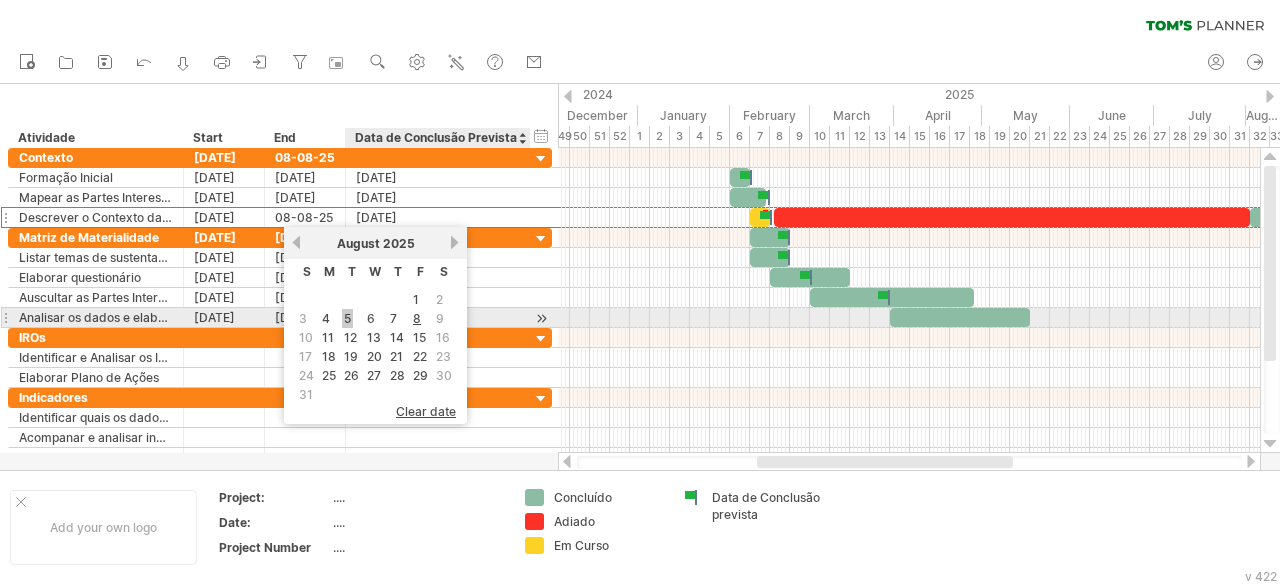 click on "5" at bounding box center [347, 318] 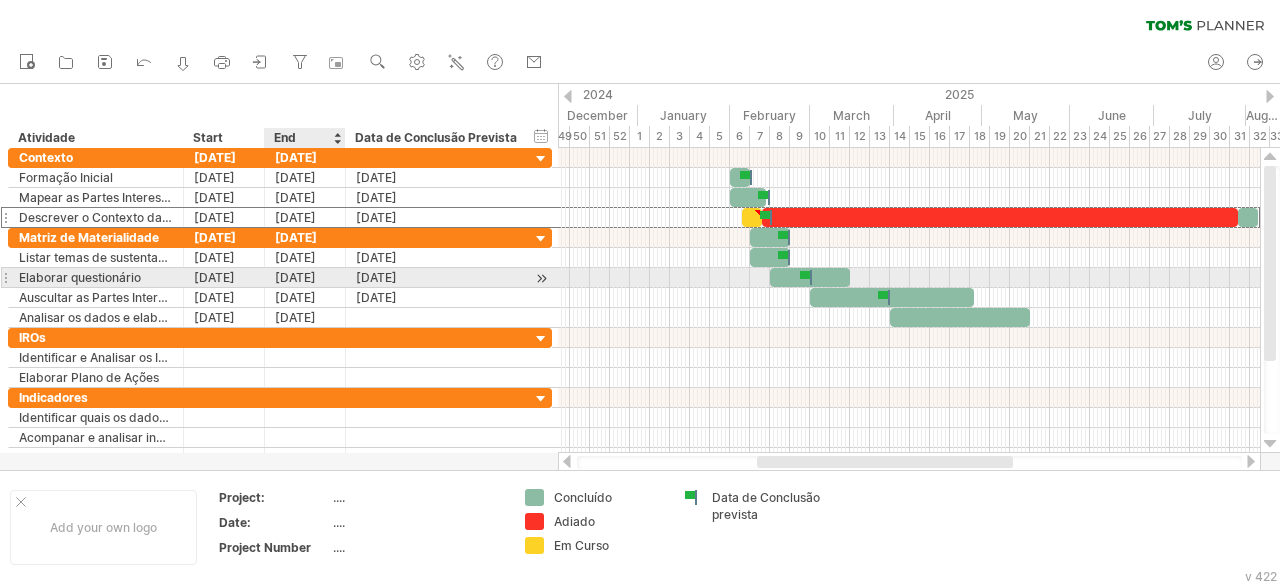 click on "[DATE]" at bounding box center (305, 277) 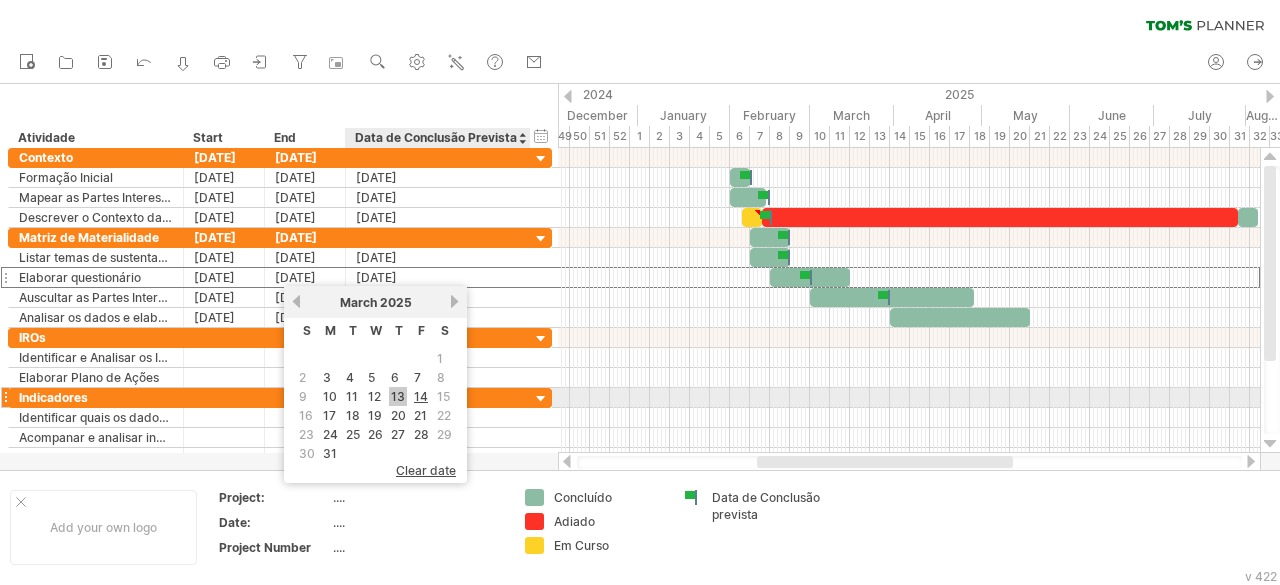 click on "13" at bounding box center (398, 396) 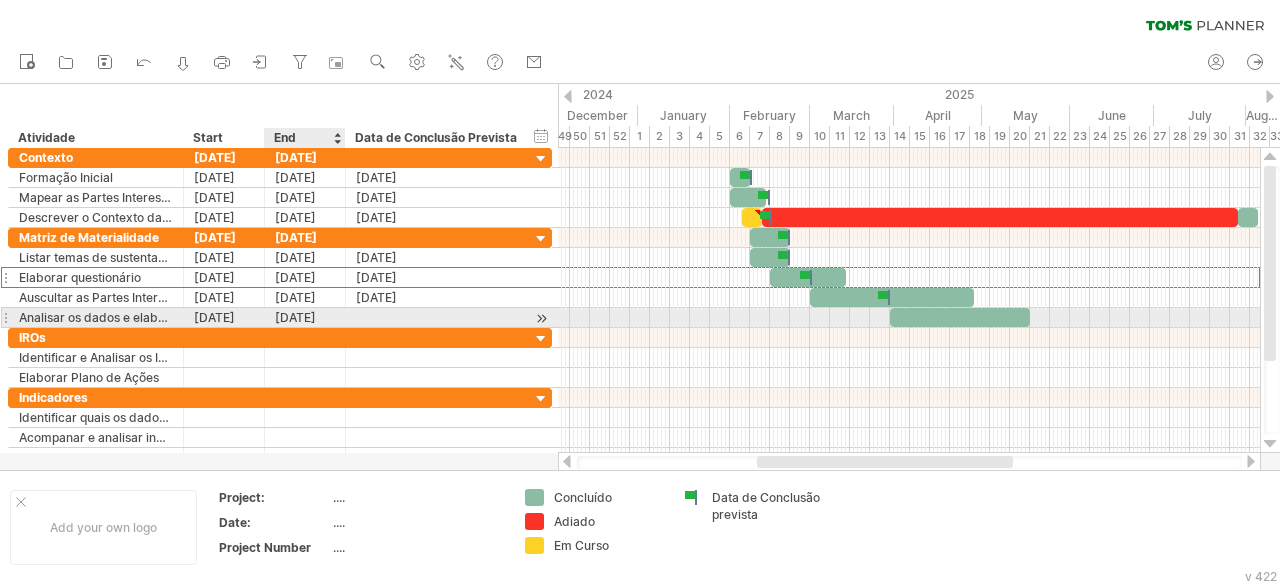 click on "[DATE]" at bounding box center [305, 317] 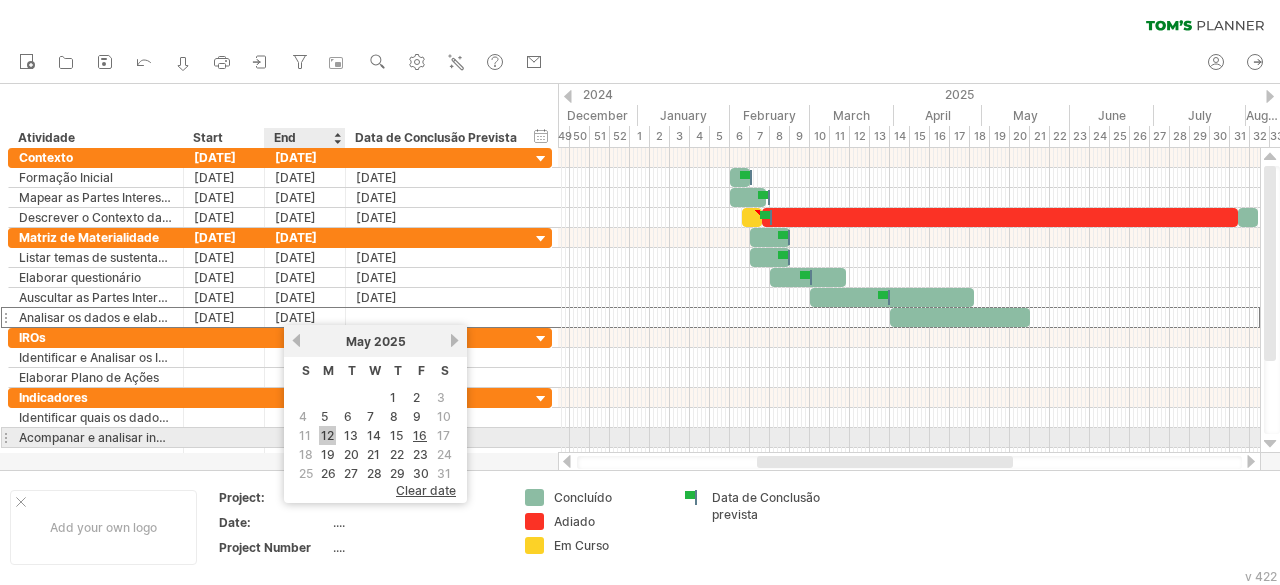 click on "12" at bounding box center [327, 435] 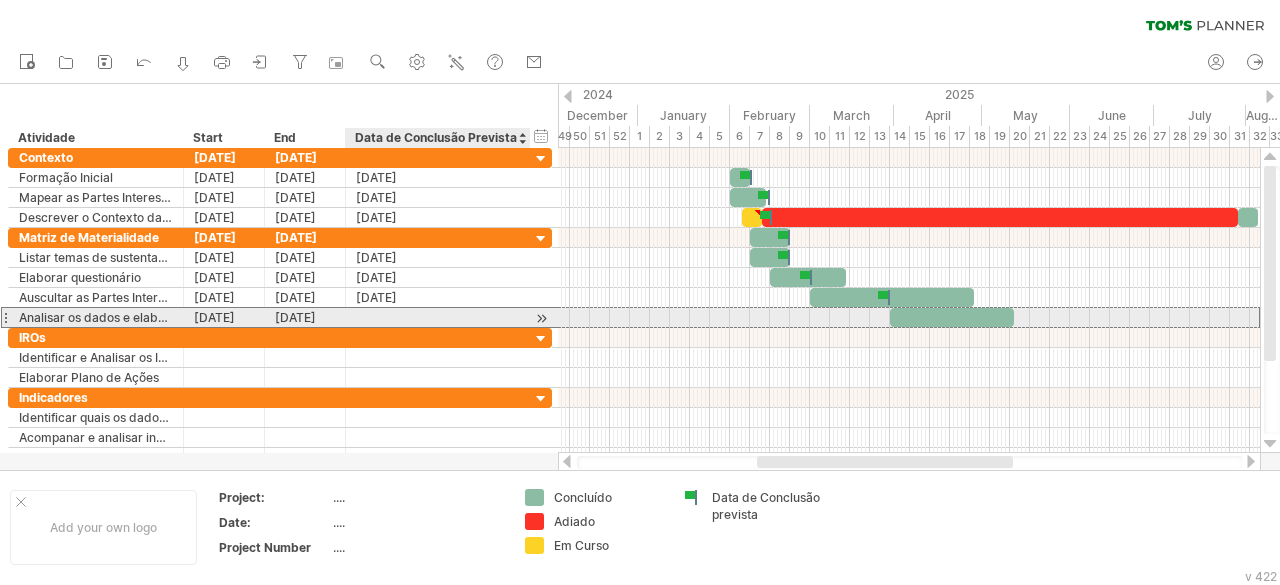 click at bounding box center [438, 317] 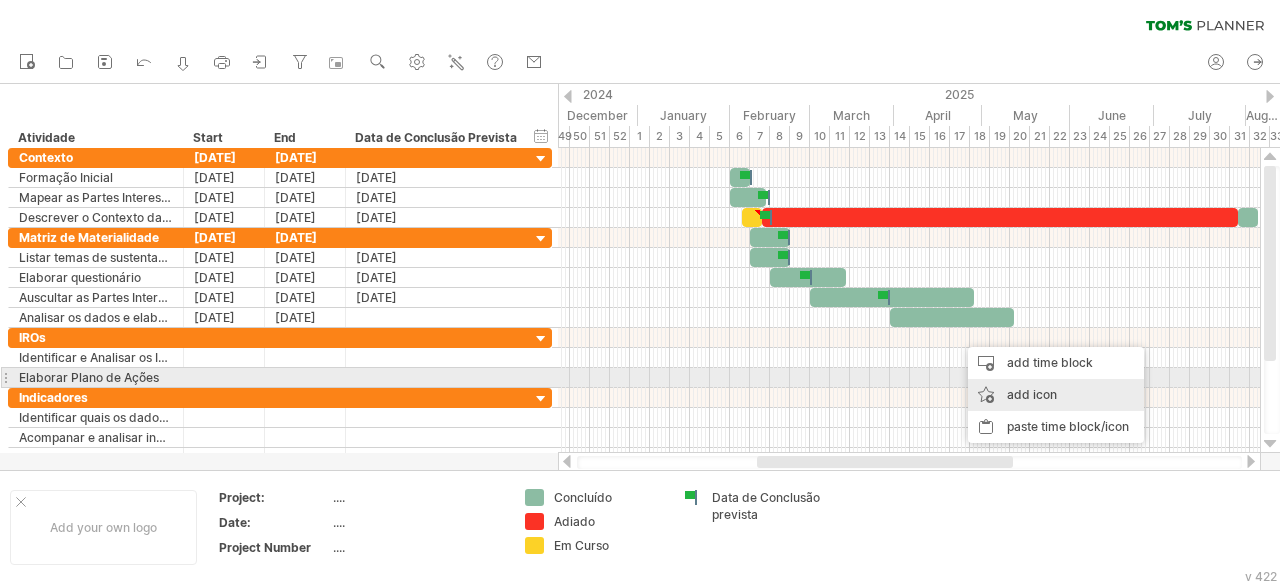 click on "add icon" at bounding box center [1056, 395] 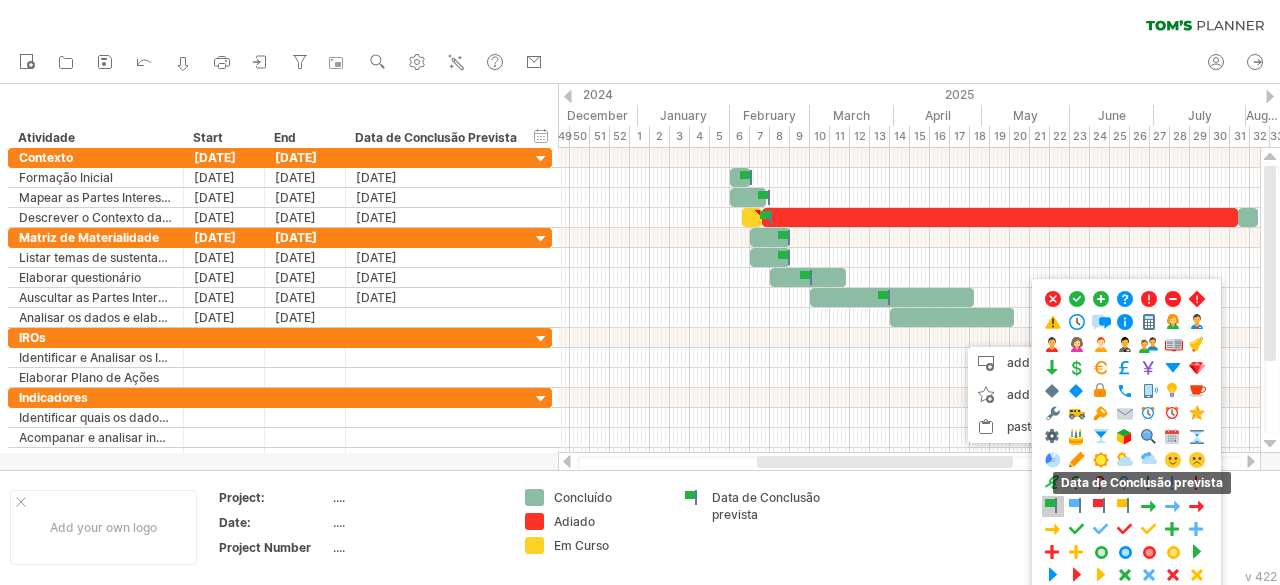 click at bounding box center (1053, 506) 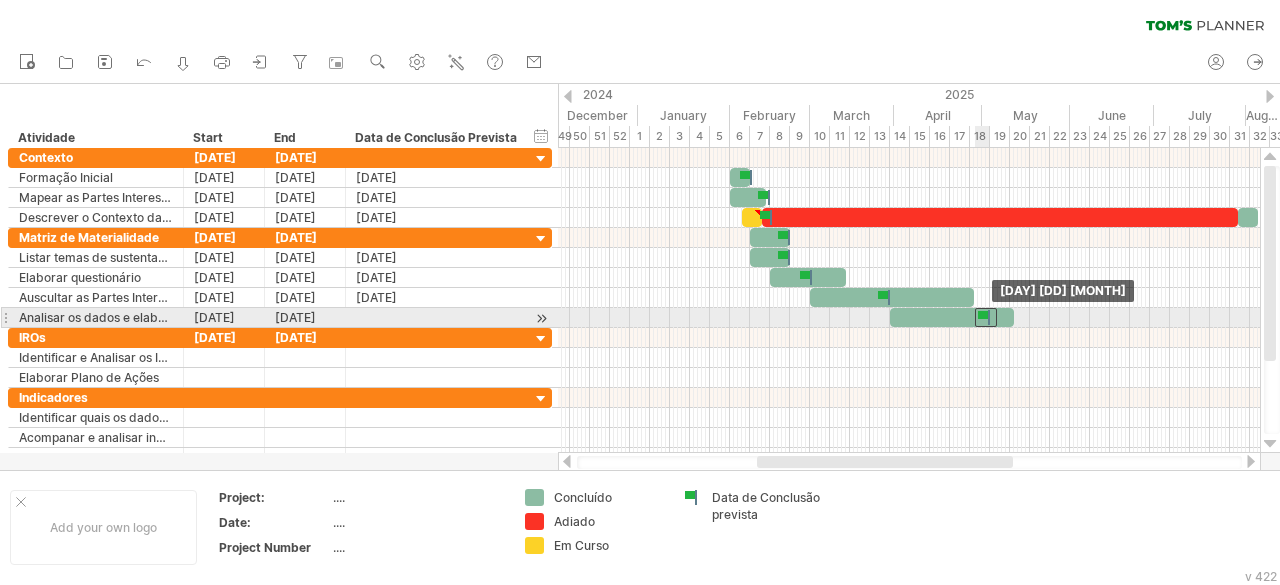drag, startPoint x: 960, startPoint y: 337, endPoint x: 987, endPoint y: 323, distance: 30.413813 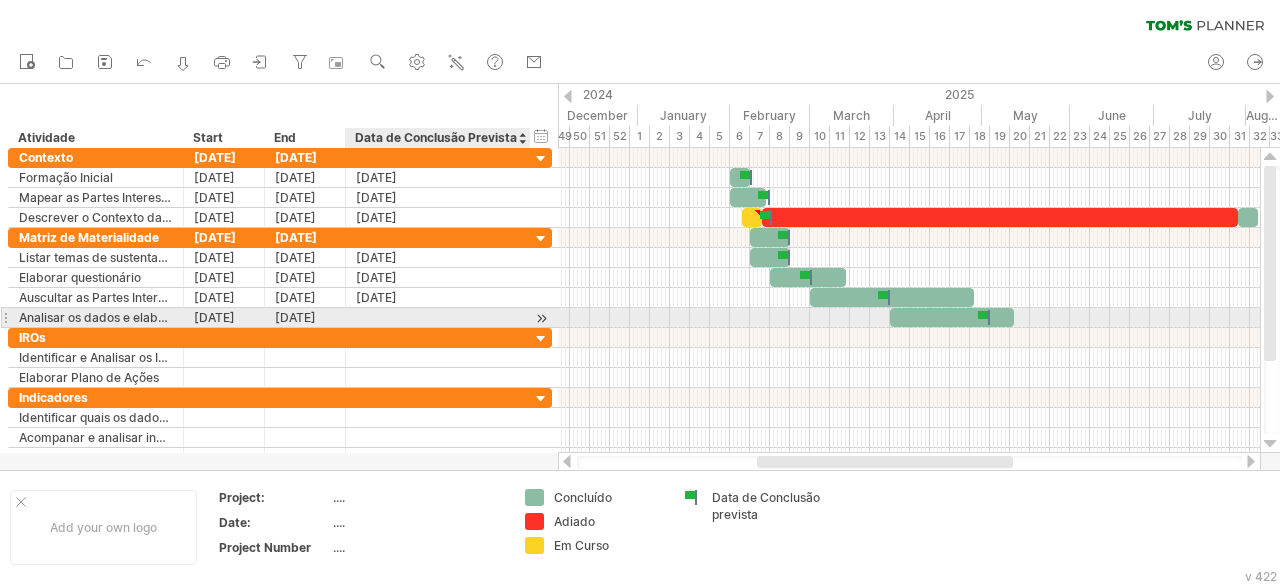 click at bounding box center (438, 317) 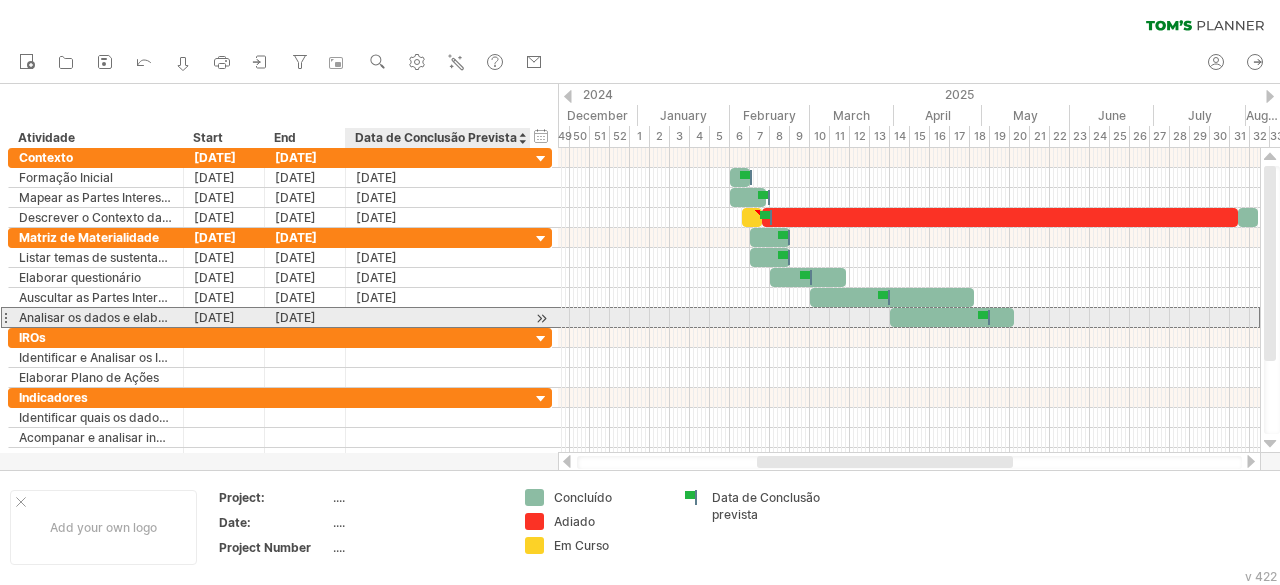 click at bounding box center (438, 317) 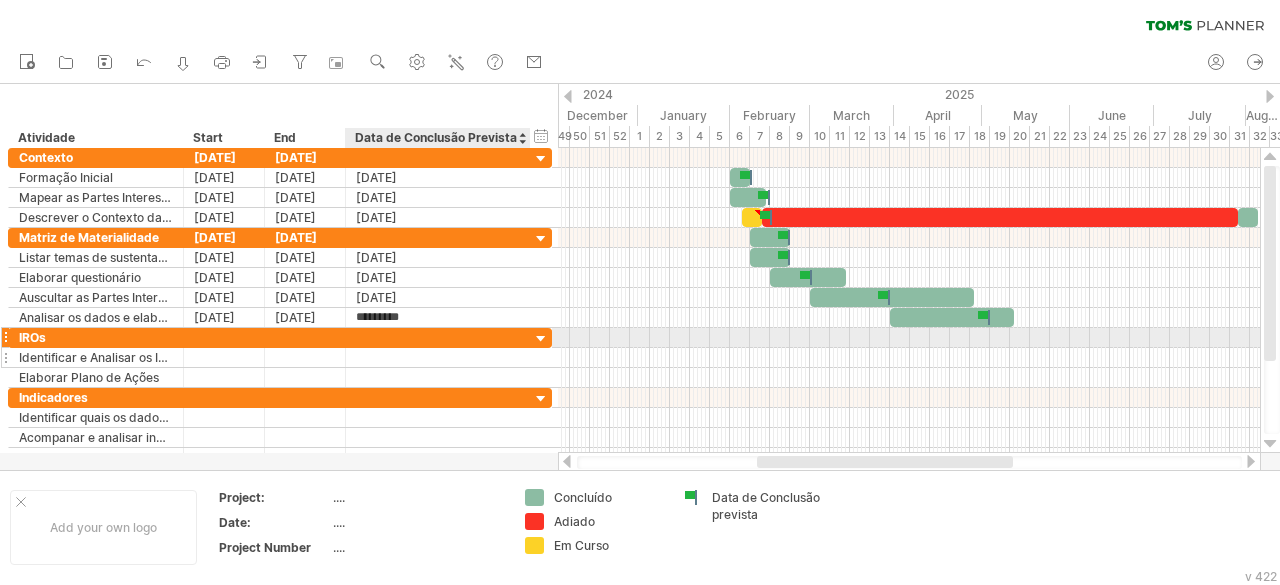 type on "**********" 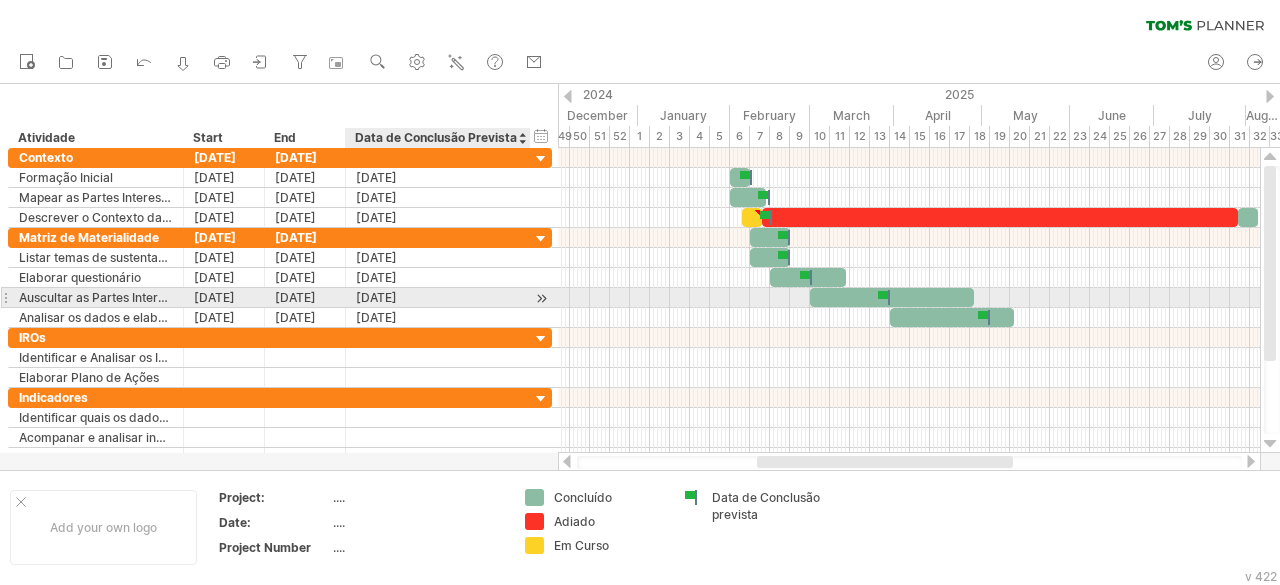 click on "[DATE]" at bounding box center (438, 297) 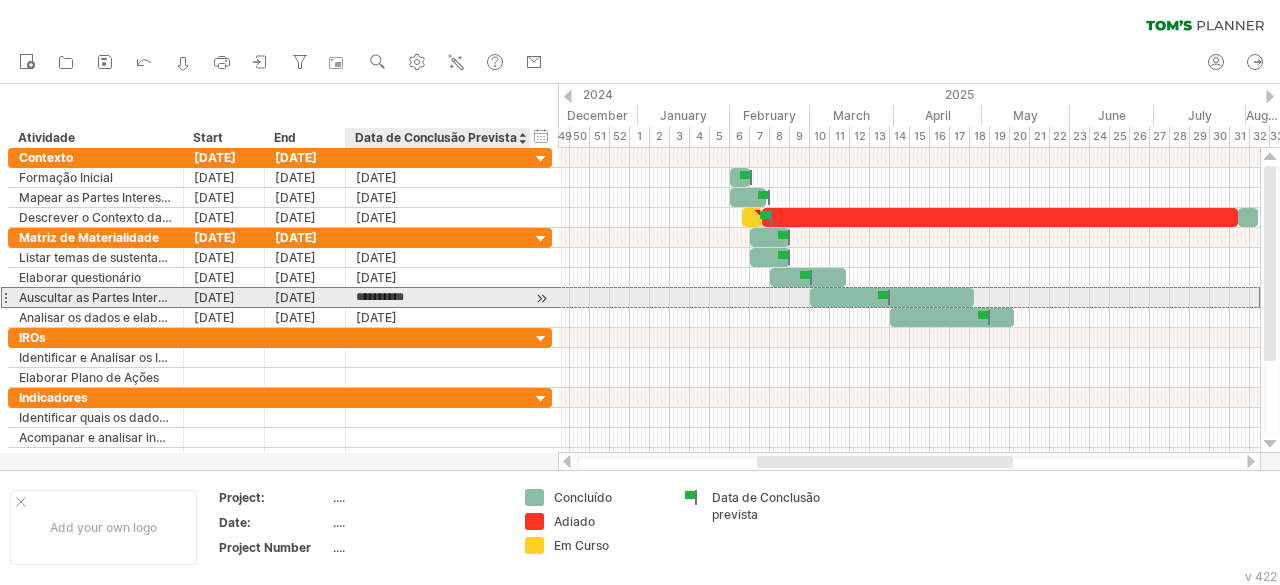 click on "**********" at bounding box center (438, 297) 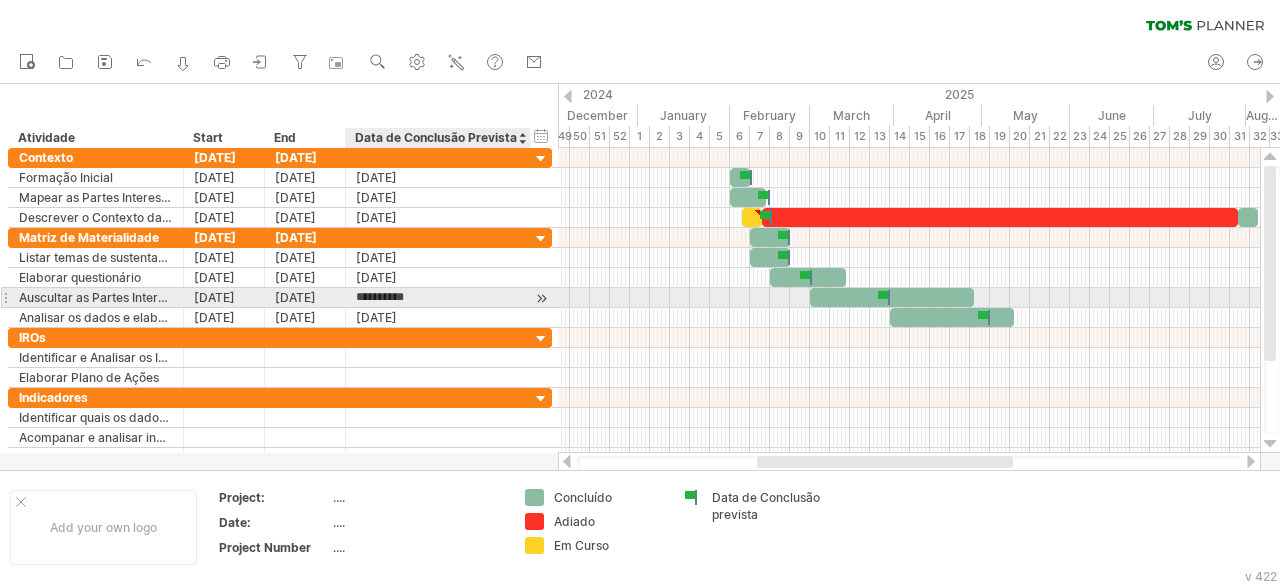click on "**********" at bounding box center (438, 297) 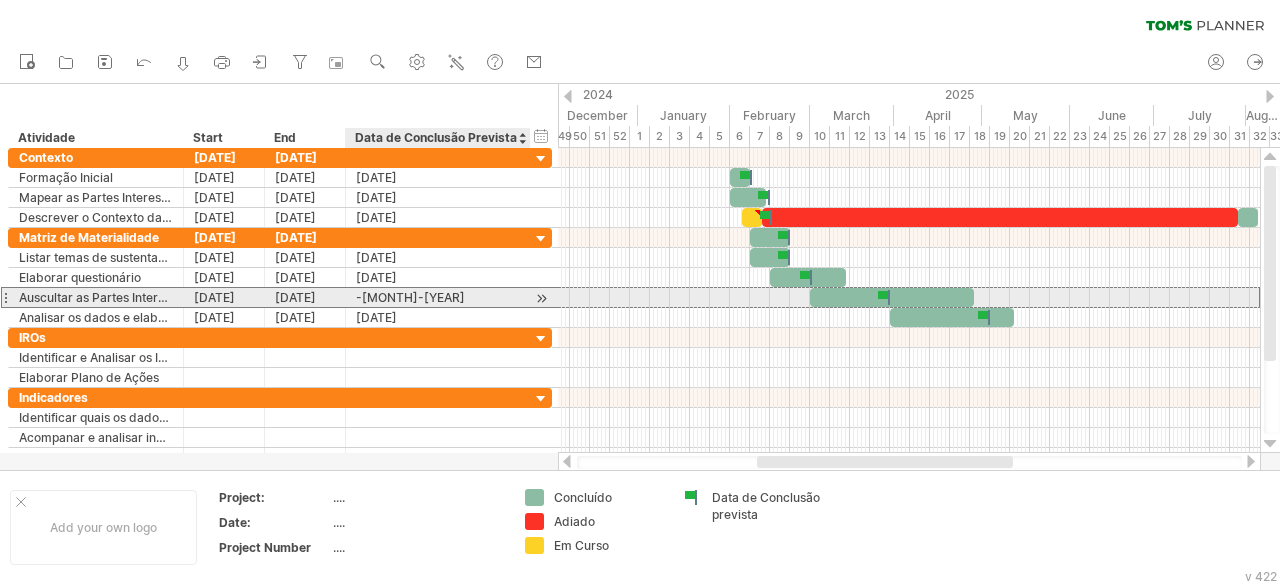 click on "-[MONTH]-[YEAR]" at bounding box center [438, 297] 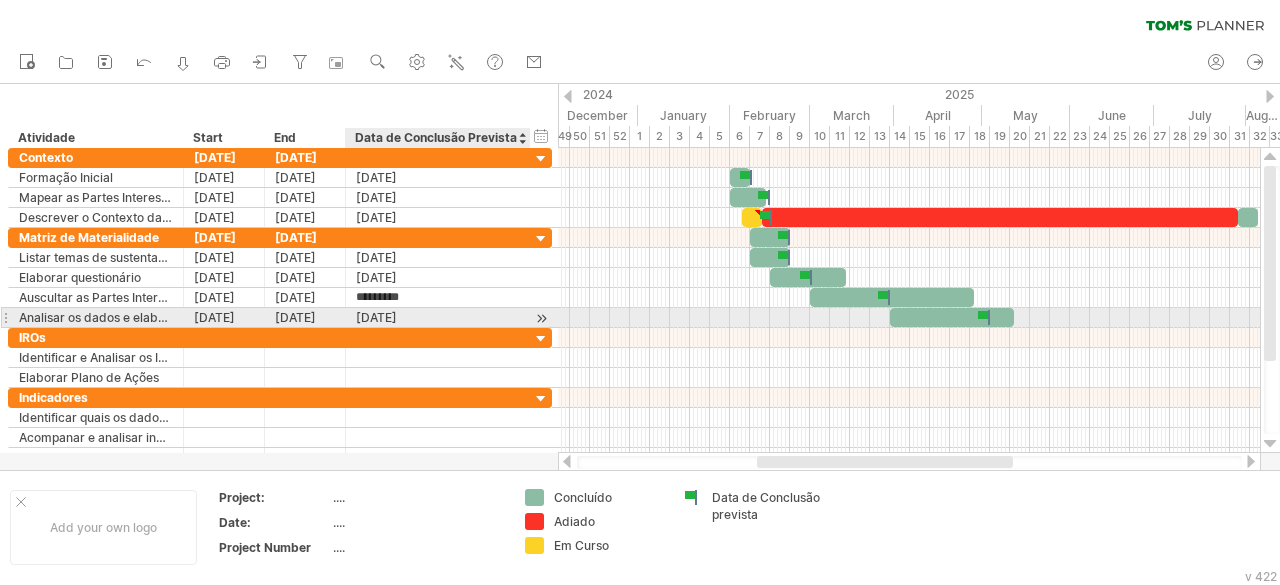 type on "**********" 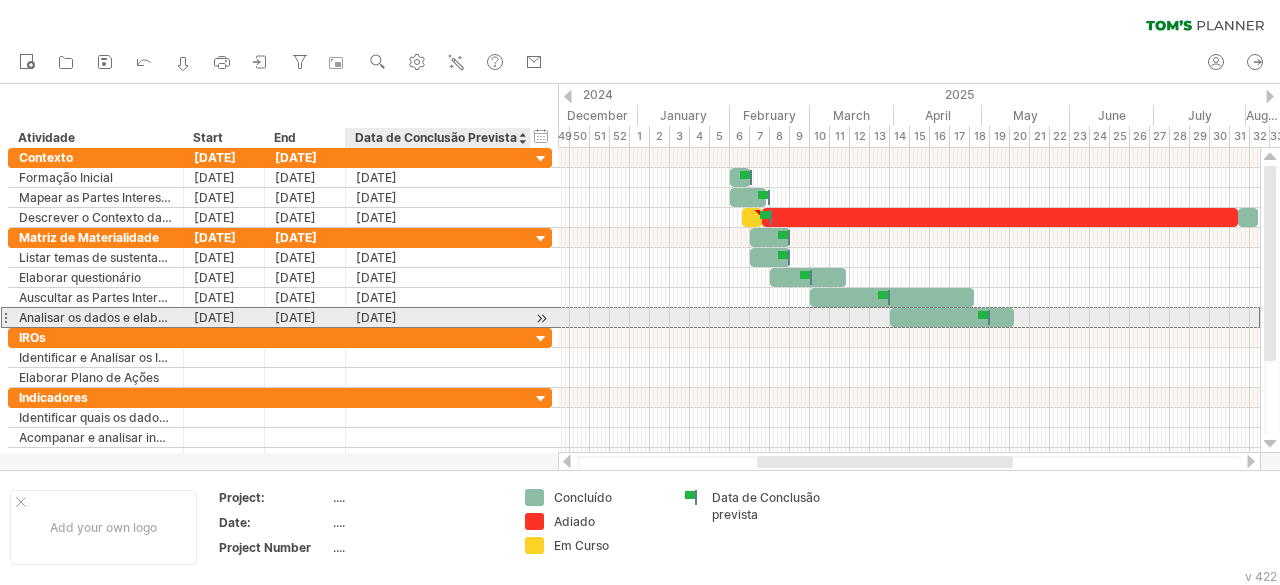 click on "[DATE]" at bounding box center [438, 317] 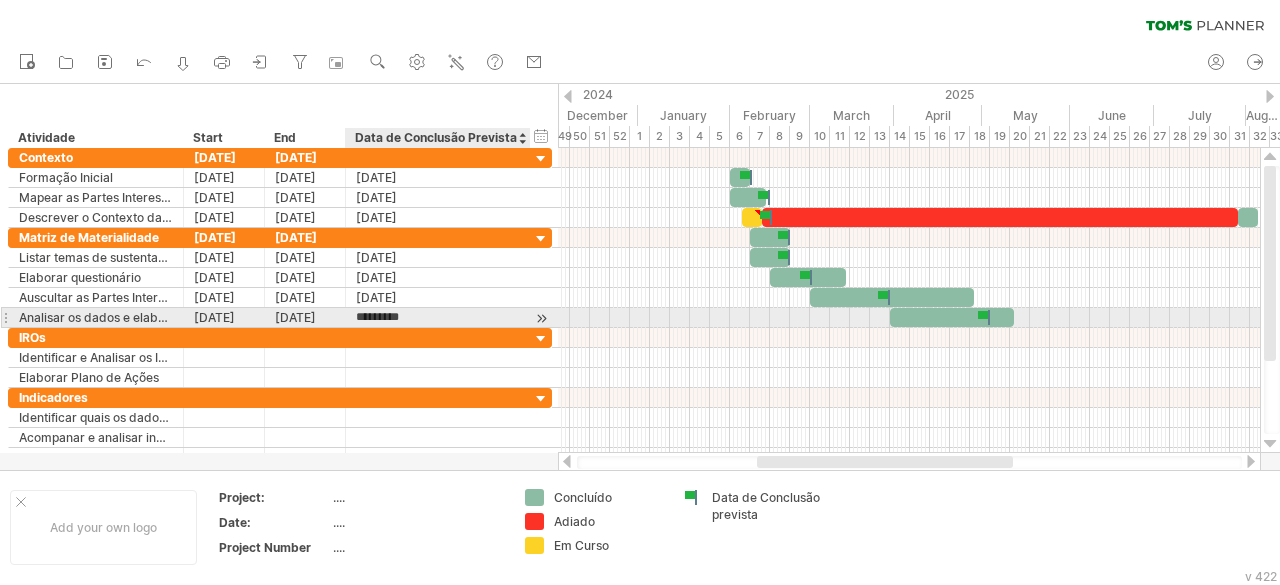 type on "**********" 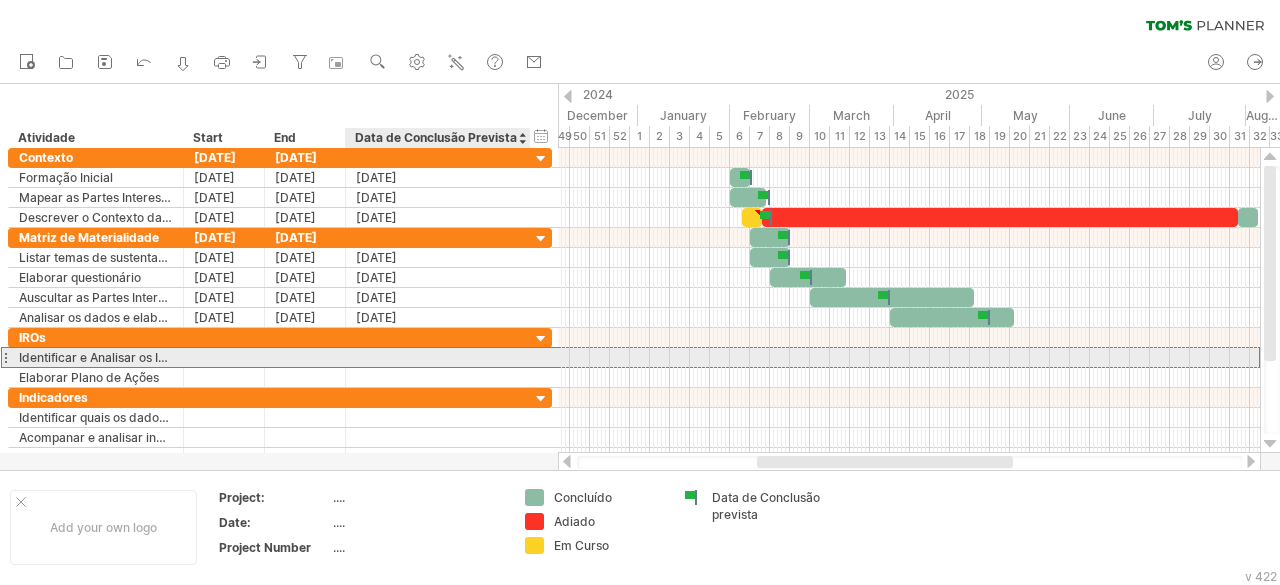 click at bounding box center [438, 357] 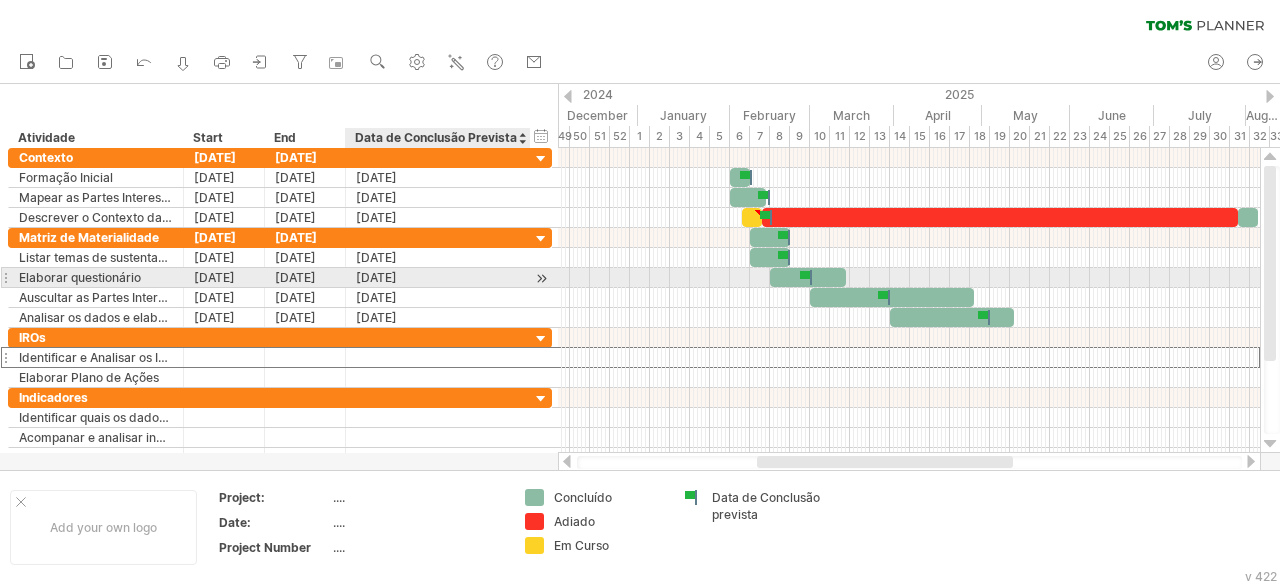 click on "[DATE]" at bounding box center [438, 277] 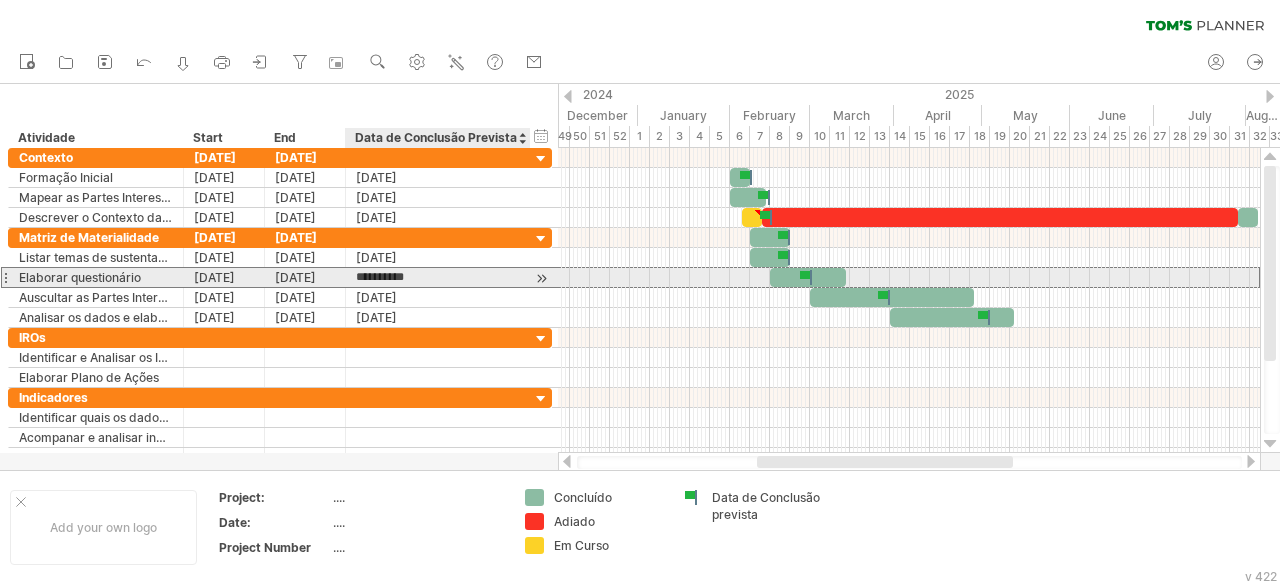 click on "**********" at bounding box center (438, 277) 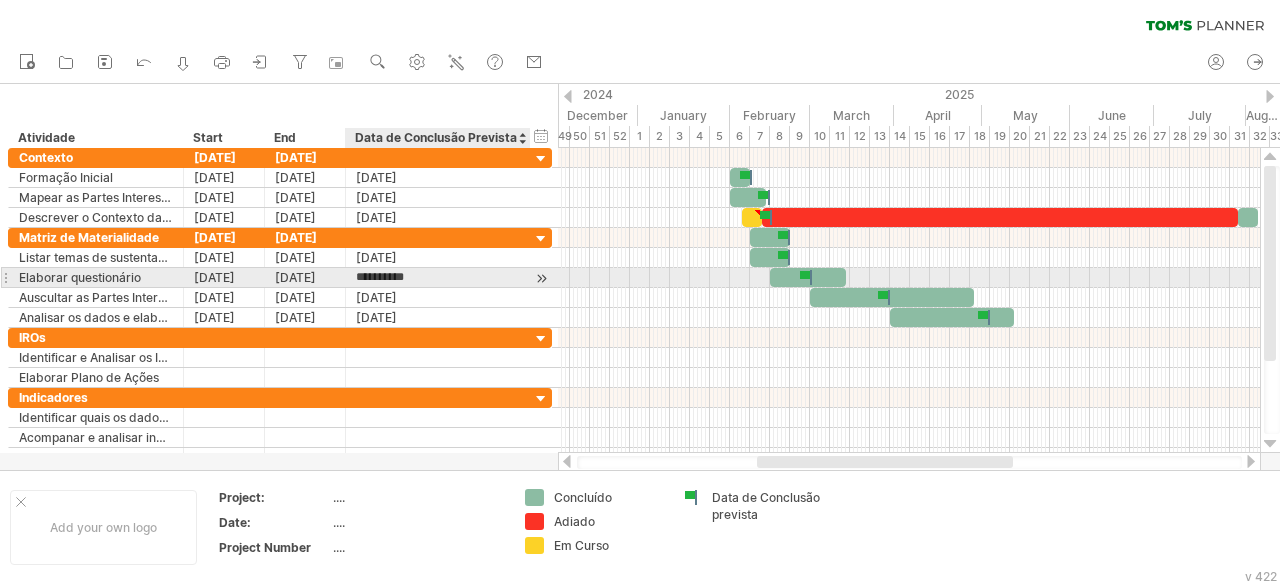 click on "**********" at bounding box center (438, 277) 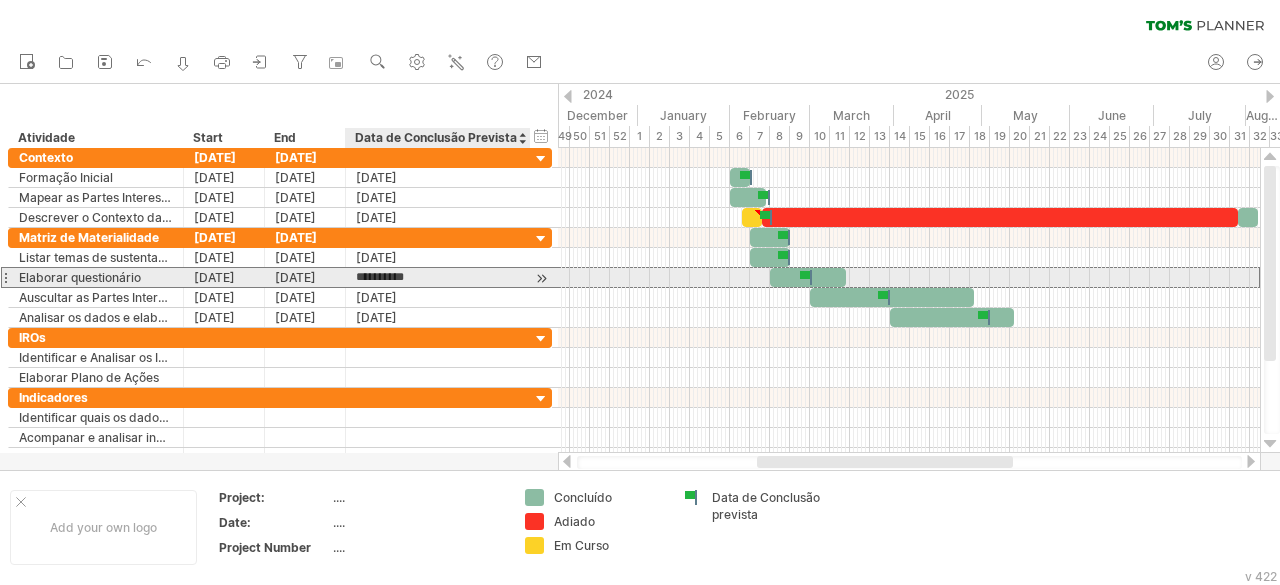 click on "**********" at bounding box center [438, 277] 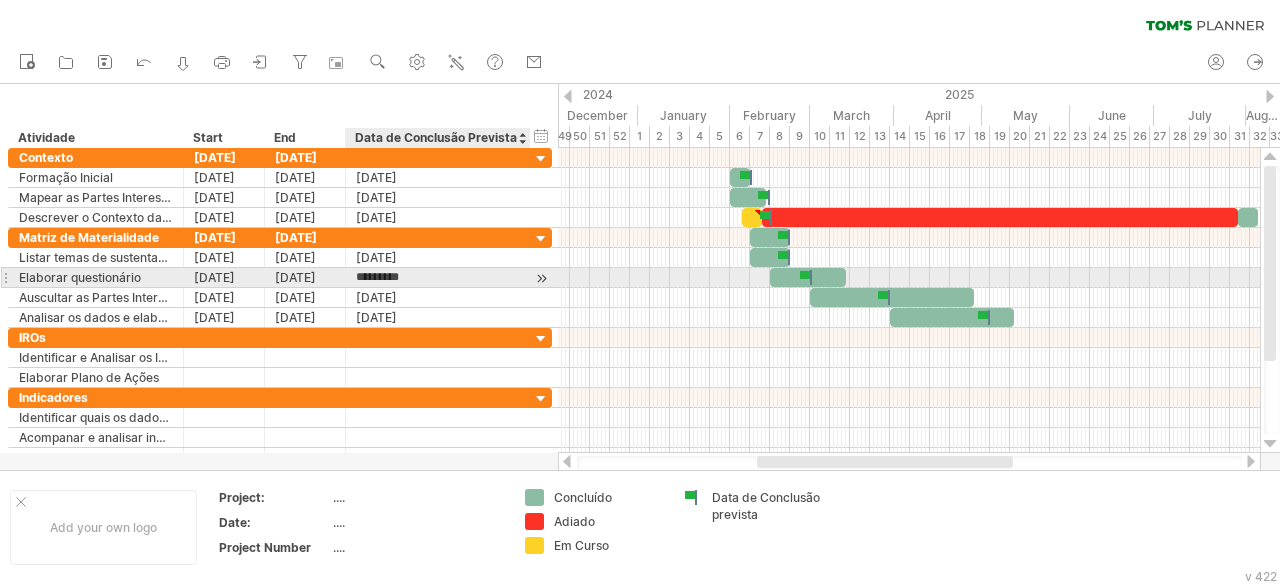 type on "**********" 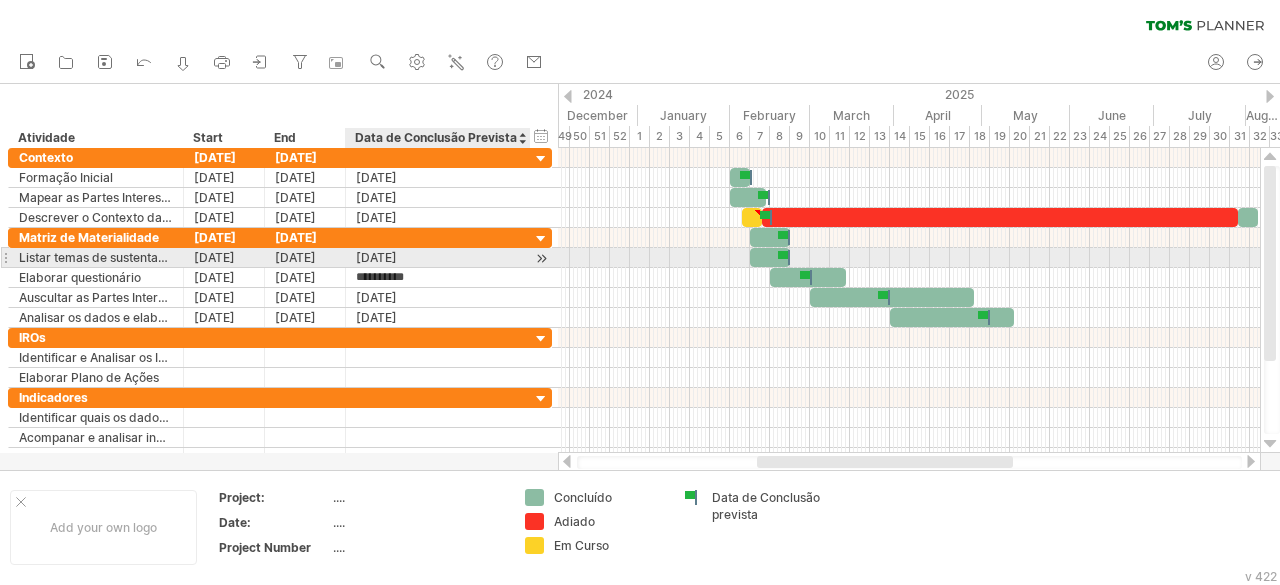 click on "[DATE]" at bounding box center [438, 257] 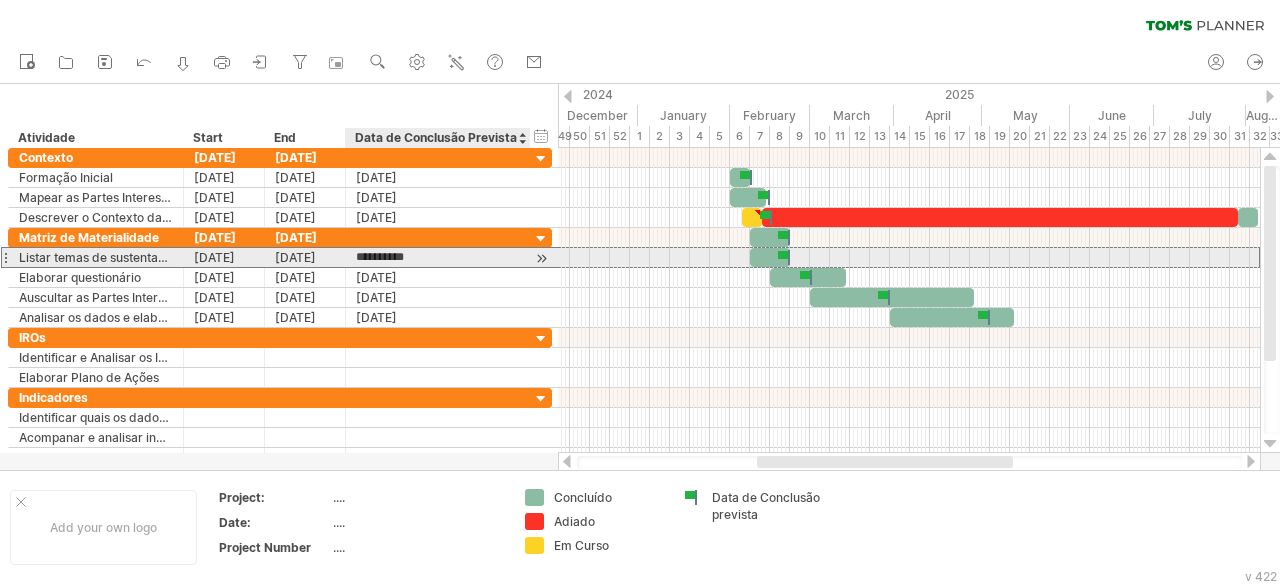 click on "**********" at bounding box center (438, 257) 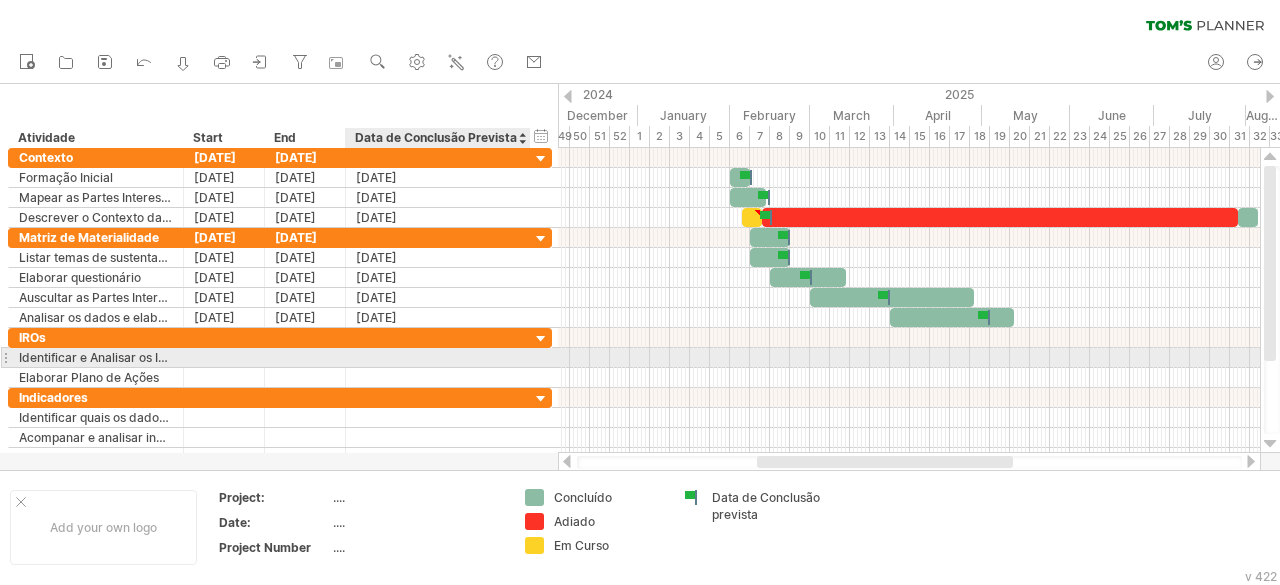 click at bounding box center [438, 357] 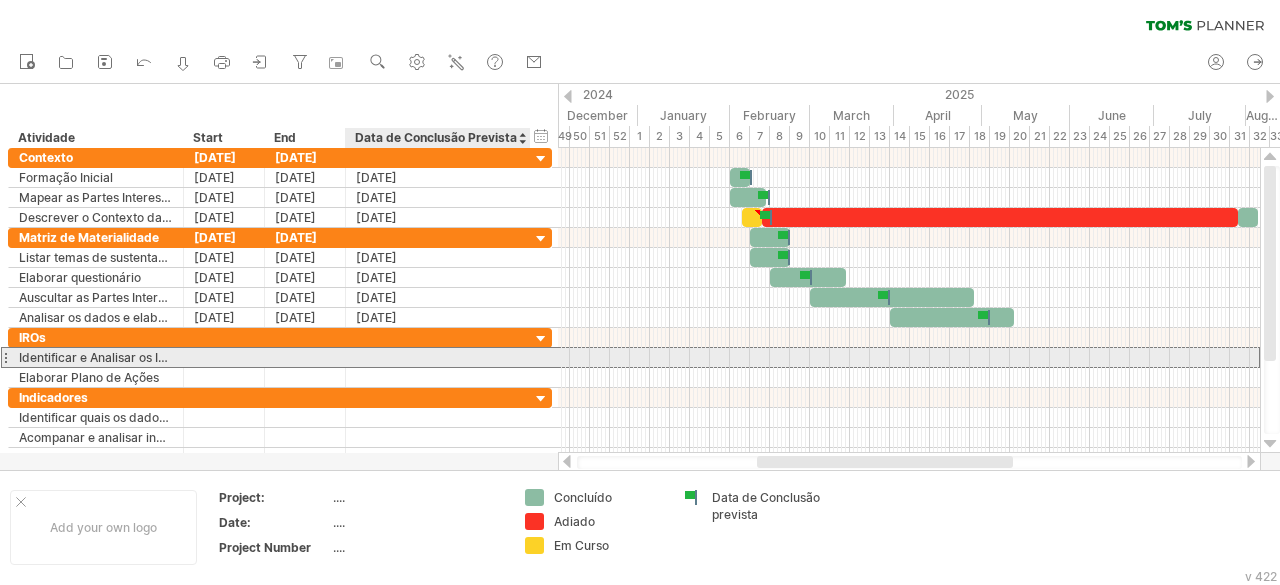 click at bounding box center [438, 357] 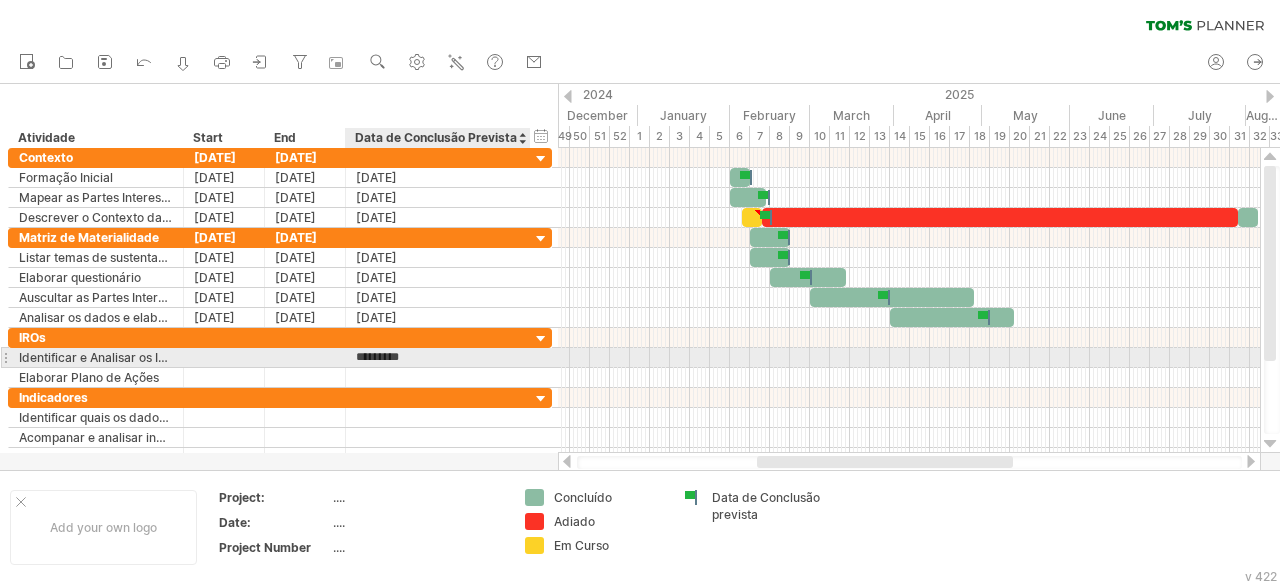 type on "**********" 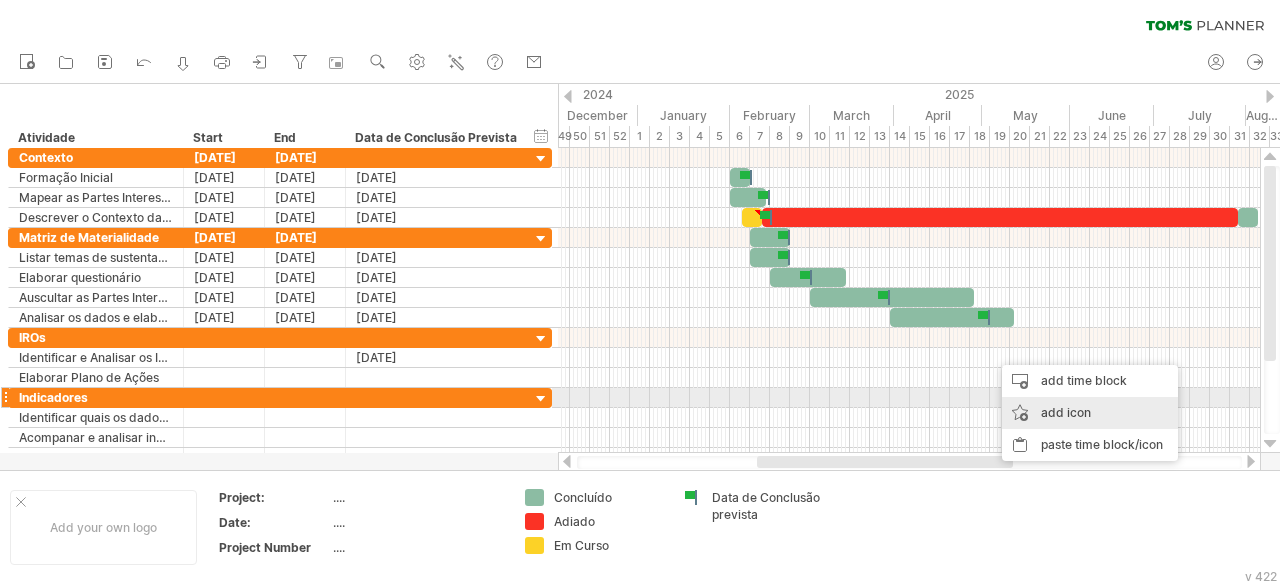 click on "add icon" at bounding box center [1090, 413] 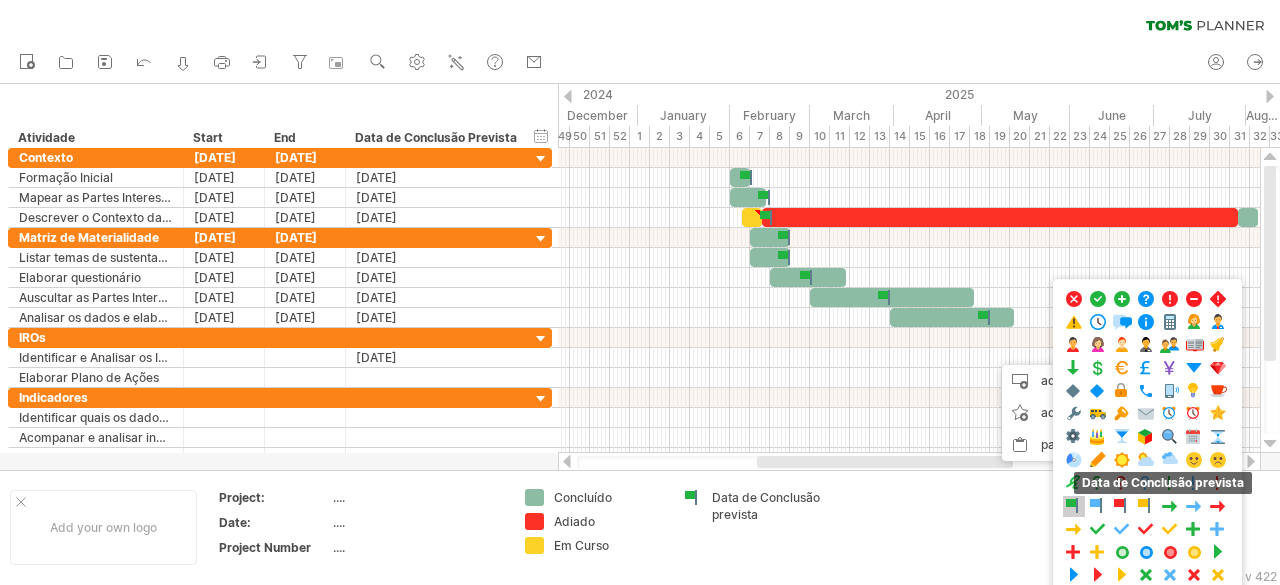 click at bounding box center (1074, 506) 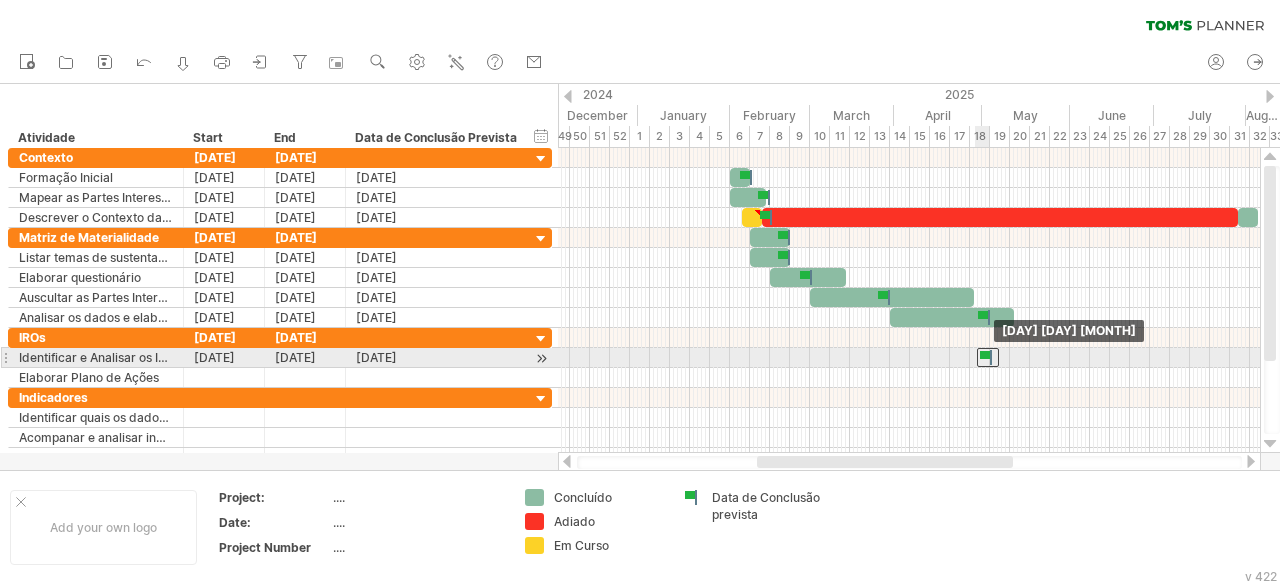 click at bounding box center (988, 357) 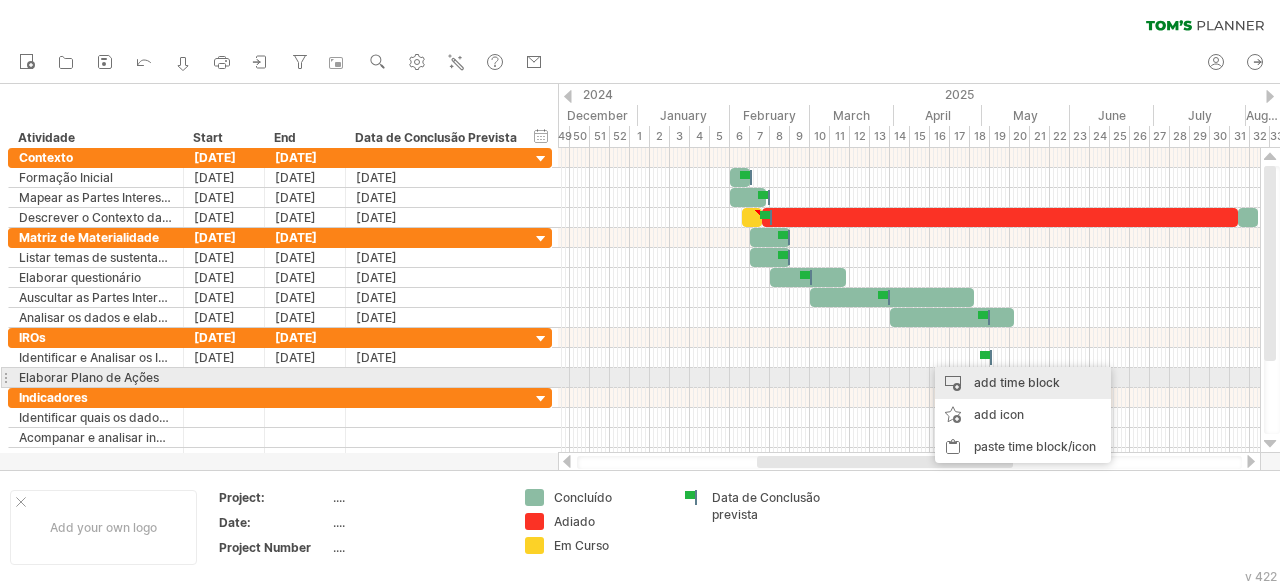 click on "add time block" at bounding box center [1023, 383] 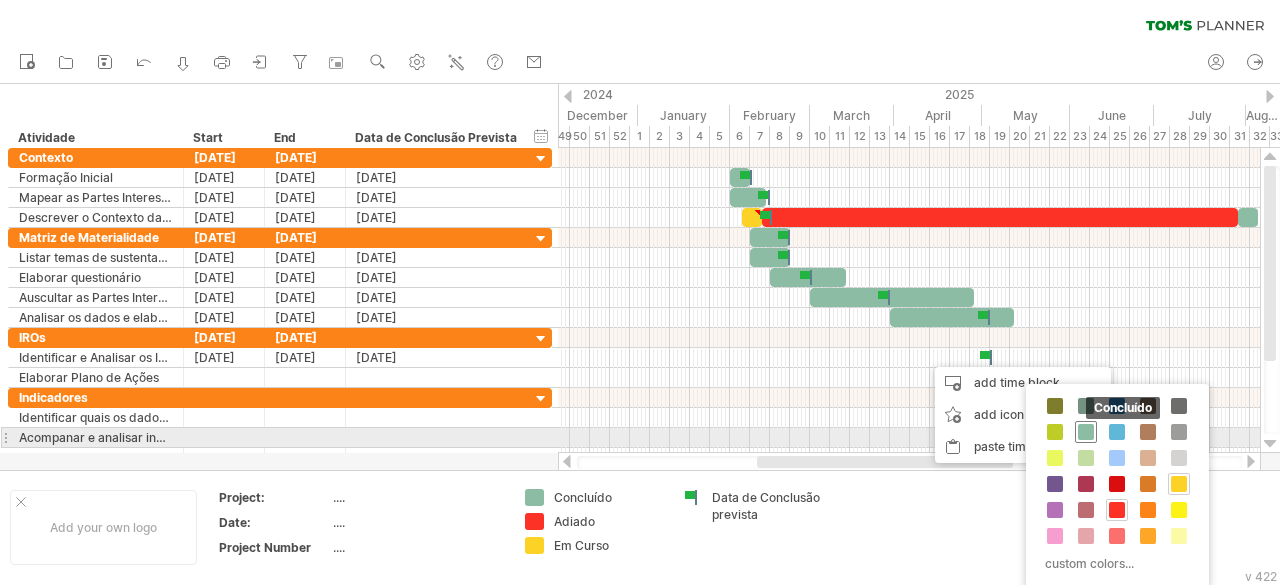 click at bounding box center (1086, 432) 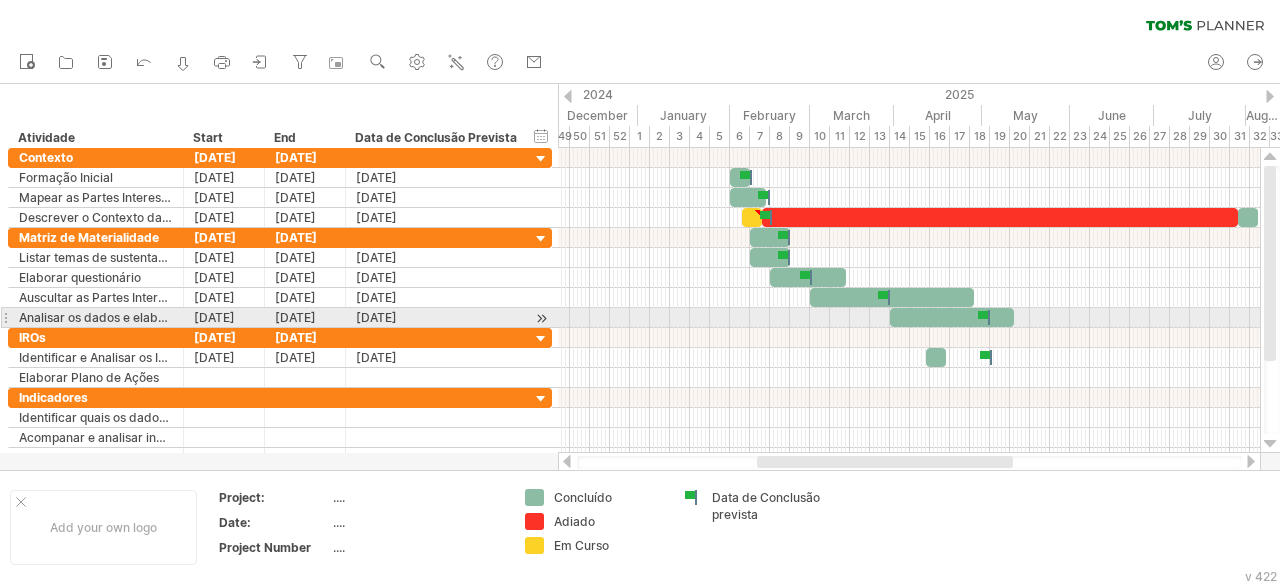 click at bounding box center (952, 317) 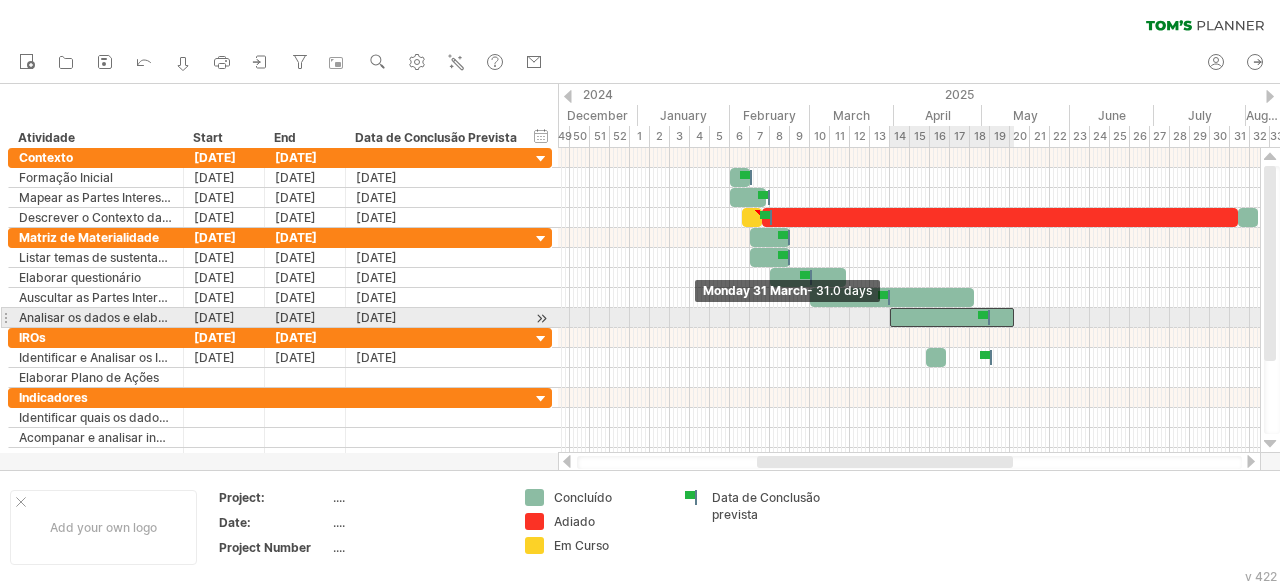 click at bounding box center [890, 317] 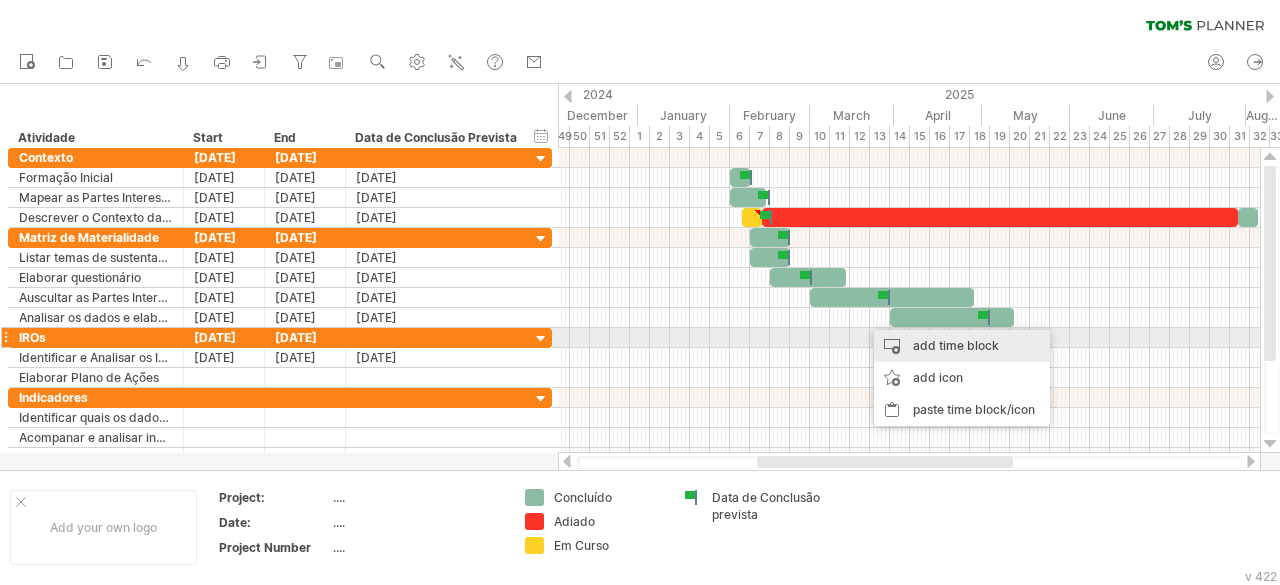 click on "add time block" at bounding box center [962, 346] 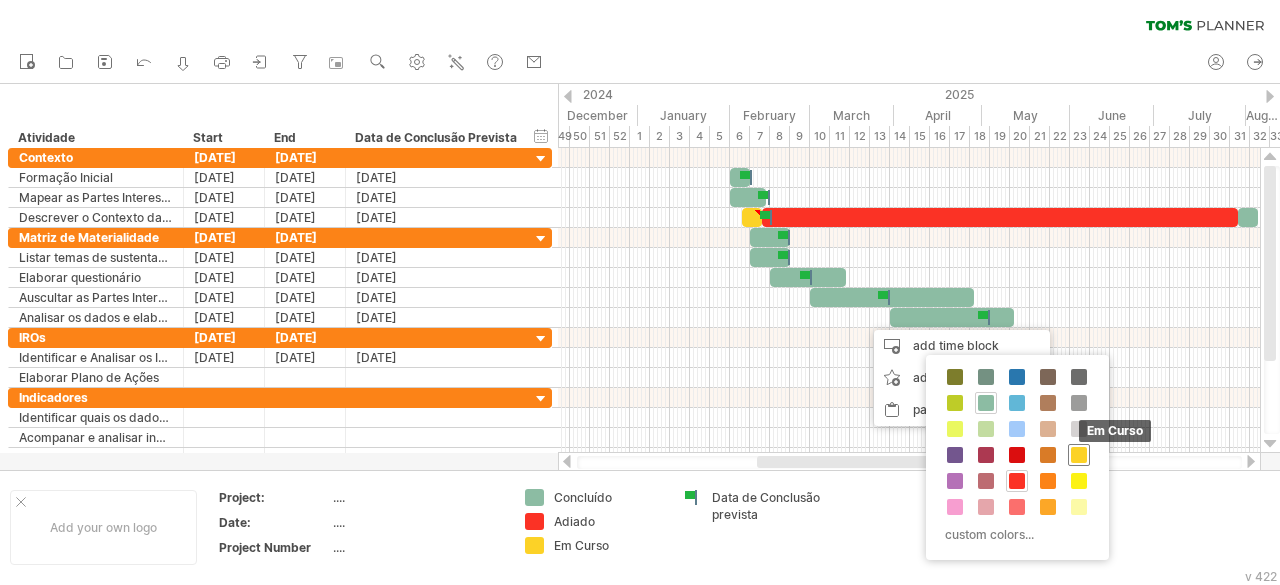 click at bounding box center [1079, 455] 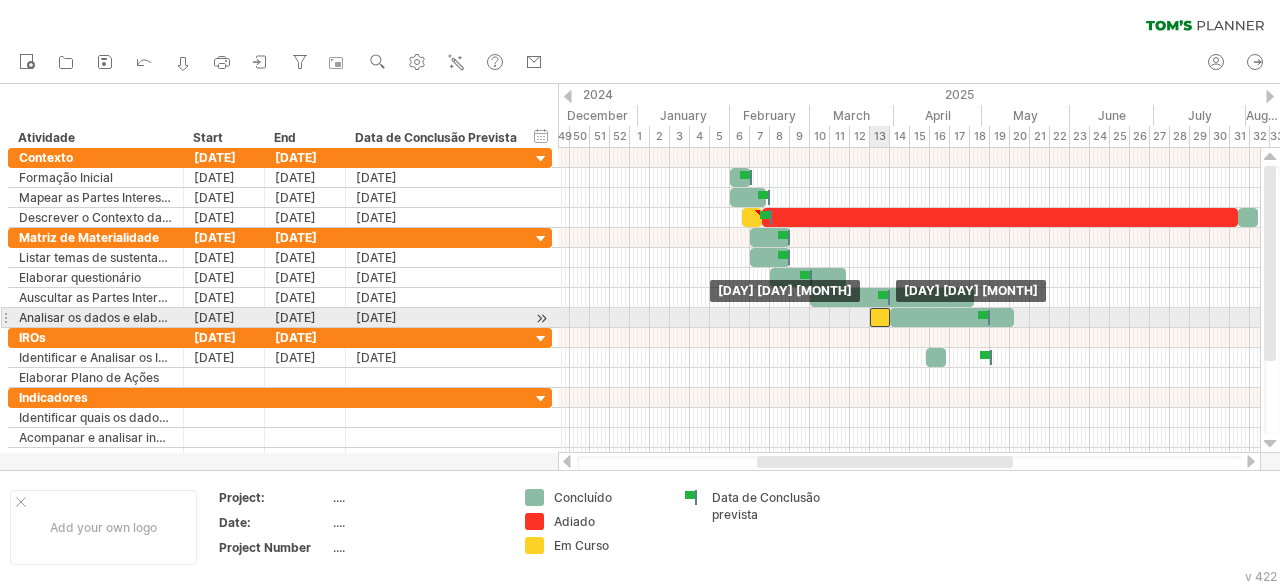 click at bounding box center [880, 317] 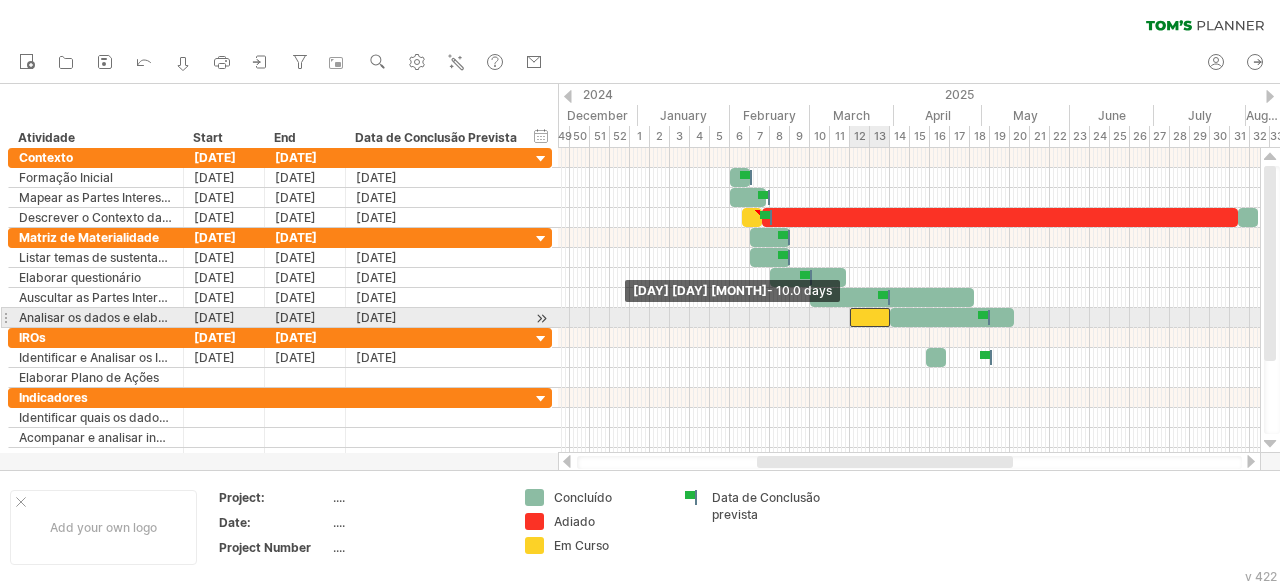 drag, startPoint x: 870, startPoint y: 314, endPoint x: 849, endPoint y: 317, distance: 21.213203 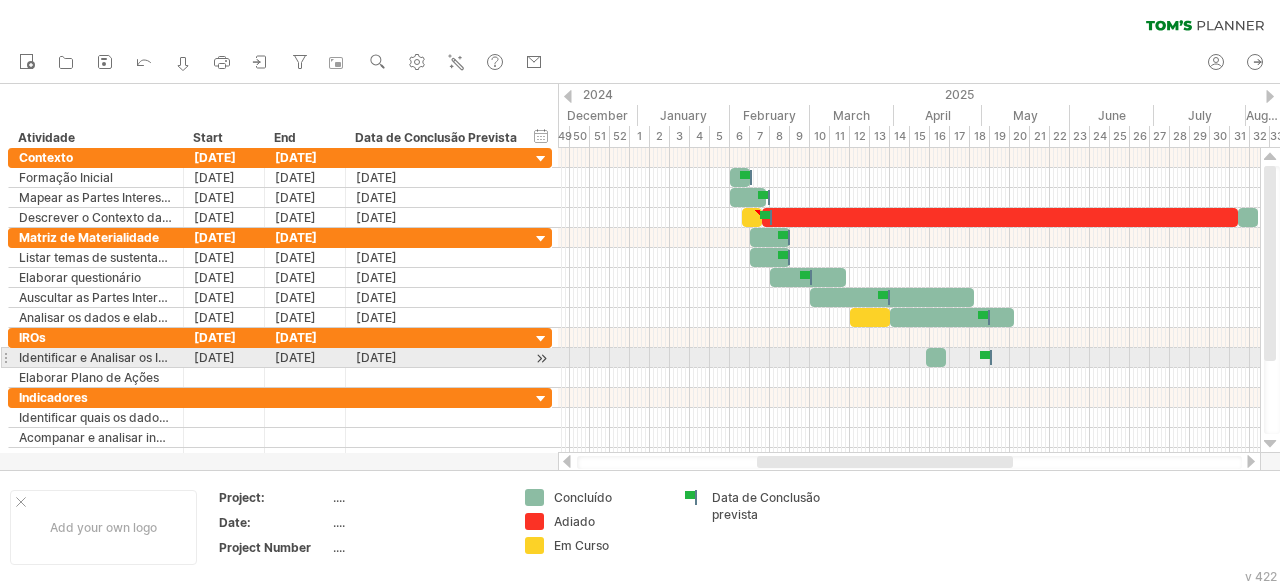click at bounding box center (909, 378) 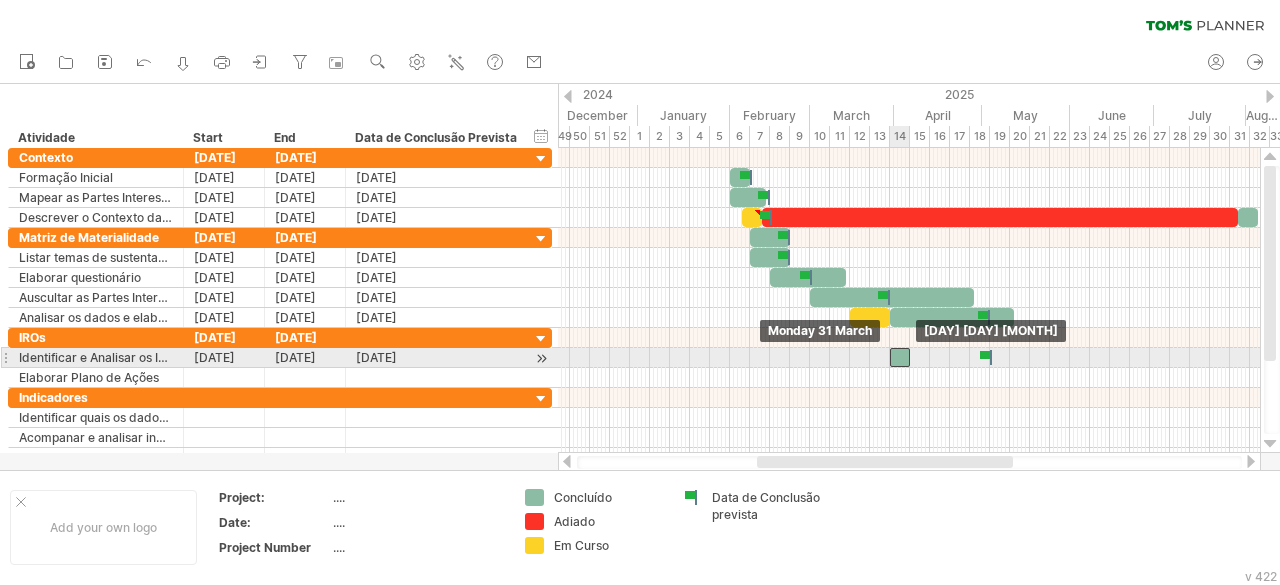 drag, startPoint x: 937, startPoint y: 357, endPoint x: 900, endPoint y: 360, distance: 37.12142 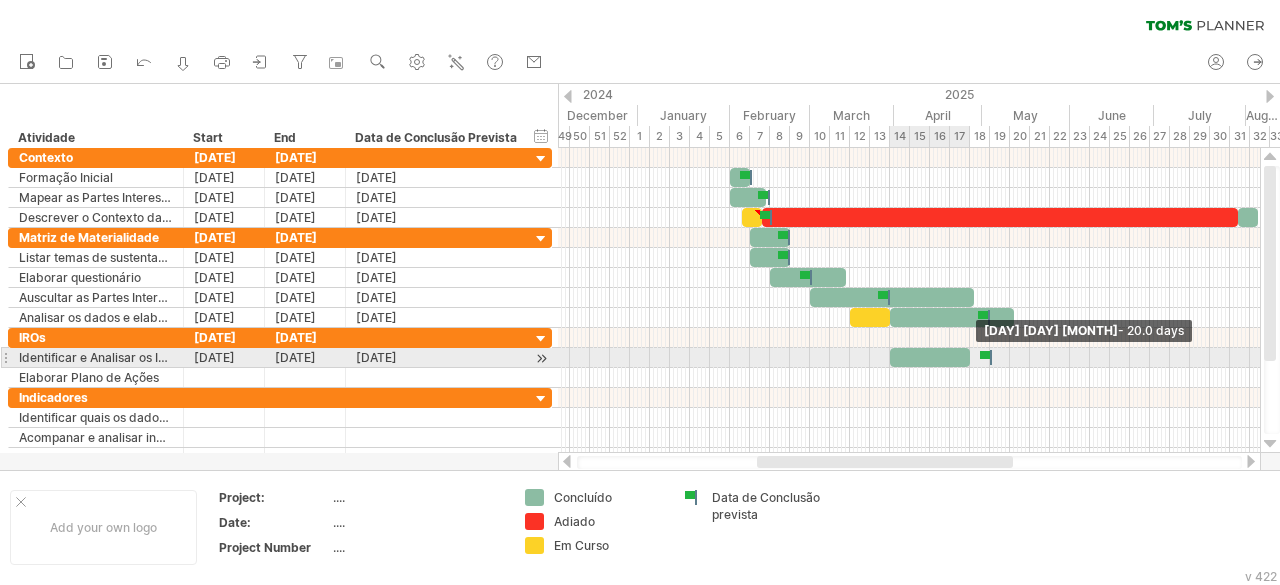 drag, startPoint x: 907, startPoint y: 354, endPoint x: 967, endPoint y: 355, distance: 60.00833 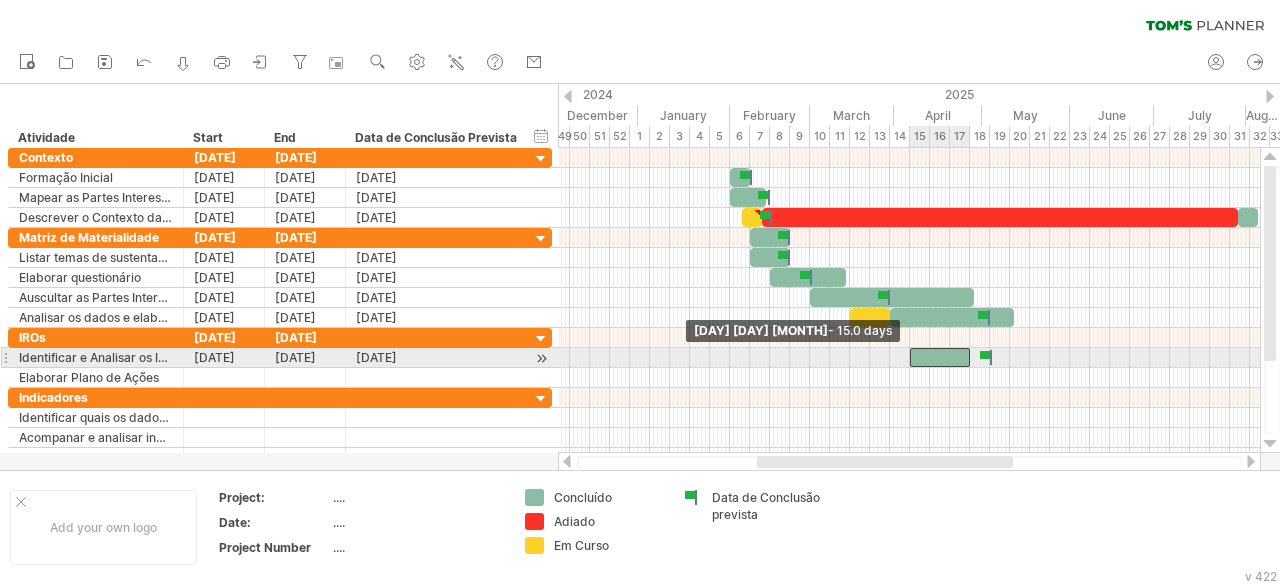 drag, startPoint x: 889, startPoint y: 353, endPoint x: 908, endPoint y: 357, distance: 19.416489 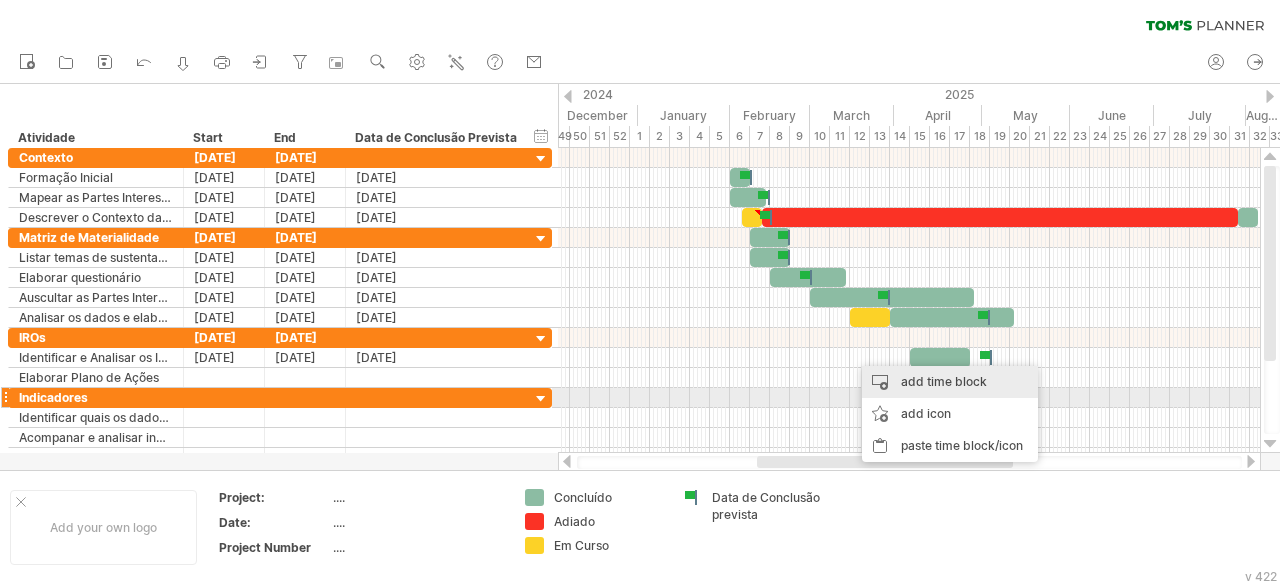 click on "add time block" at bounding box center [950, 382] 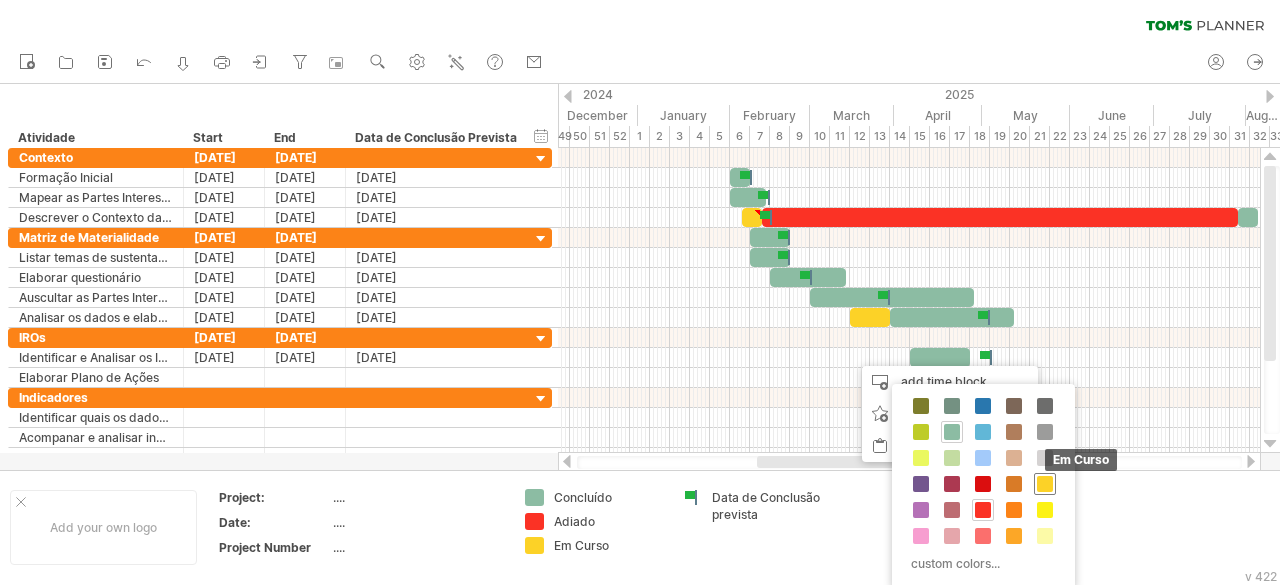 click at bounding box center [1045, 484] 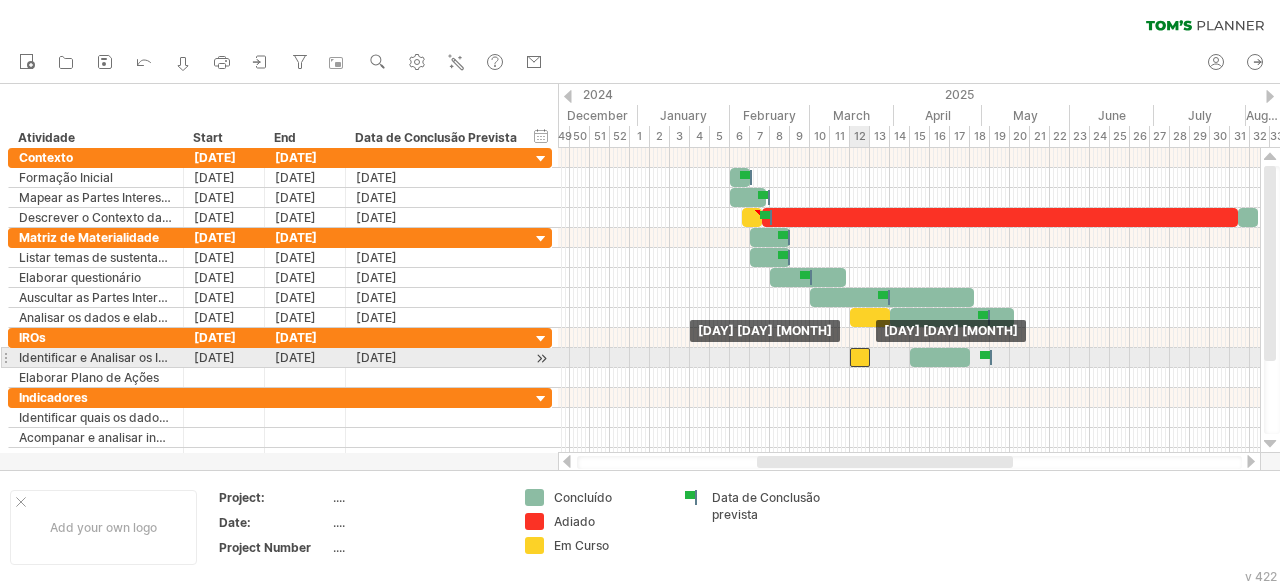 click at bounding box center [860, 357] 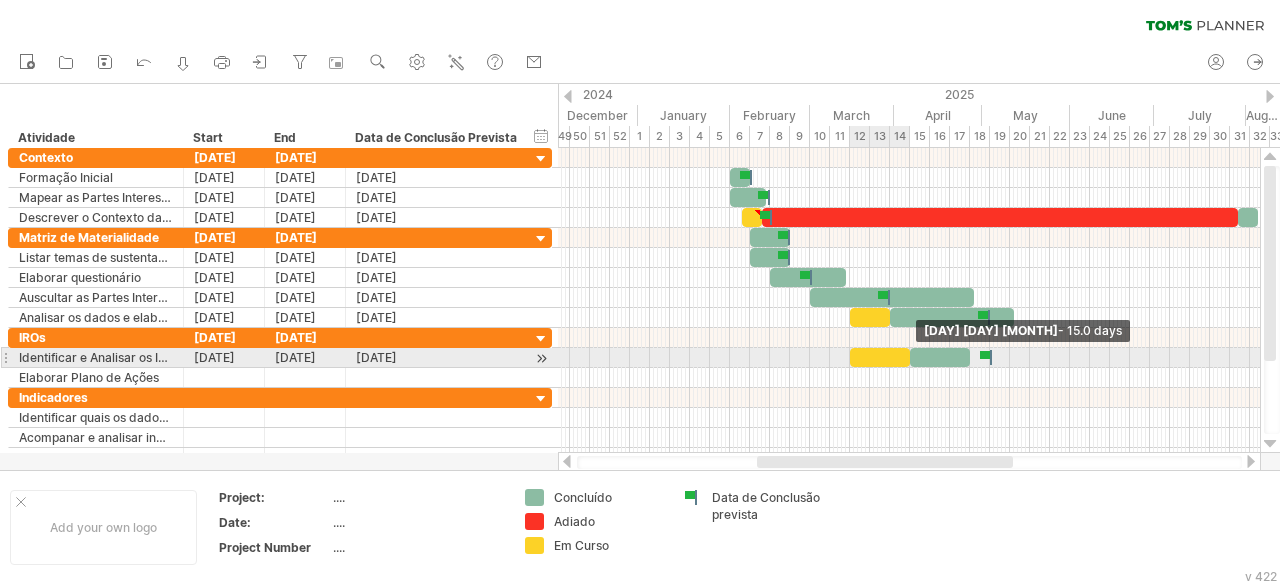 drag, startPoint x: 869, startPoint y: 355, endPoint x: 908, endPoint y: 355, distance: 39 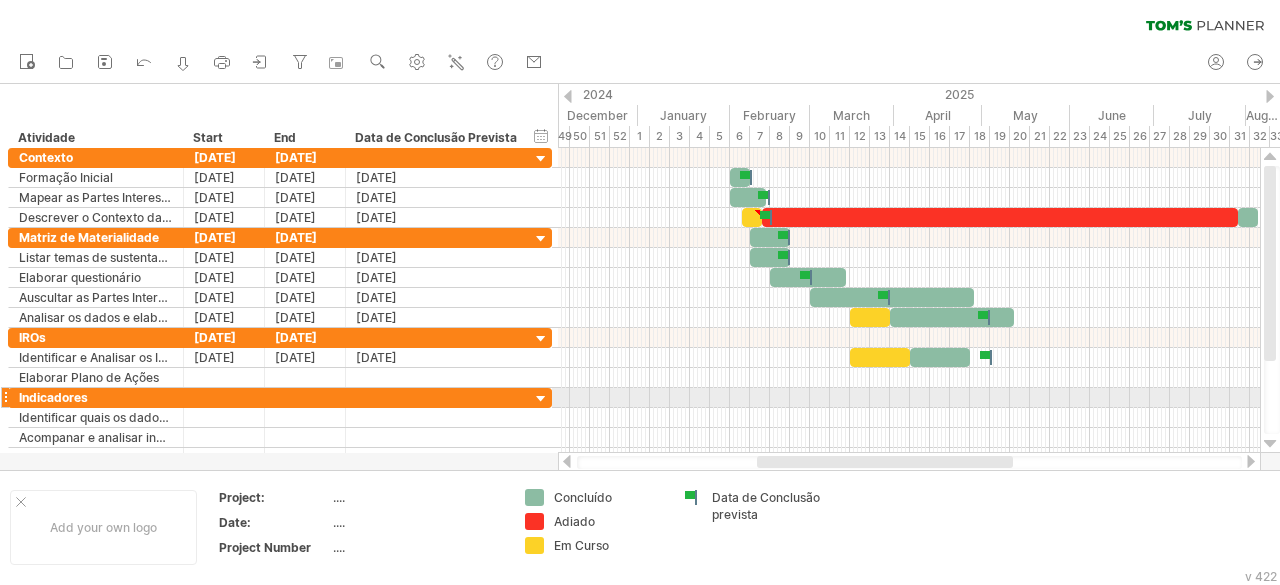 click at bounding box center (909, 398) 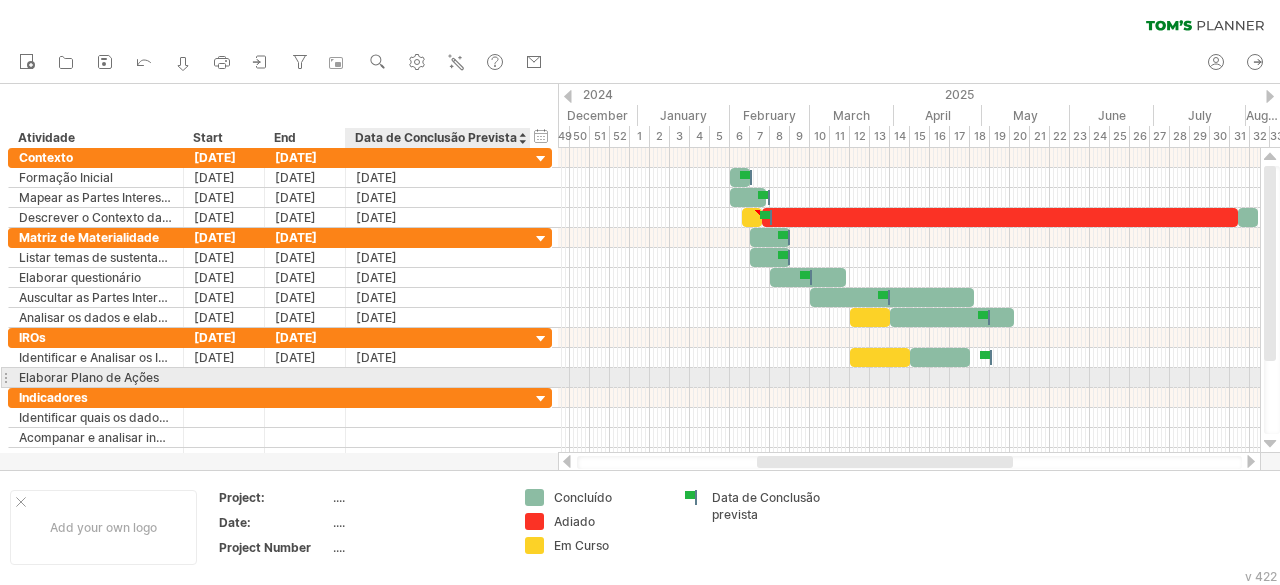 click at bounding box center (438, 377) 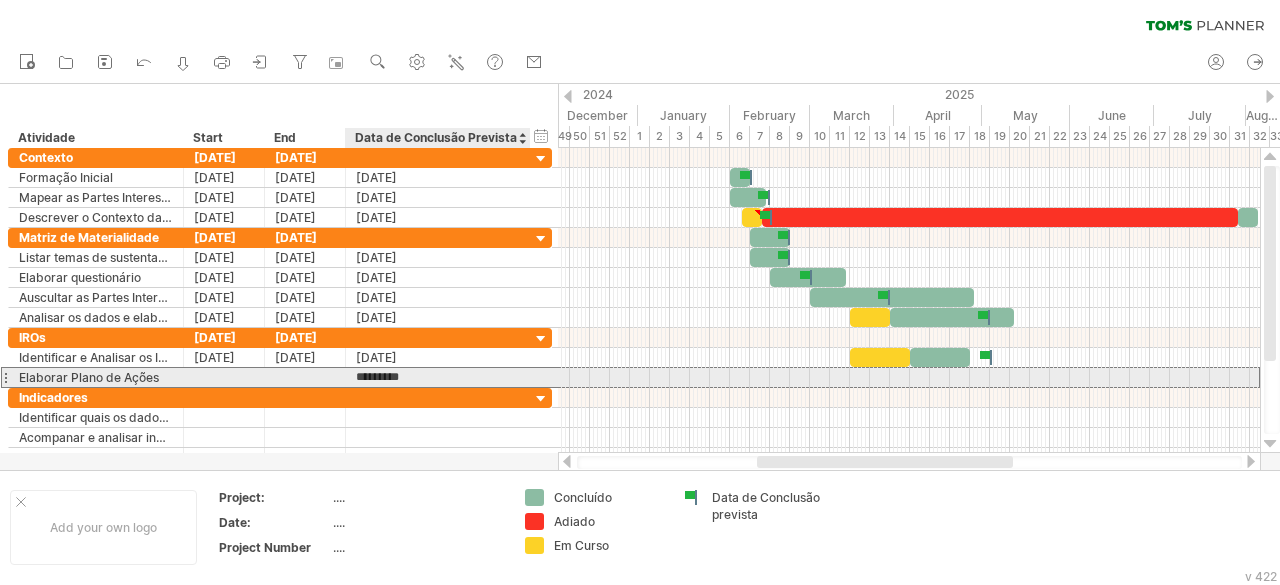 type on "**********" 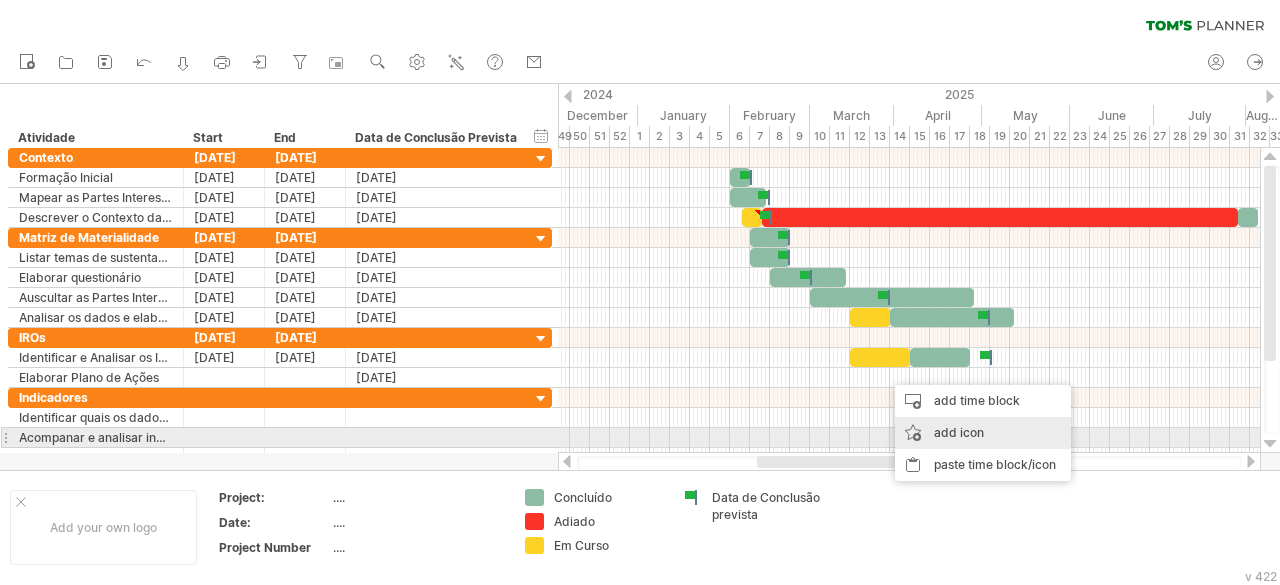 click on "add icon" at bounding box center (983, 433) 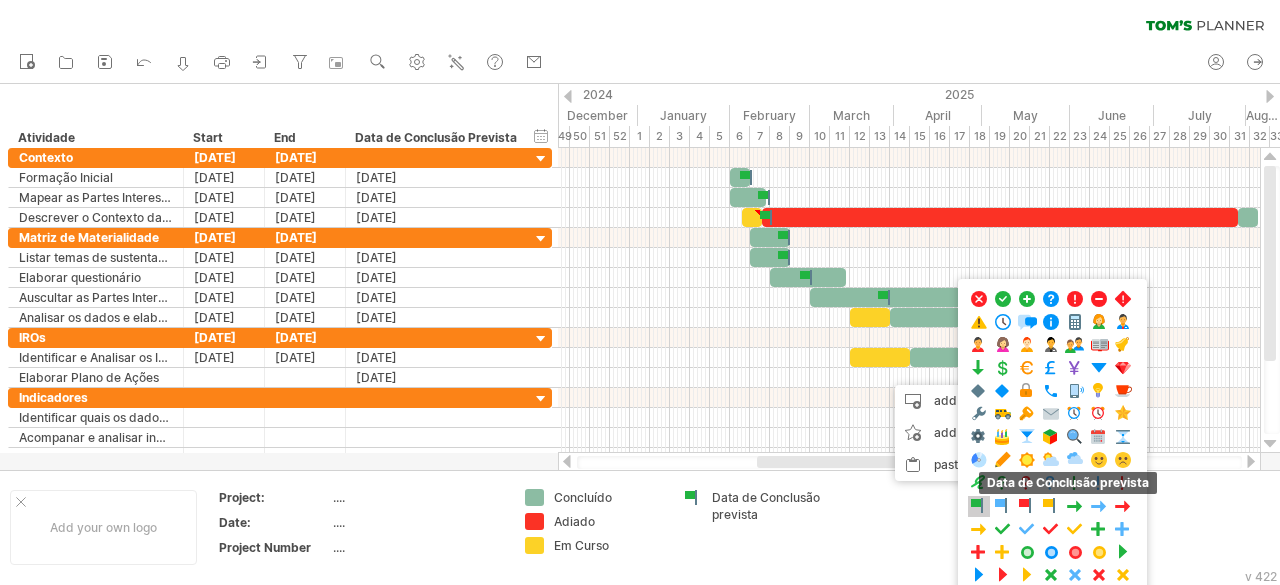 click at bounding box center (979, 506) 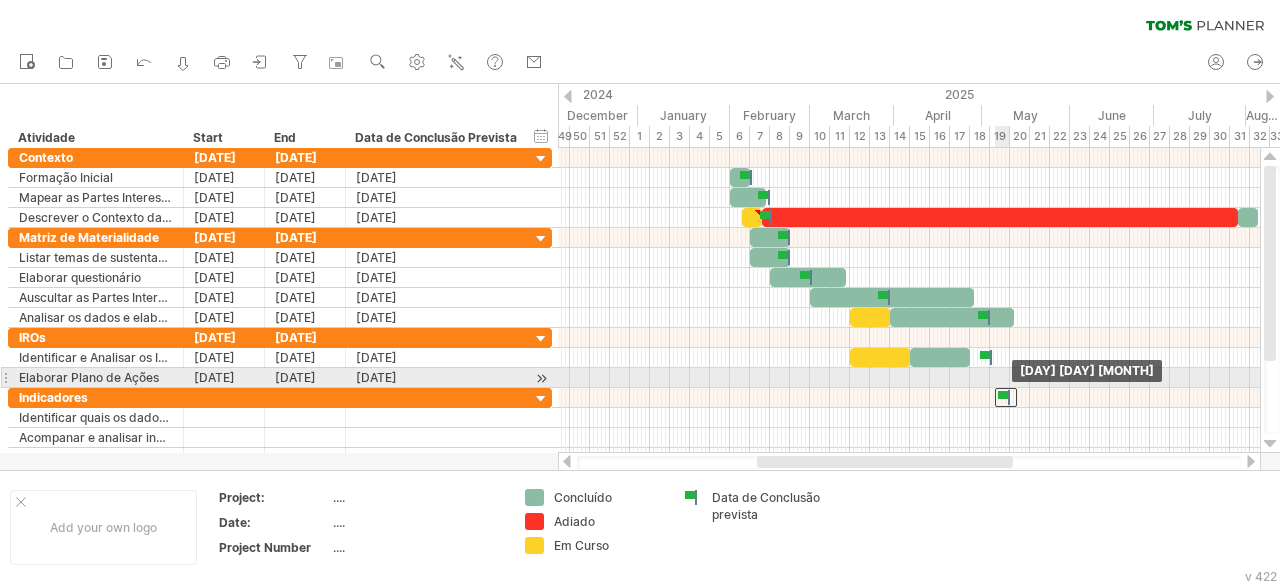 drag, startPoint x: 886, startPoint y: 373, endPoint x: 1005, endPoint y: 383, distance: 119.419426 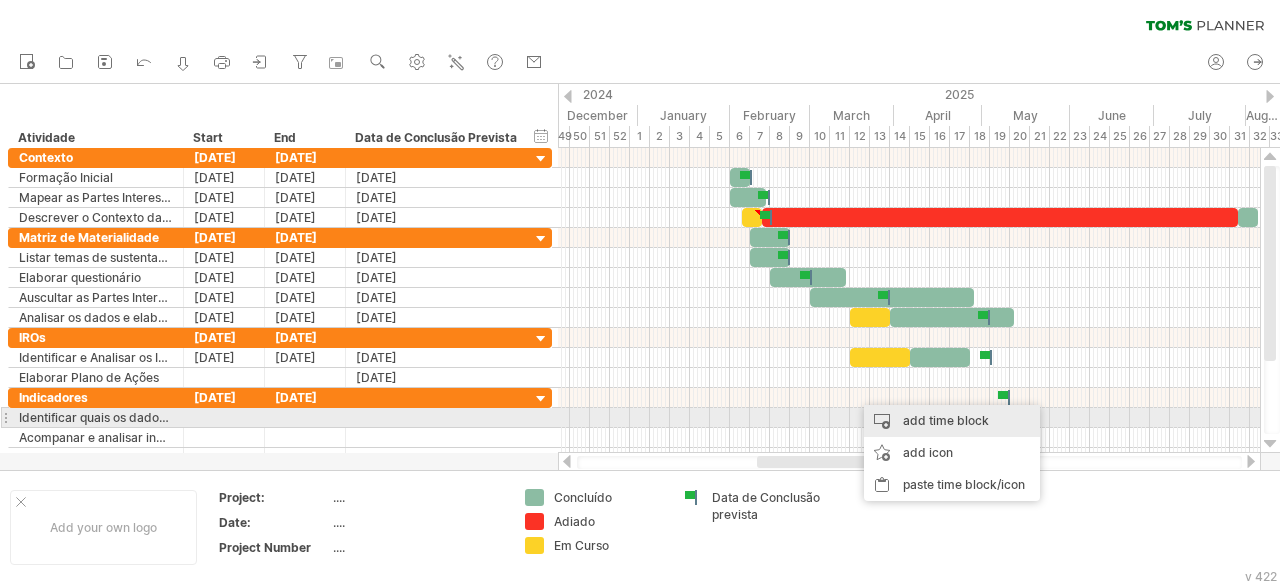 click on "add time block" at bounding box center (952, 421) 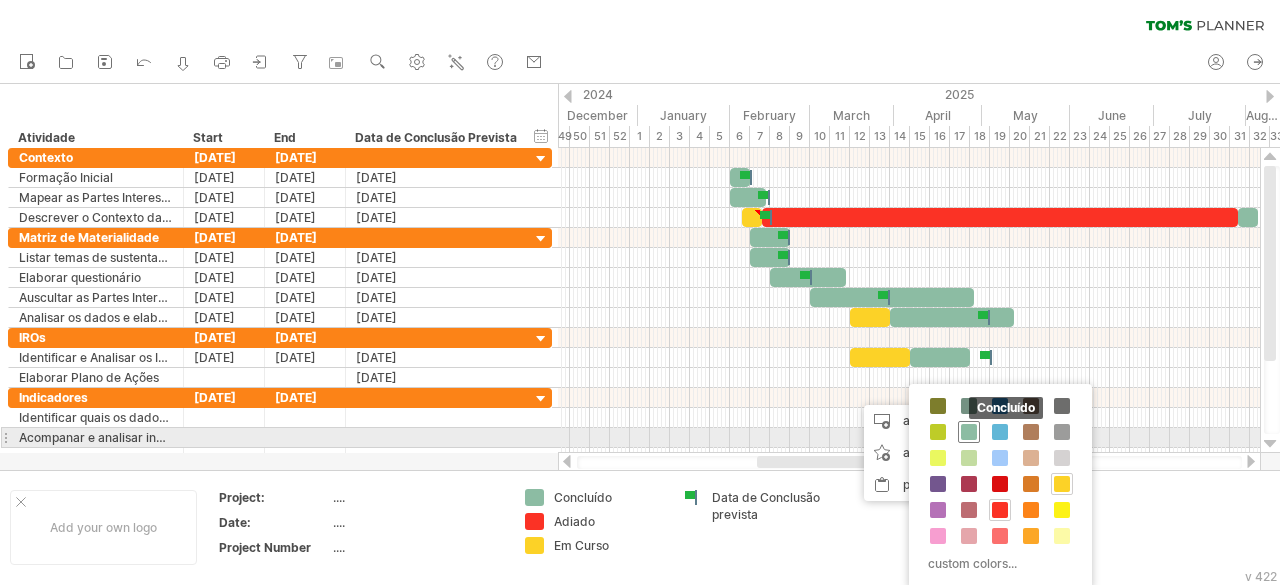 click at bounding box center [969, 432] 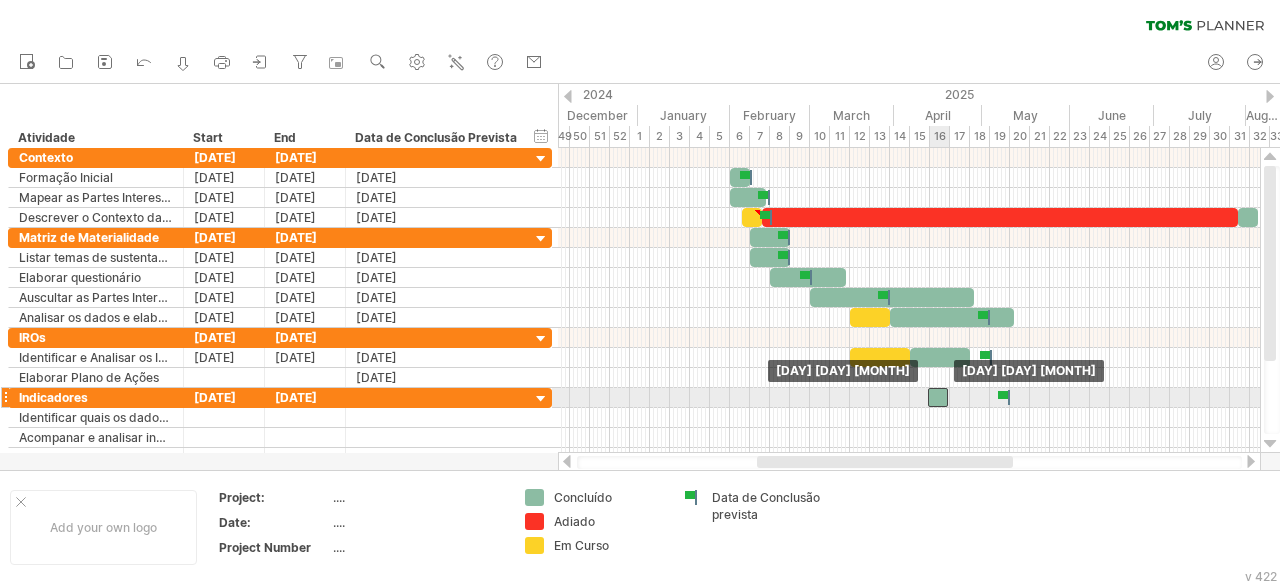 drag, startPoint x: 862, startPoint y: 393, endPoint x: 936, endPoint y: 399, distance: 74.24284 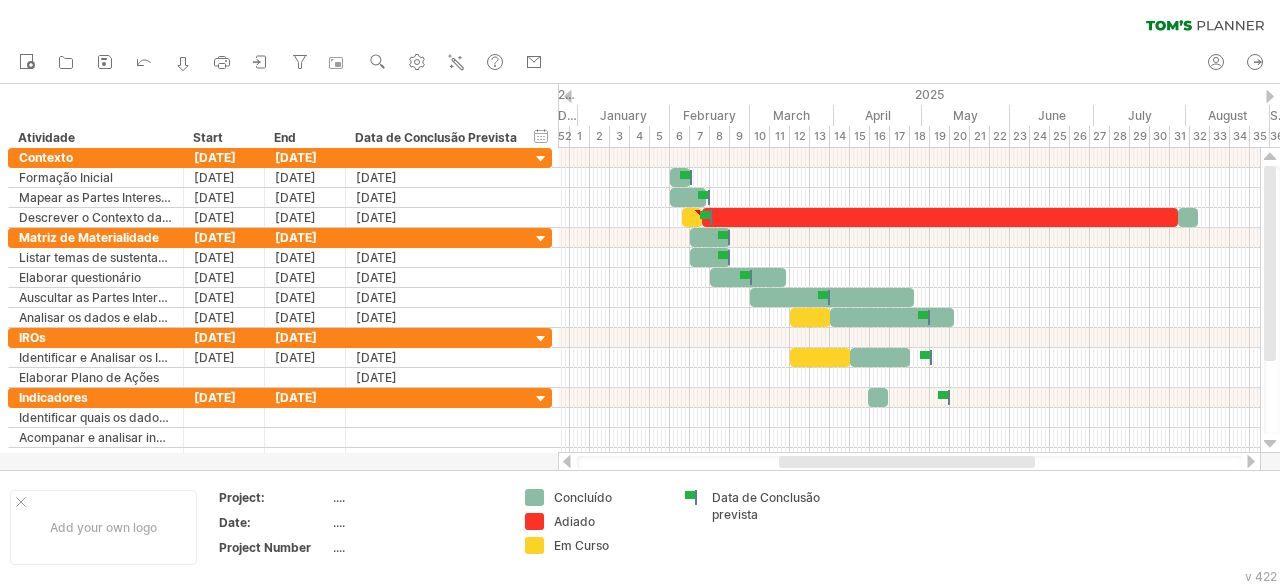 drag, startPoint x: 972, startPoint y: 461, endPoint x: 994, endPoint y: 462, distance: 22.022715 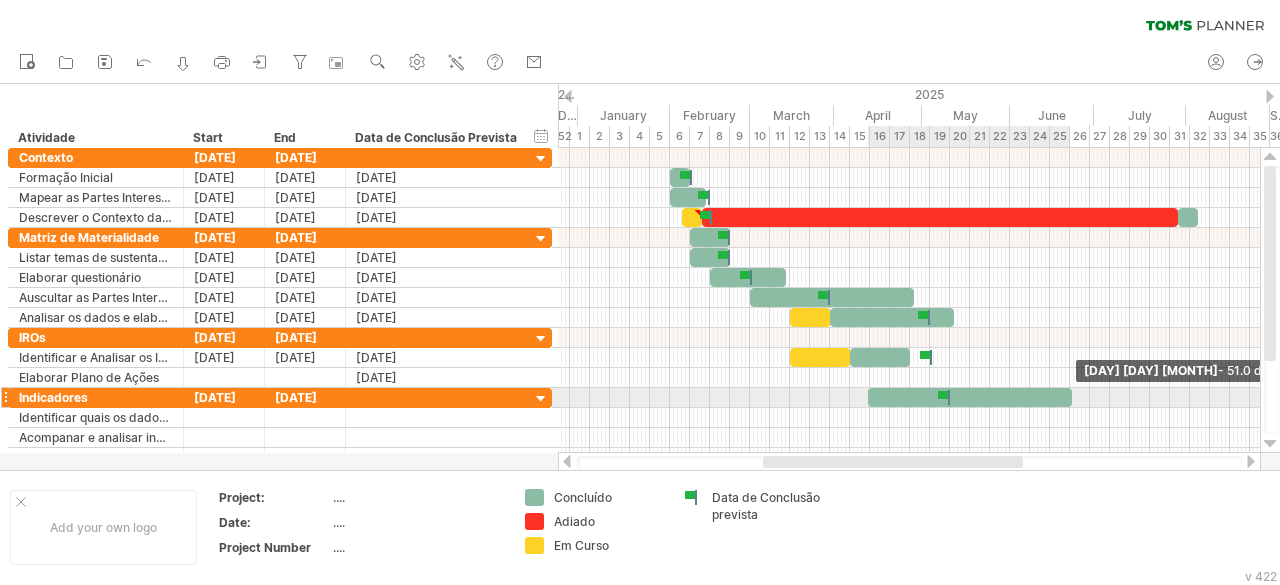 drag, startPoint x: 889, startPoint y: 395, endPoint x: 1072, endPoint y: 395, distance: 183 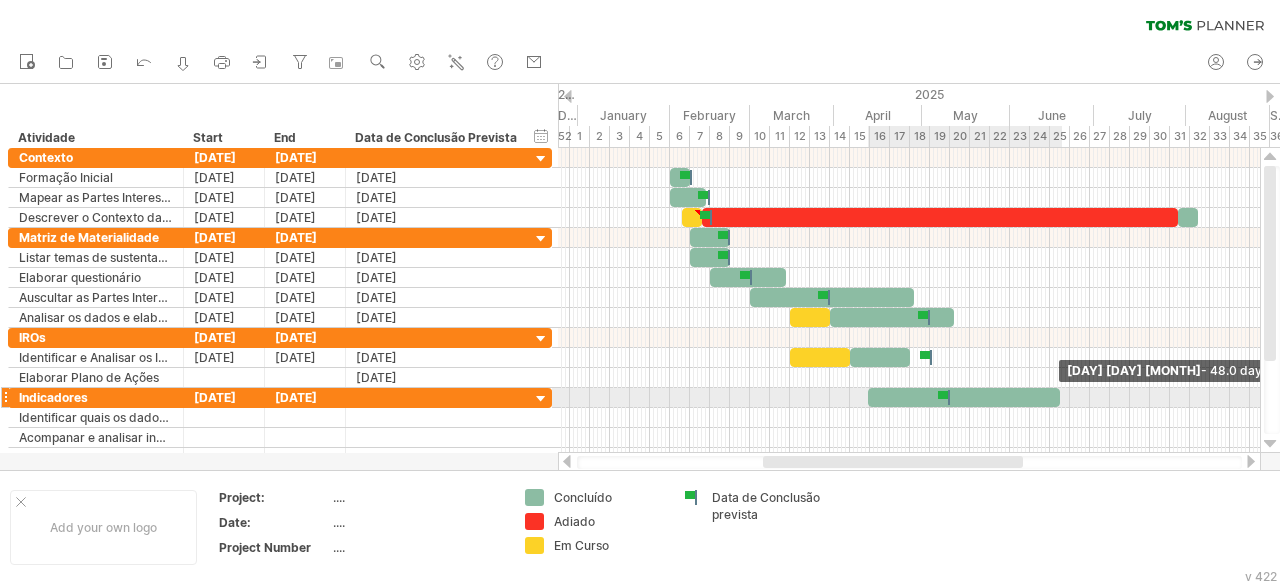 drag, startPoint x: 1070, startPoint y: 394, endPoint x: 1058, endPoint y: 394, distance: 12 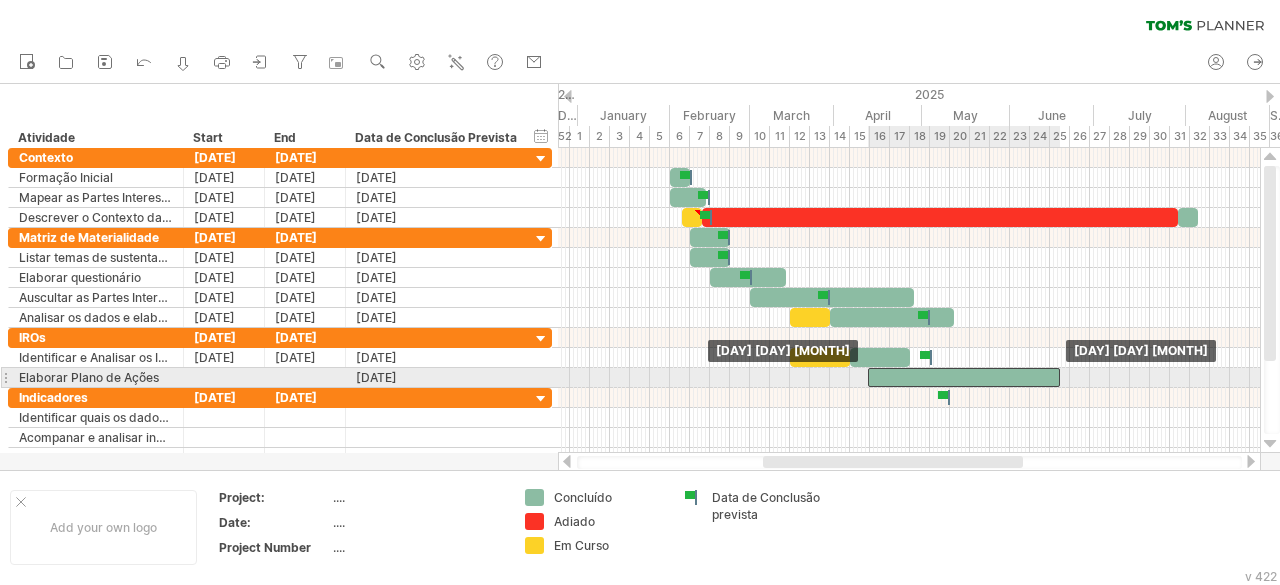 drag, startPoint x: 914, startPoint y: 390, endPoint x: 914, endPoint y: 377, distance: 13 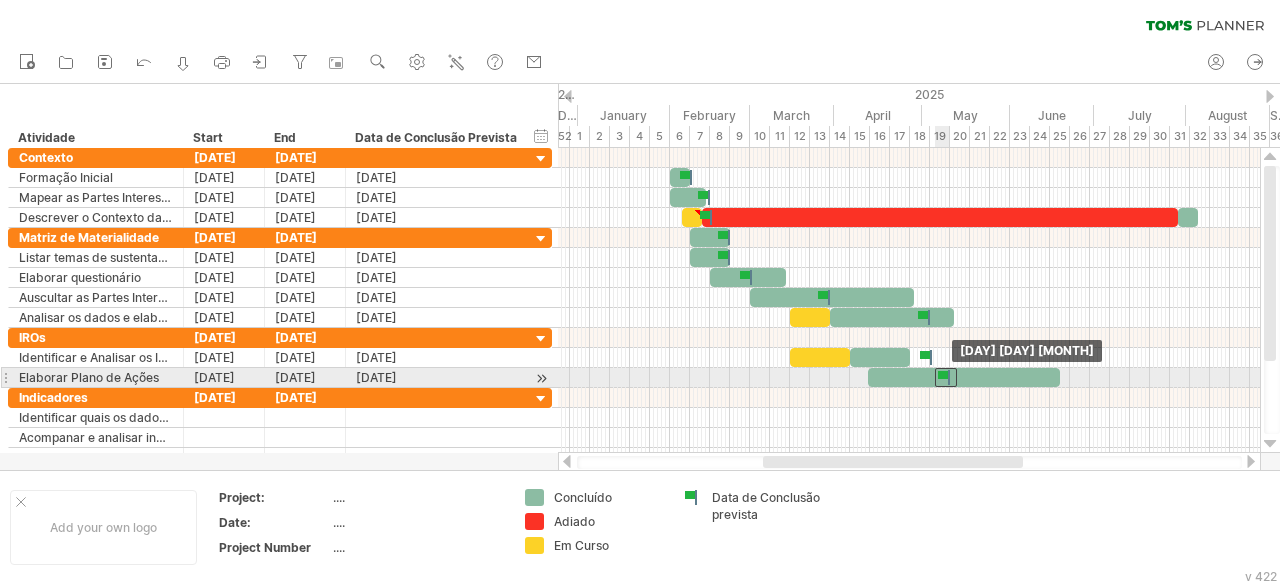 drag, startPoint x: 950, startPoint y: 393, endPoint x: 950, endPoint y: 379, distance: 14 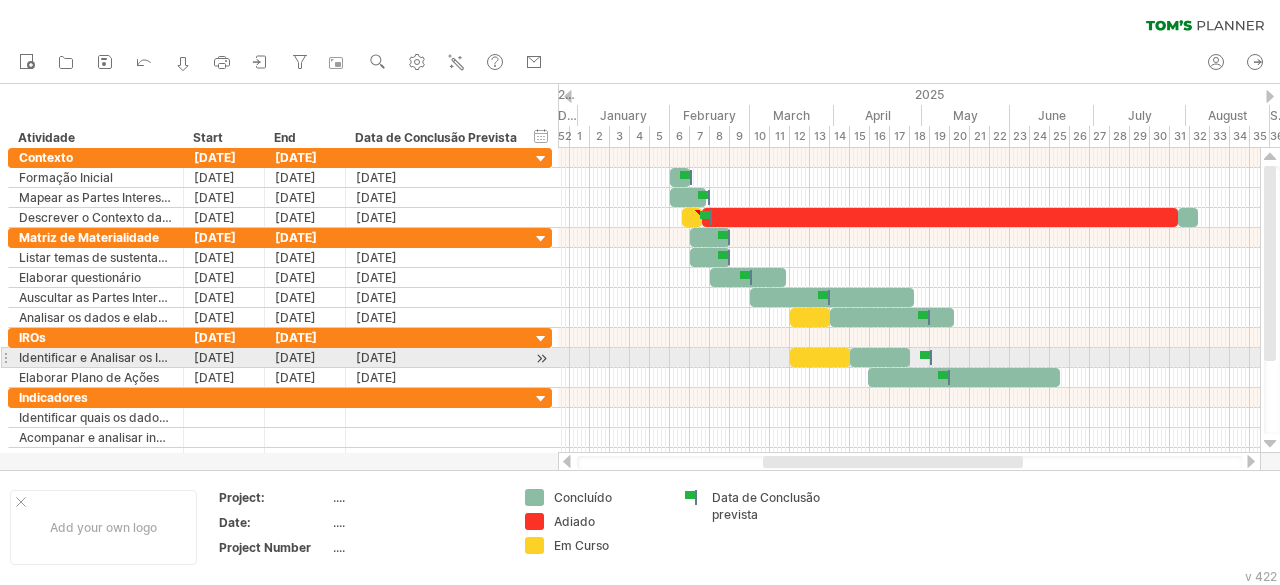 click at bounding box center [880, 357] 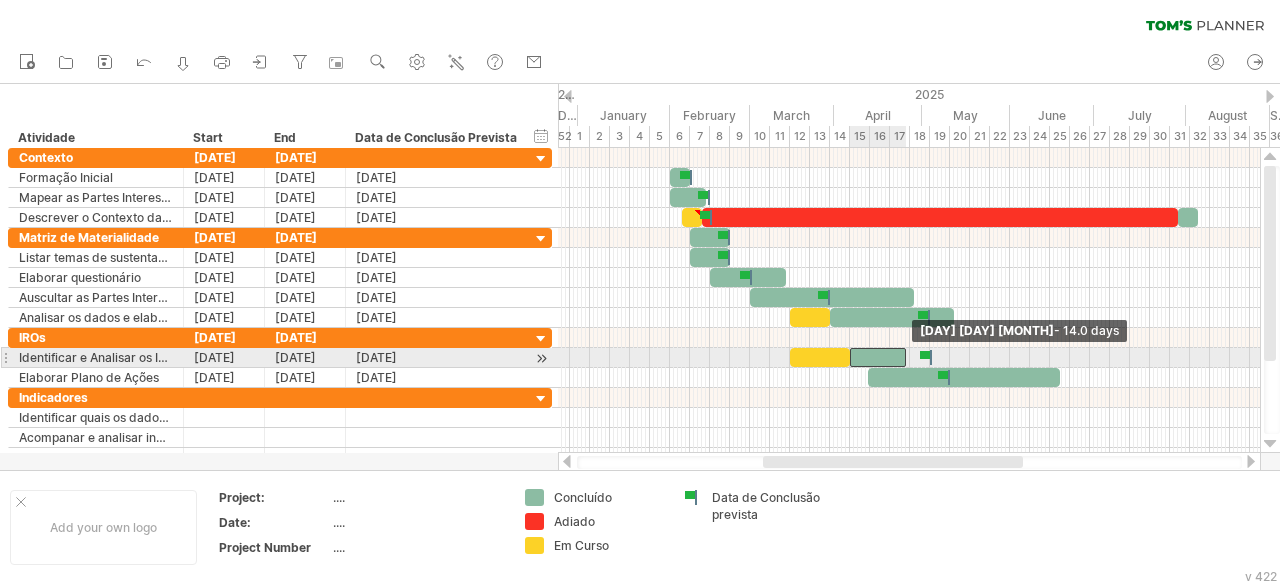 click at bounding box center [906, 357] 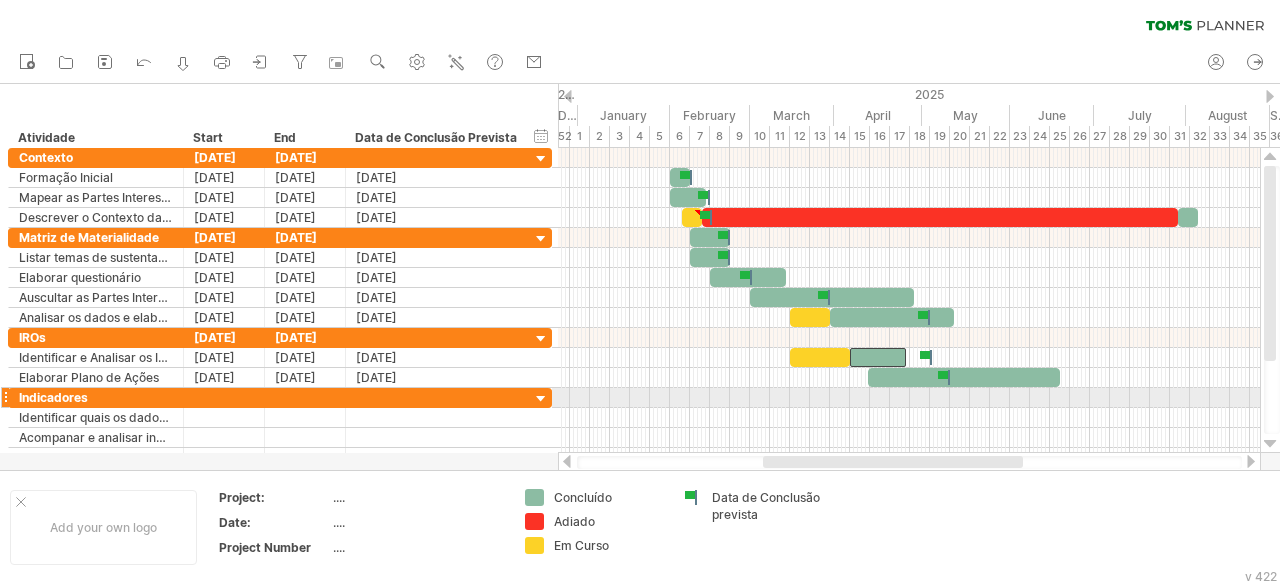 click at bounding box center (909, 398) 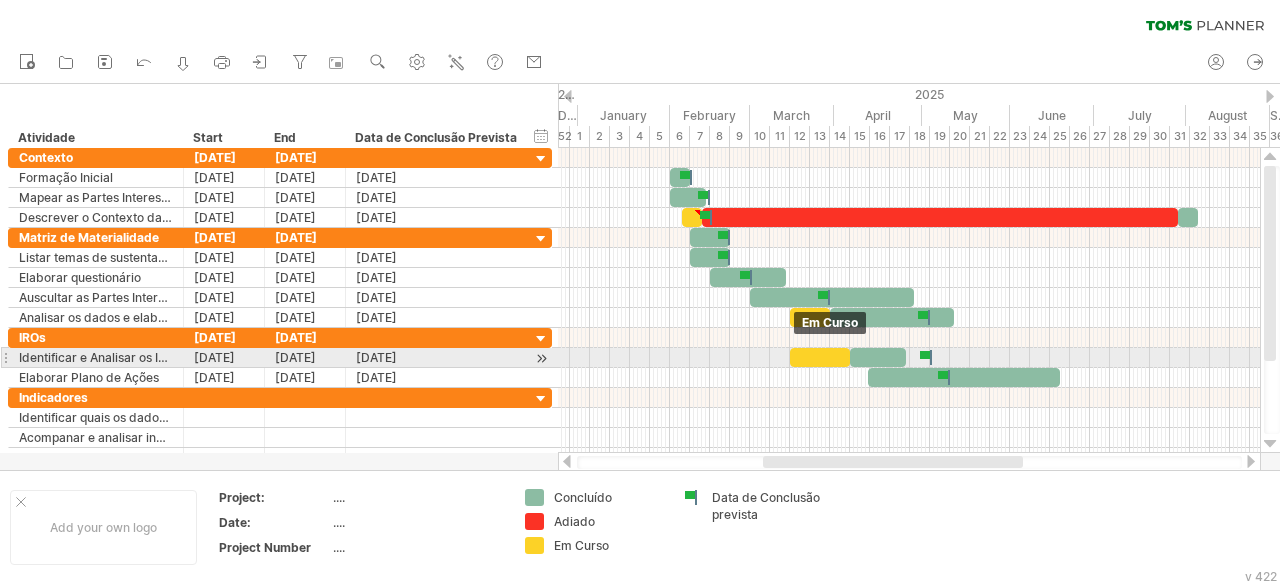 click at bounding box center [820, 357] 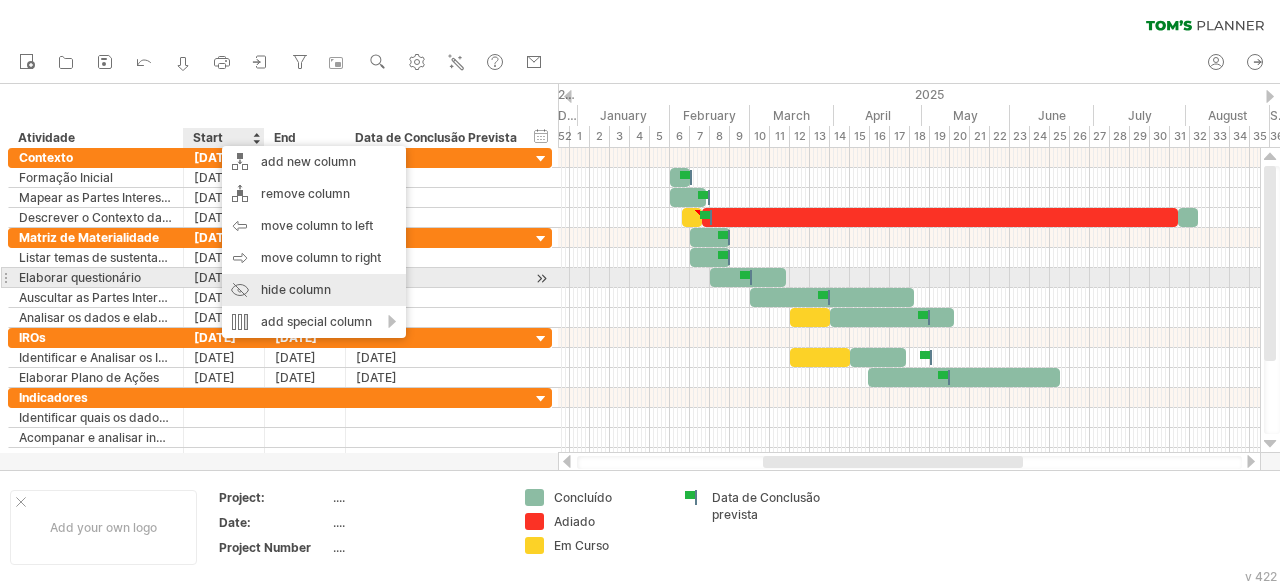 click on "hide column" at bounding box center [314, 290] 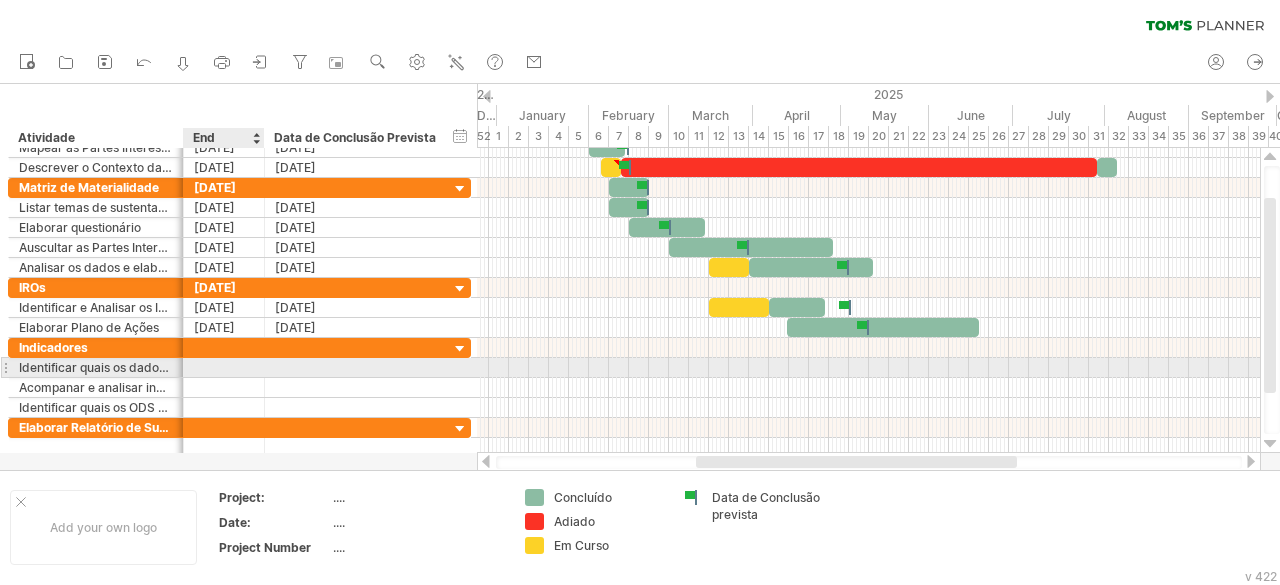 click at bounding box center (224, 367) 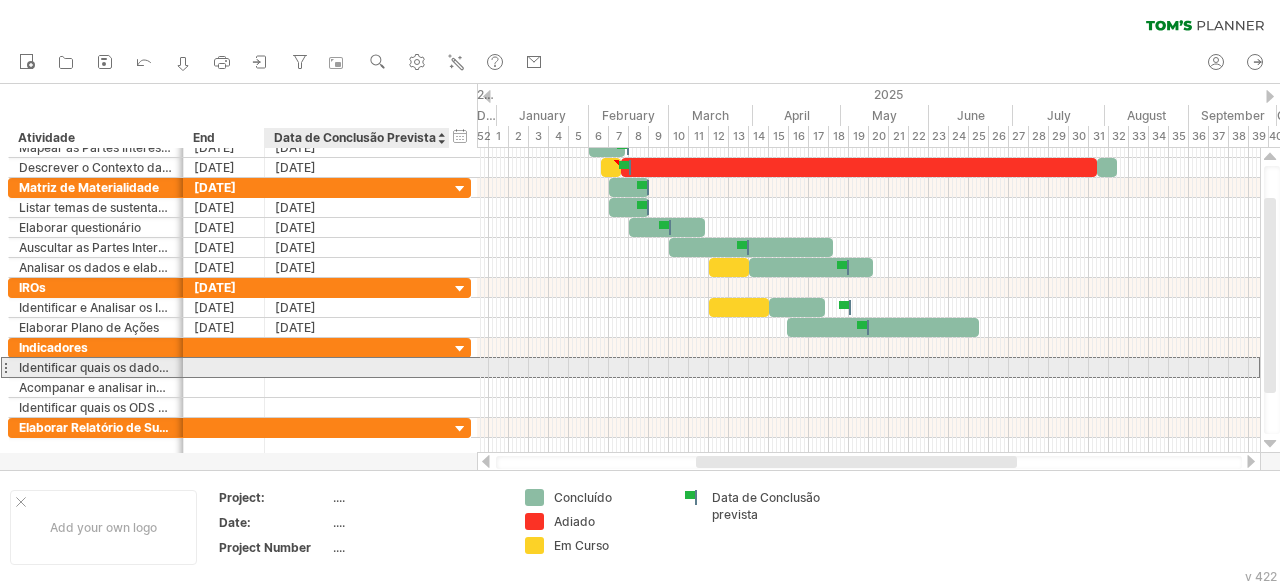 click at bounding box center [357, 367] 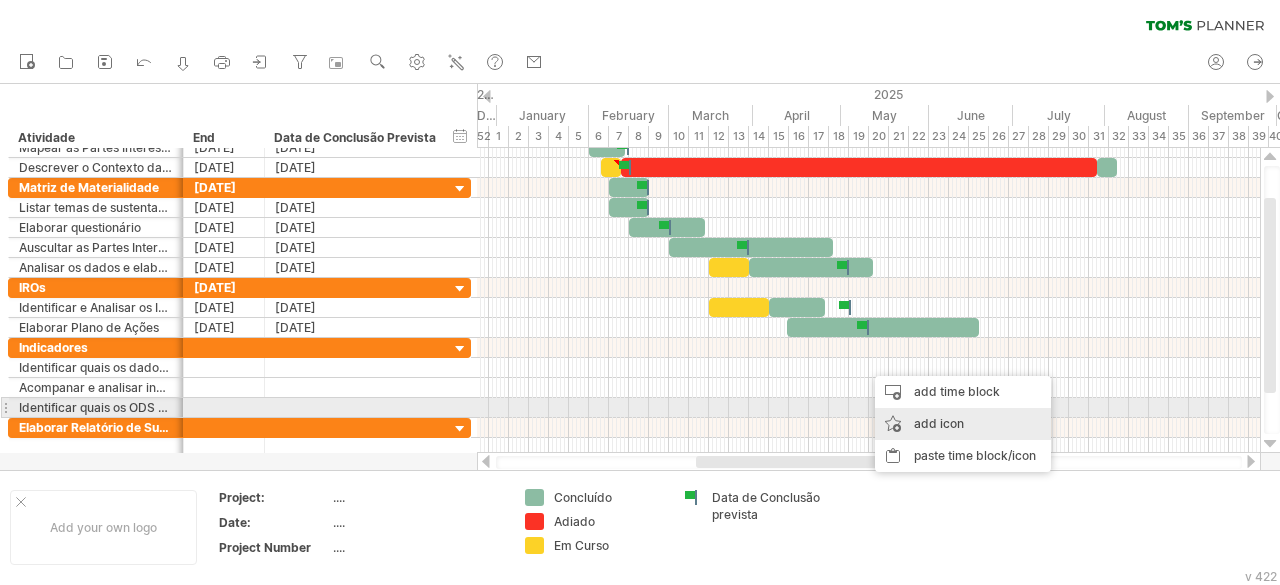click on "add icon" at bounding box center (963, 424) 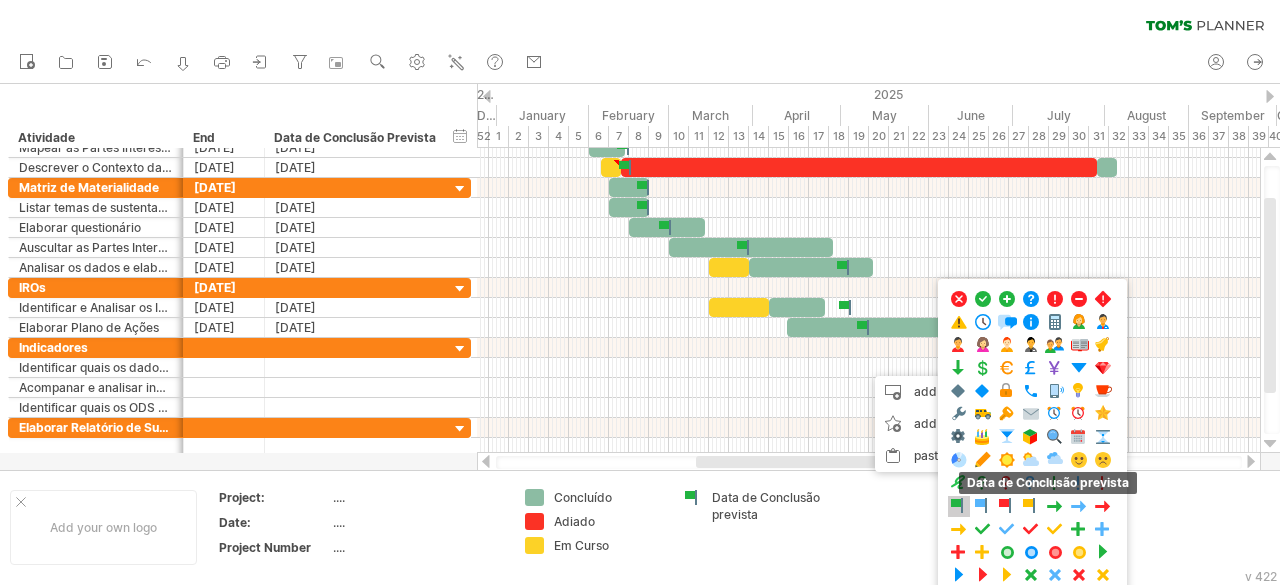 click at bounding box center (959, 506) 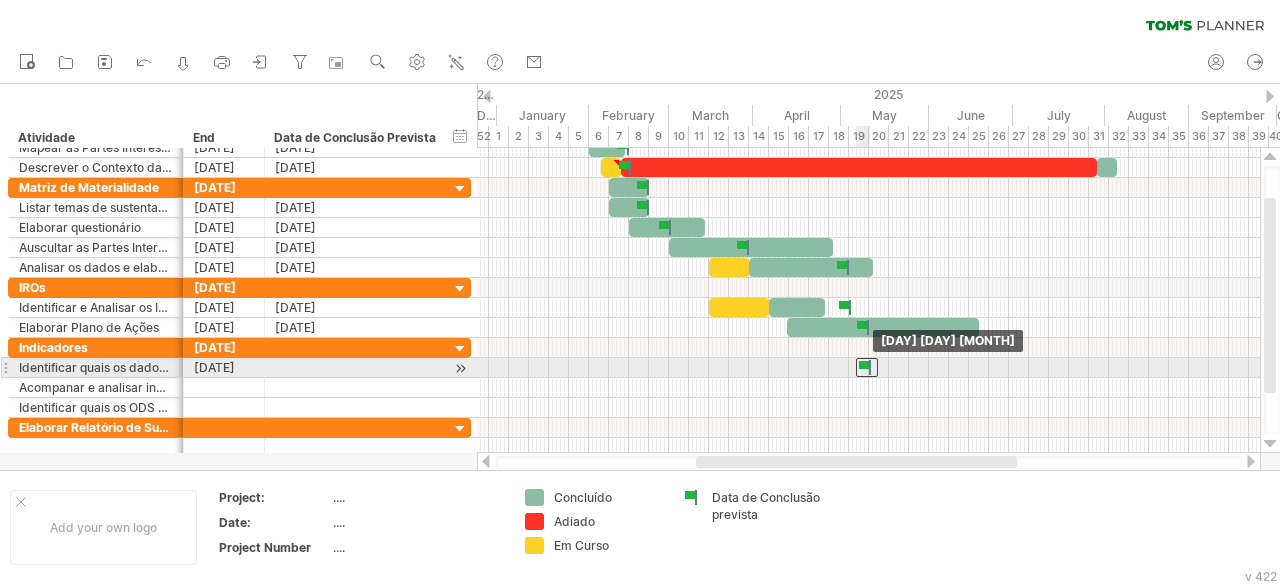 click at bounding box center (867, 367) 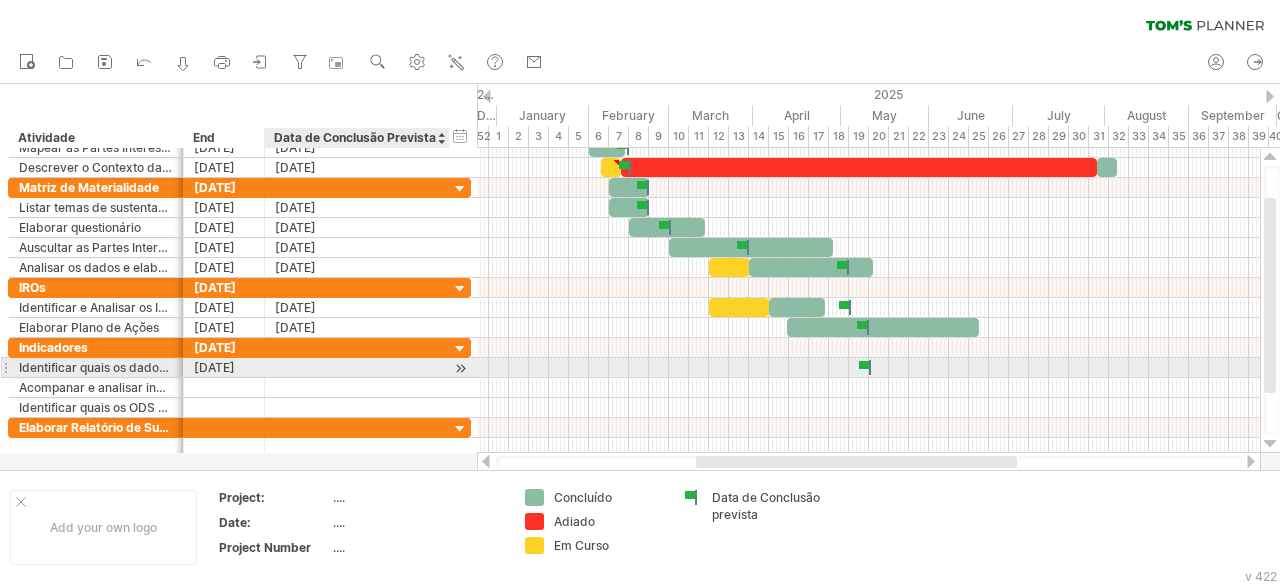 click at bounding box center (357, 367) 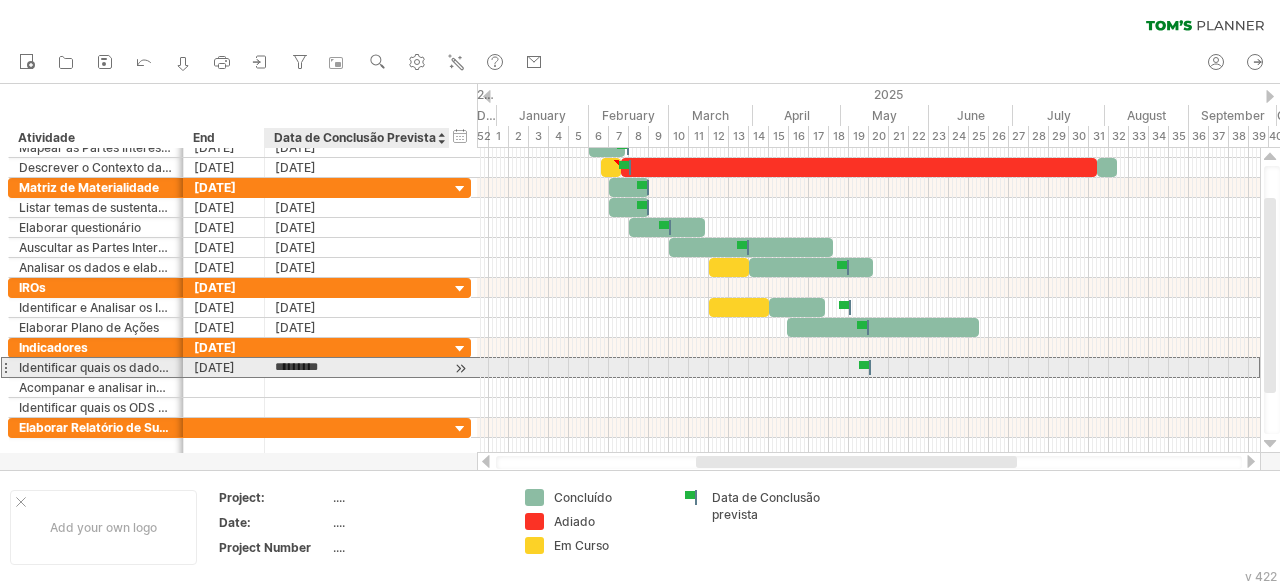 type on "**********" 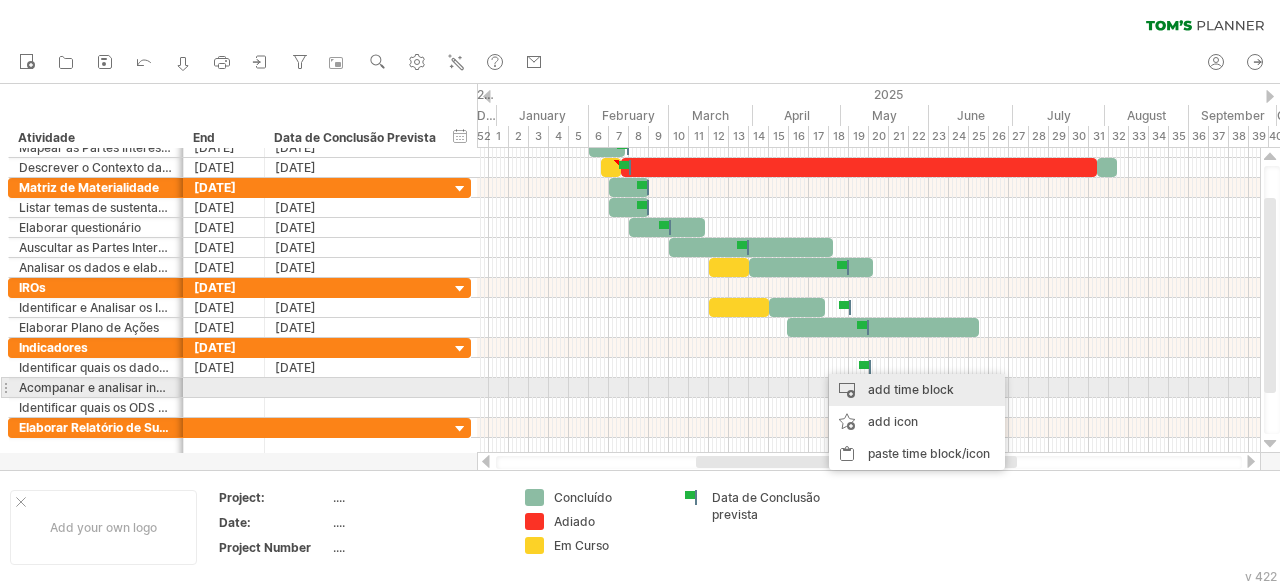 click on "add time block" at bounding box center (917, 390) 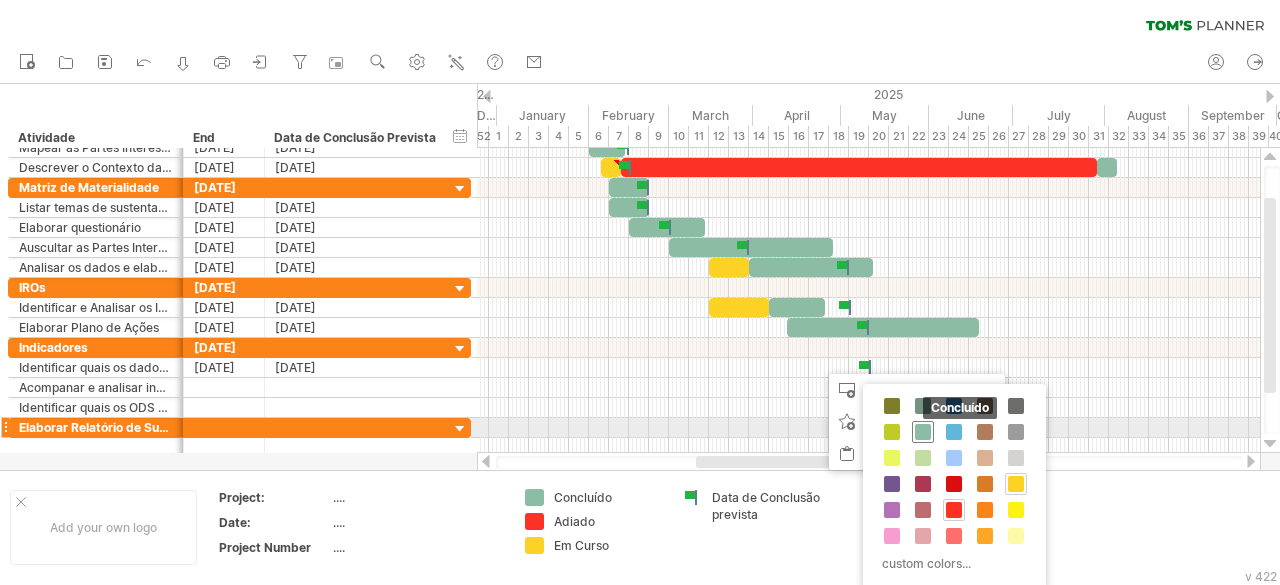 click at bounding box center [923, 432] 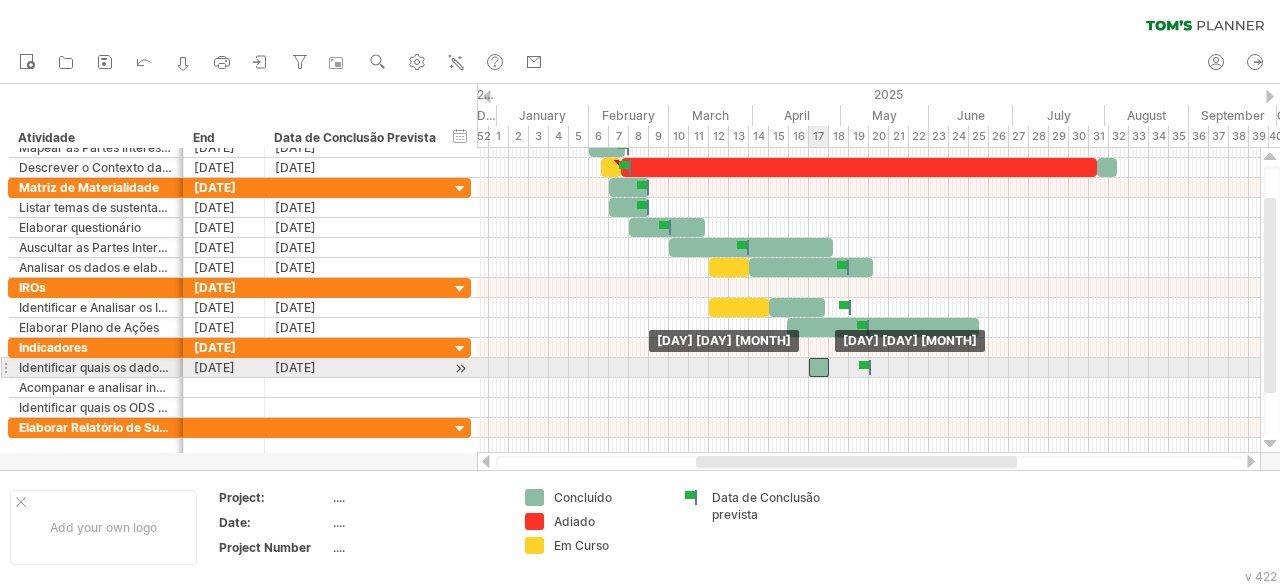 drag, startPoint x: 829, startPoint y: 364, endPoint x: 818, endPoint y: 367, distance: 11.401754 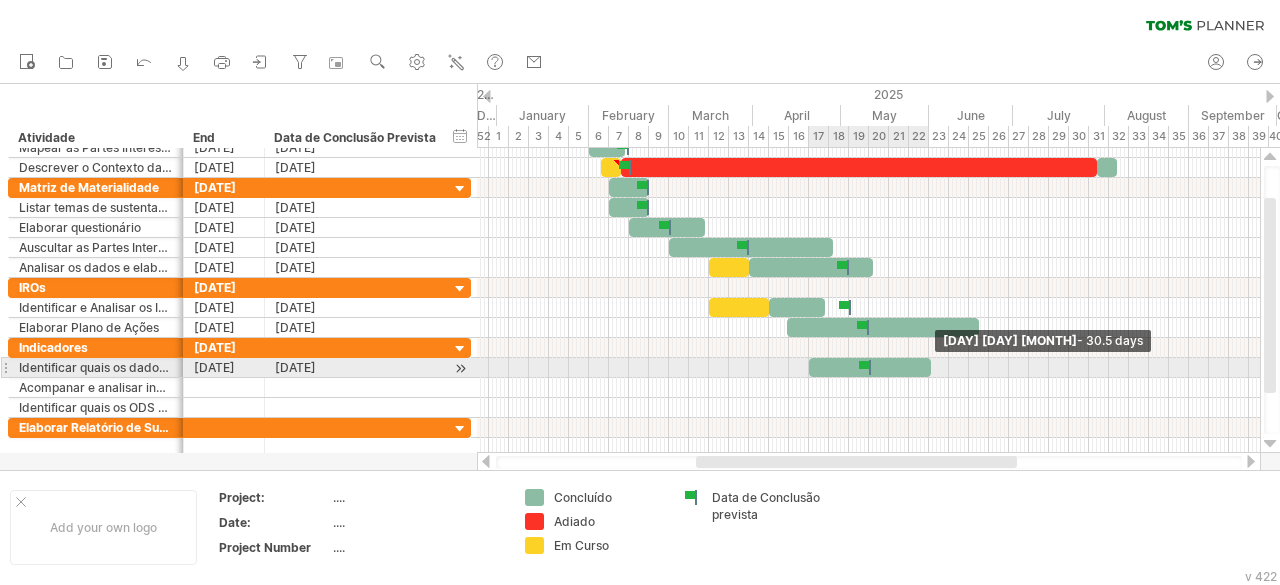 drag, startPoint x: 830, startPoint y: 364, endPoint x: 931, endPoint y: 373, distance: 101.4002 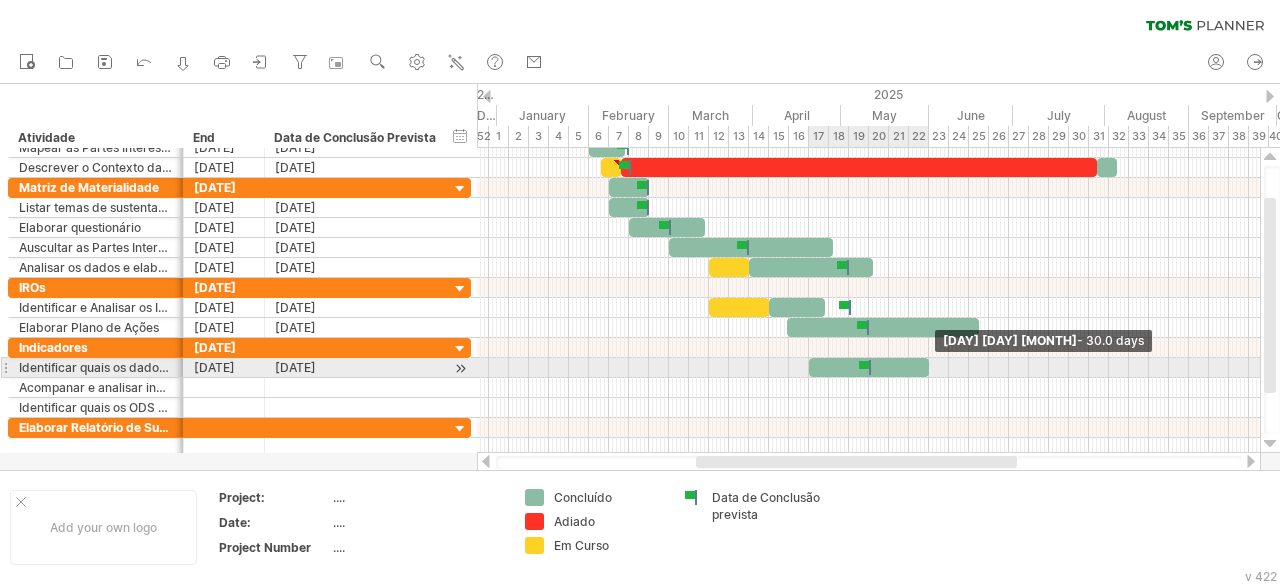 click at bounding box center (929, 367) 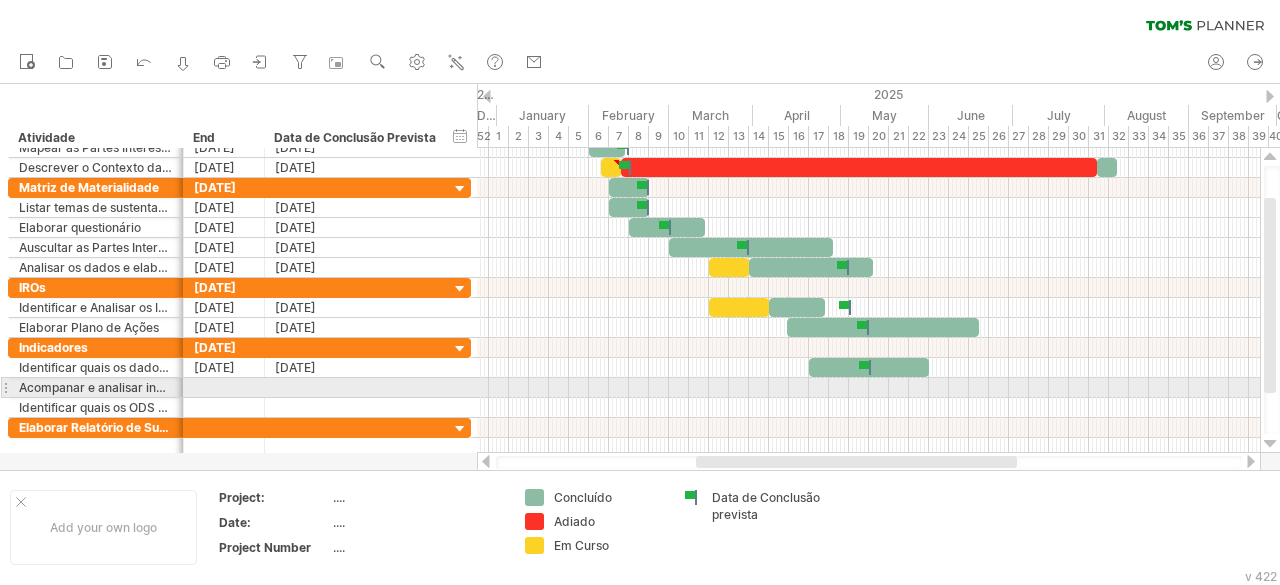 click at bounding box center [868, 388] 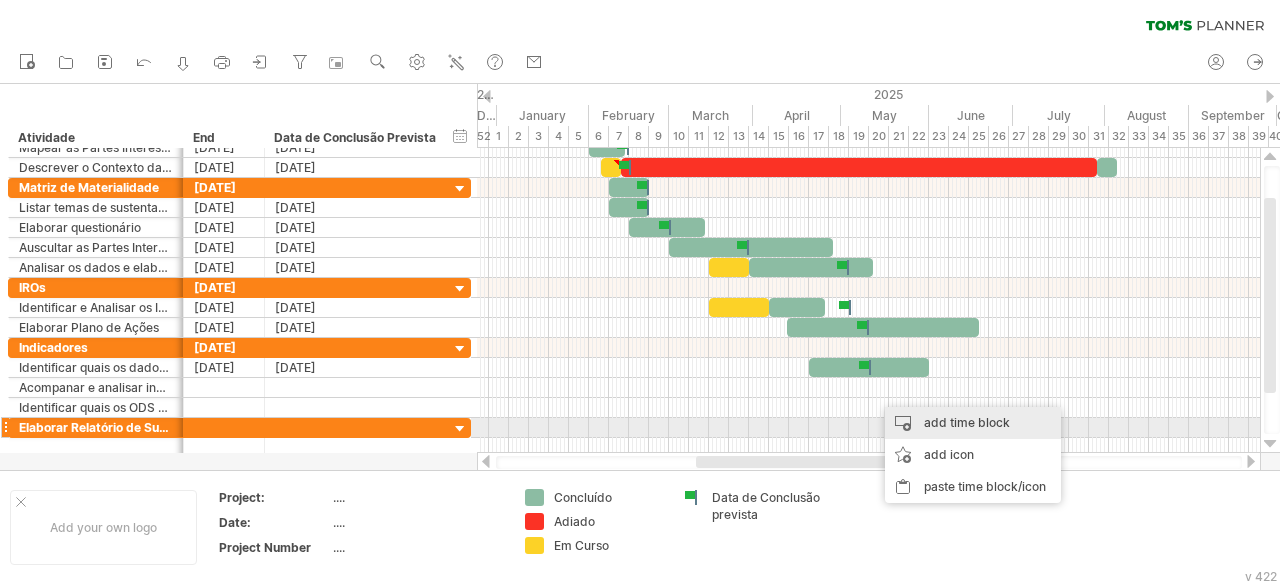 click on "add time block" at bounding box center [973, 423] 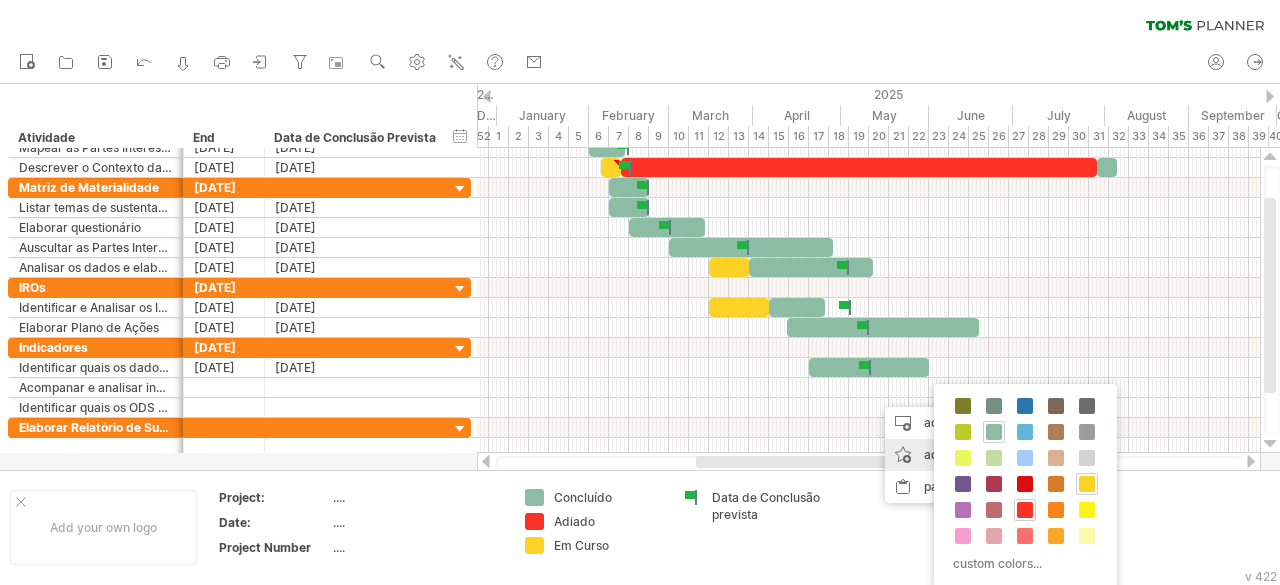 click on "add icon" at bounding box center (973, 455) 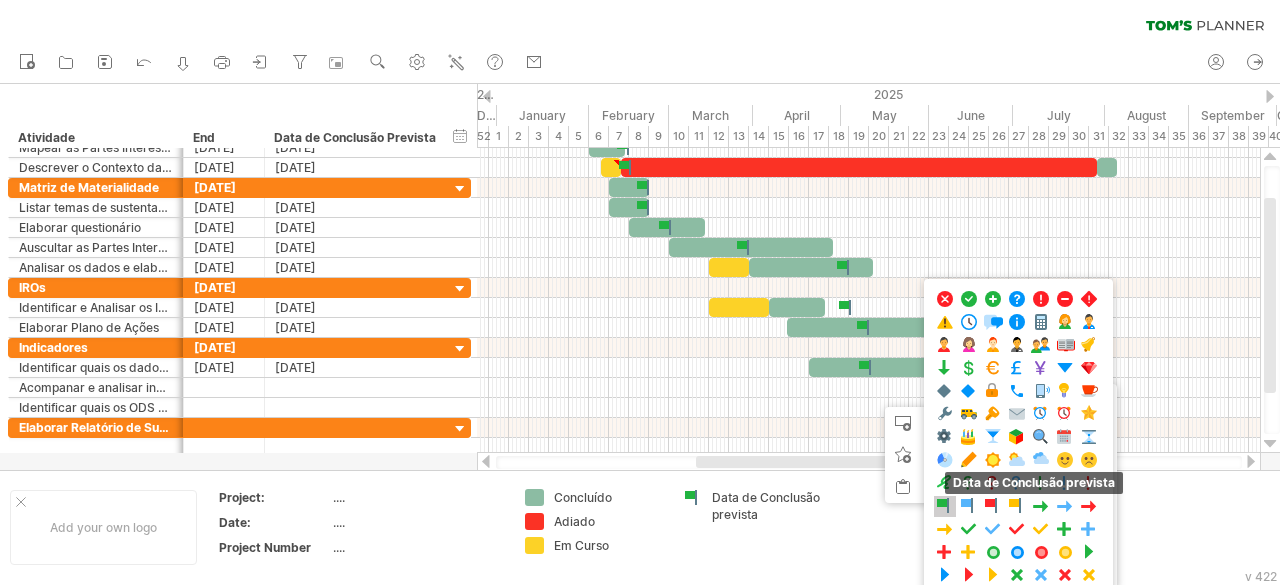 click at bounding box center [945, 506] 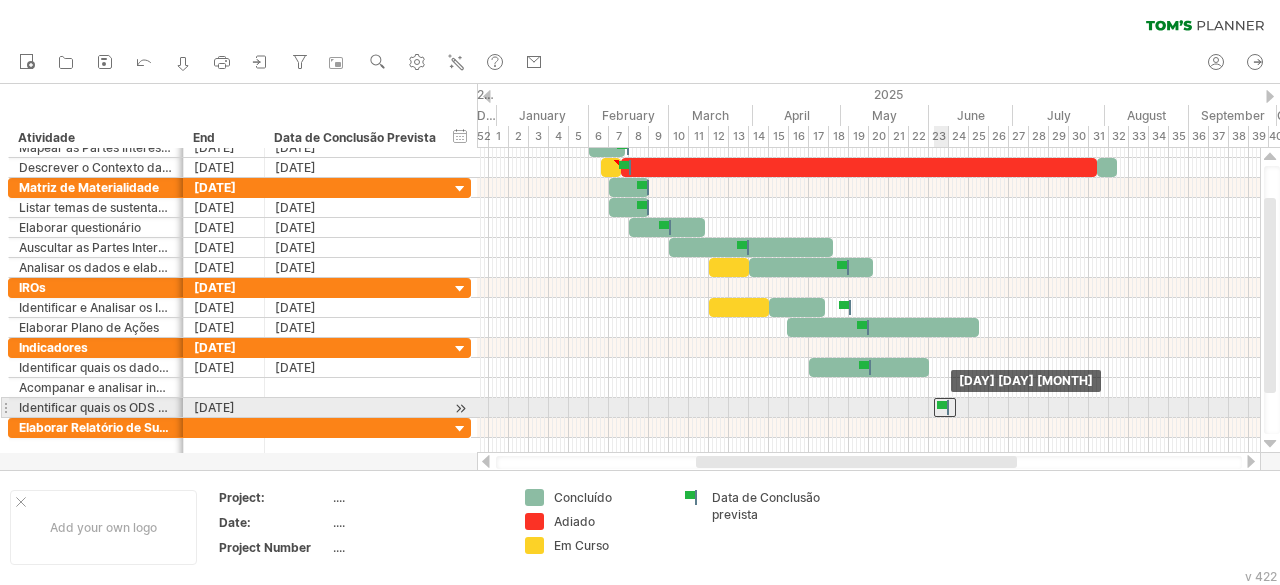 drag, startPoint x: 878, startPoint y: 404, endPoint x: 948, endPoint y: 403, distance: 70.00714 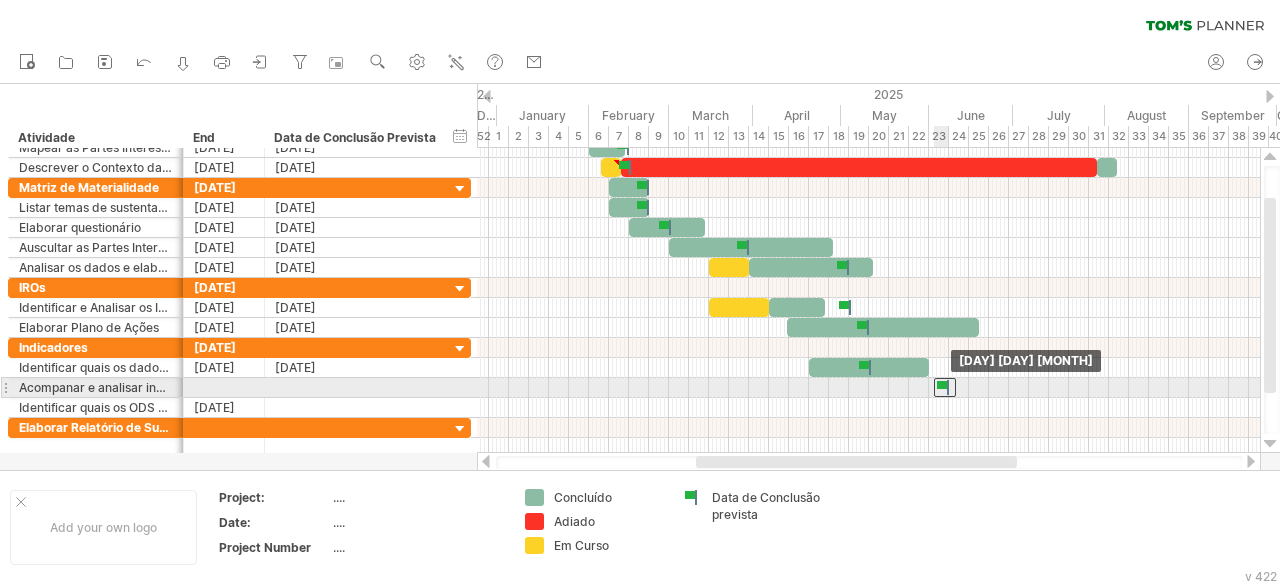 drag, startPoint x: 946, startPoint y: 403, endPoint x: 946, endPoint y: 387, distance: 16 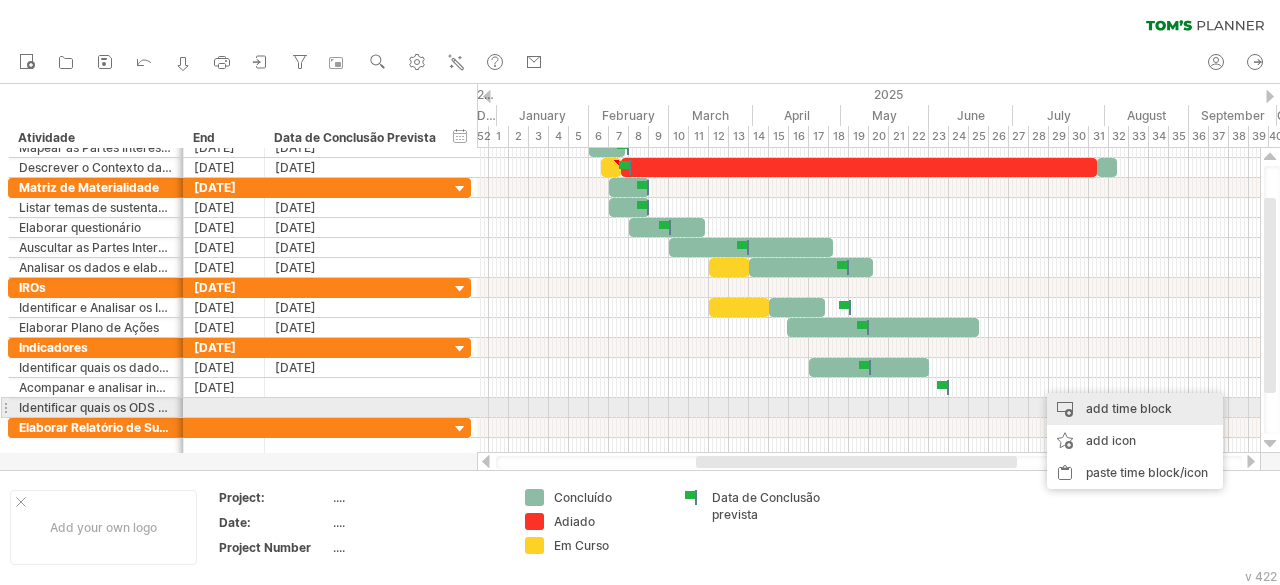 click on "add time block" at bounding box center (1135, 409) 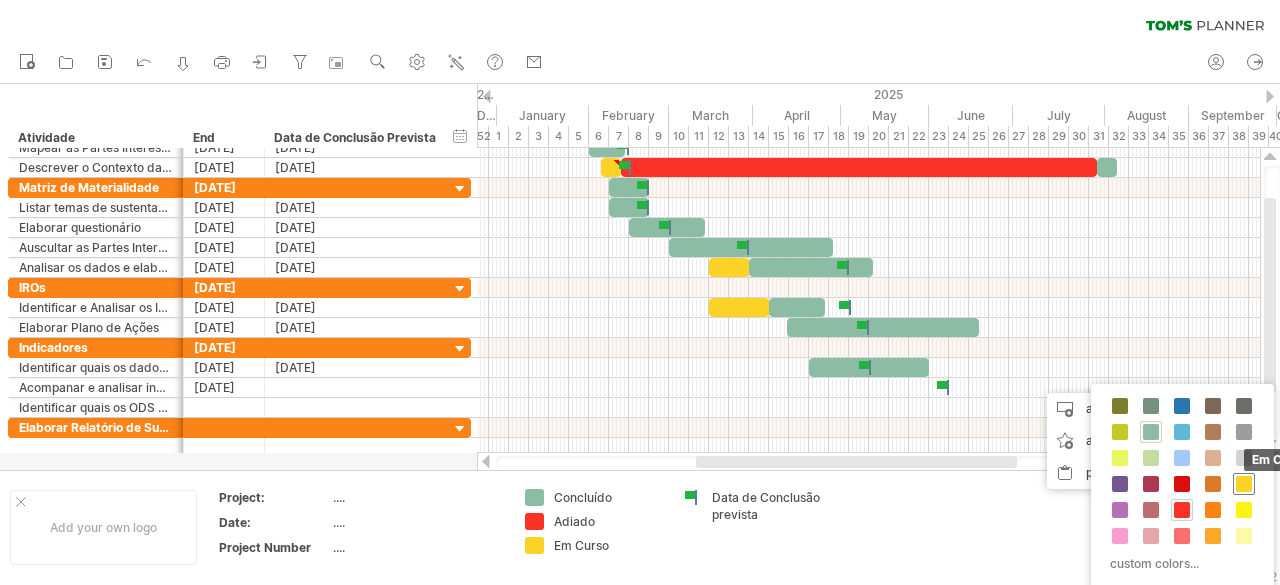click at bounding box center (1244, 484) 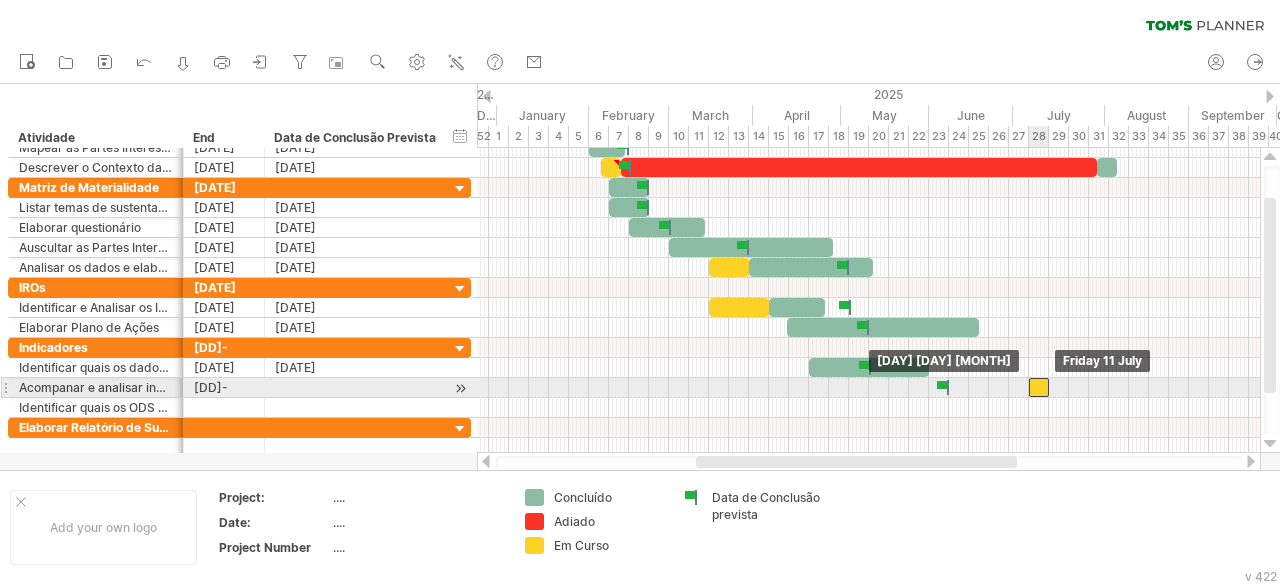 click at bounding box center [1039, 387] 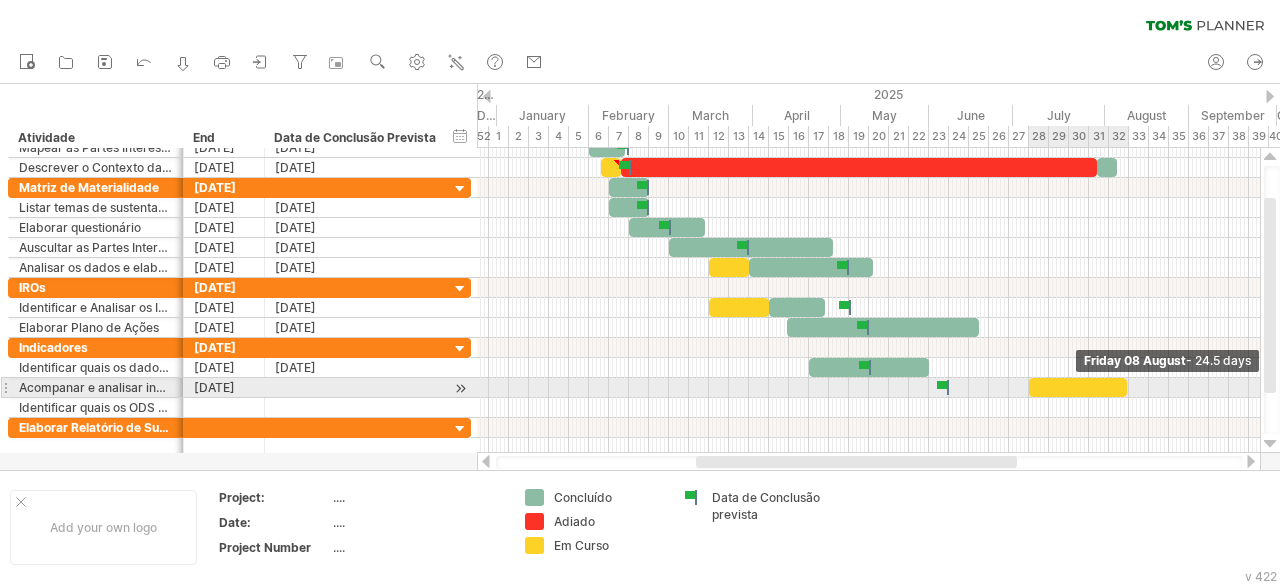 drag, startPoint x: 1046, startPoint y: 383, endPoint x: 1124, endPoint y: 389, distance: 78.23043 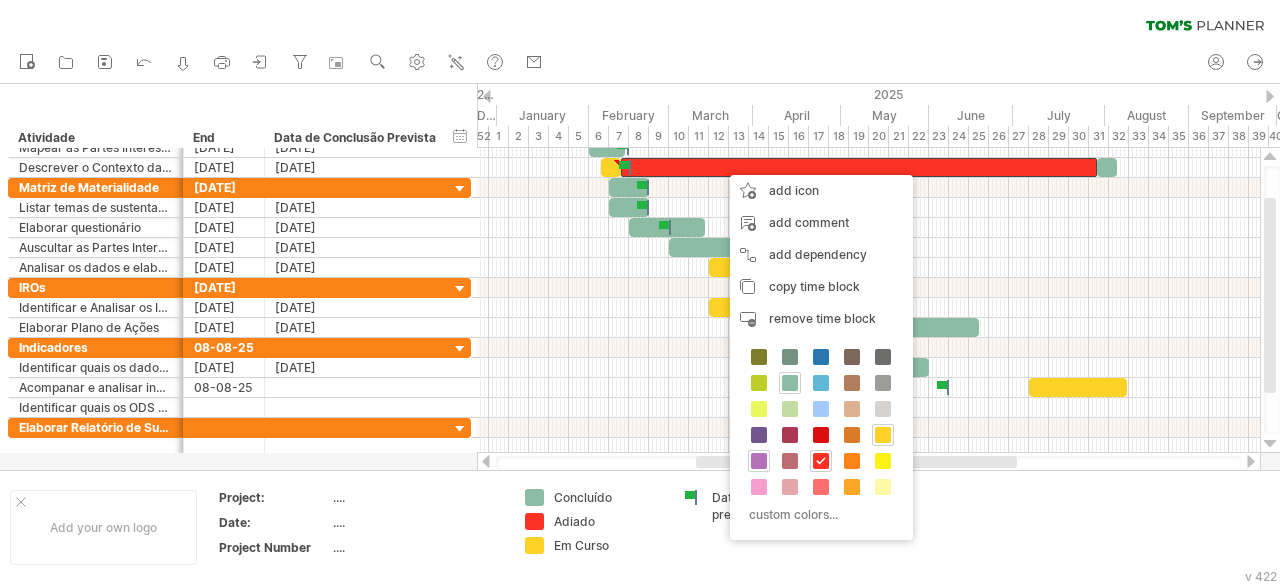 click at bounding box center (759, 461) 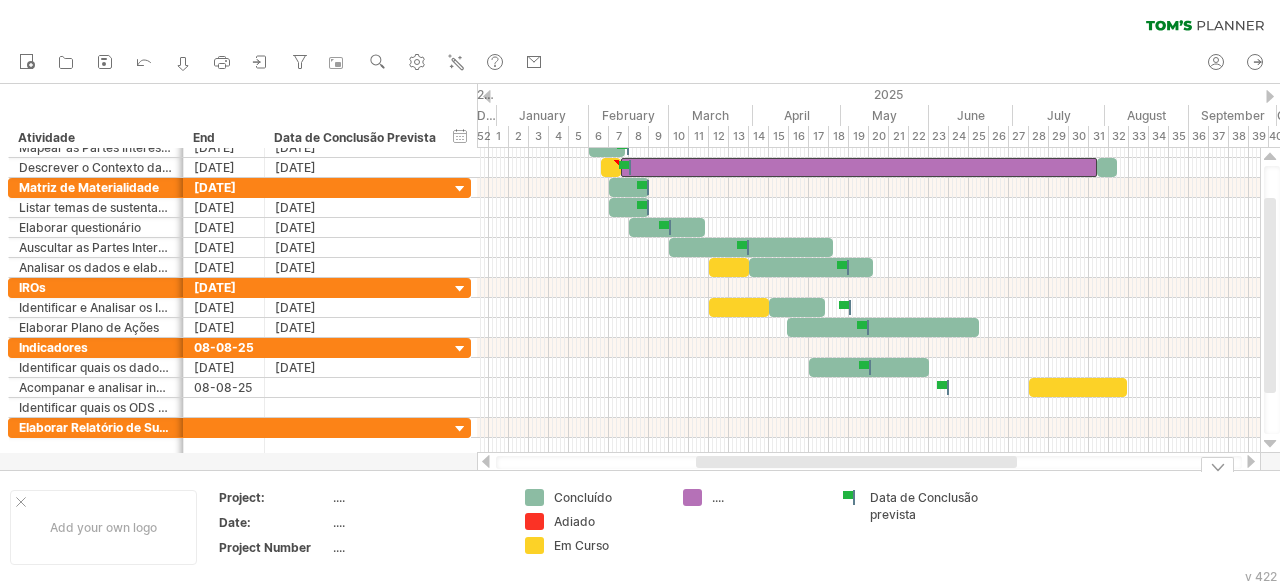 click on "...." at bounding box center (766, 497) 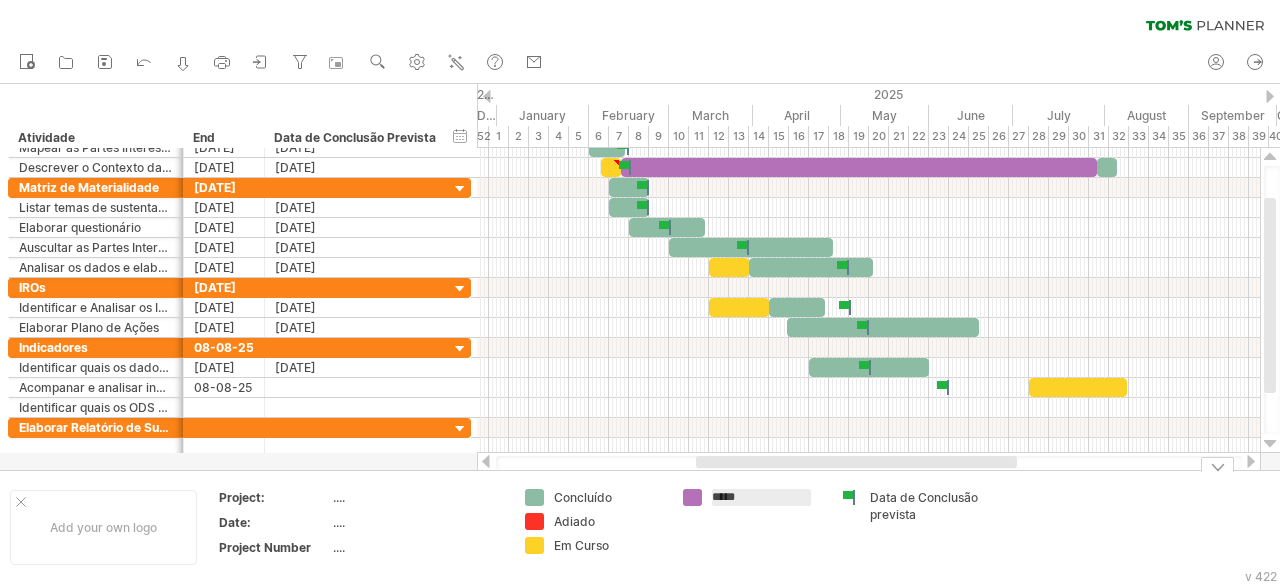 type on "******" 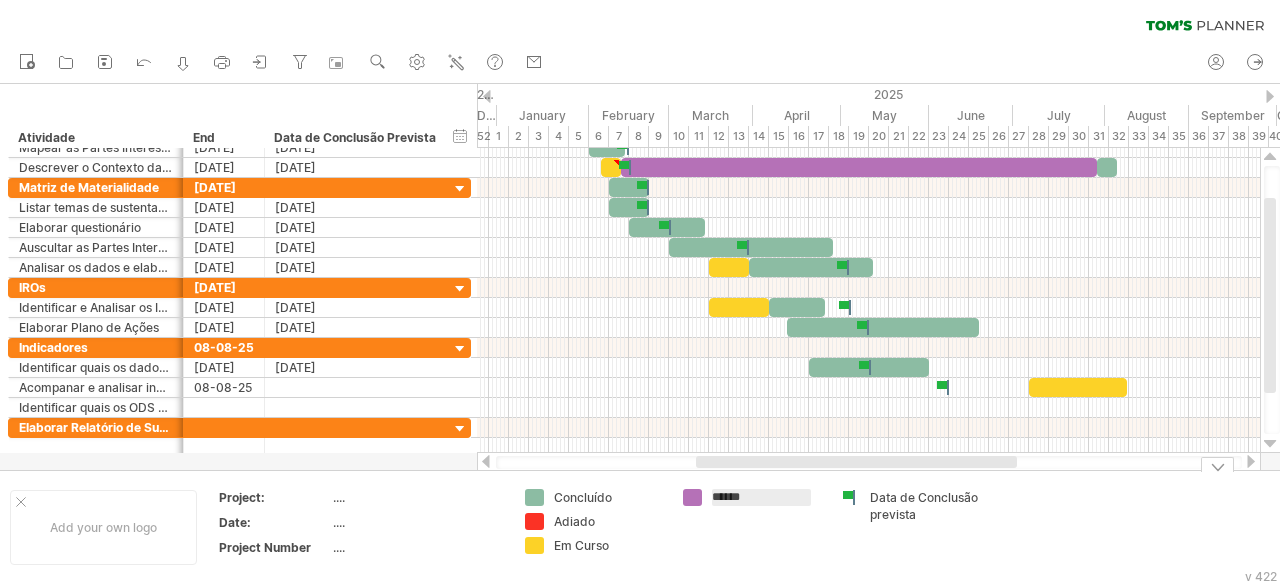 click on "Adiado" at bounding box center [608, 521] 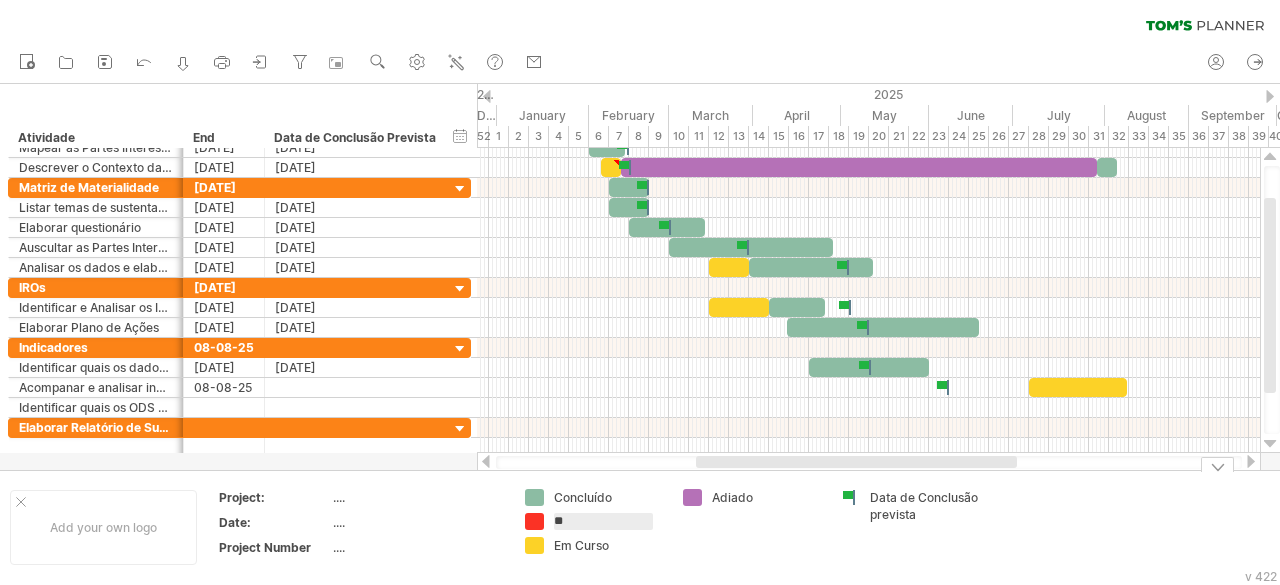 type on "*" 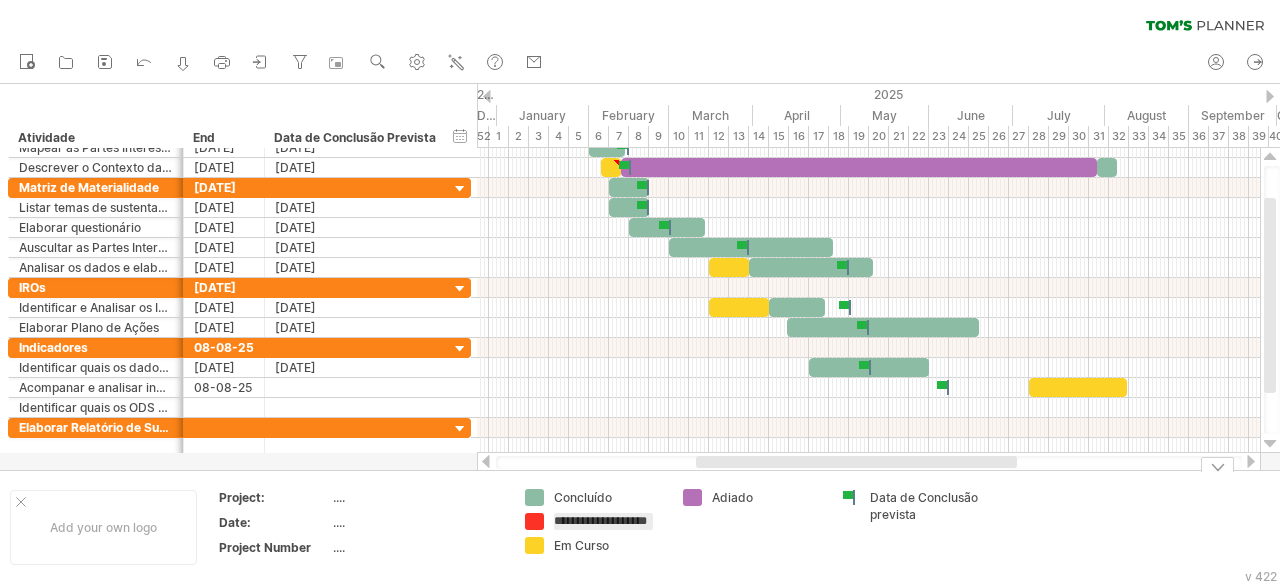 type on "**********" 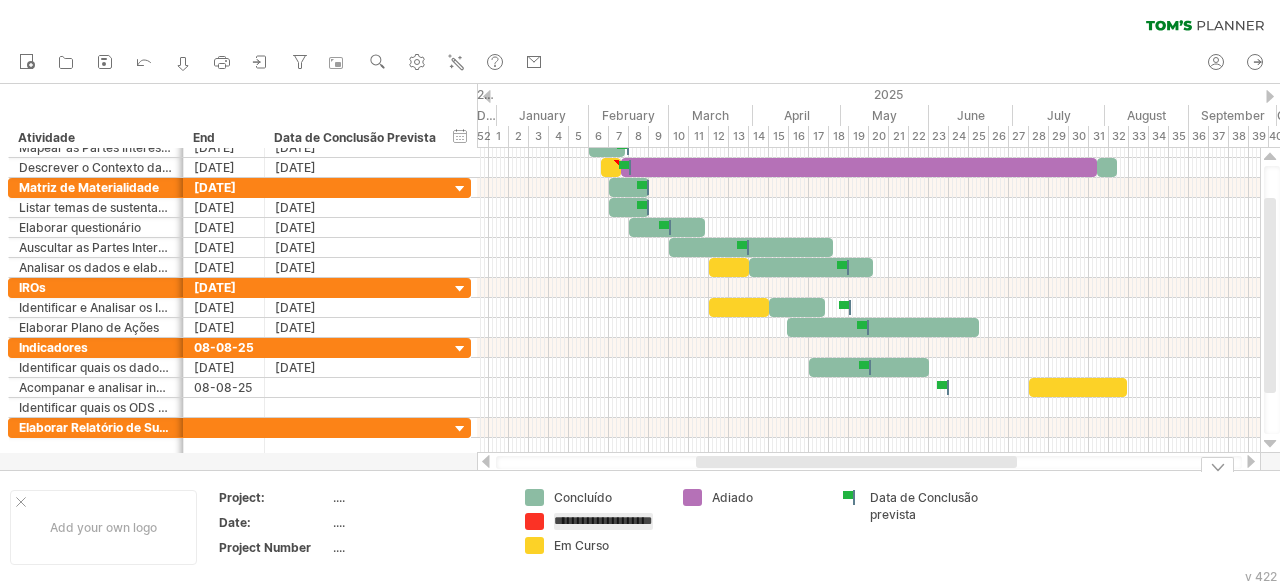 scroll, scrollTop: 0, scrollLeft: 24, axis: horizontal 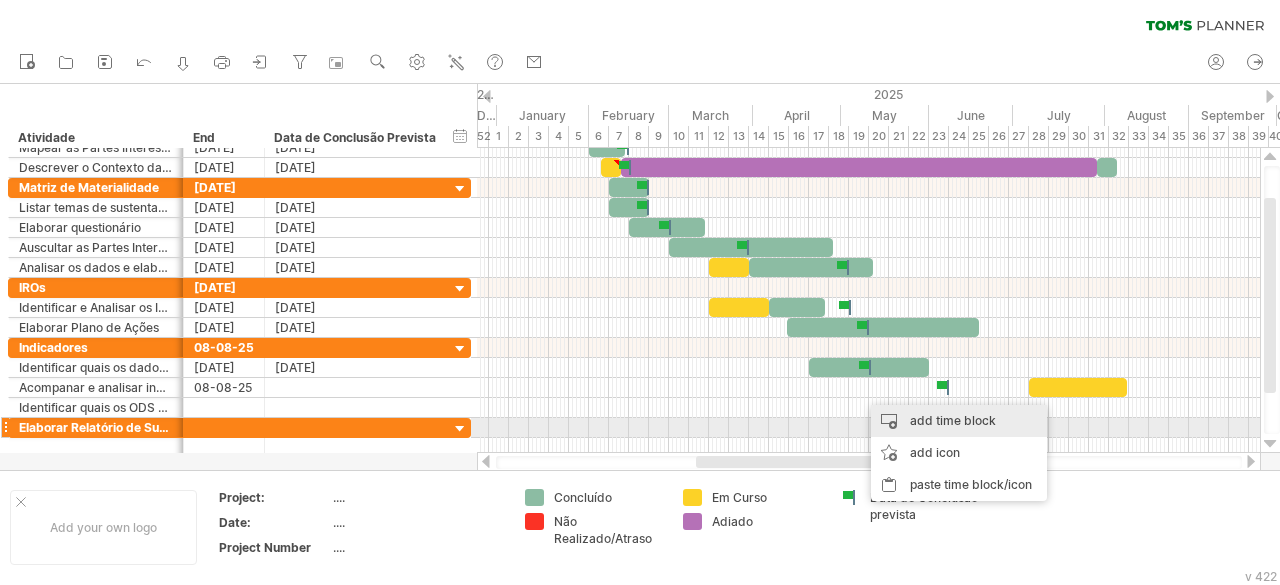 click on "add time block" at bounding box center [959, 421] 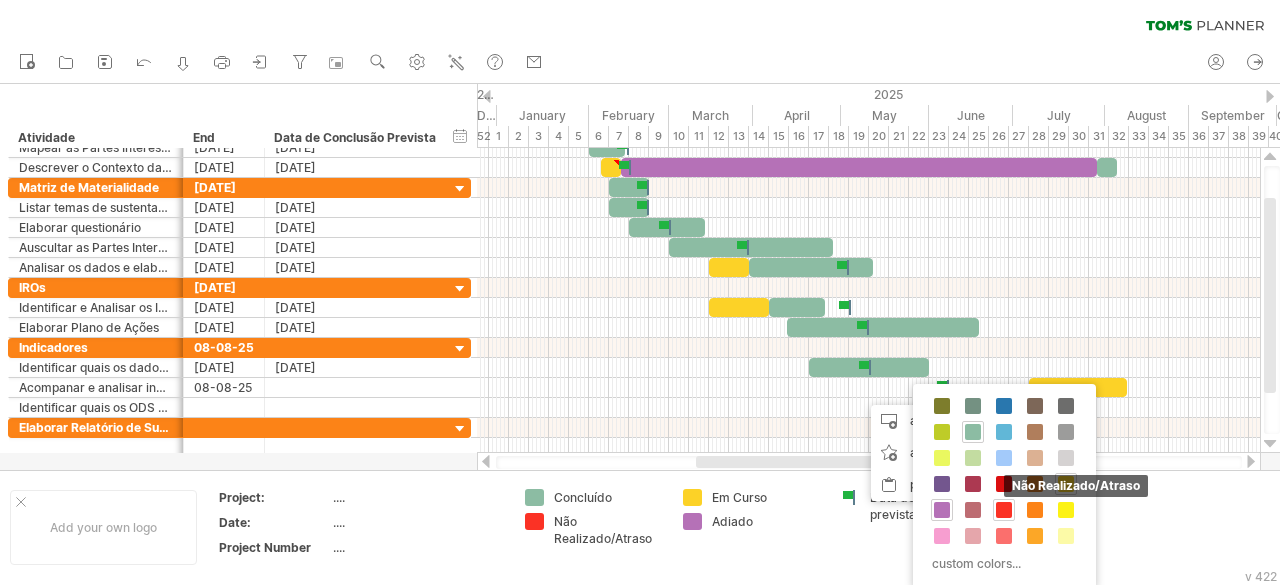 click at bounding box center (1004, 510) 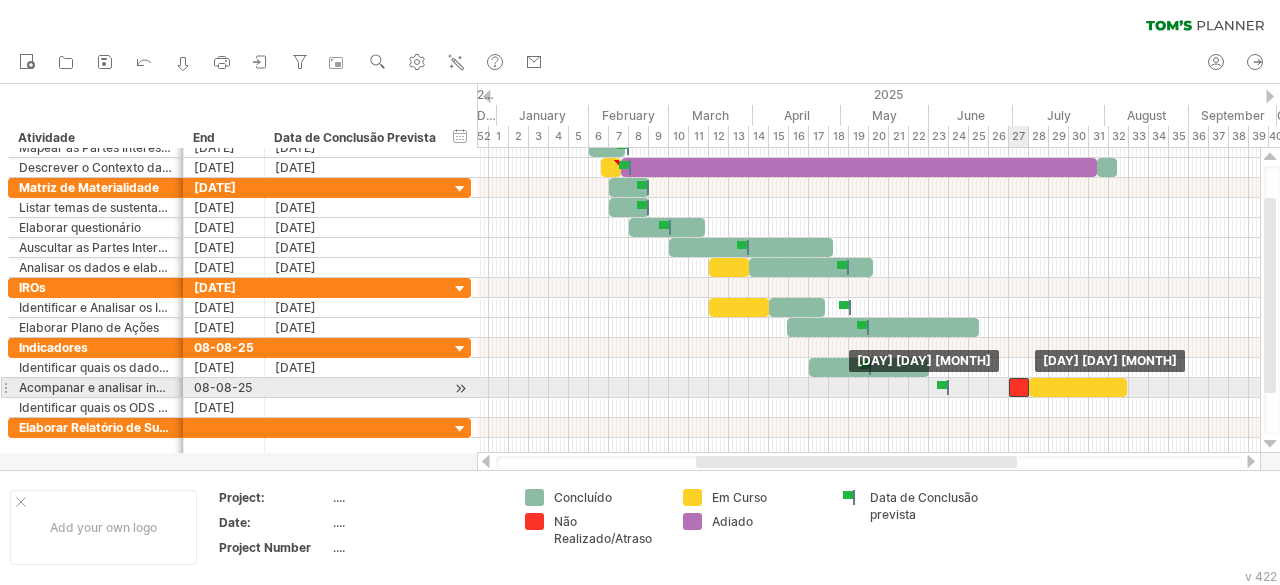 drag, startPoint x: 871, startPoint y: 403, endPoint x: 1019, endPoint y: 384, distance: 149.21461 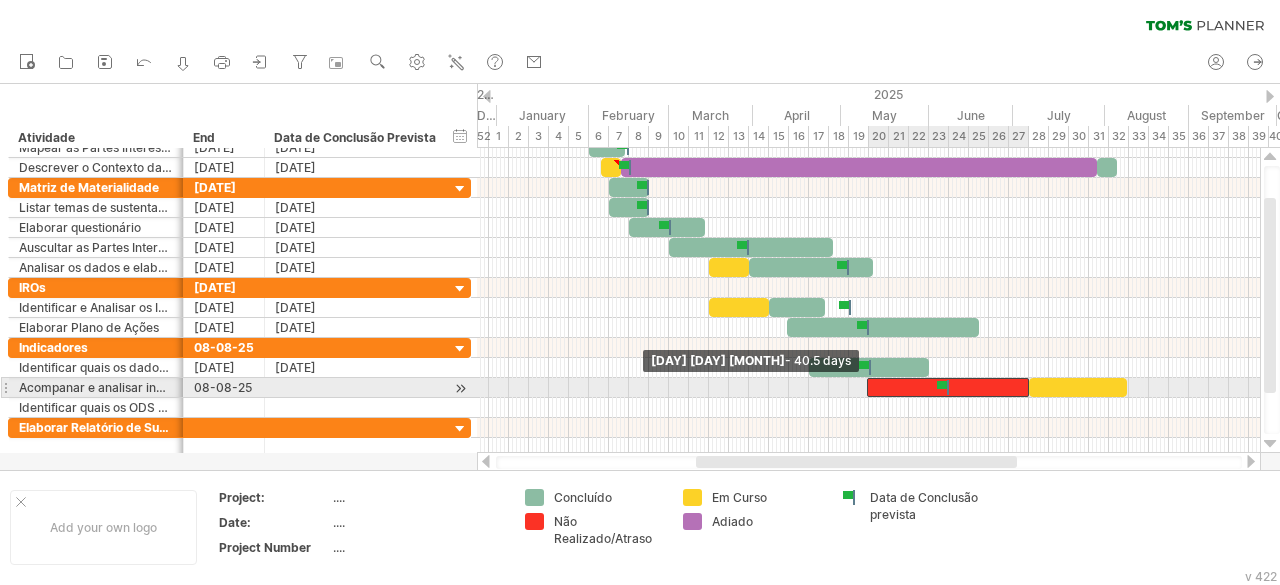 drag, startPoint x: 1008, startPoint y: 382, endPoint x: 866, endPoint y: 395, distance: 142.59383 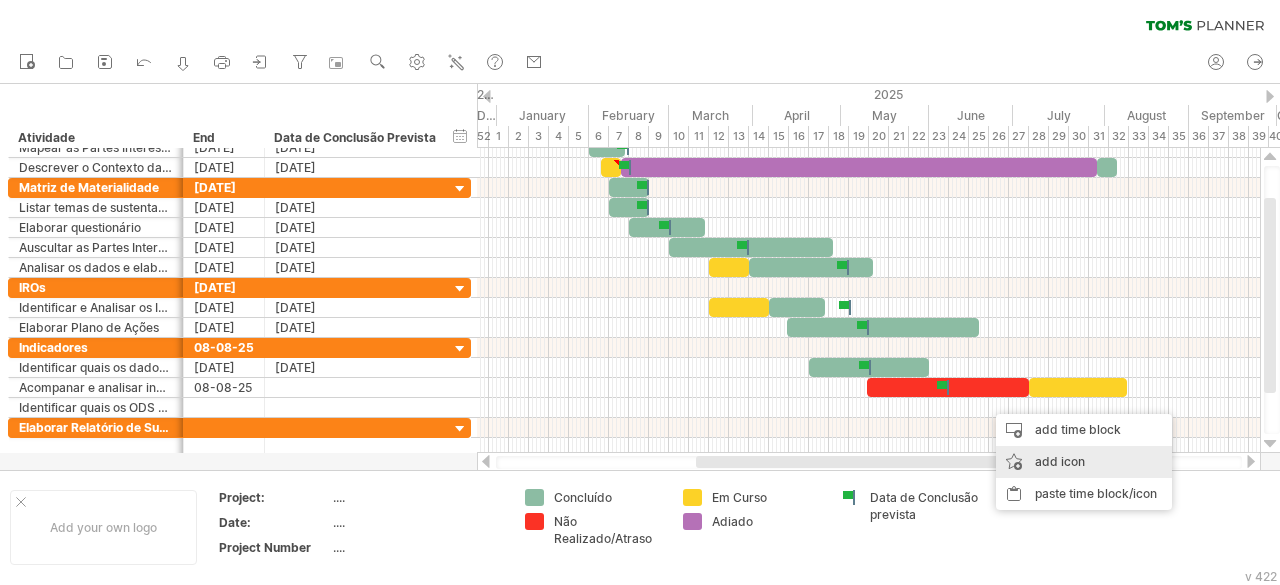 click on "add icon" at bounding box center [1084, 462] 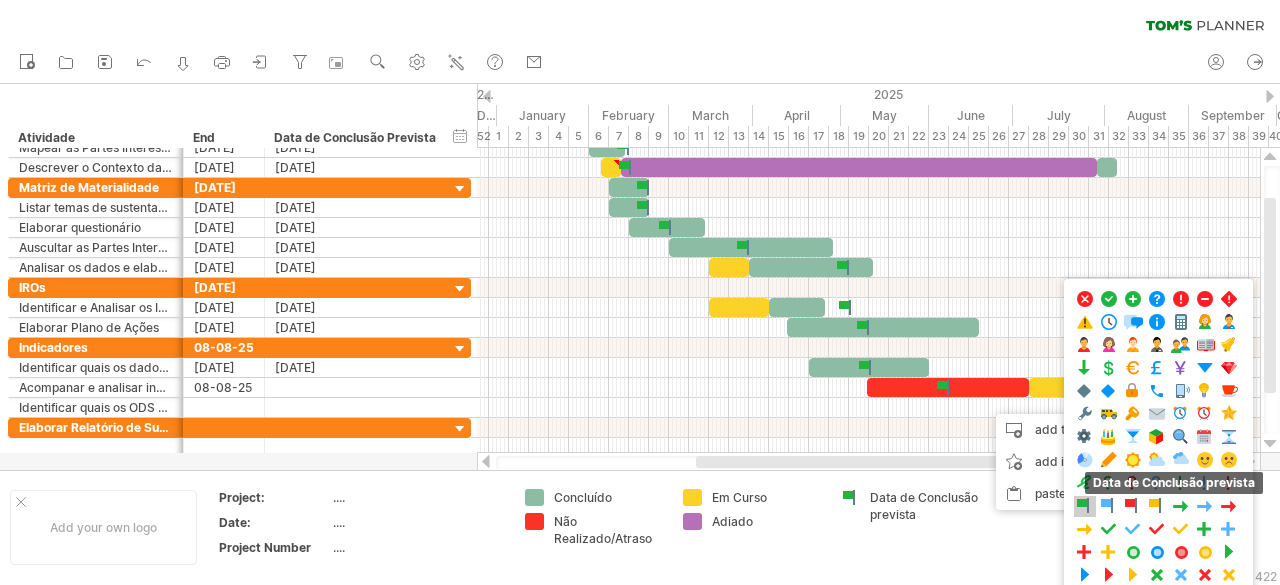 click at bounding box center [1085, 506] 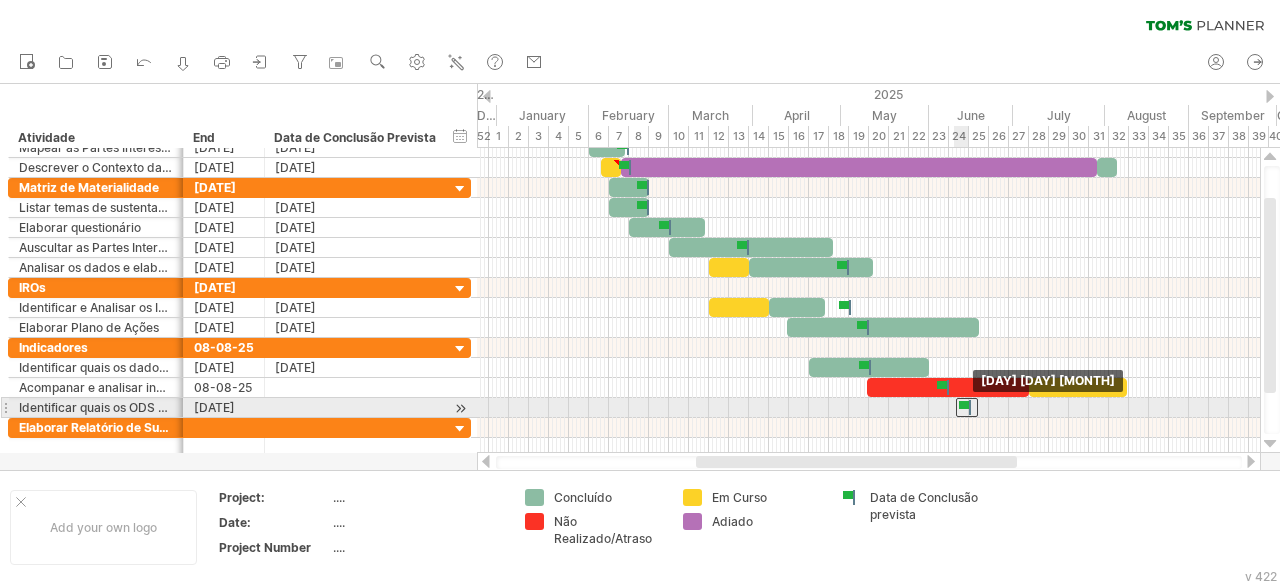 drag, startPoint x: 991, startPoint y: 405, endPoint x: 970, endPoint y: 409, distance: 21.377558 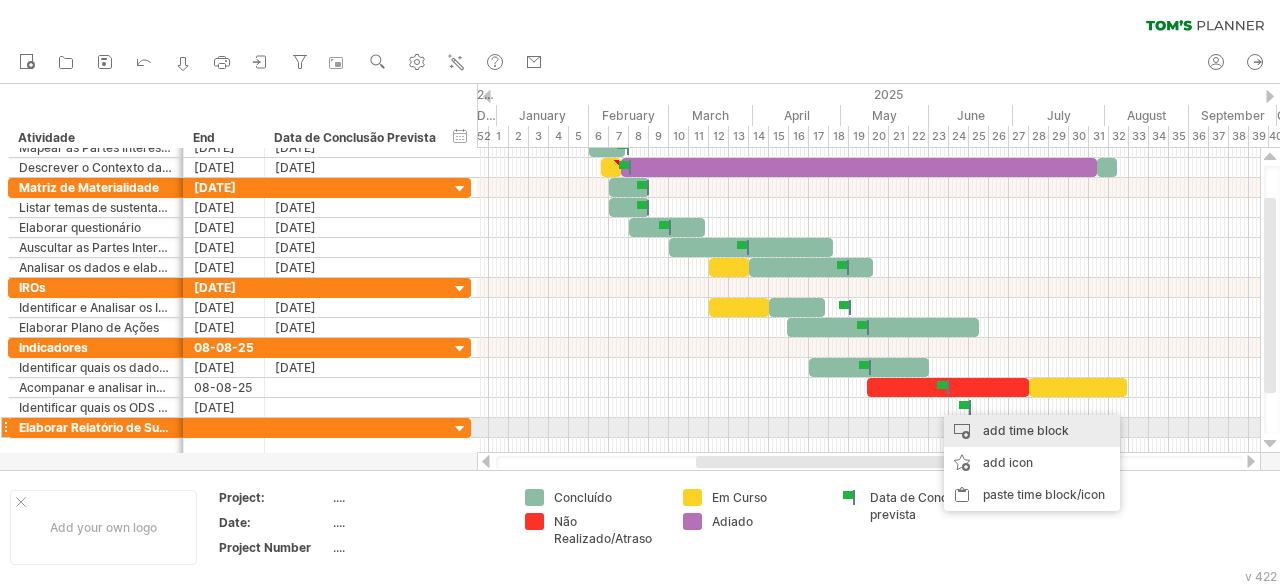 click on "add time block" at bounding box center (1032, 431) 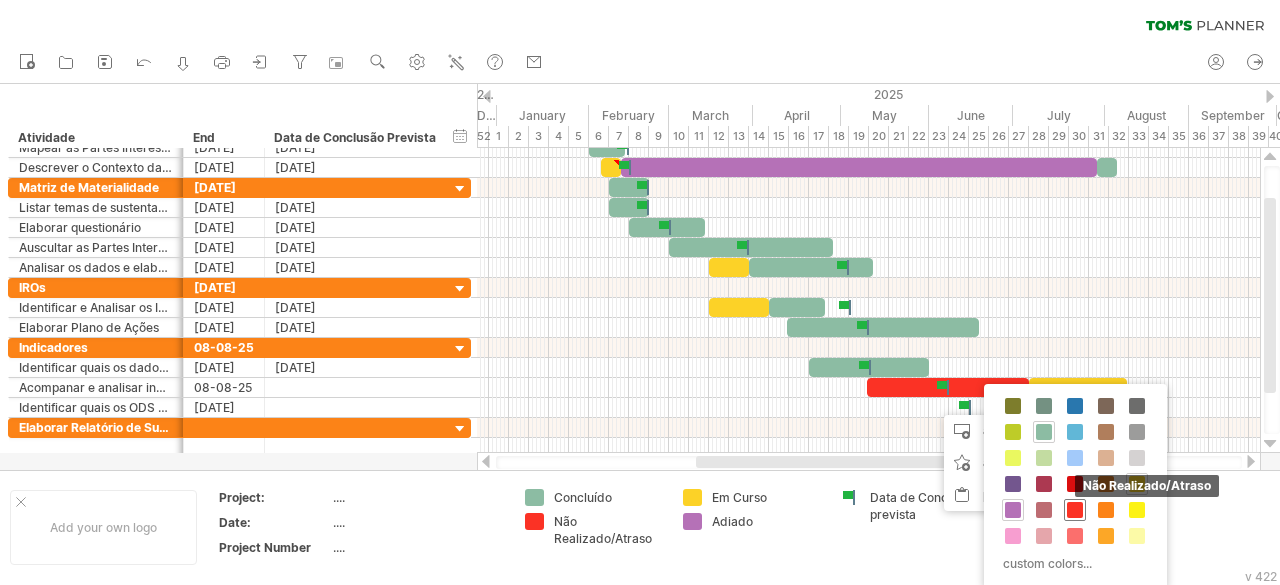 click at bounding box center (1075, 510) 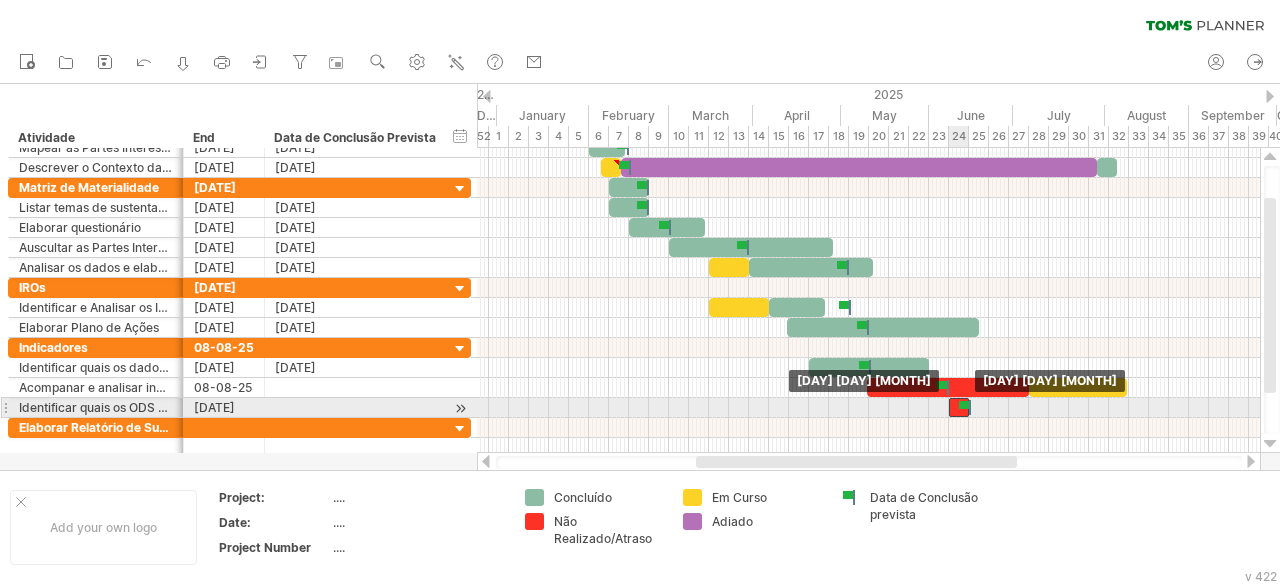 drag, startPoint x: 942, startPoint y: 405, endPoint x: 955, endPoint y: 408, distance: 13.341664 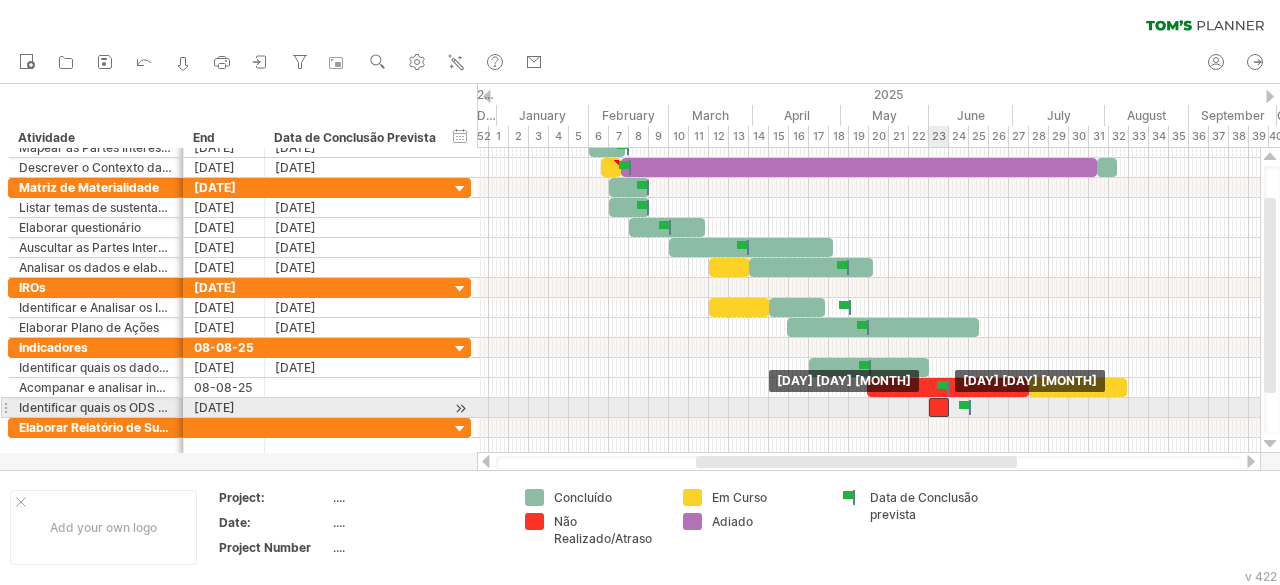 drag, startPoint x: 955, startPoint y: 406, endPoint x: 938, endPoint y: 409, distance: 17.262676 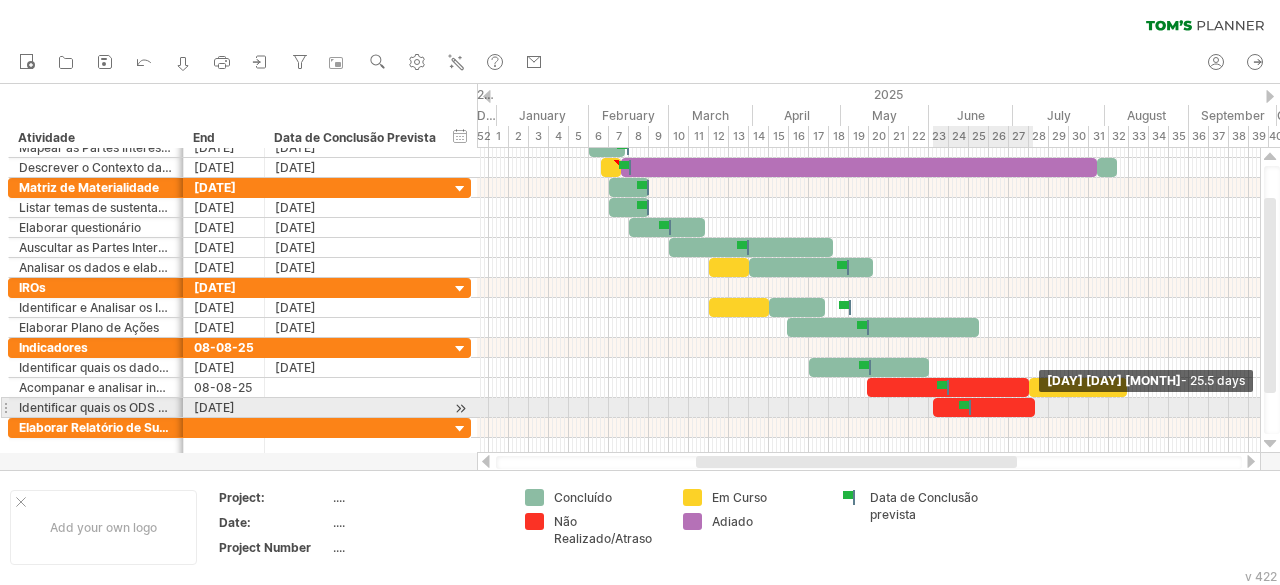 drag, startPoint x: 952, startPoint y: 405, endPoint x: 1033, endPoint y: 405, distance: 81 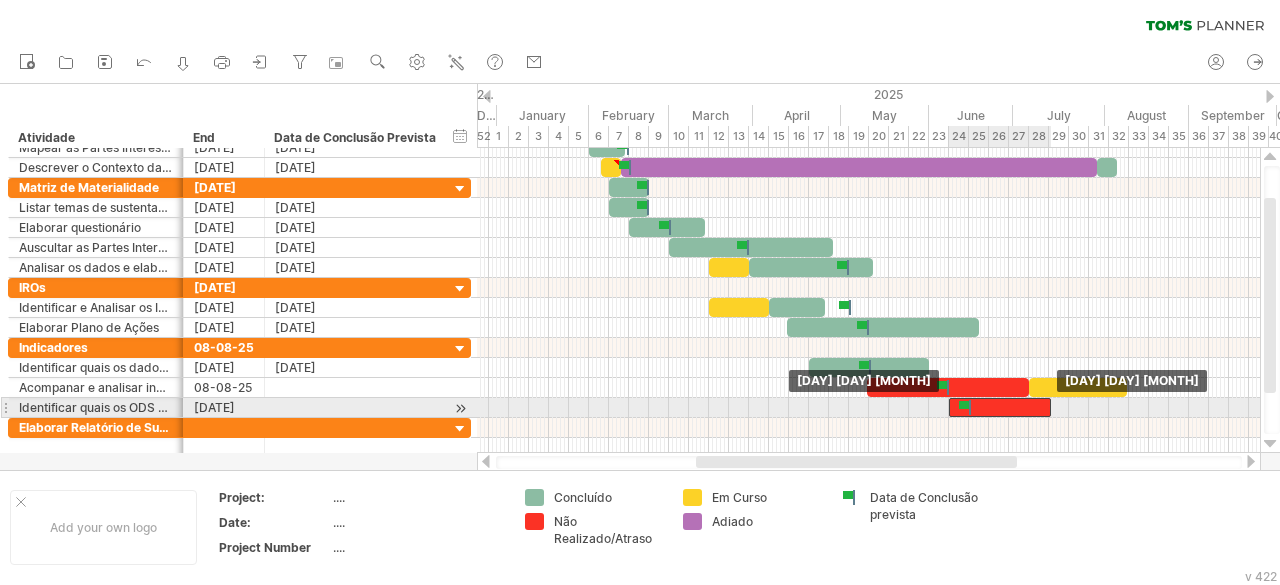 drag, startPoint x: 950, startPoint y: 404, endPoint x: 965, endPoint y: 409, distance: 15.811388 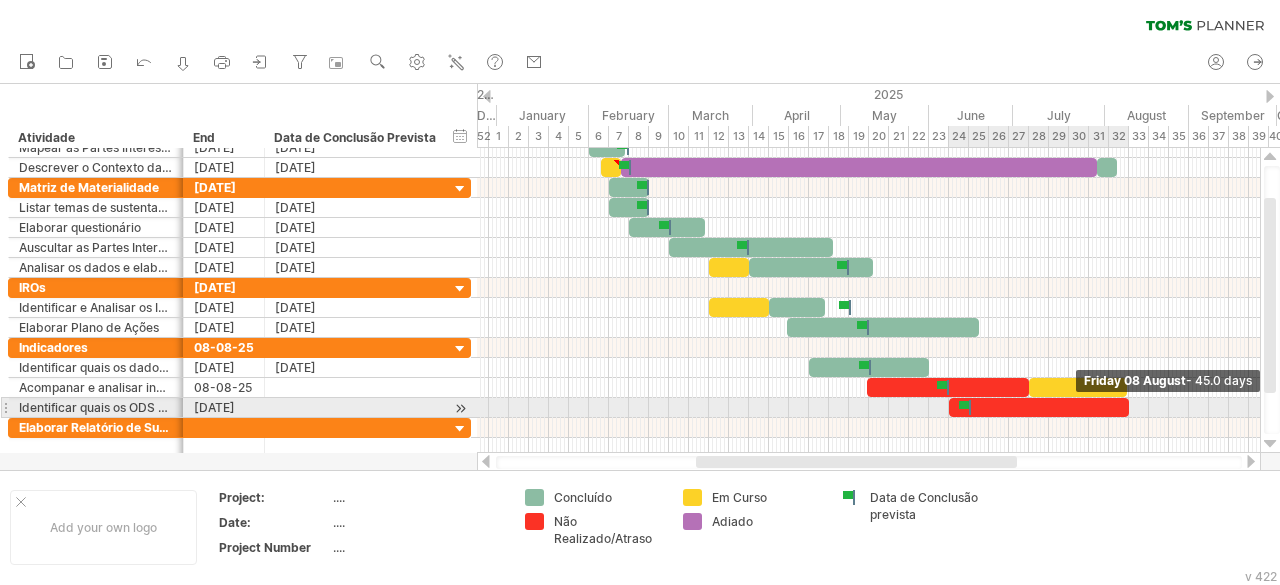 drag, startPoint x: 1052, startPoint y: 400, endPoint x: 1130, endPoint y: 409, distance: 78.51752 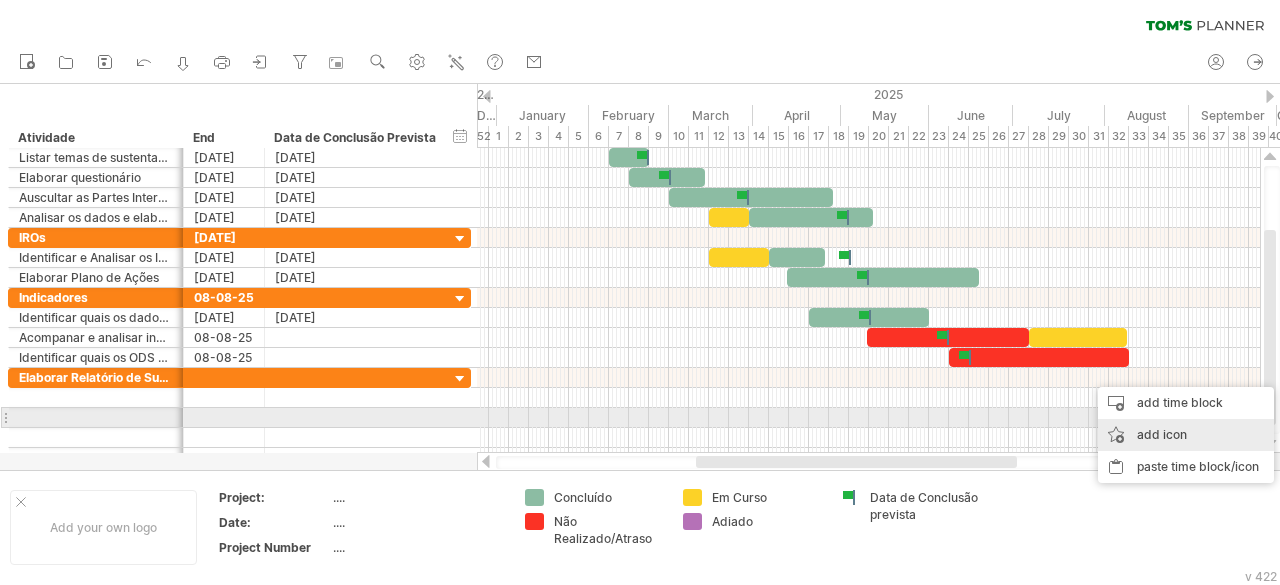 click on "add icon" at bounding box center (1186, 435) 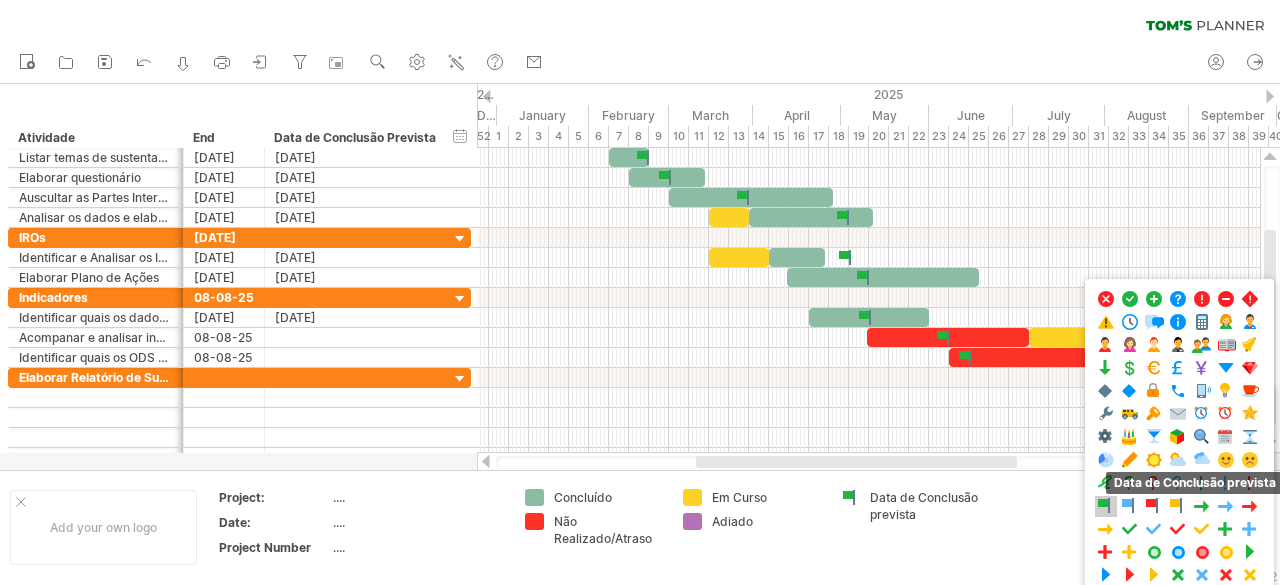 click at bounding box center [1106, 506] 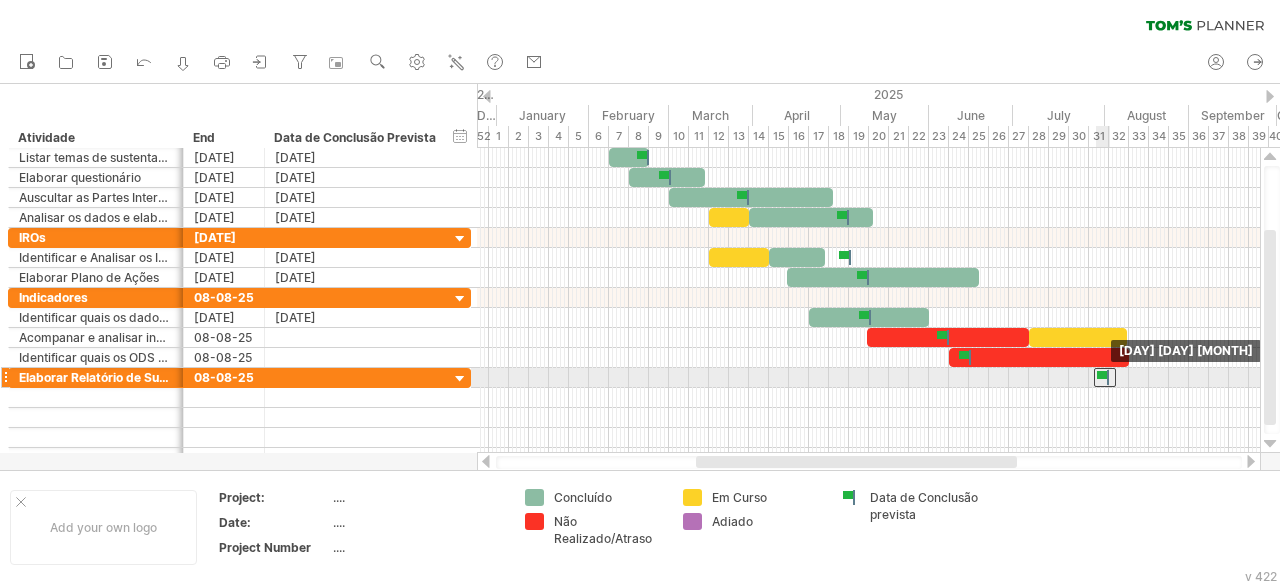 drag, startPoint x: 1131, startPoint y: 379, endPoint x: 1107, endPoint y: 381, distance: 24.083189 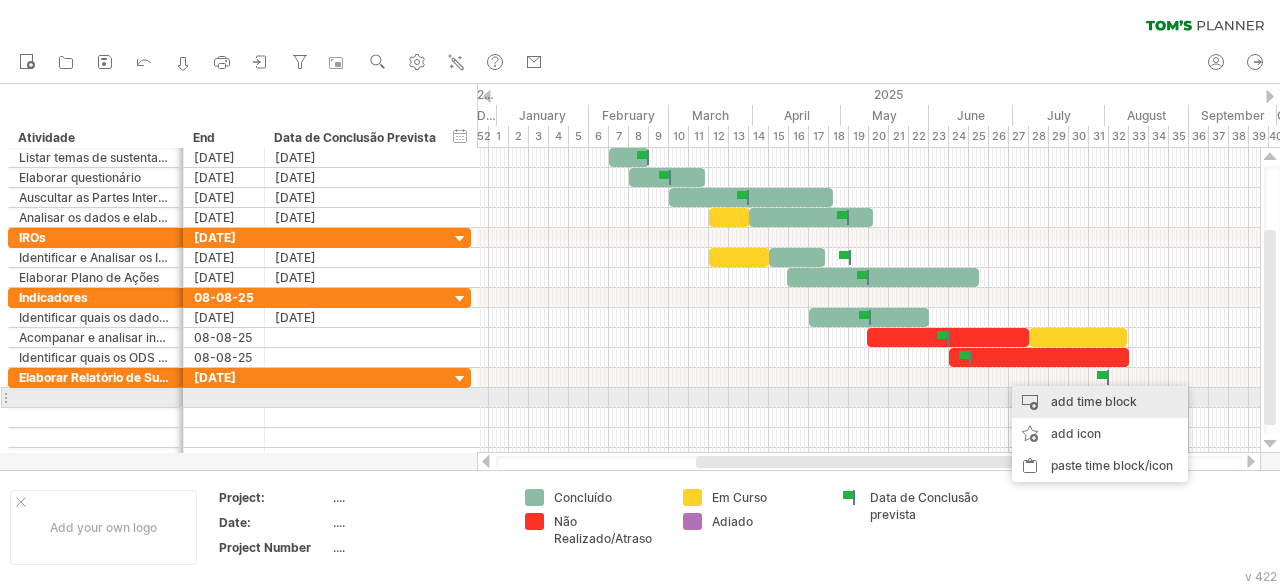 click on "add time block" at bounding box center [1100, 402] 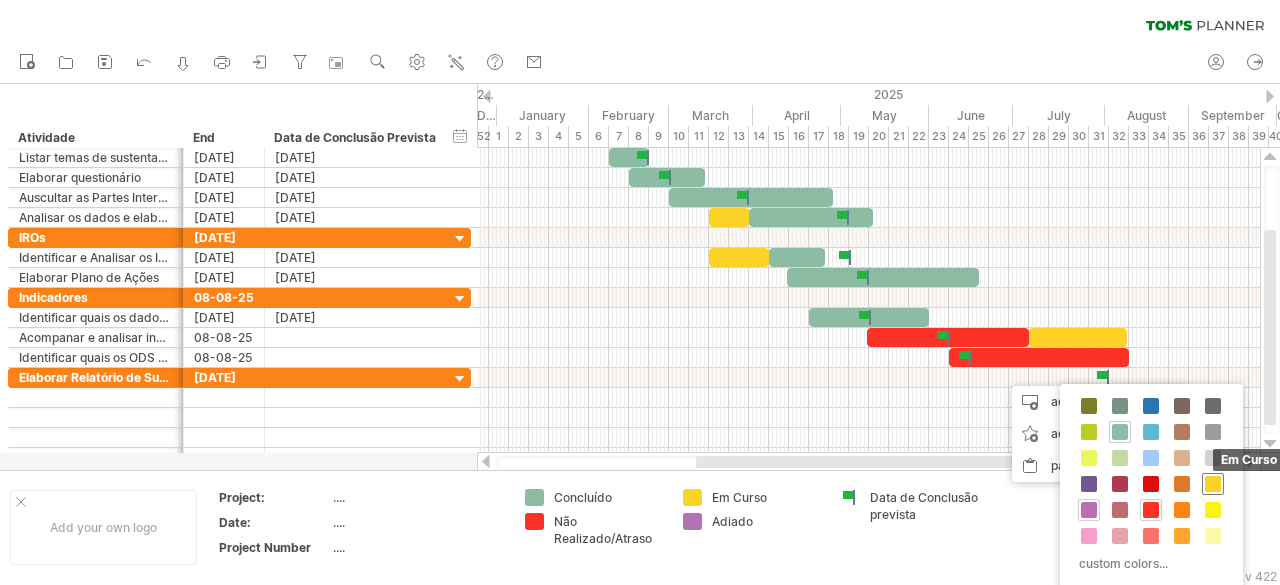 click at bounding box center (1213, 484) 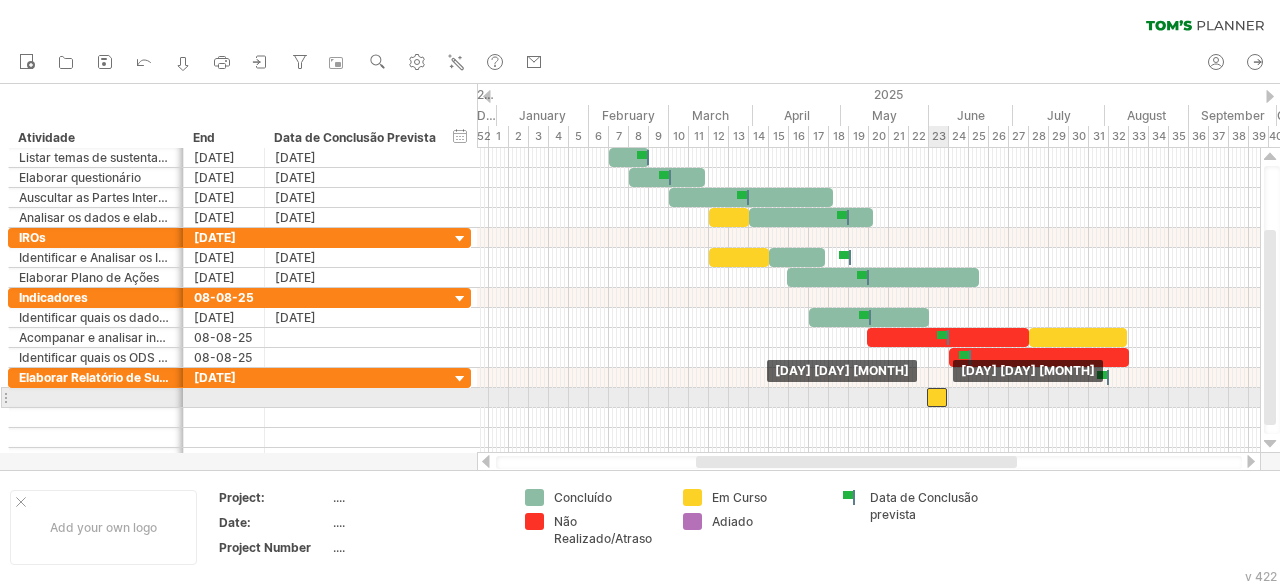 drag, startPoint x: 1016, startPoint y: 376, endPoint x: 940, endPoint y: 391, distance: 77.46612 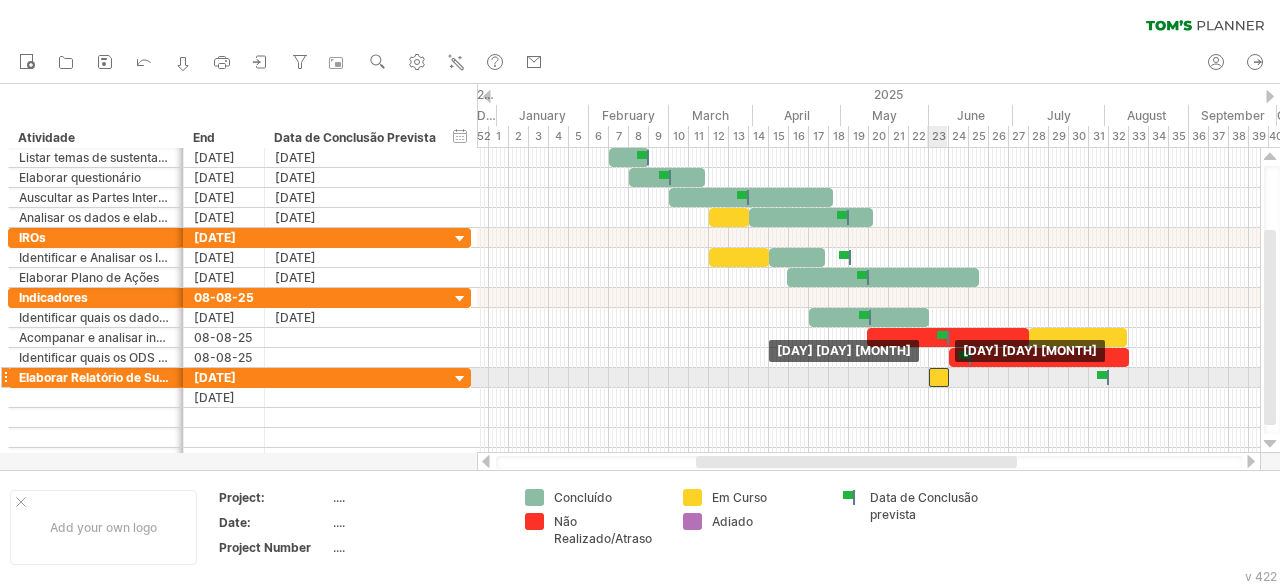 drag, startPoint x: 936, startPoint y: 396, endPoint x: 937, endPoint y: 383, distance: 13.038404 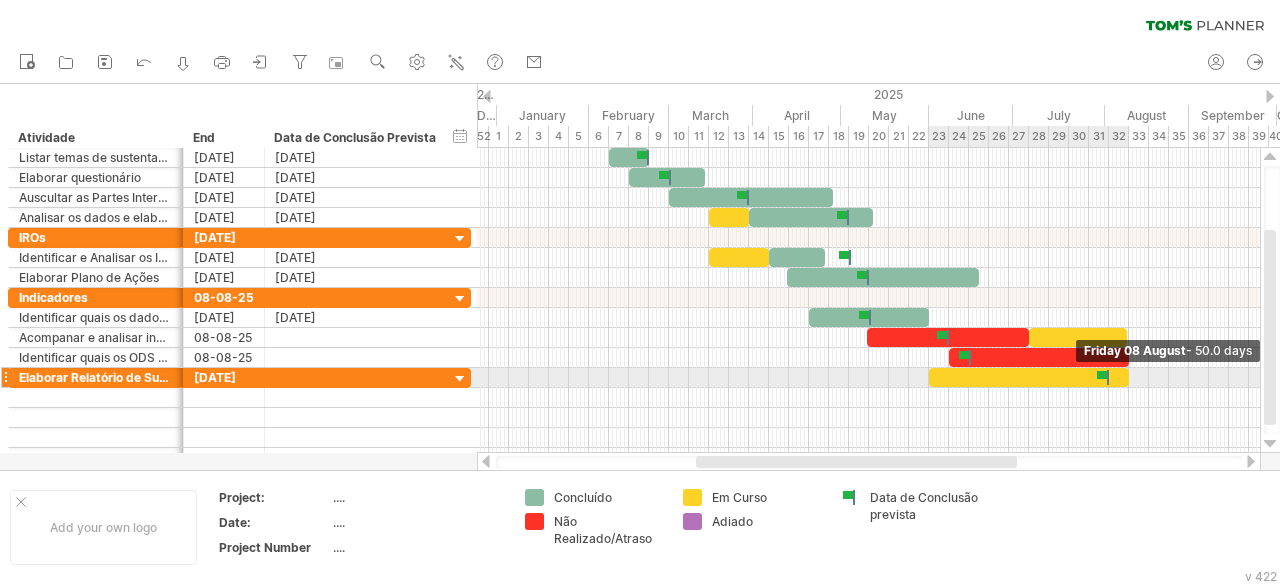 drag, startPoint x: 946, startPoint y: 375, endPoint x: 1126, endPoint y: 384, distance: 180.22485 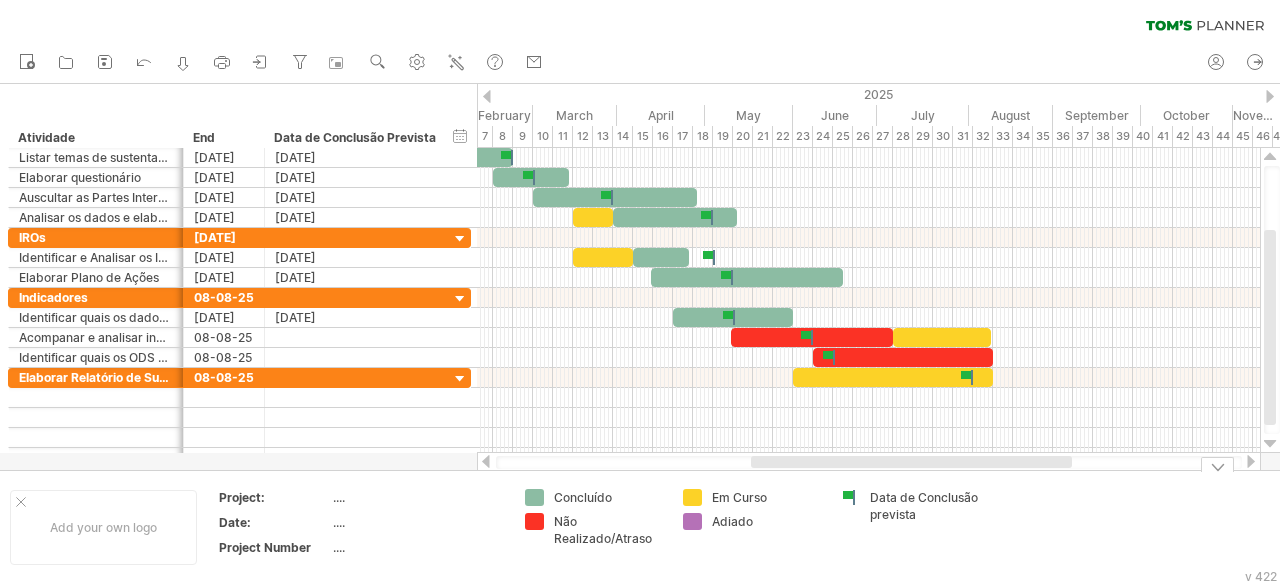 drag, startPoint x: 1002, startPoint y: 461, endPoint x: 1058, endPoint y: 477, distance: 58.24088 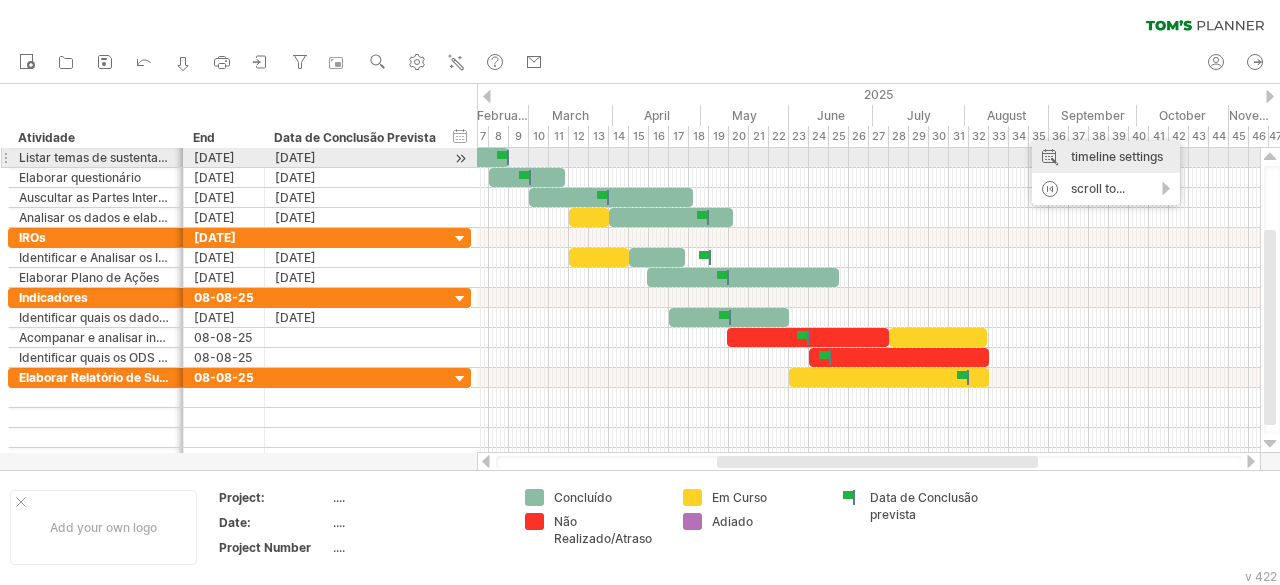 click on "timeline settings" at bounding box center (1106, 157) 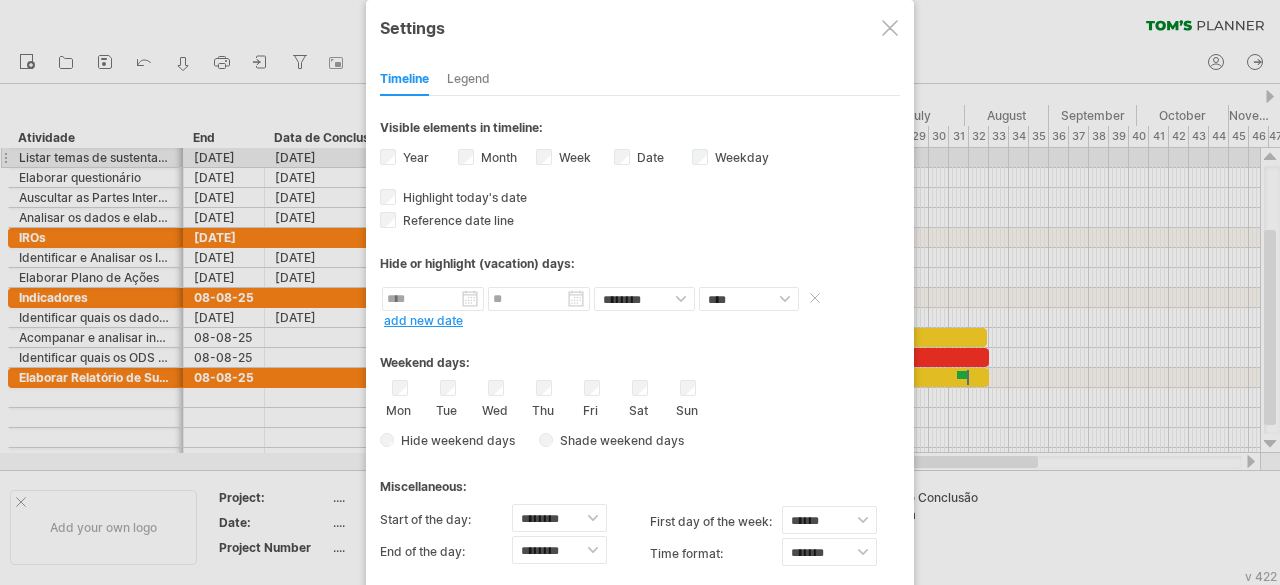 click at bounding box center [433, 299] 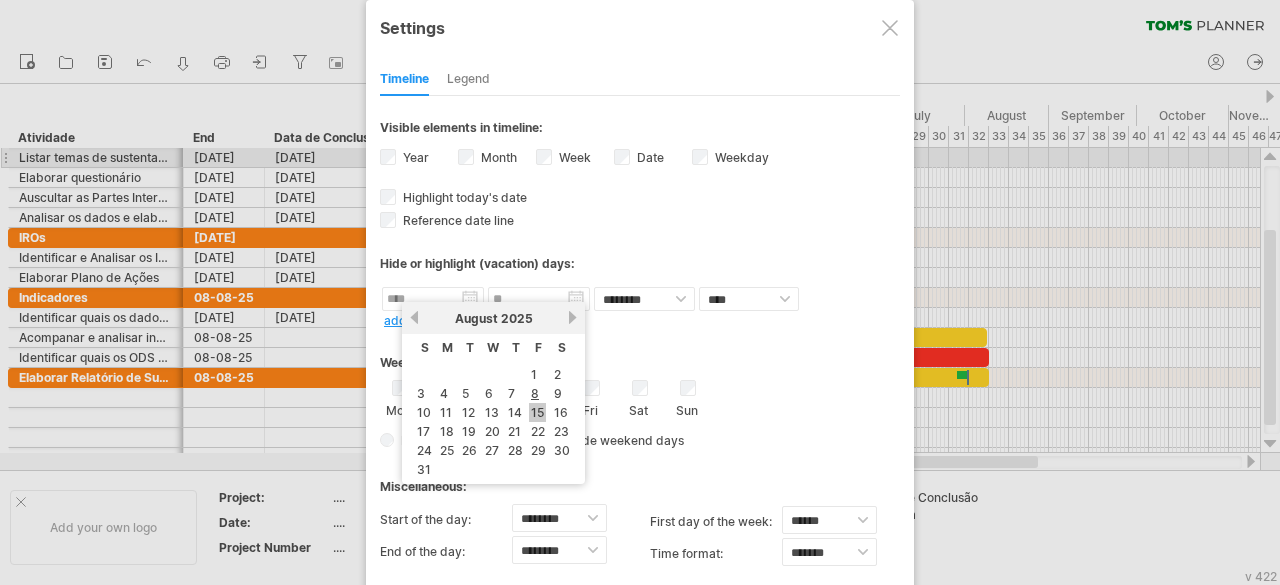 click on "15" at bounding box center [537, 412] 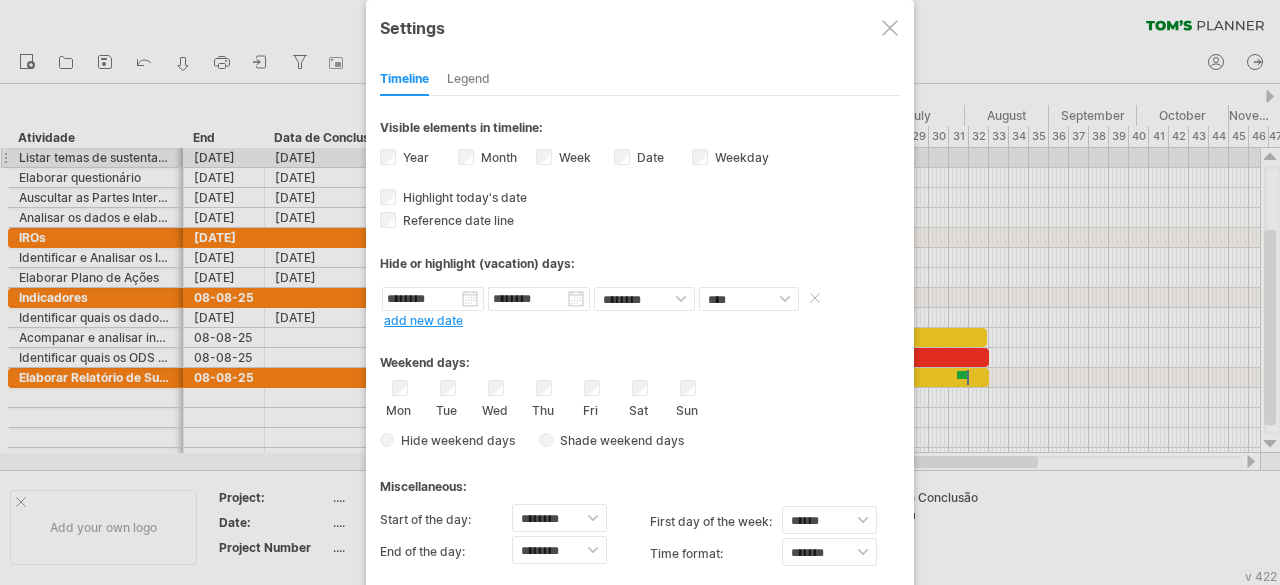 click on "********" at bounding box center [539, 299] 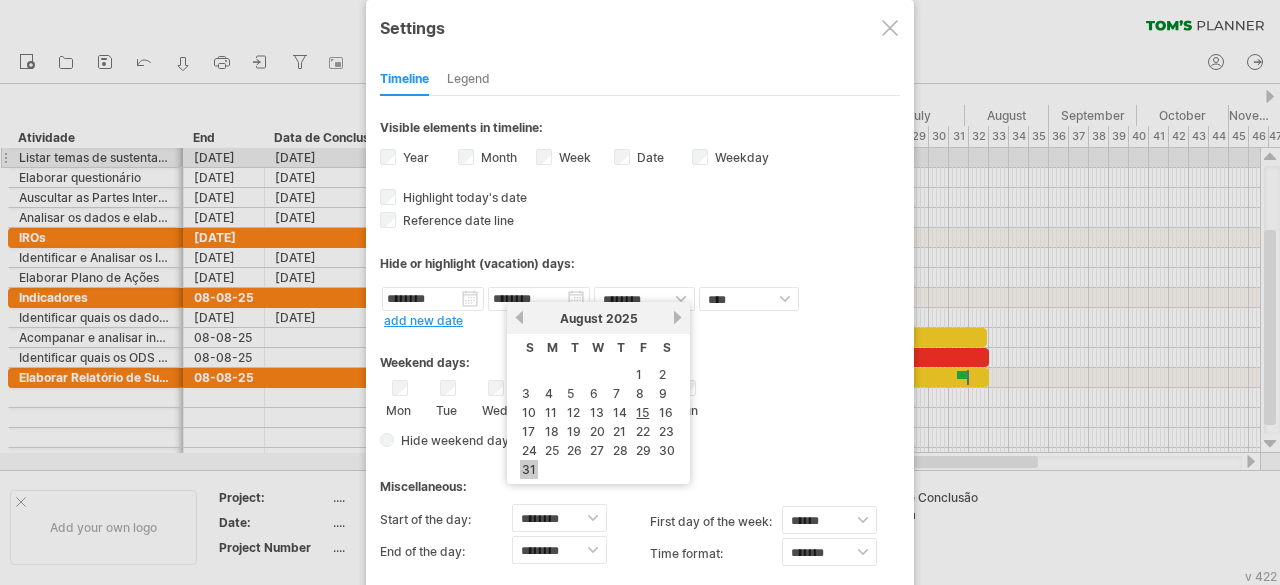 click on "31" at bounding box center [529, 469] 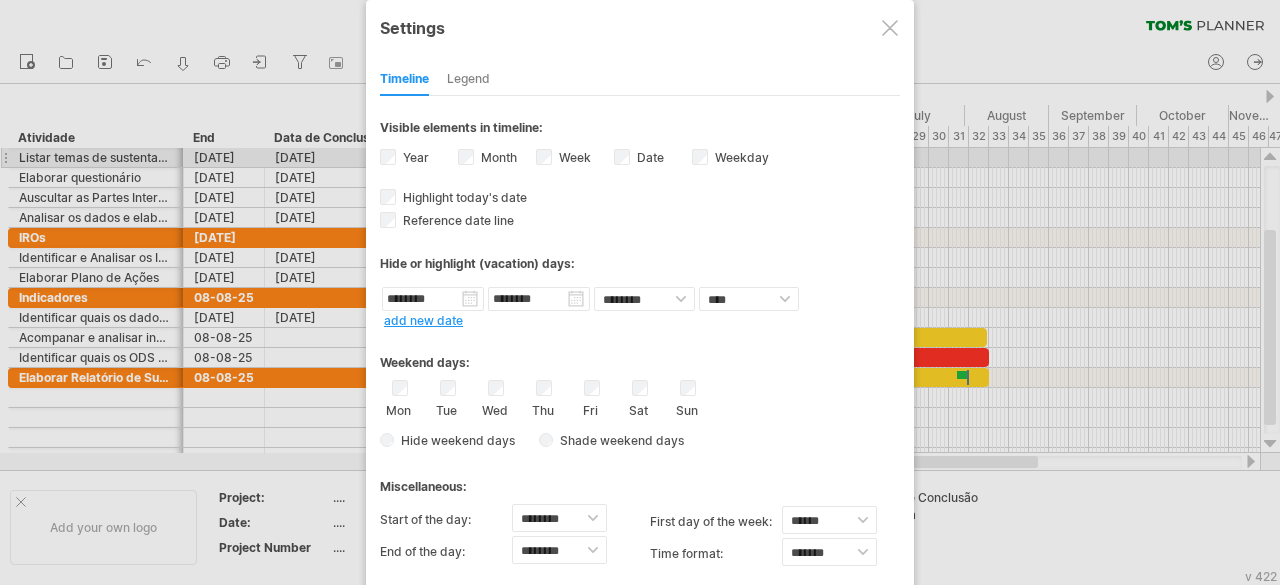 click on "apply changes" at bounding box center [440, 604] 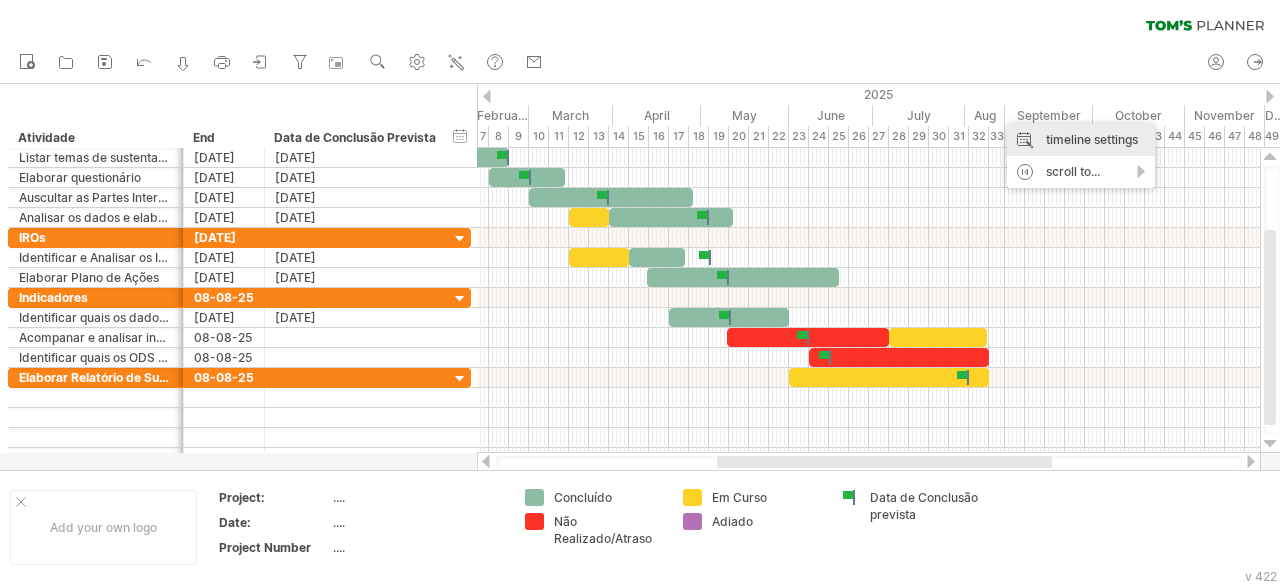 click on "timeline settings" at bounding box center (1081, 140) 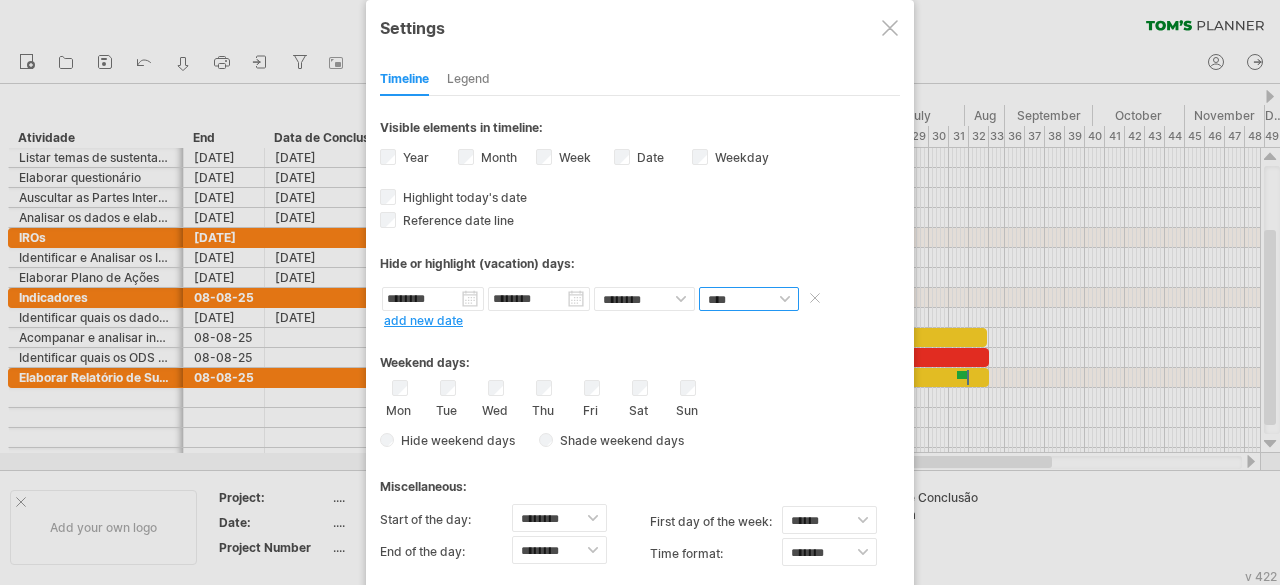 click on "**** *****" at bounding box center [749, 299] 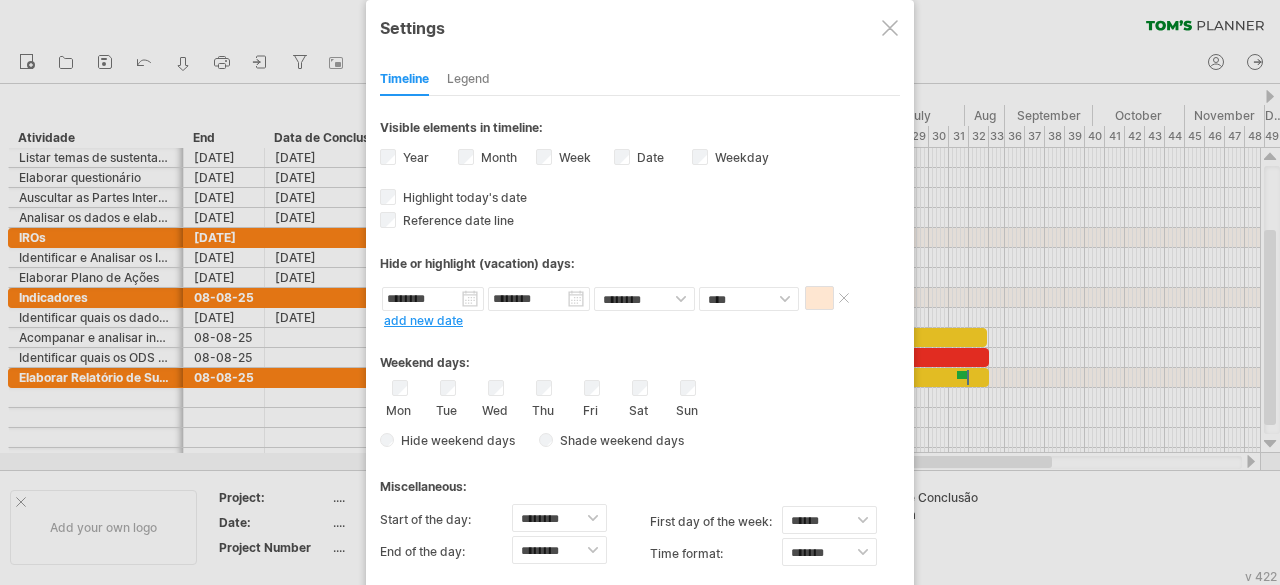 click at bounding box center [819, 298] 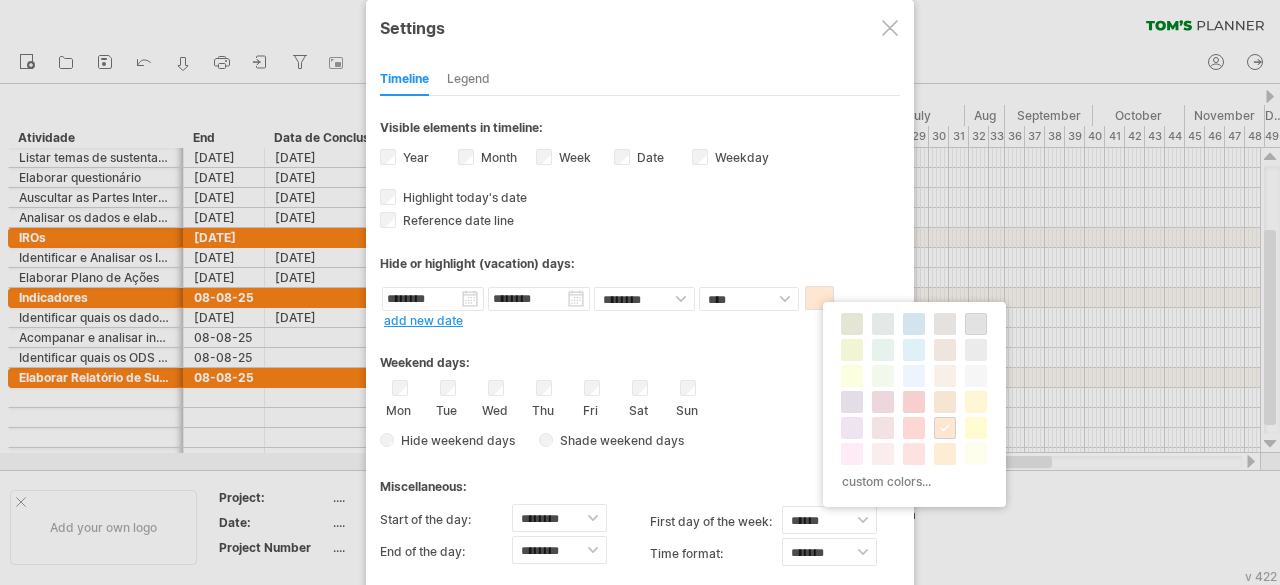 click at bounding box center (976, 324) 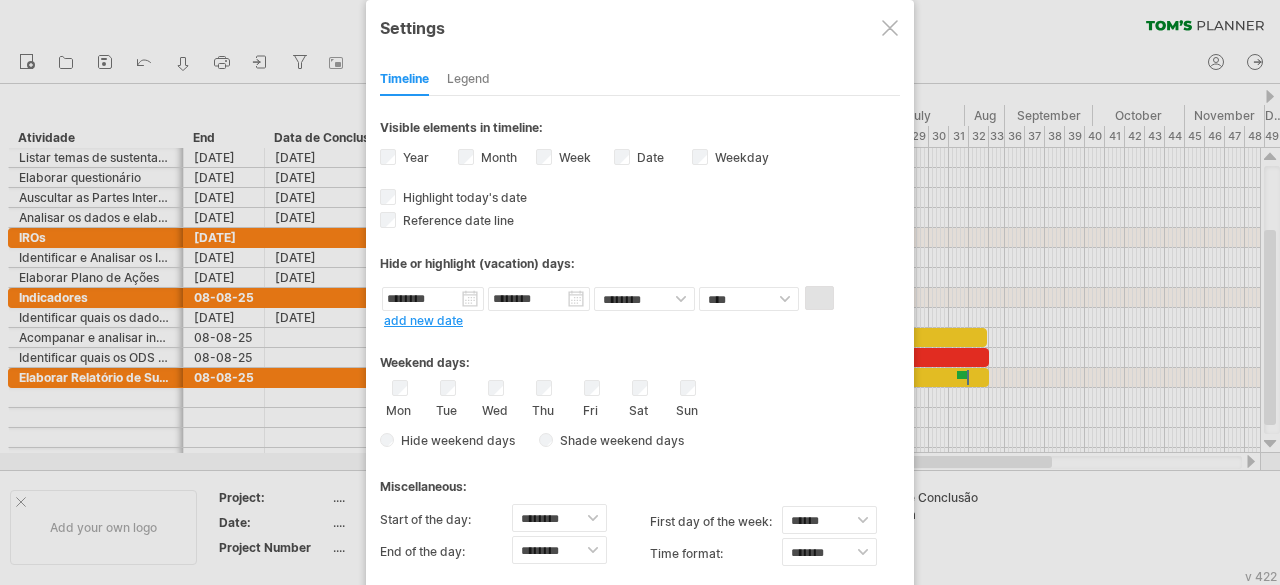click on "apply changes" at bounding box center [440, 604] 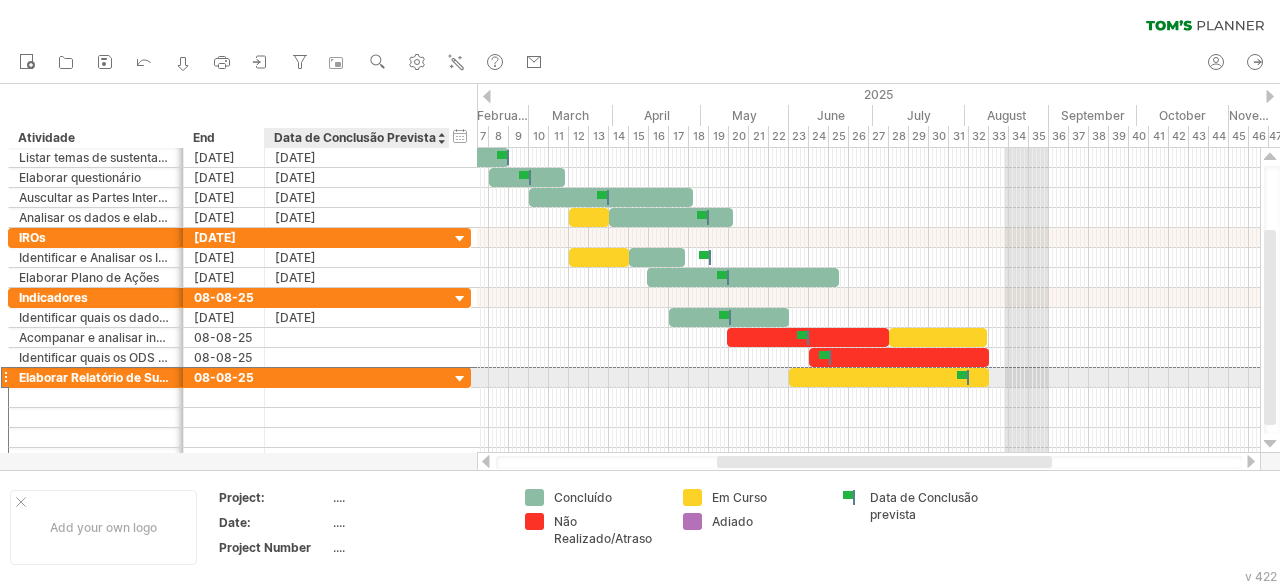 click at bounding box center [357, 377] 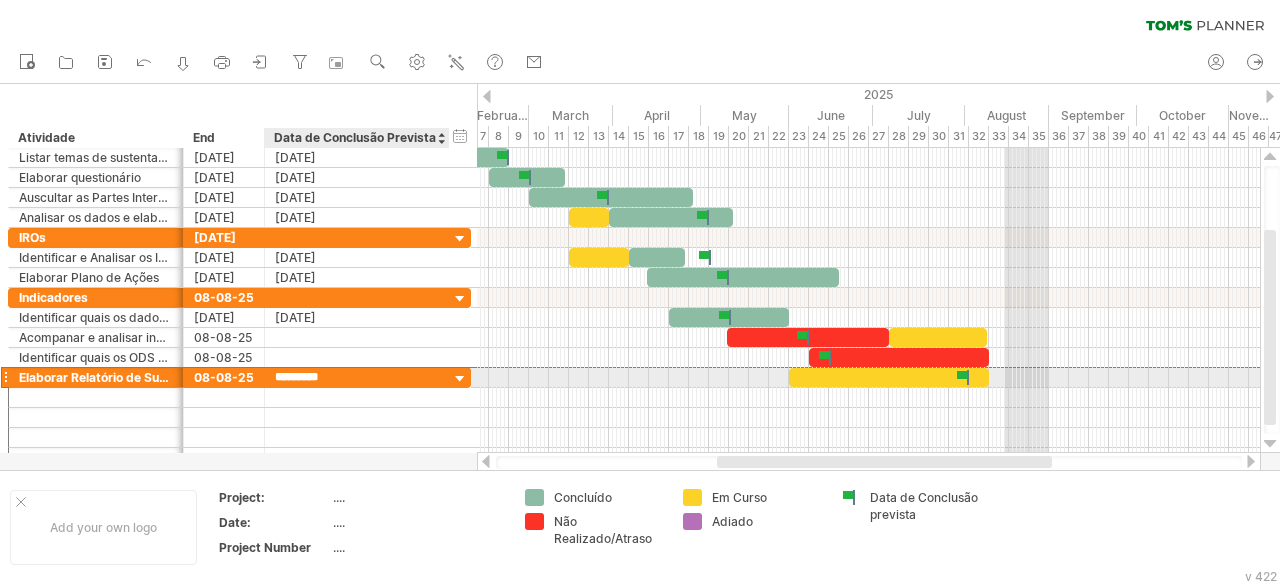 type on "**********" 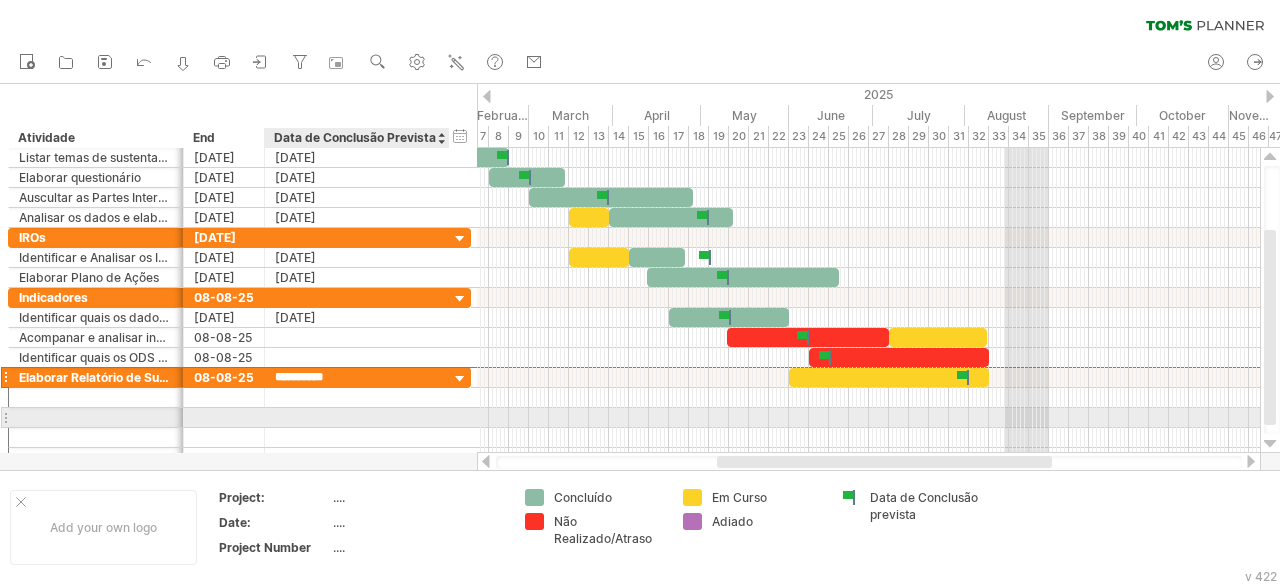 click at bounding box center (357, 417) 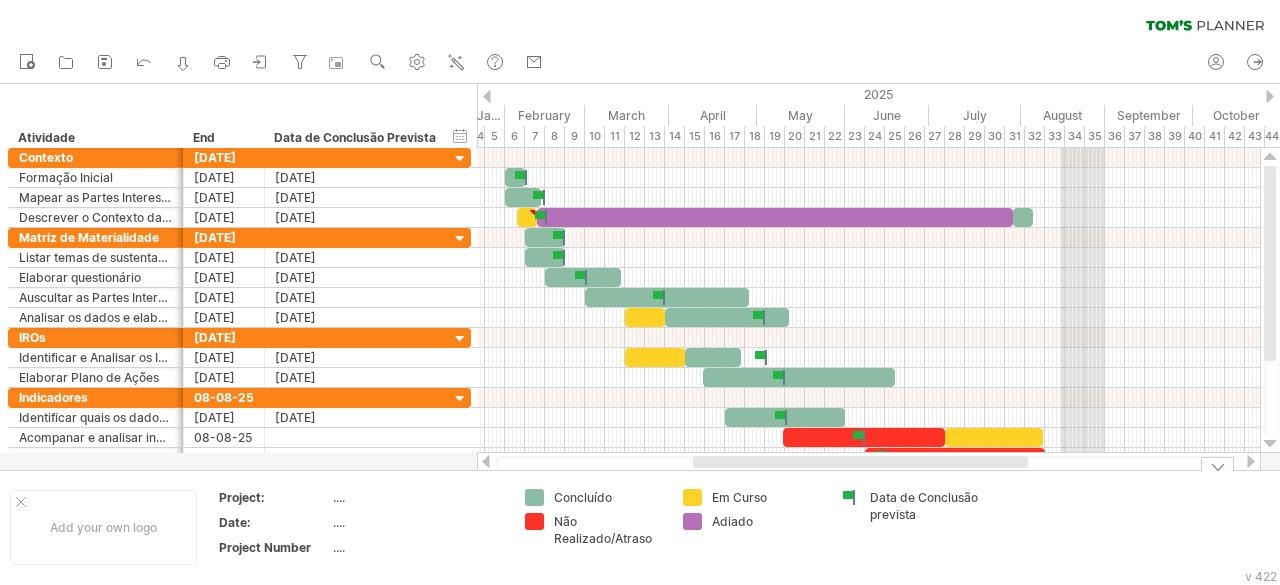 drag, startPoint x: 878, startPoint y: 463, endPoint x: 854, endPoint y: 499, distance: 43.266617 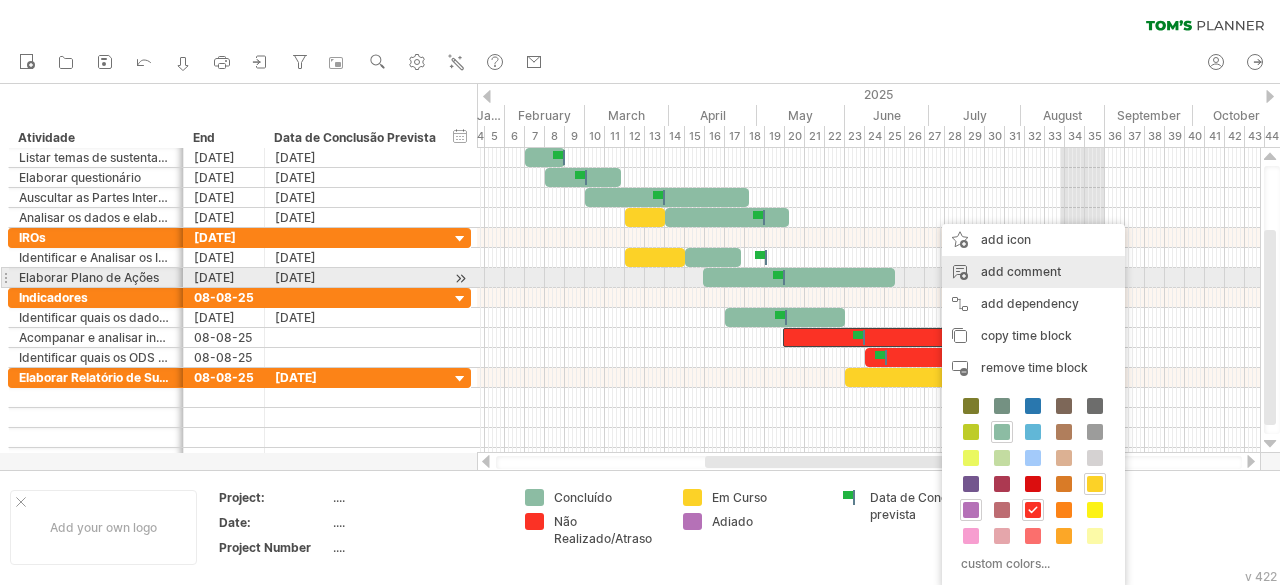 click on "add comment" at bounding box center (1033, 272) 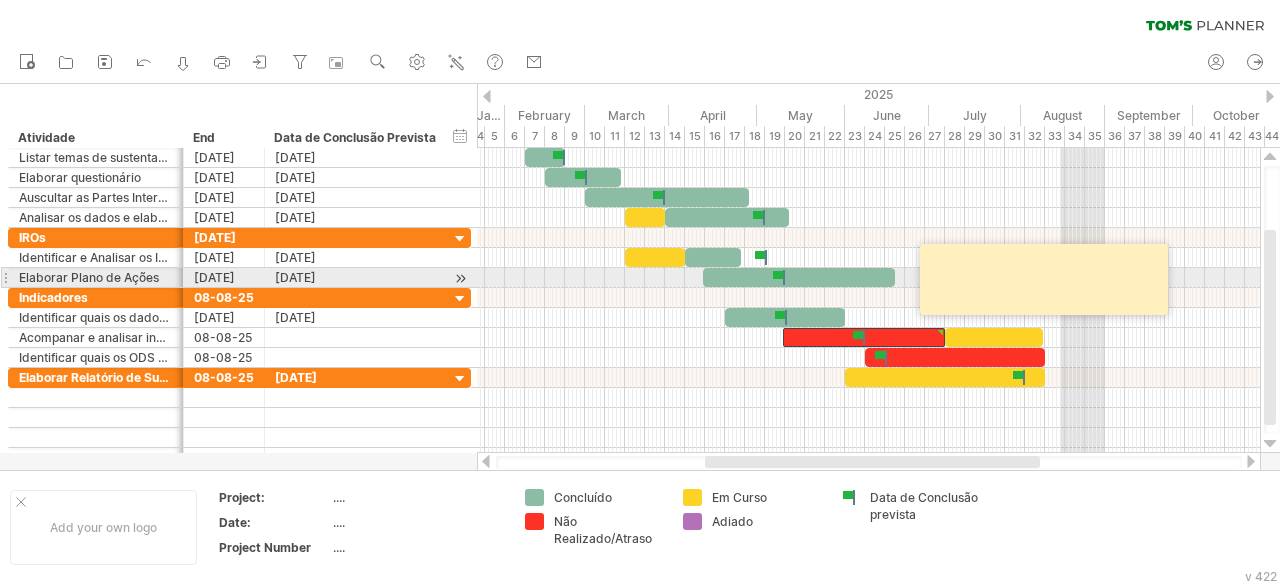 paste on "**********" 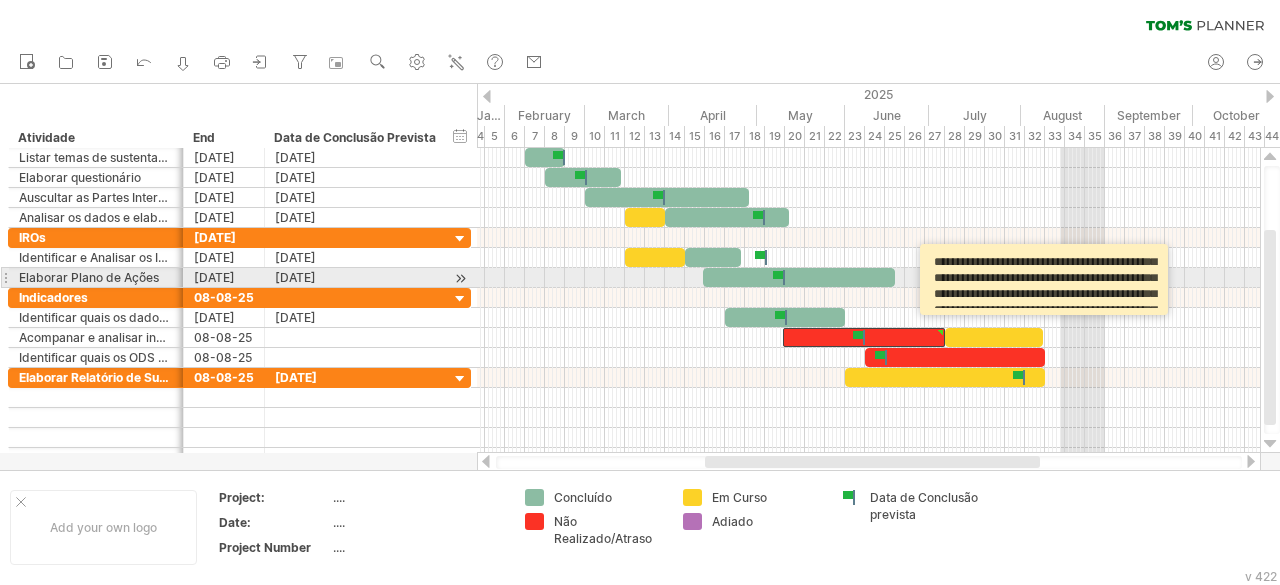 scroll, scrollTop: 0, scrollLeft: 0, axis: both 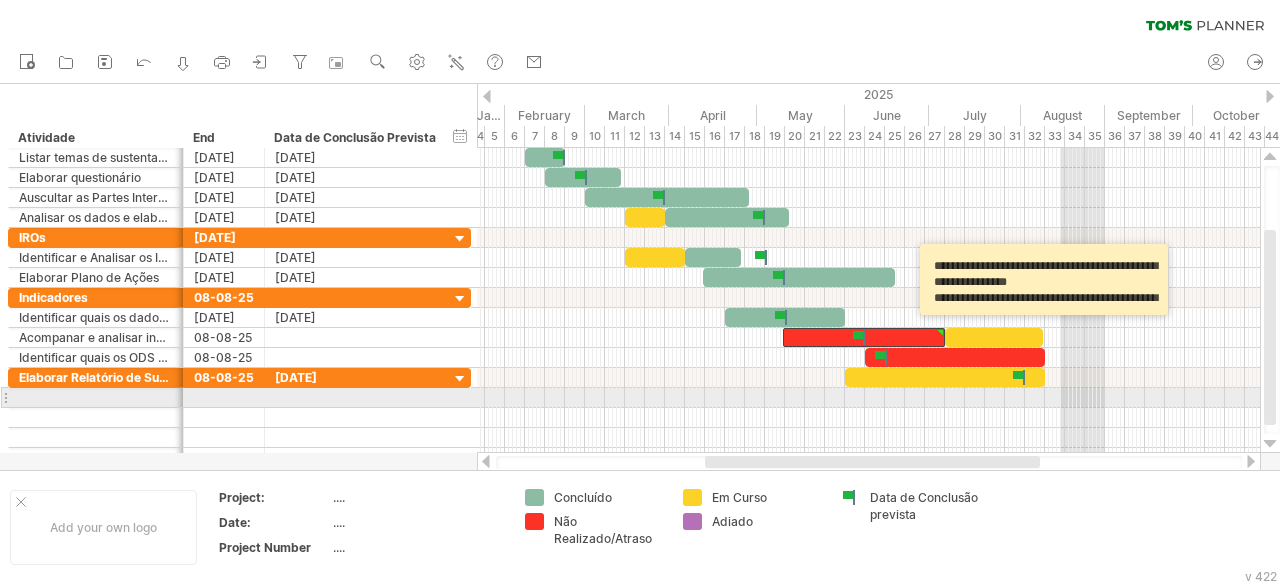type on "**********" 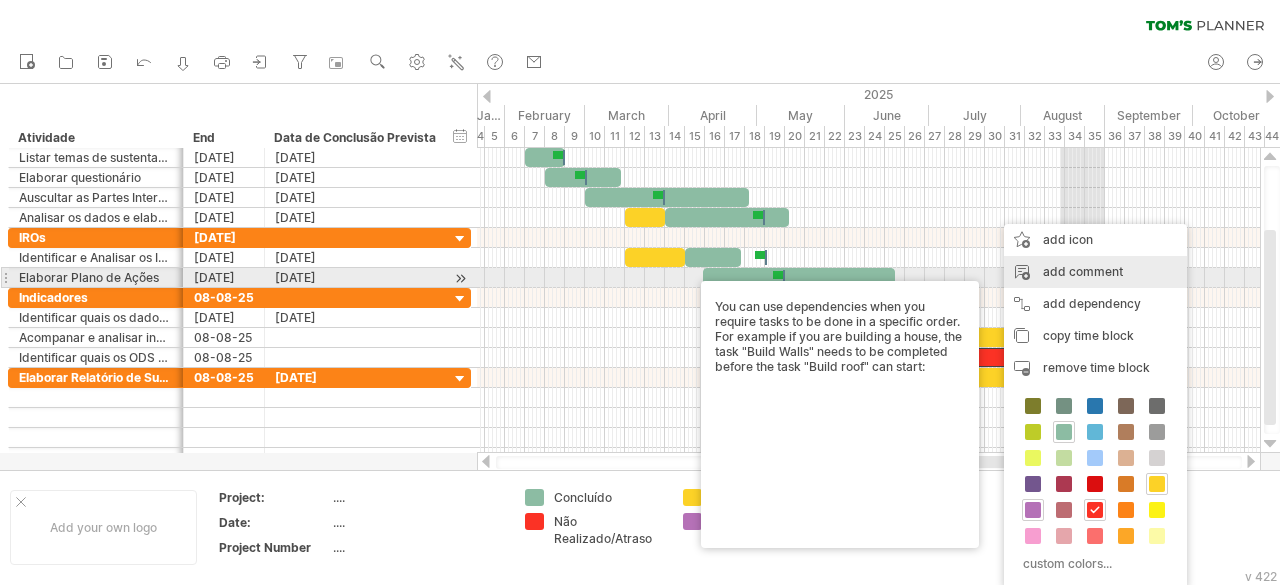 click on "add comment" at bounding box center (1095, 272) 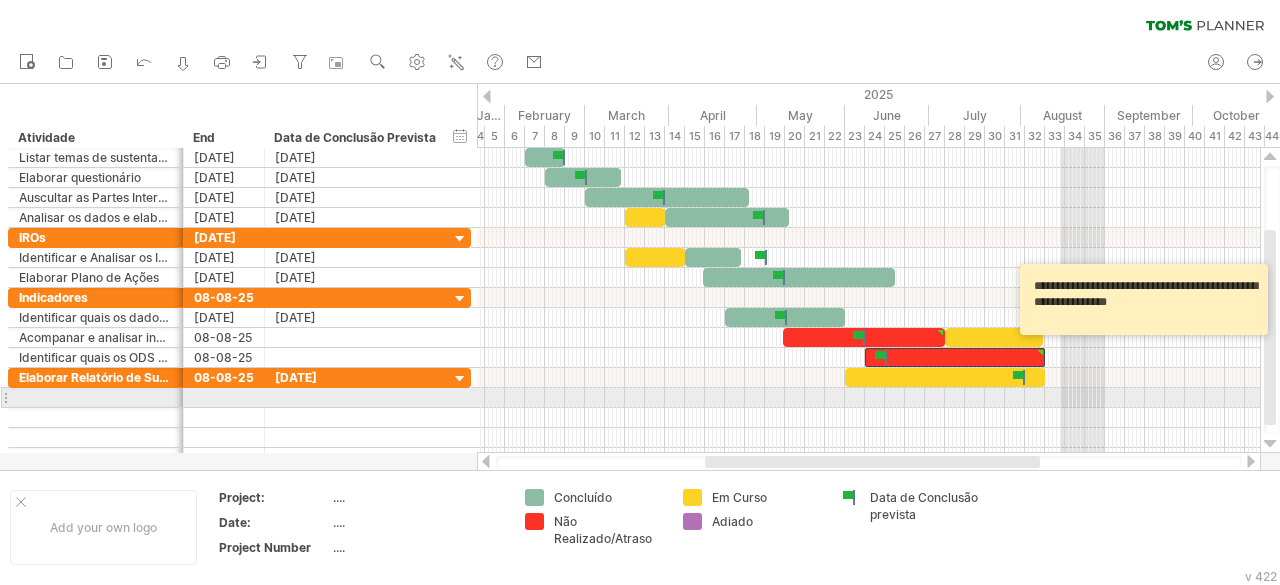 type on "**********" 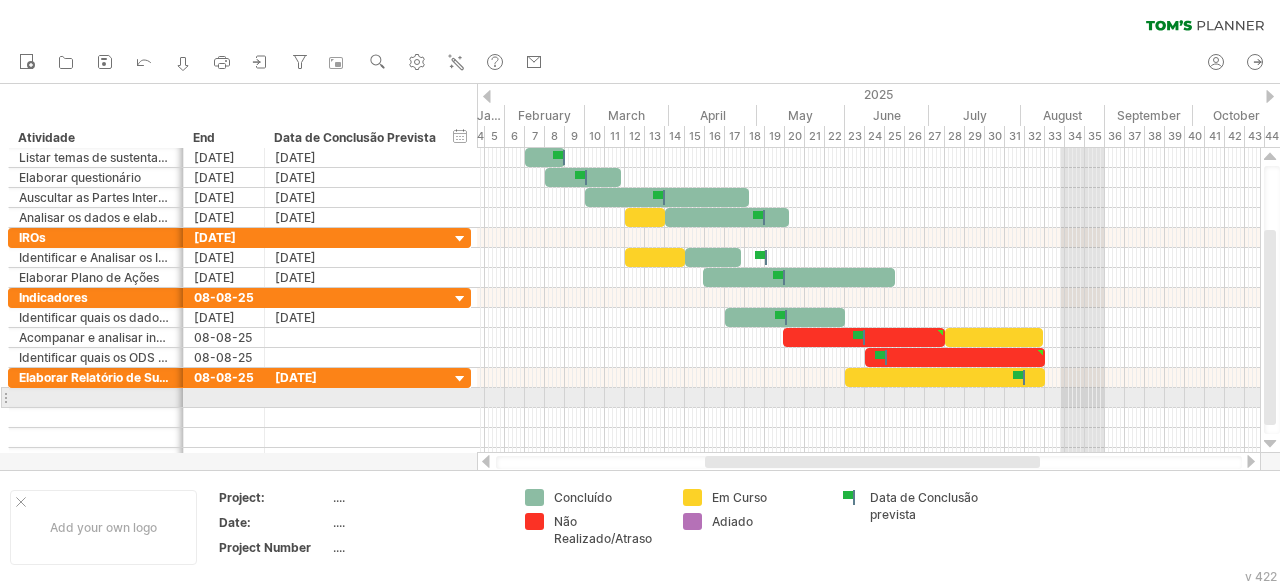 click at bounding box center (868, 398) 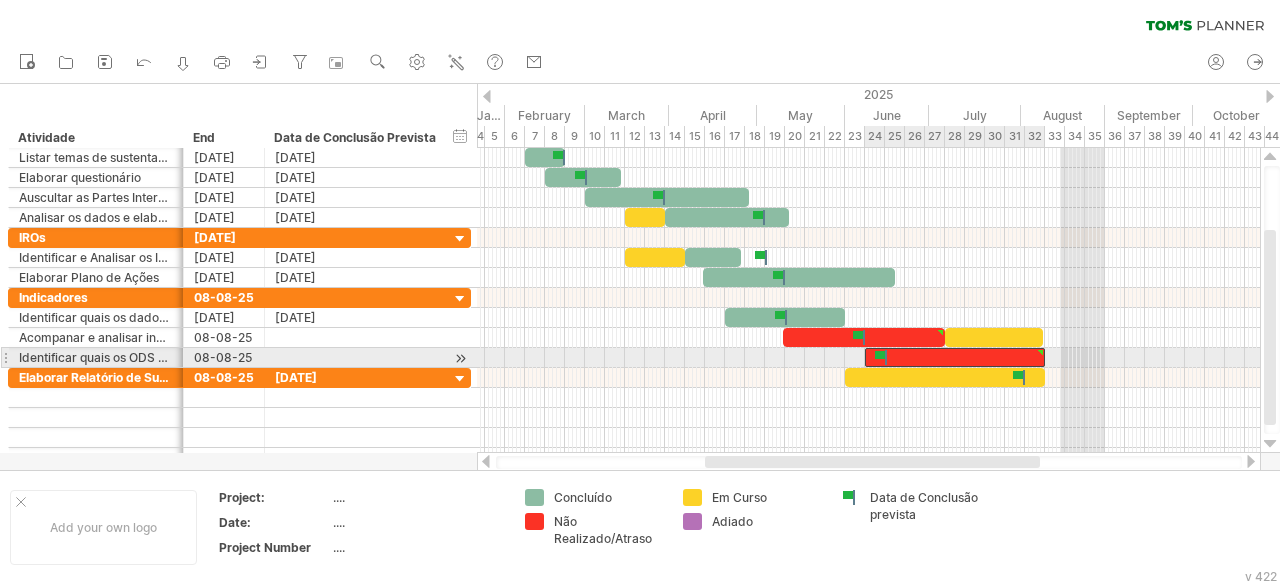 click at bounding box center [955, 357] 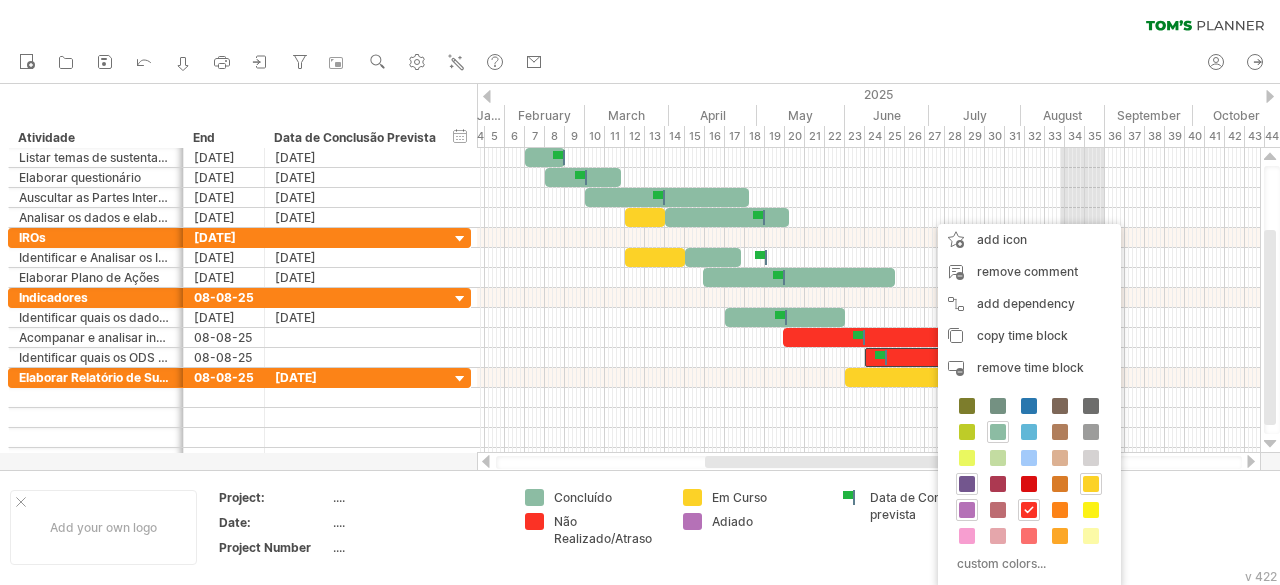 click at bounding box center [967, 484] 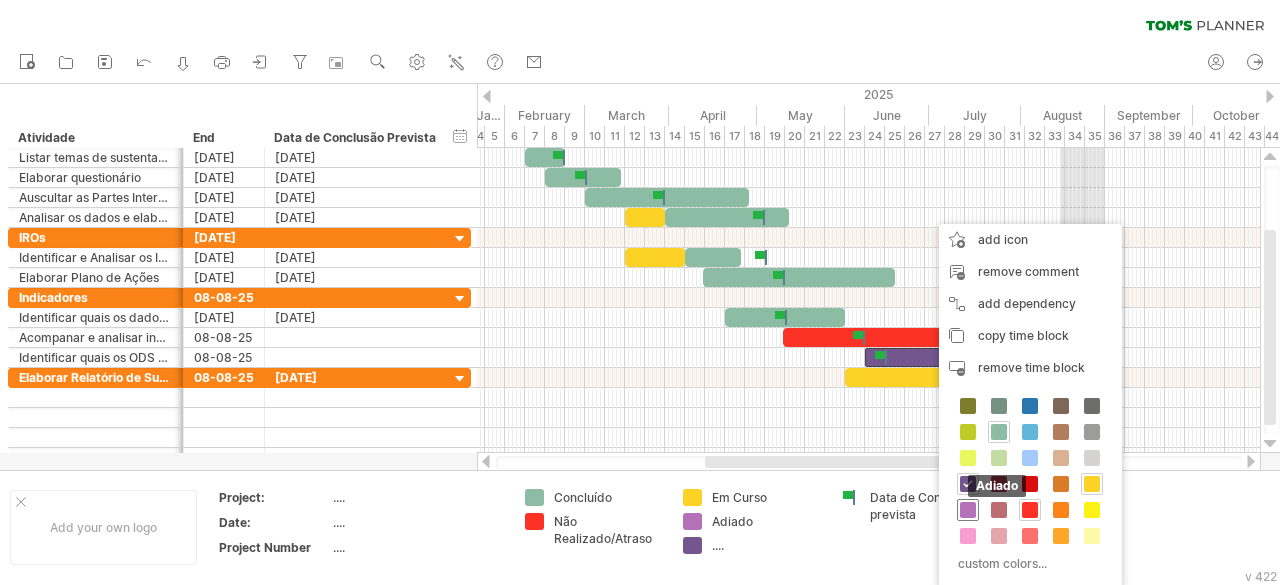 click on "Adiado" at bounding box center (968, 510) 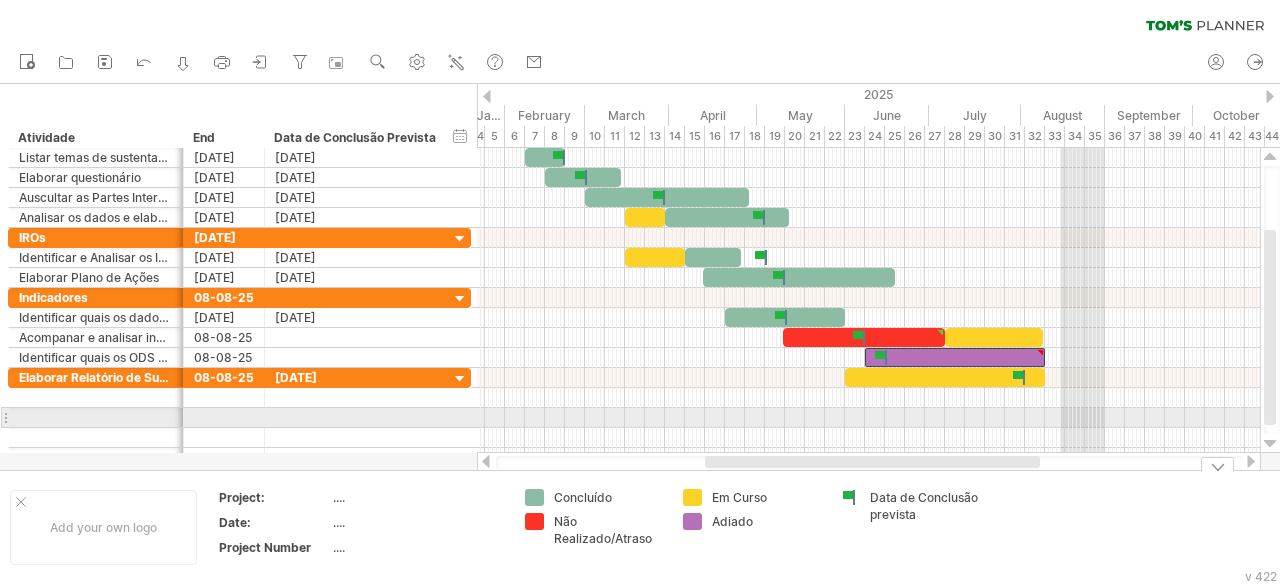 click at bounding box center [868, 438] 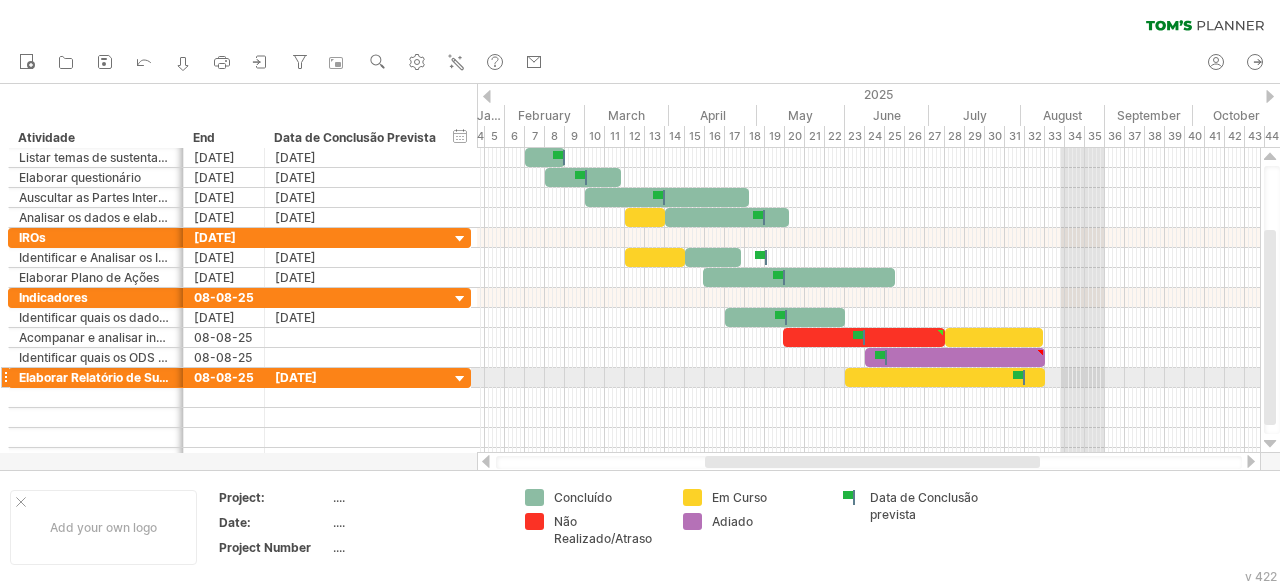 click at bounding box center [945, 377] 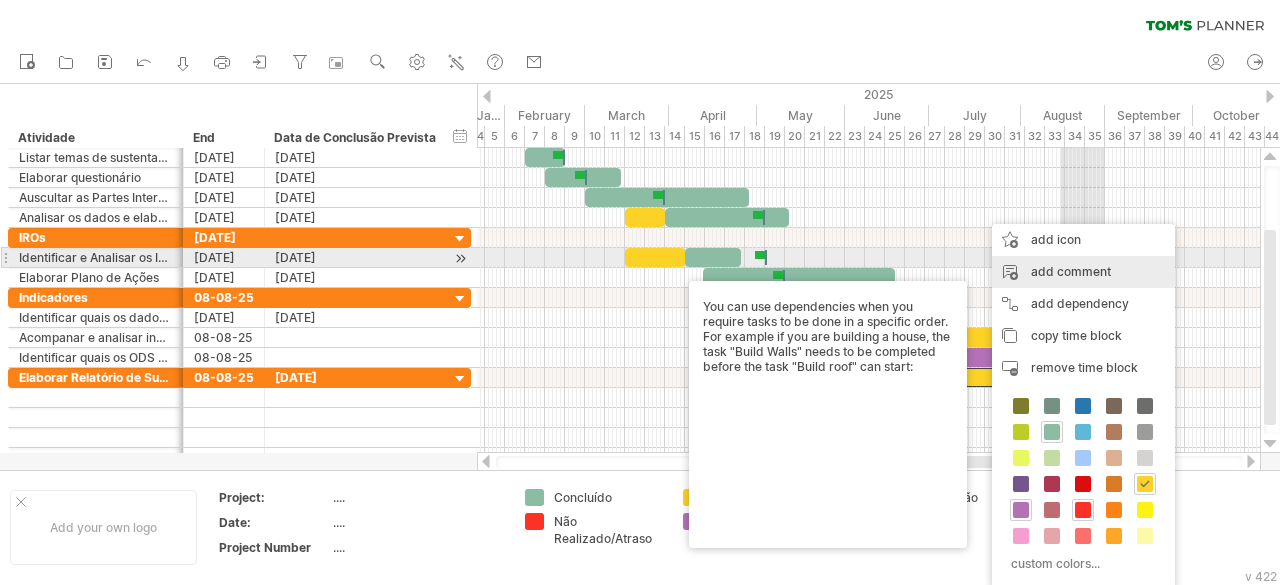 click on "add comment" at bounding box center [1083, 272] 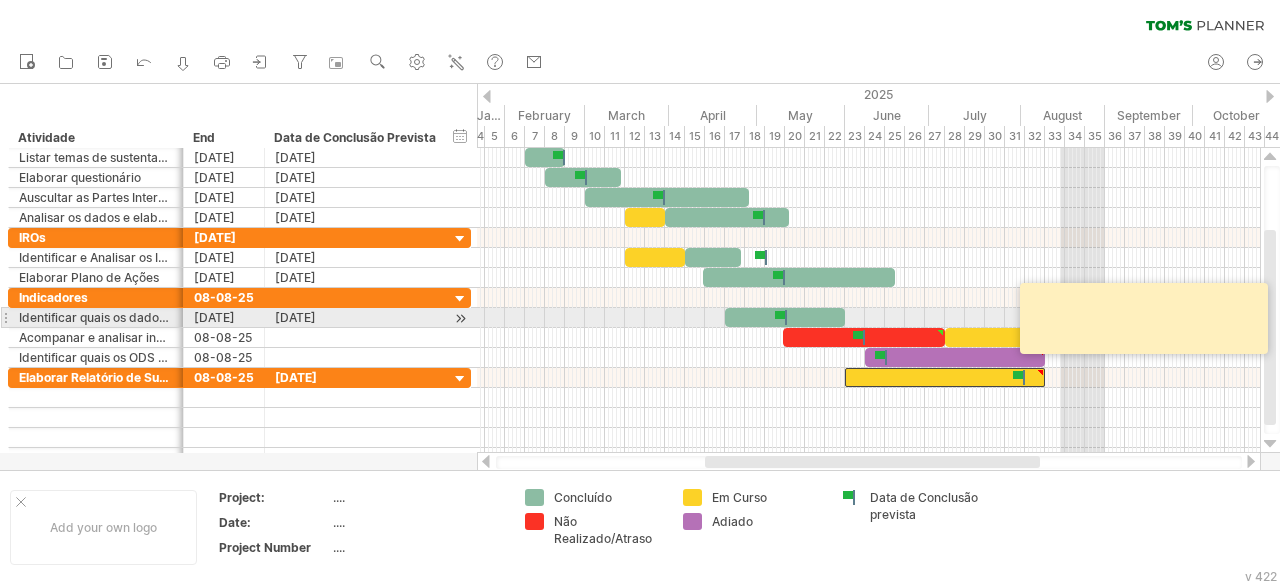 paste on "**********" 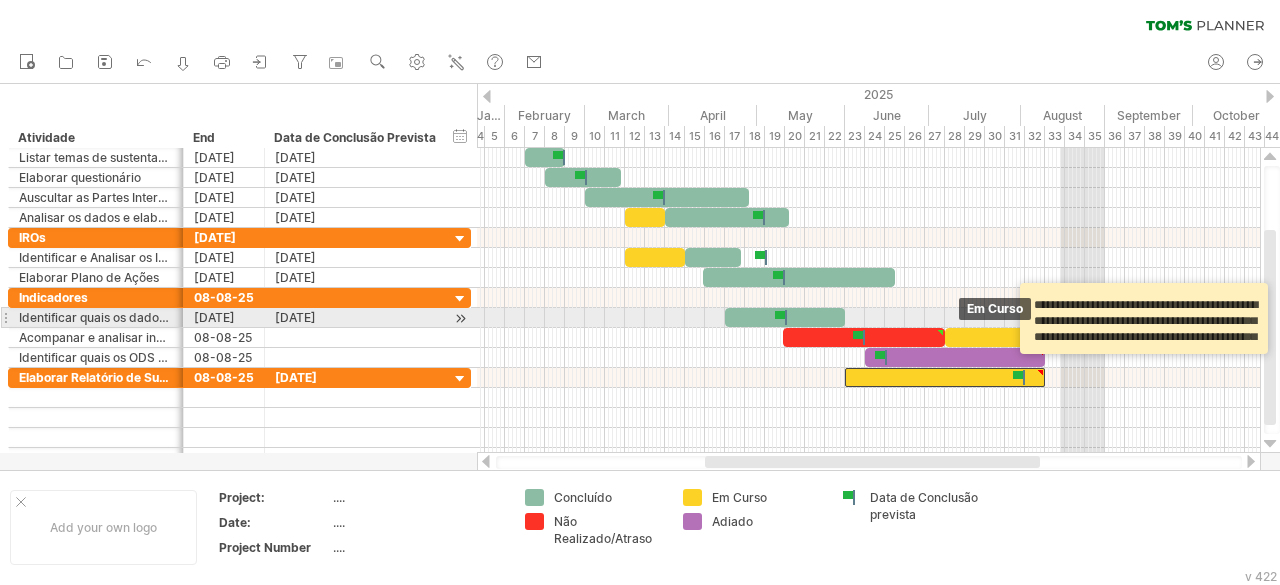 scroll, scrollTop: 268, scrollLeft: 0, axis: vertical 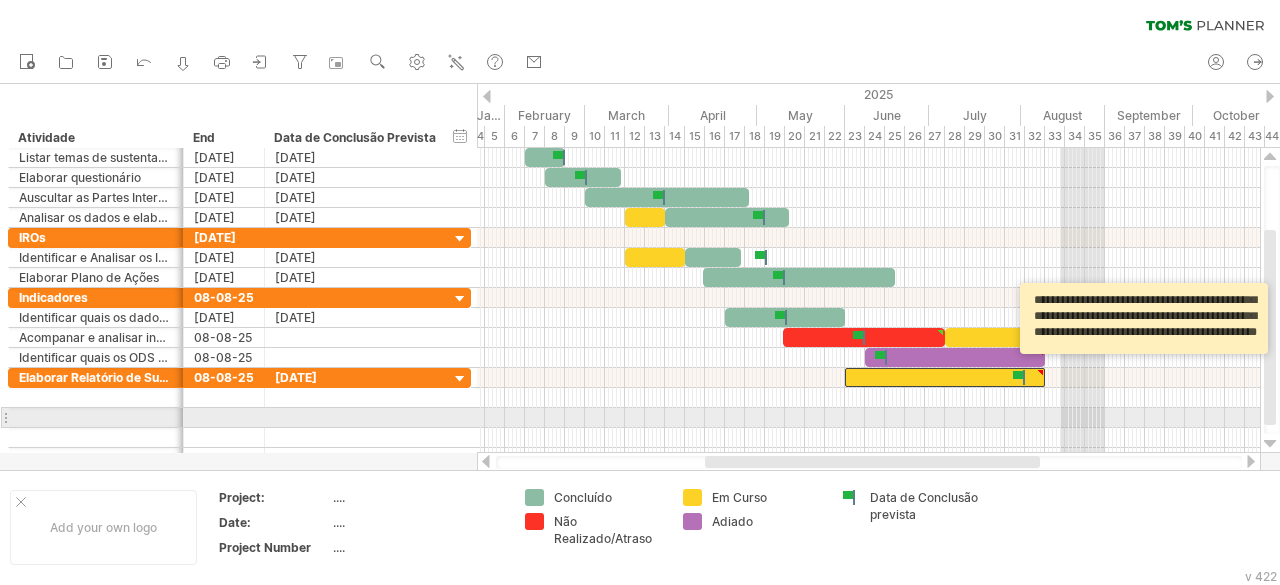 click at bounding box center [868, 418] 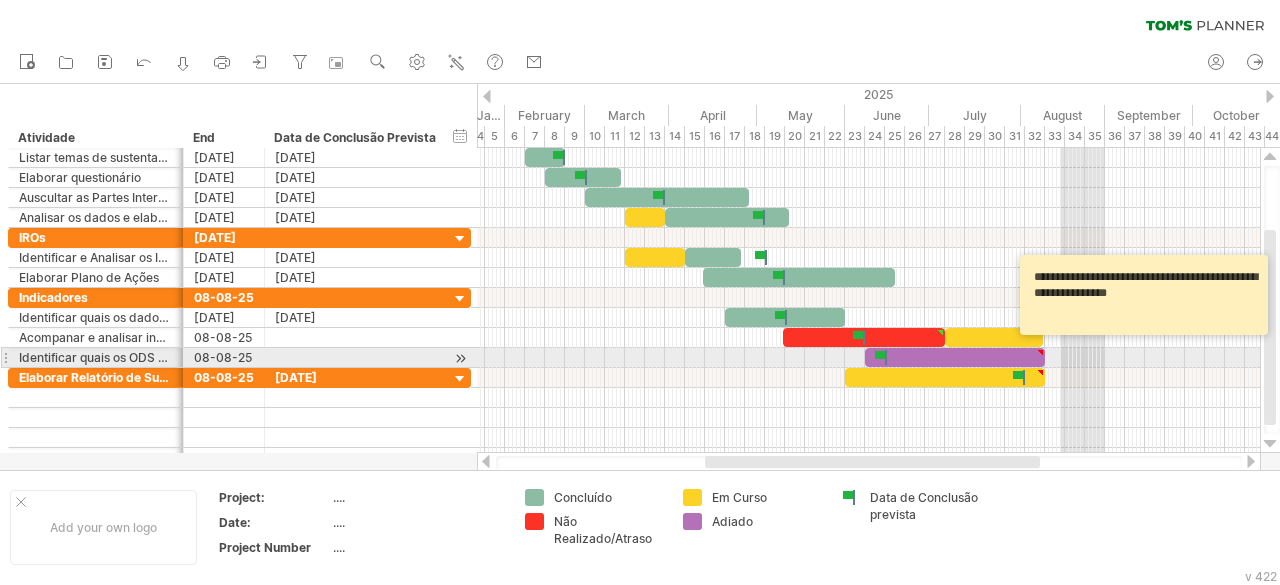 scroll, scrollTop: 0, scrollLeft: 0, axis: both 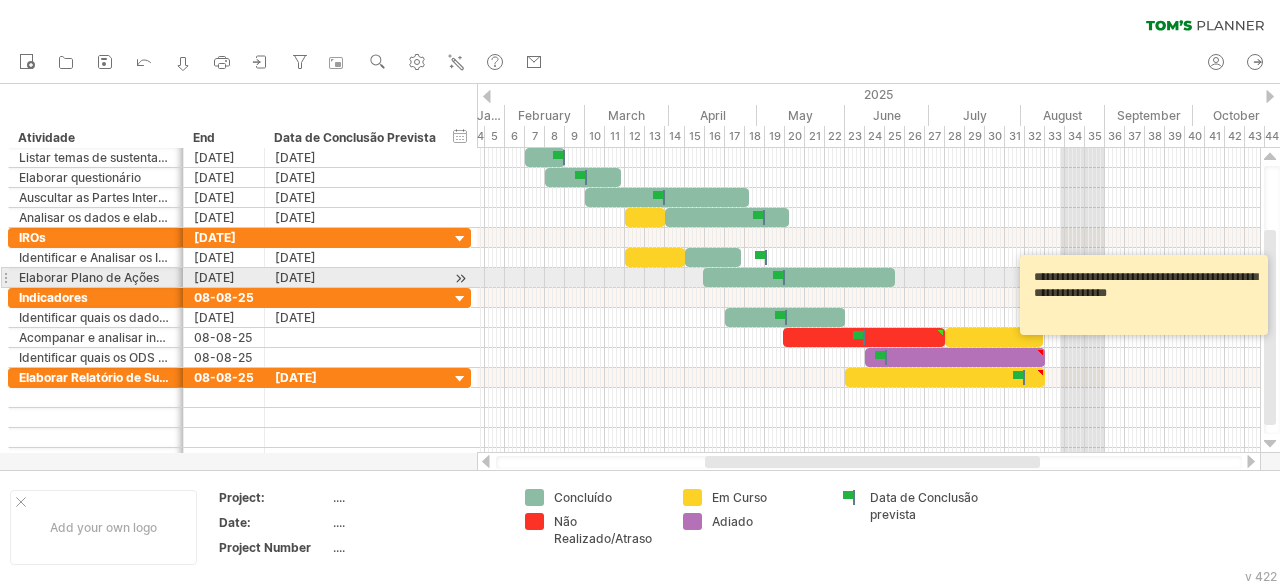 drag, startPoint x: 1168, startPoint y: 293, endPoint x: 1024, endPoint y: 273, distance: 145.38225 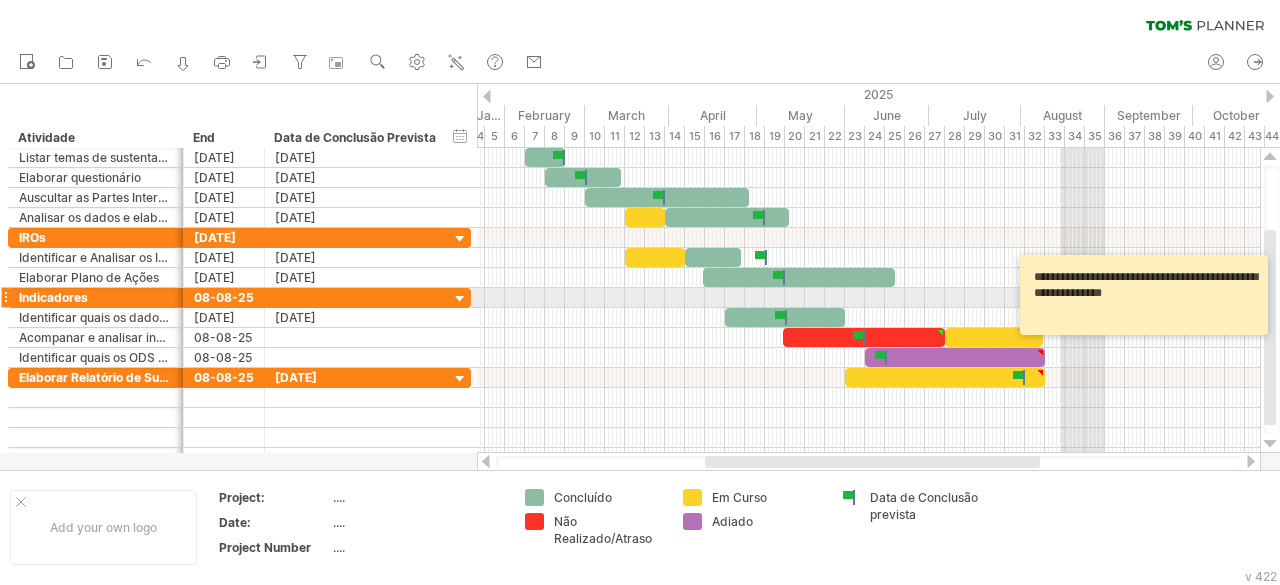 click on "**********" at bounding box center (1147, 295) 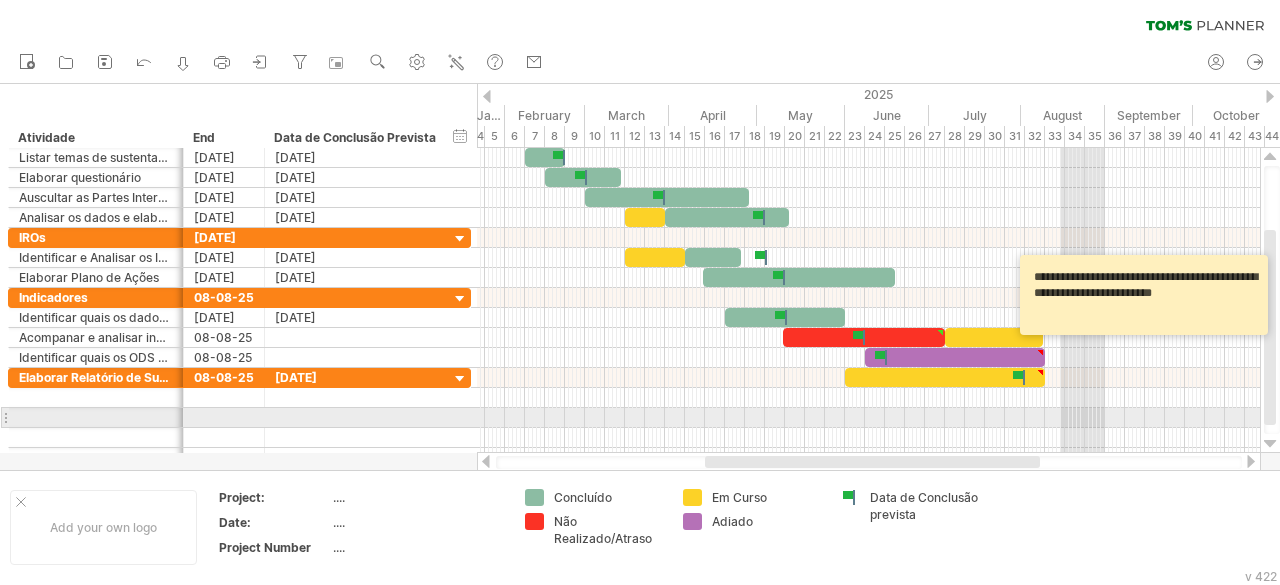 type on "**********" 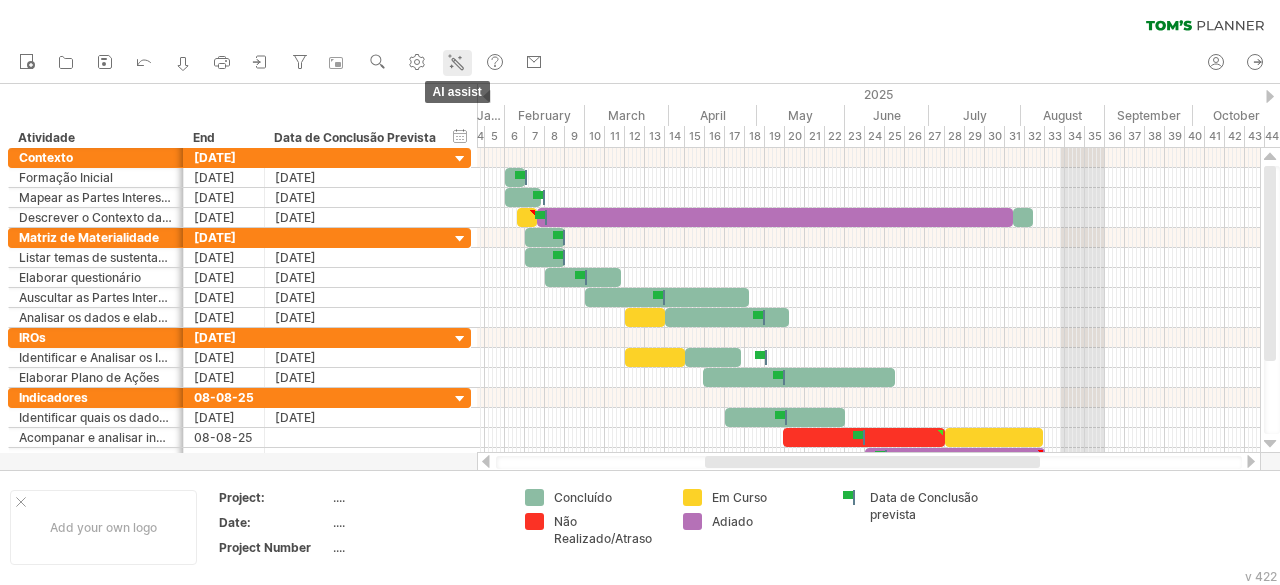 click 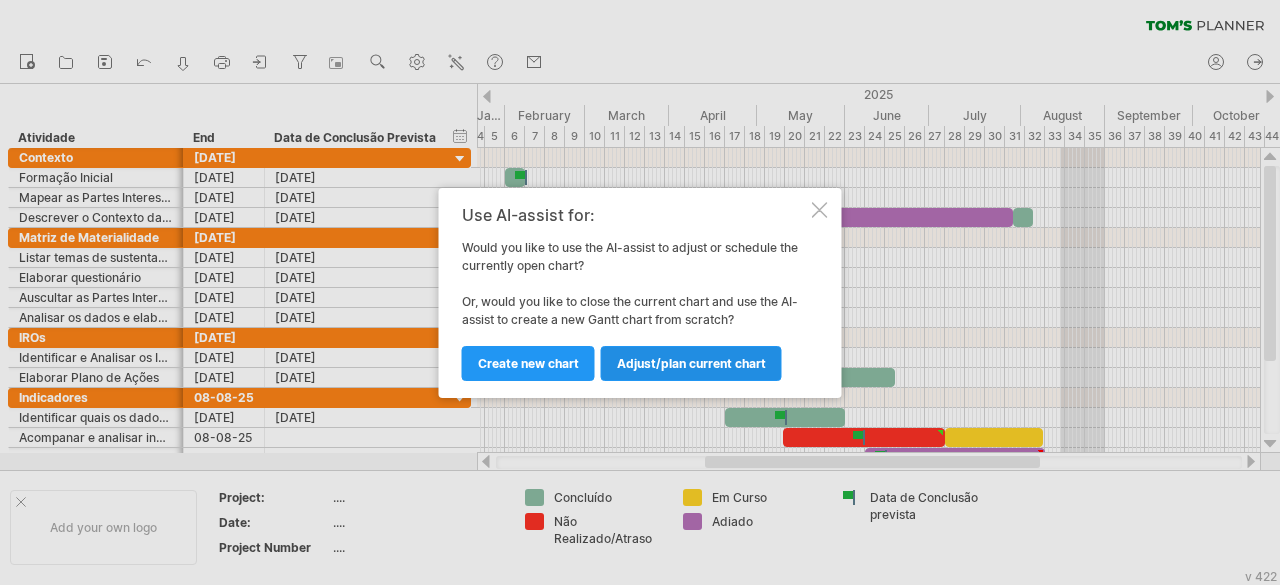 click on "Adjust/plan current chart" at bounding box center (691, 363) 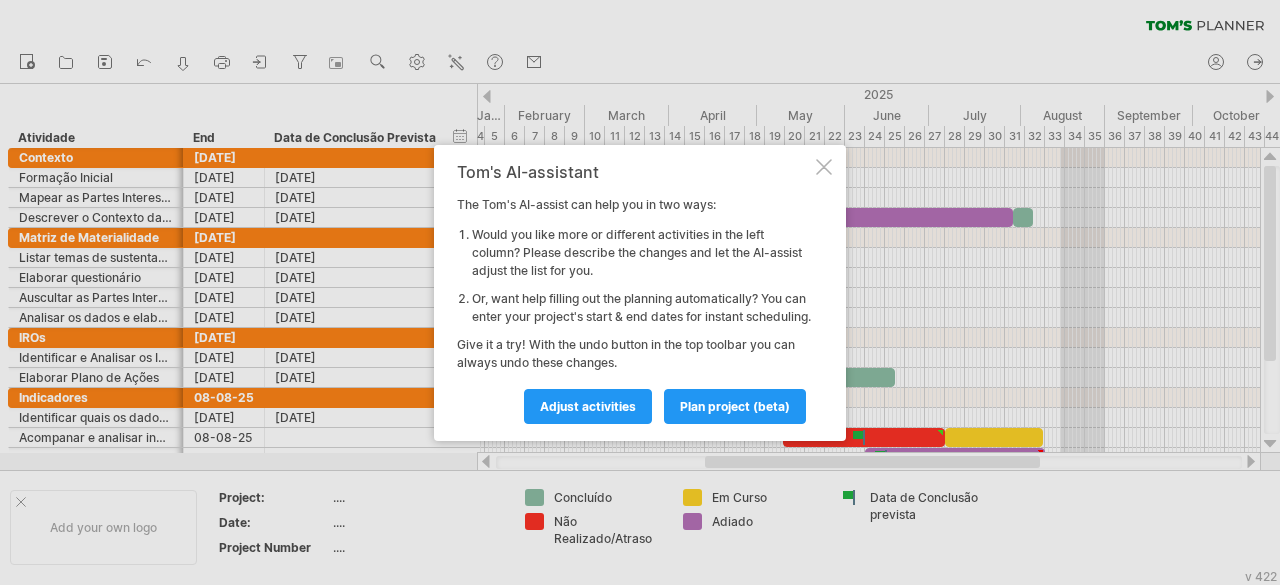 click at bounding box center [824, 167] 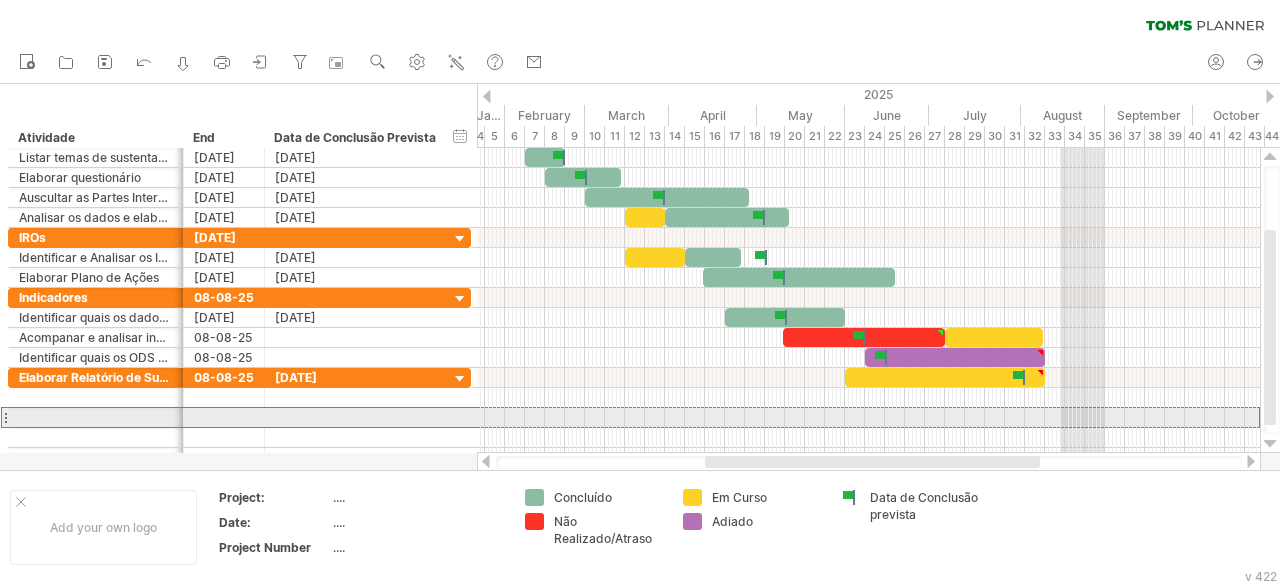 click at bounding box center (96, 417) 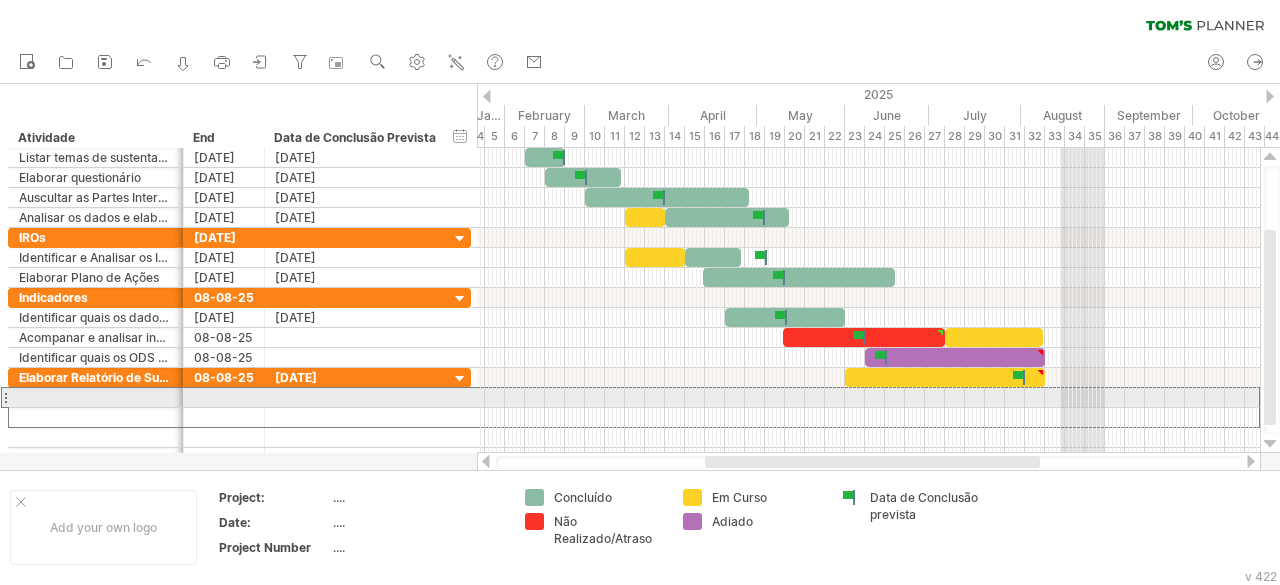 click at bounding box center (96, 397) 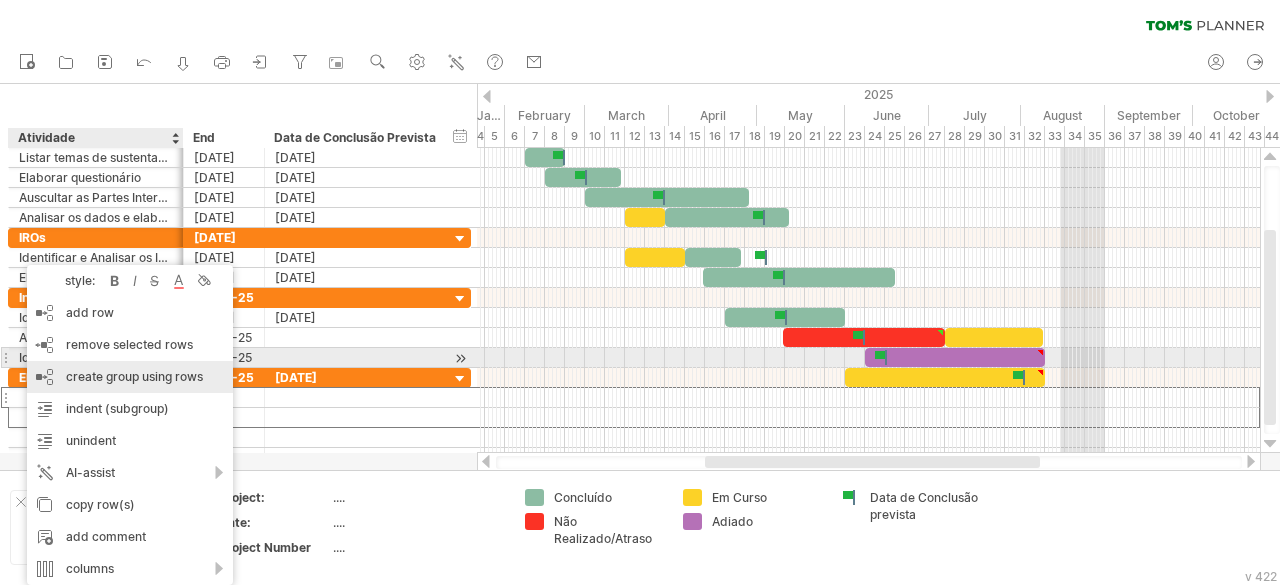 click on "create group using rows" at bounding box center (130, 377) 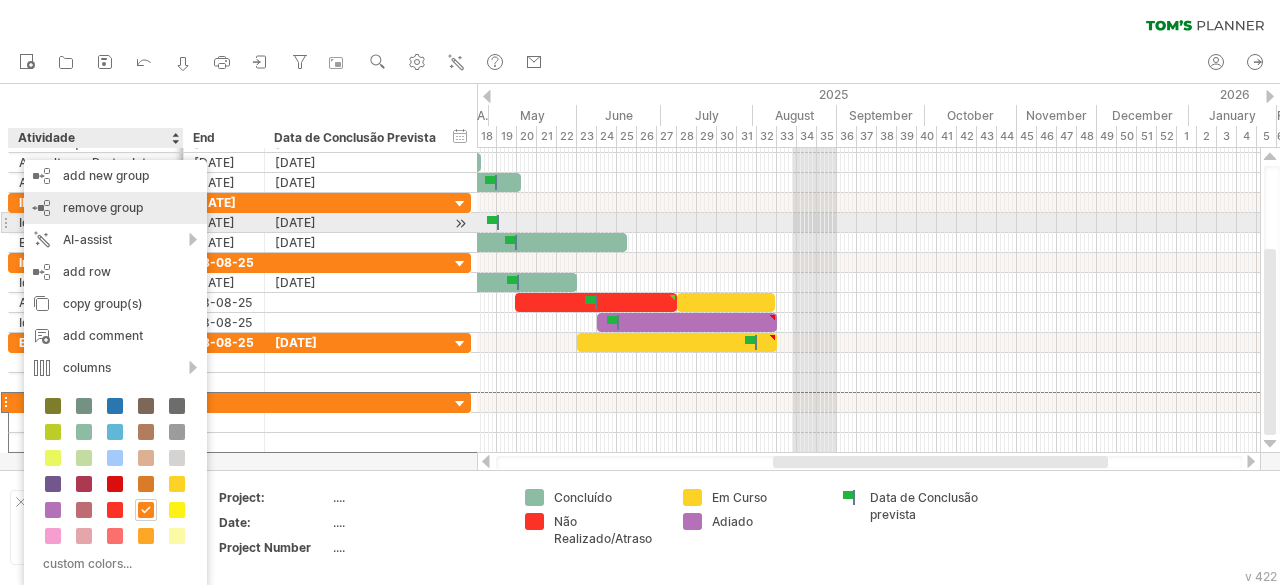 click on "remove group remove selected groups" at bounding box center (115, 208) 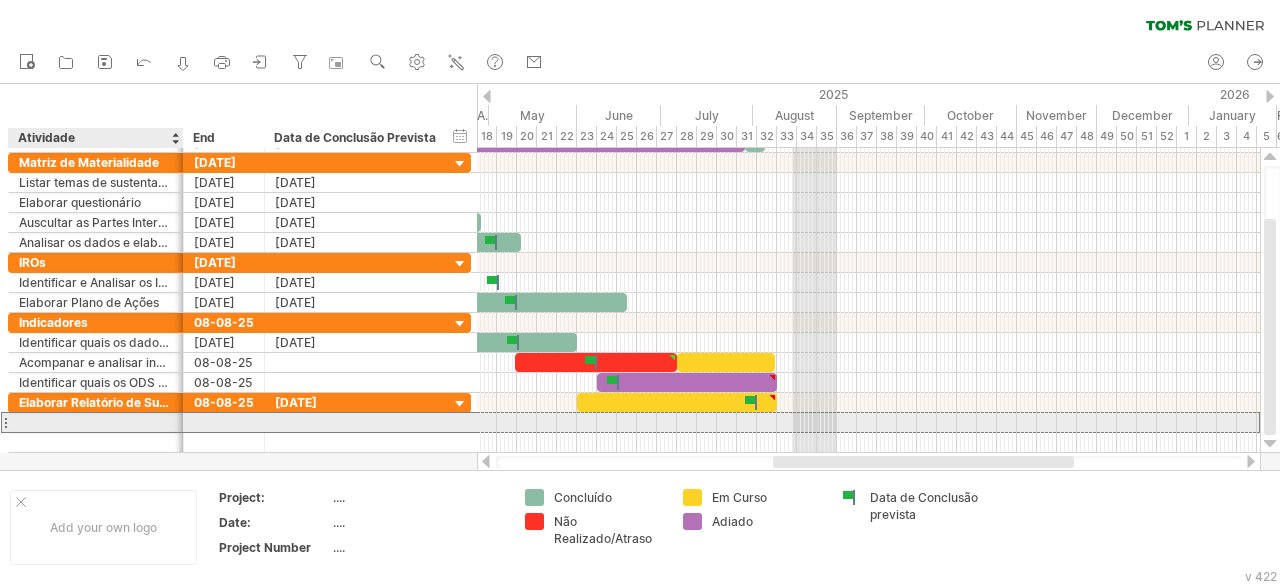 click at bounding box center (96, 422) 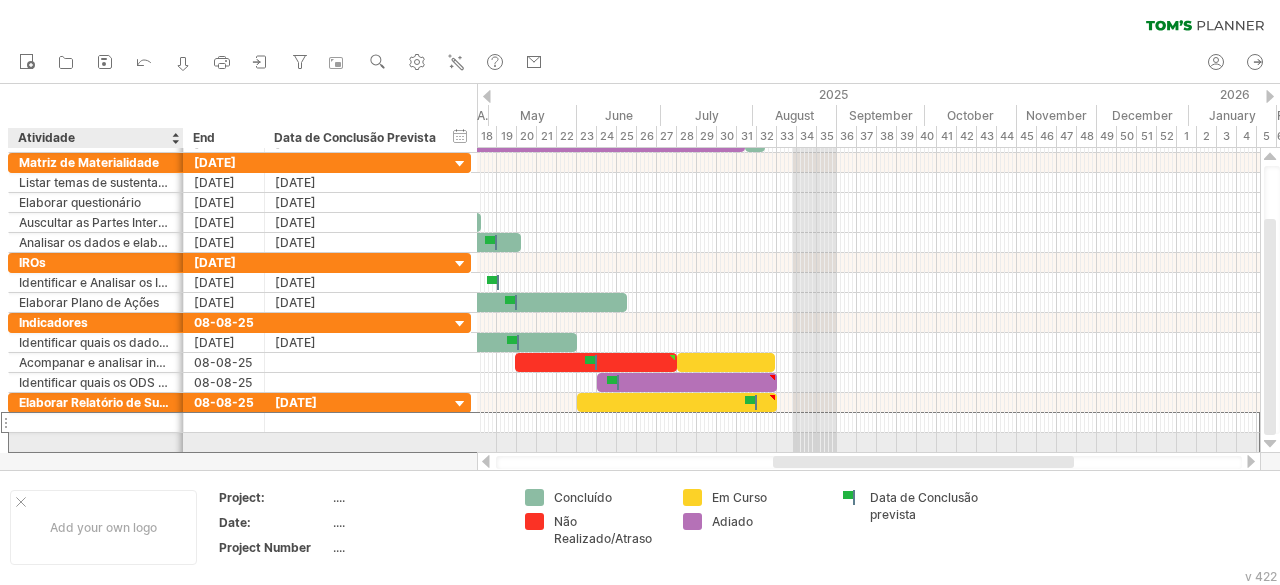 click at bounding box center (96, 442) 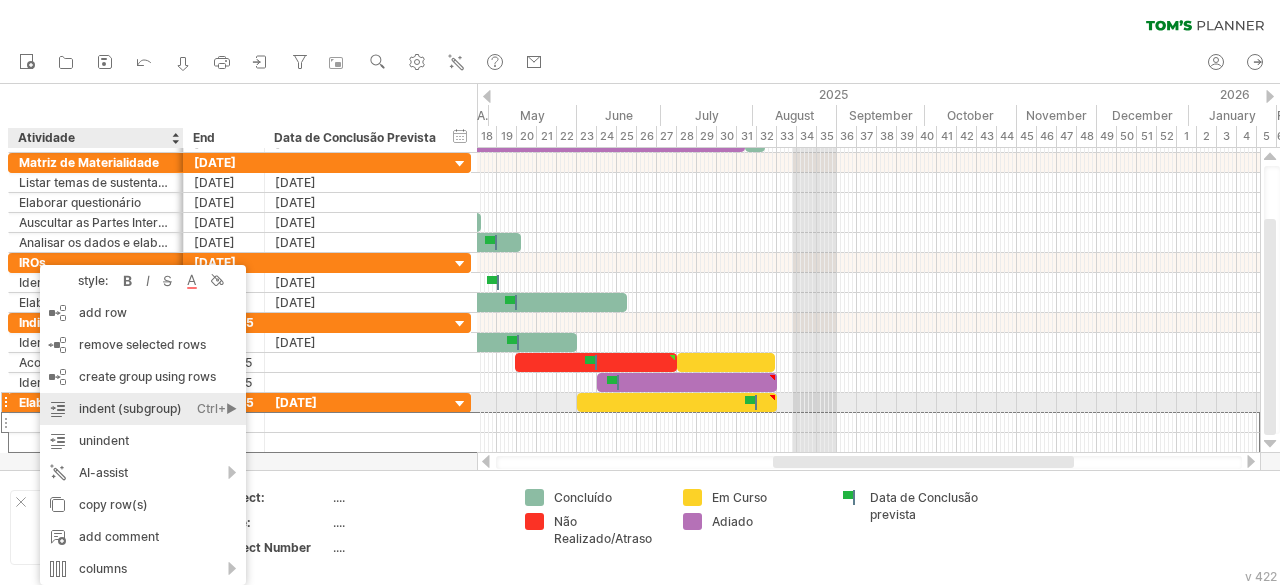 click on "indent (subgroup) Ctrl+► Cmd+►" at bounding box center [143, 409] 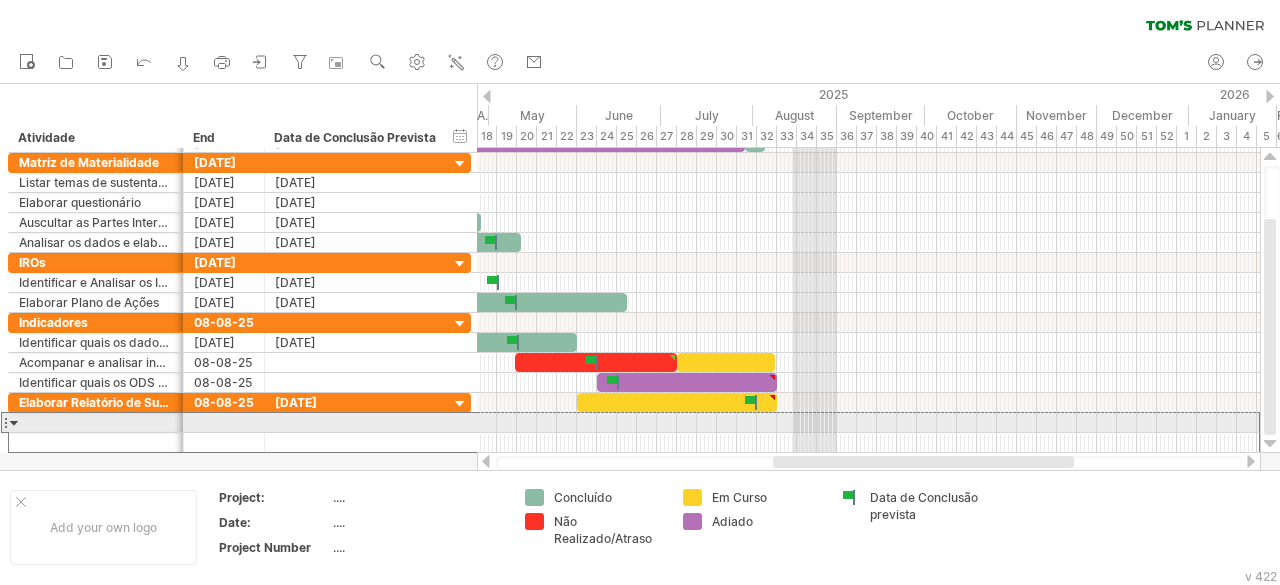 click at bounding box center [14, 422] 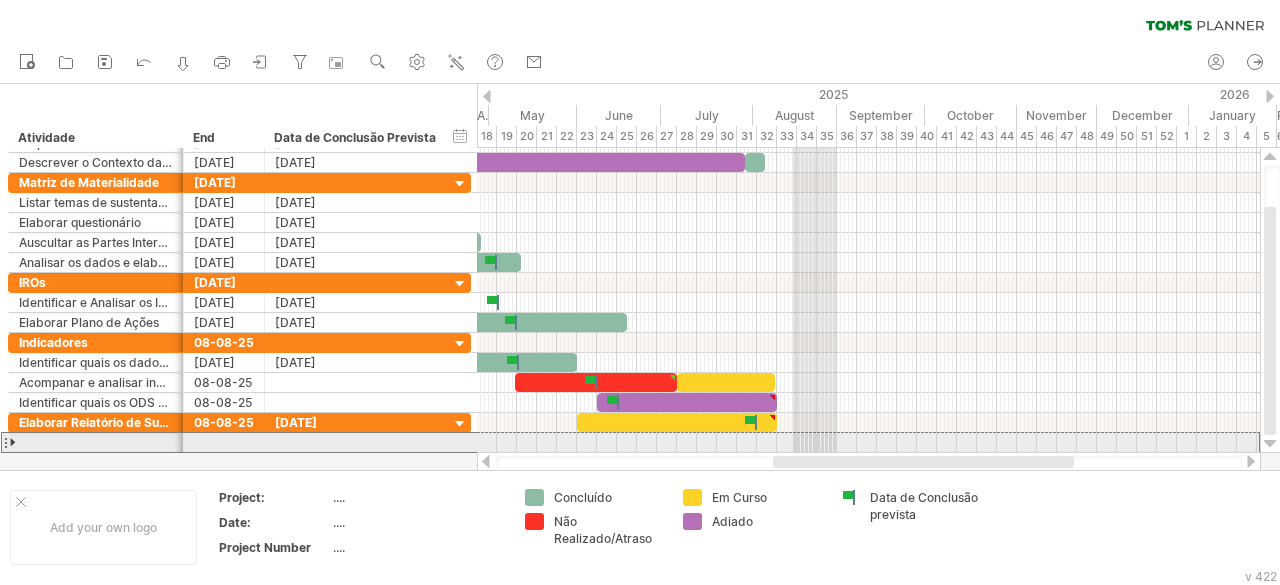 click at bounding box center (14, 442) 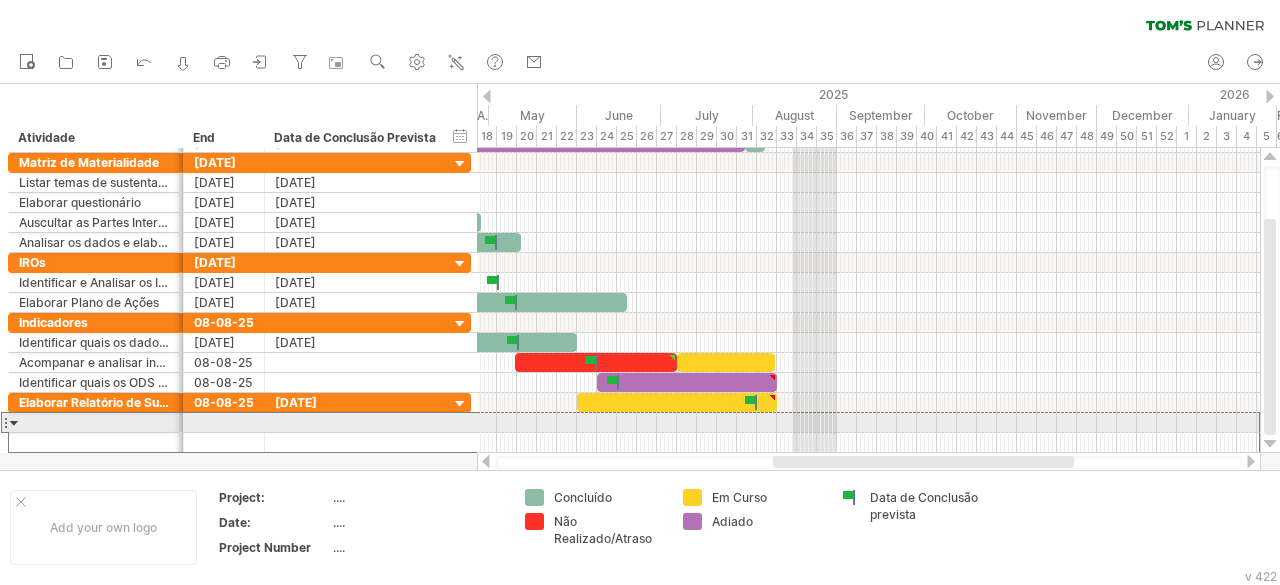 click at bounding box center [14, 422] 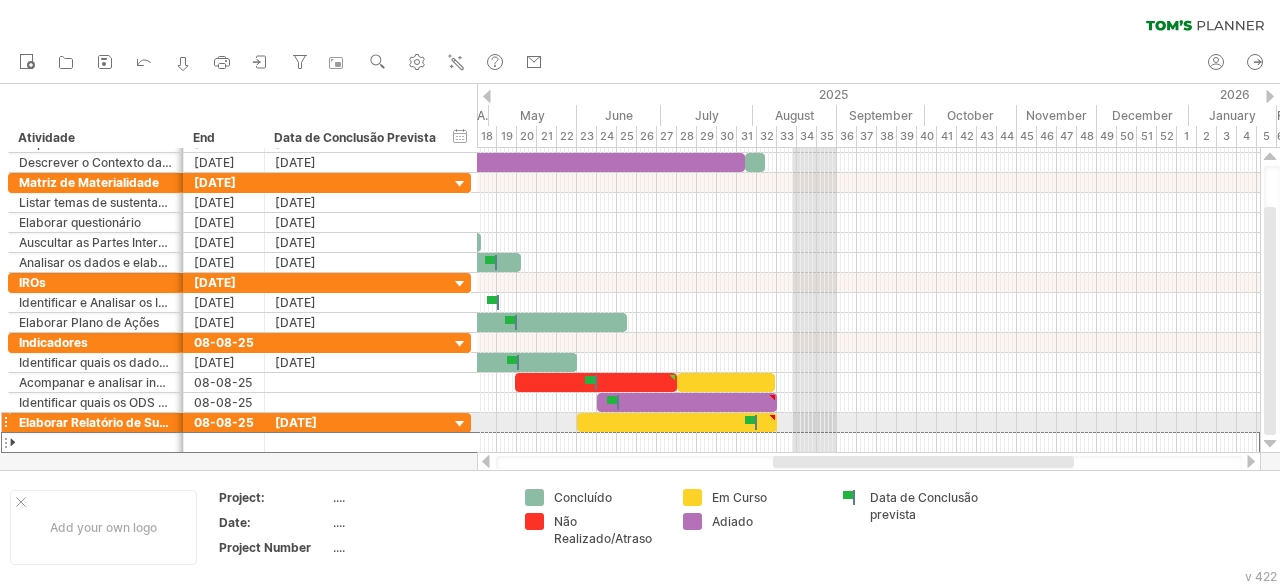 click at bounding box center (14, 442) 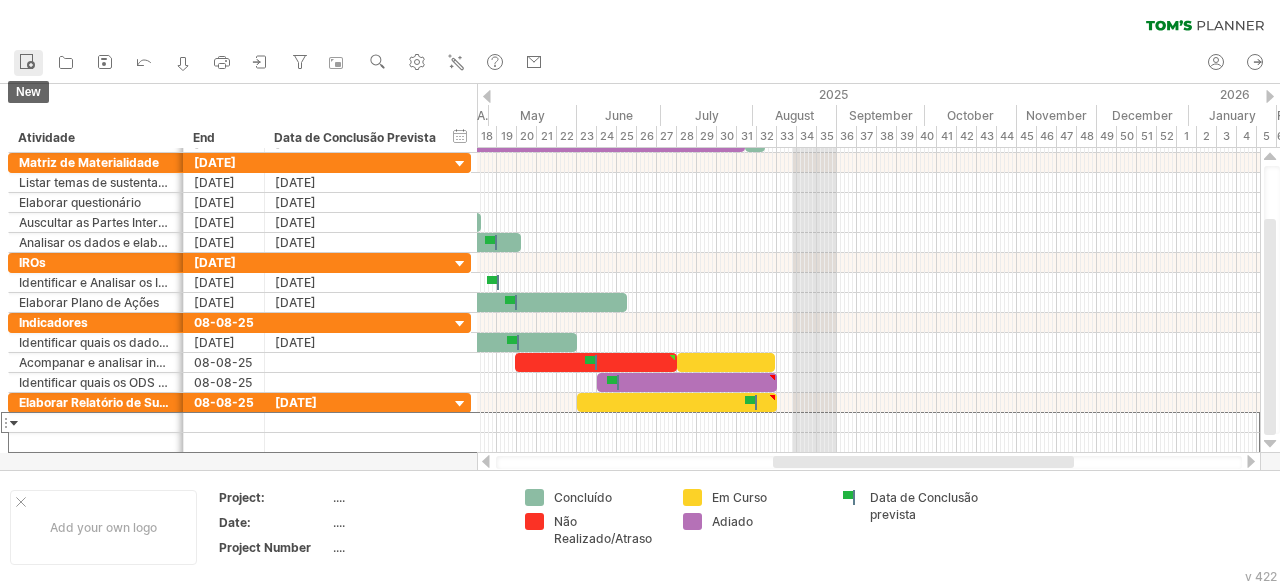 click 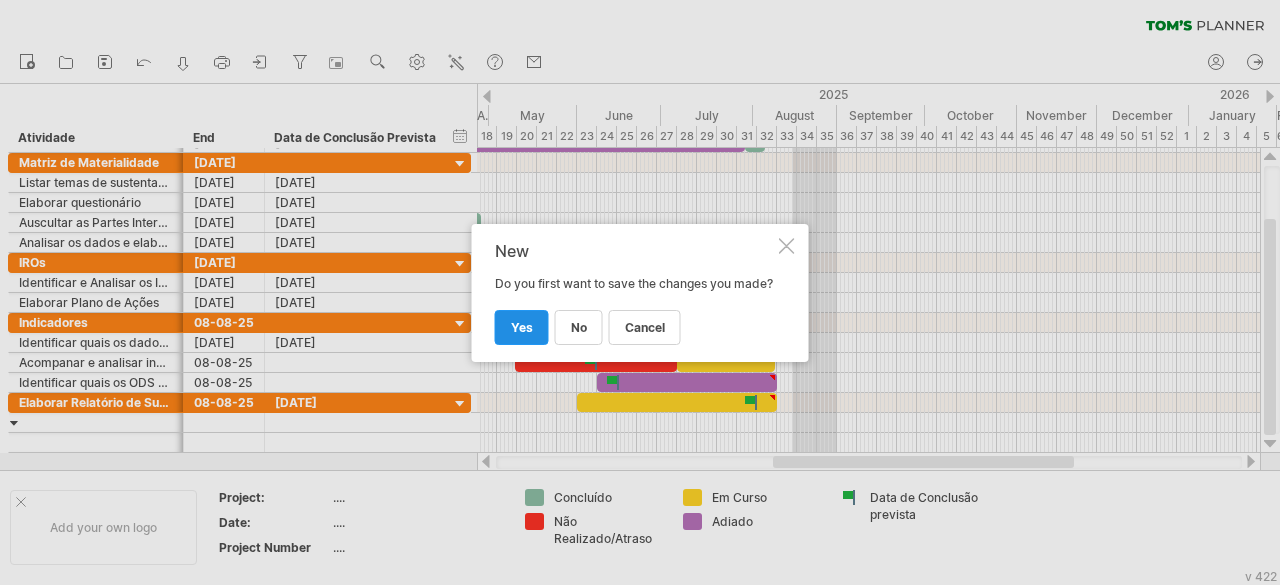 click on "yes" at bounding box center [522, 327] 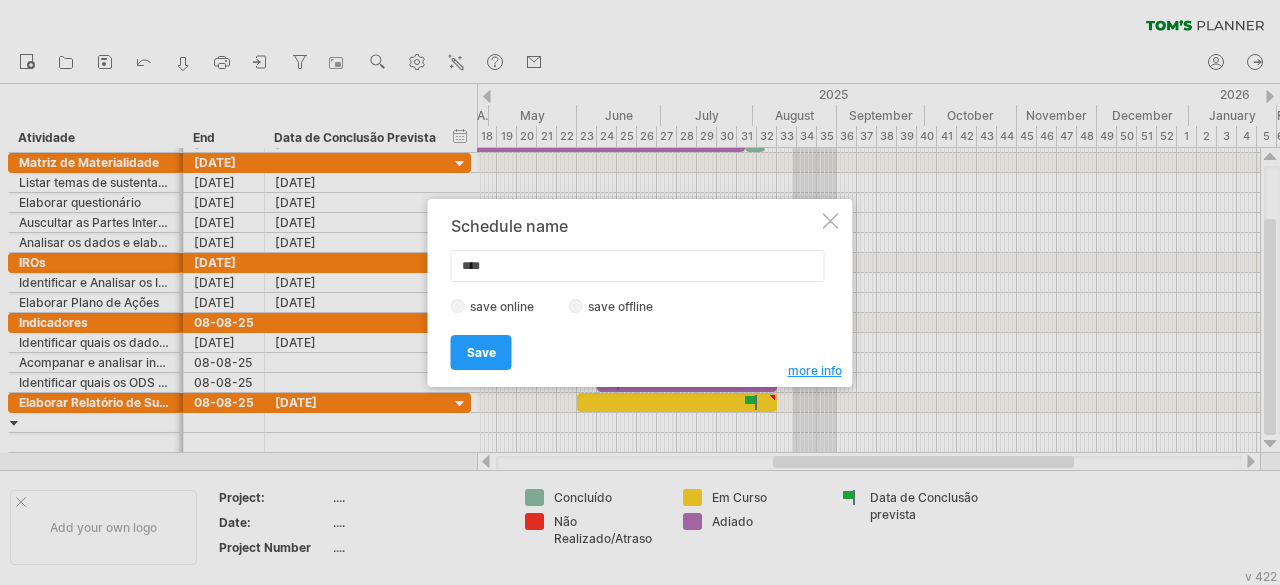 type on "****" 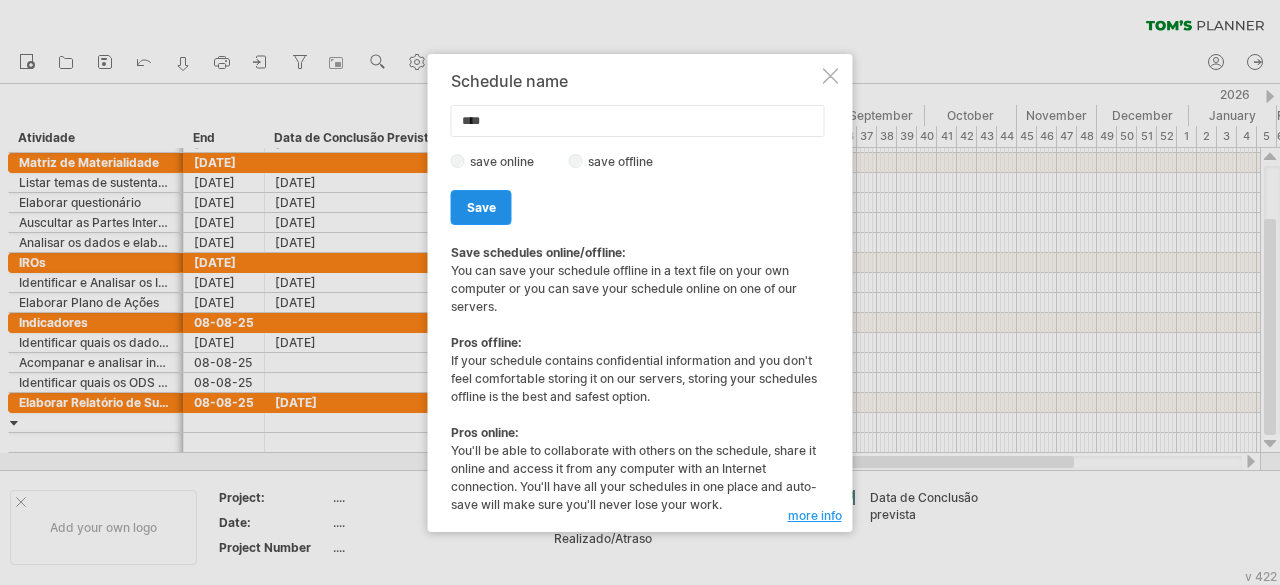 click on "Save" at bounding box center [481, 207] 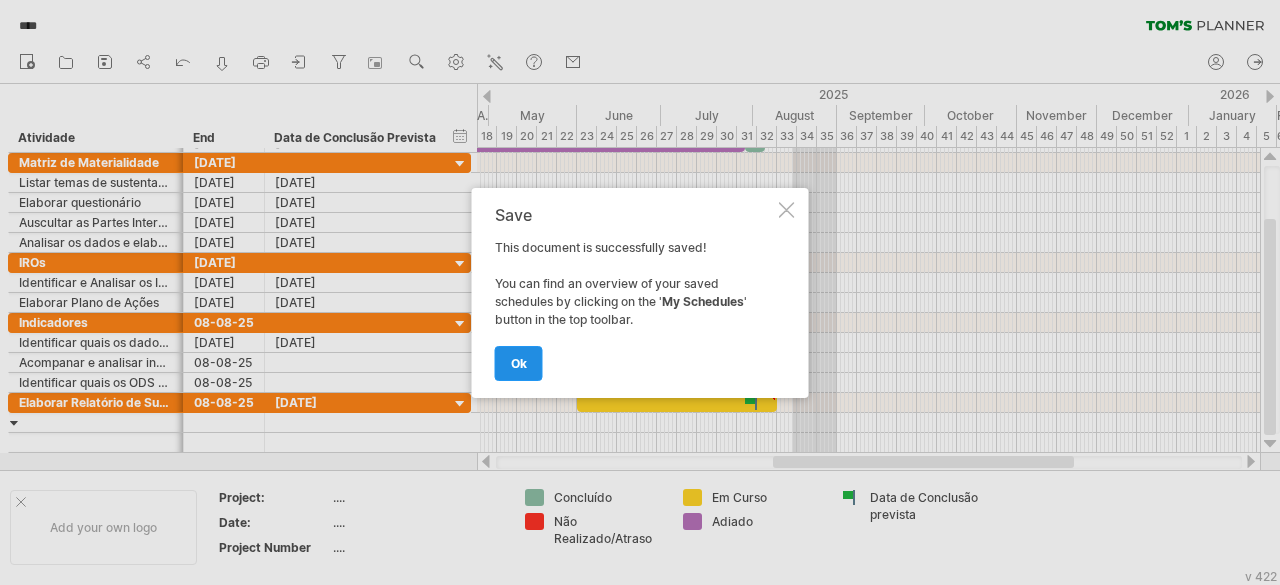 click on "ok" at bounding box center [519, 363] 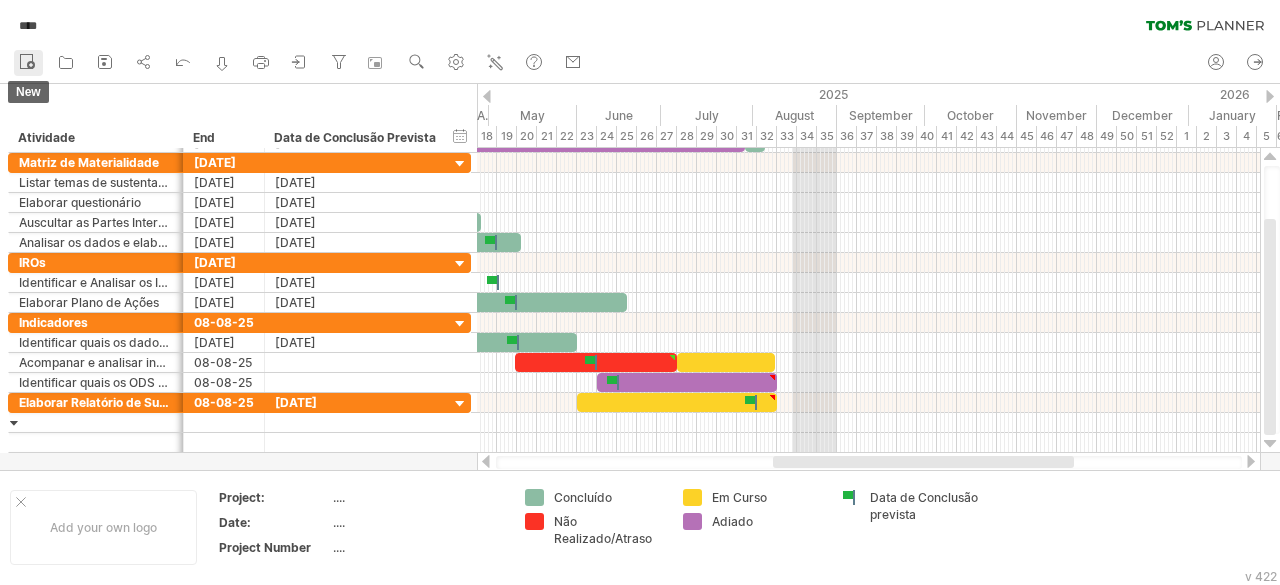 click 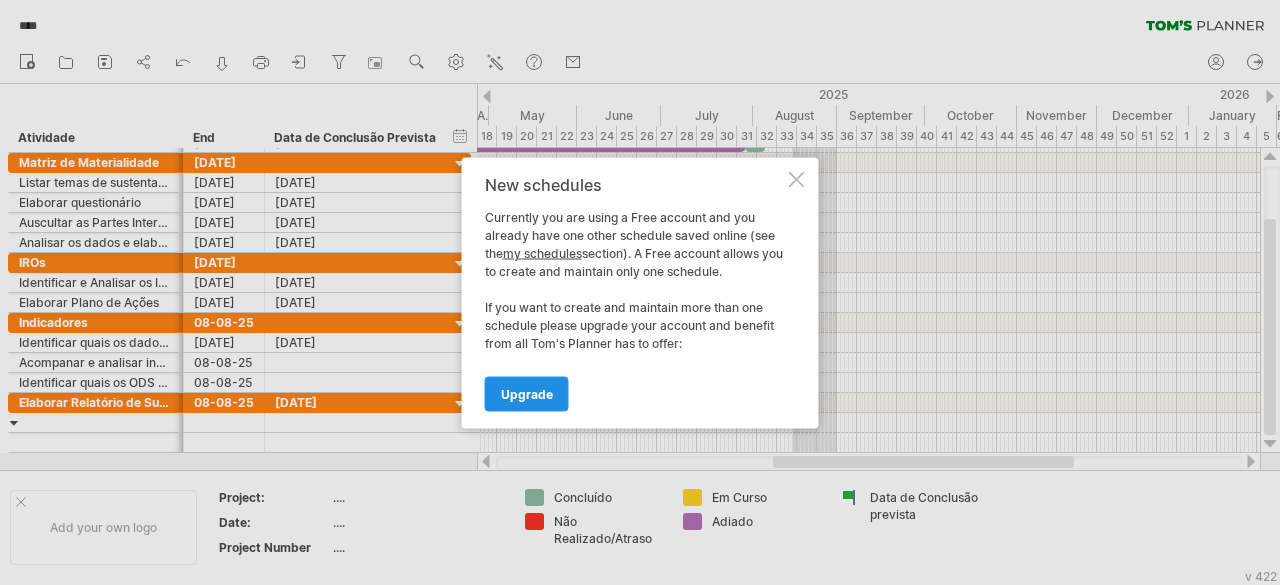 click on "Upgrade" at bounding box center [527, 393] 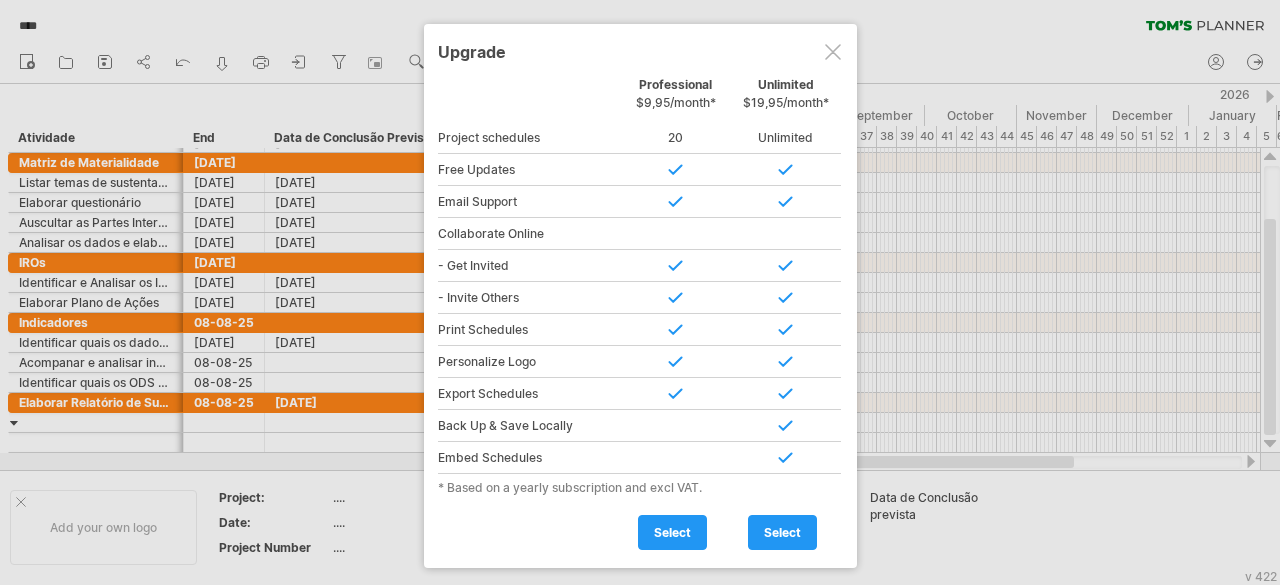 click at bounding box center [833, 52] 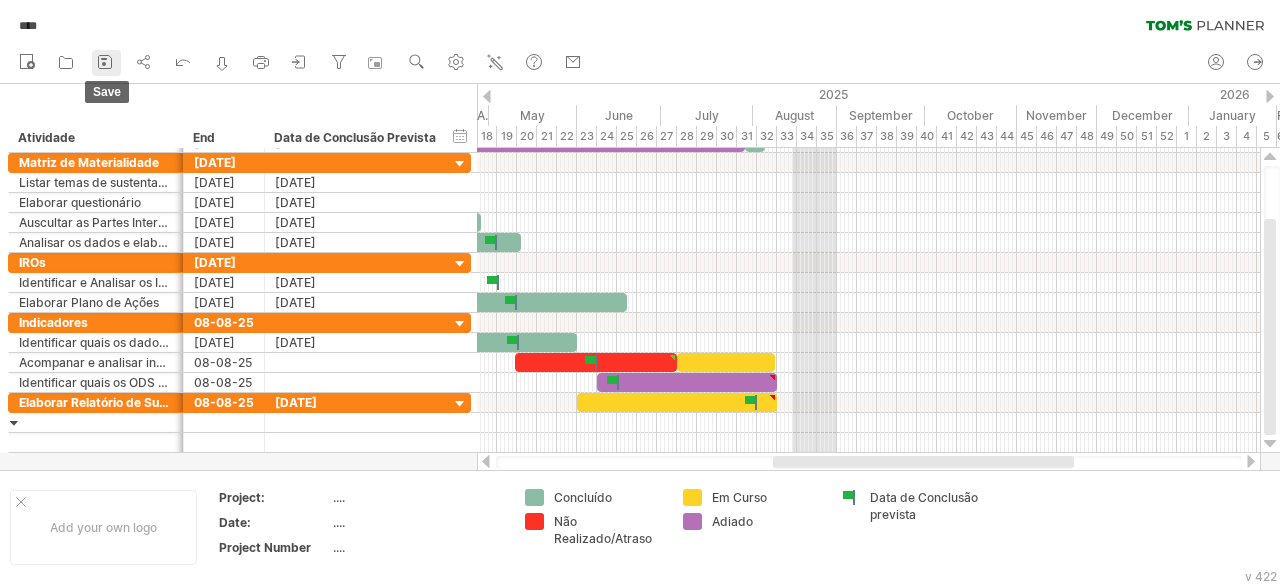 click 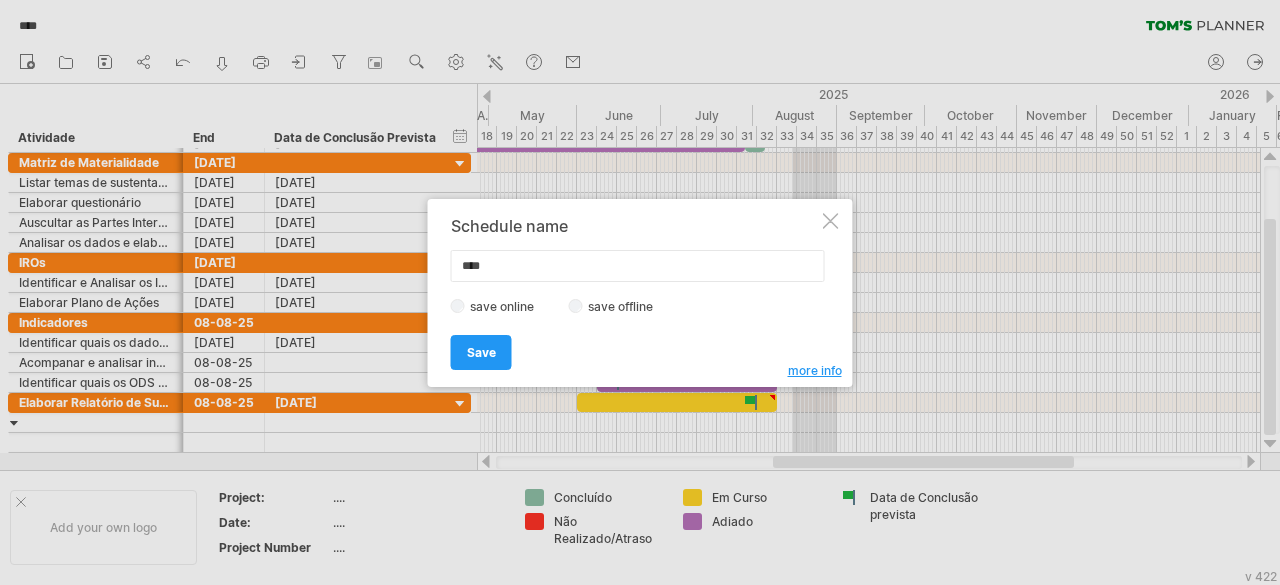 click on "save offline" at bounding box center (626, 306) 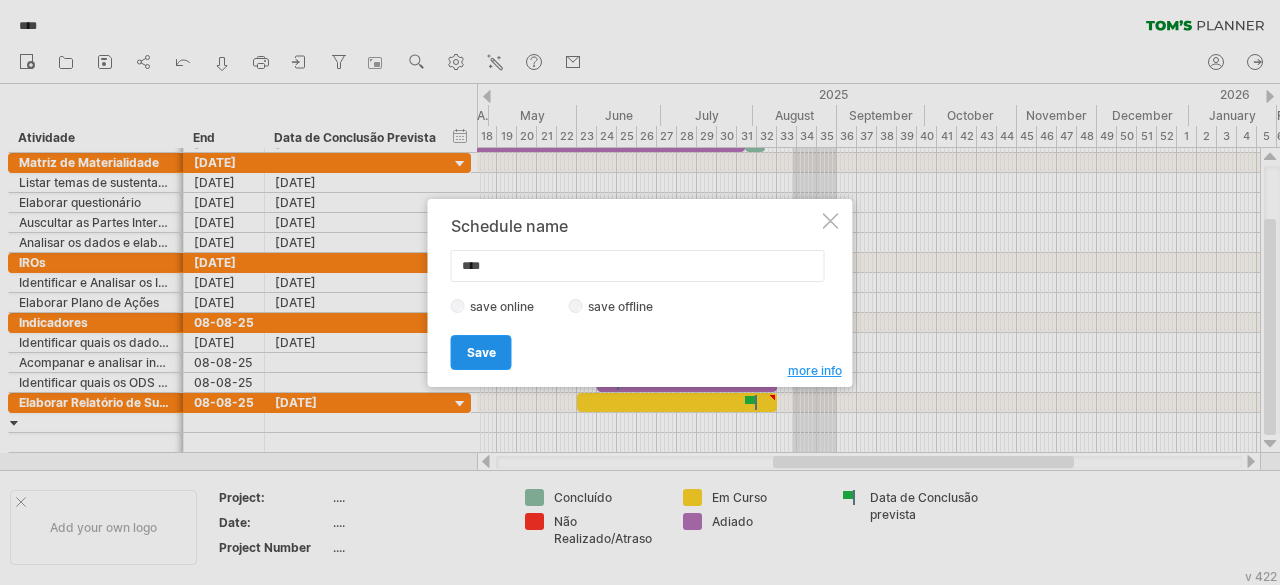 click on "Save" at bounding box center [481, 352] 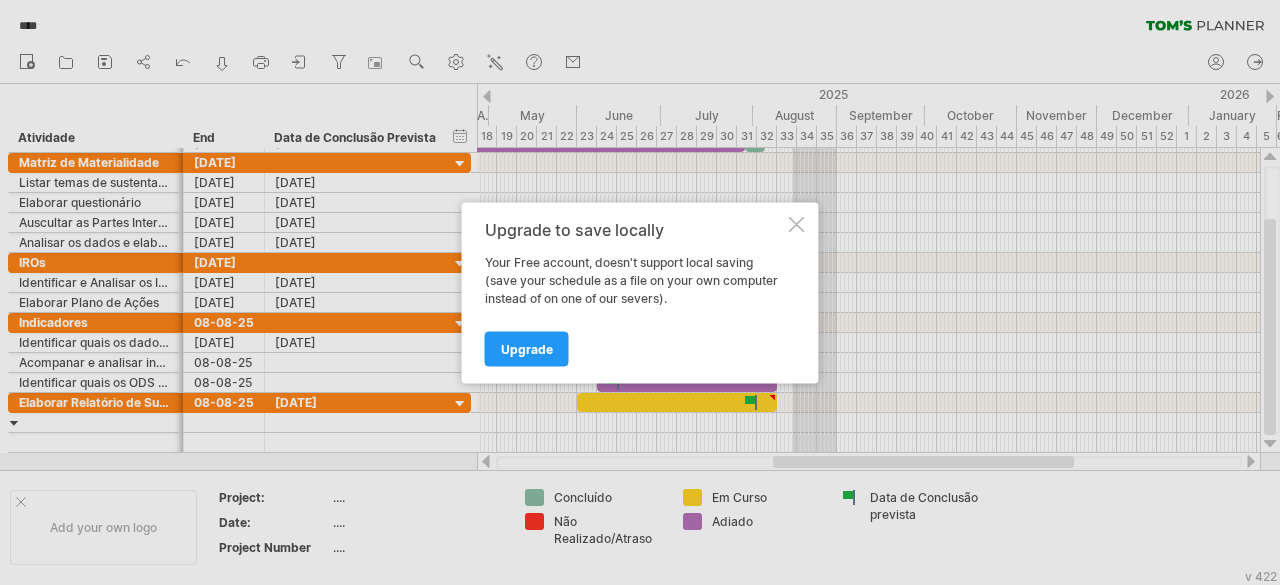 click at bounding box center (797, 224) 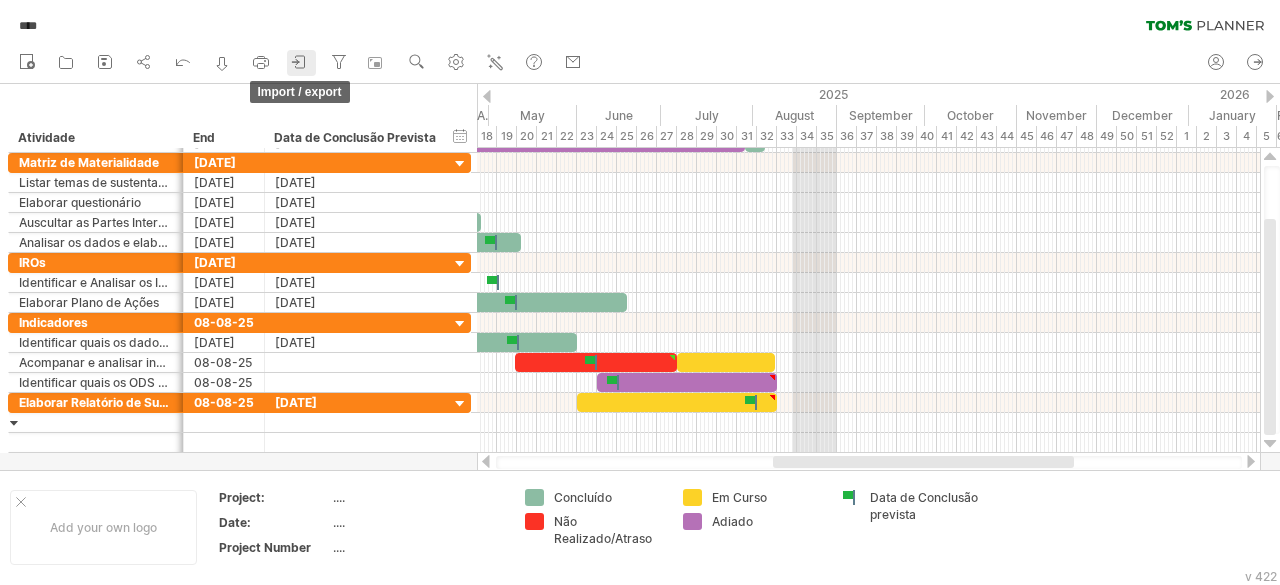 click 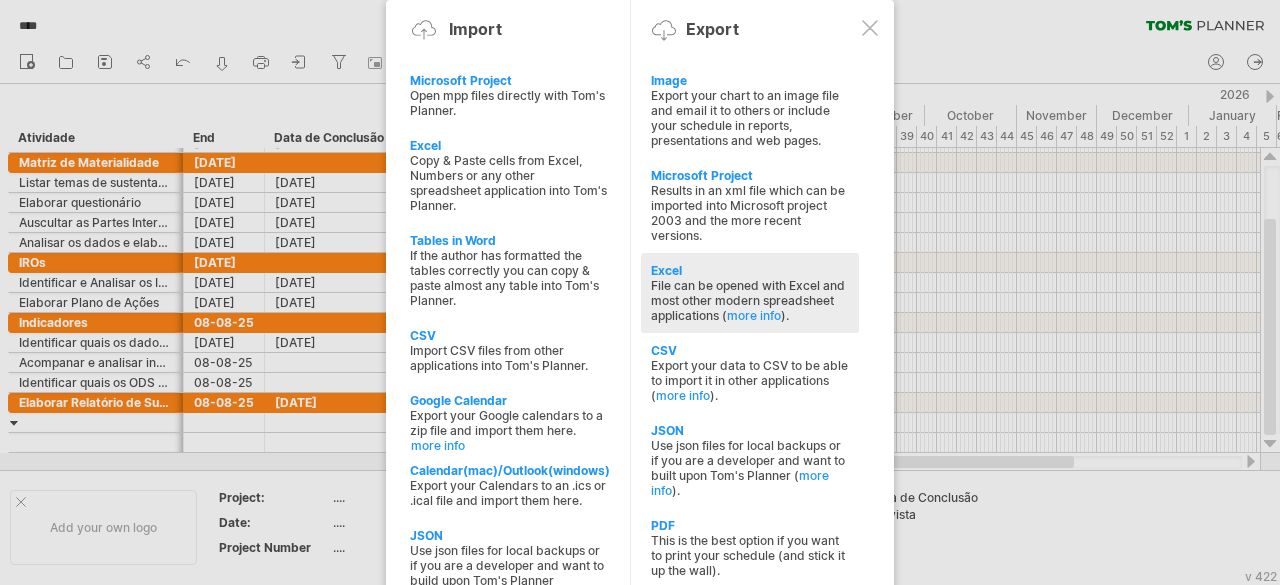 click on "File can be opened with Excel and most other modern spreadsheet applications
( more info )." at bounding box center (750, 300) 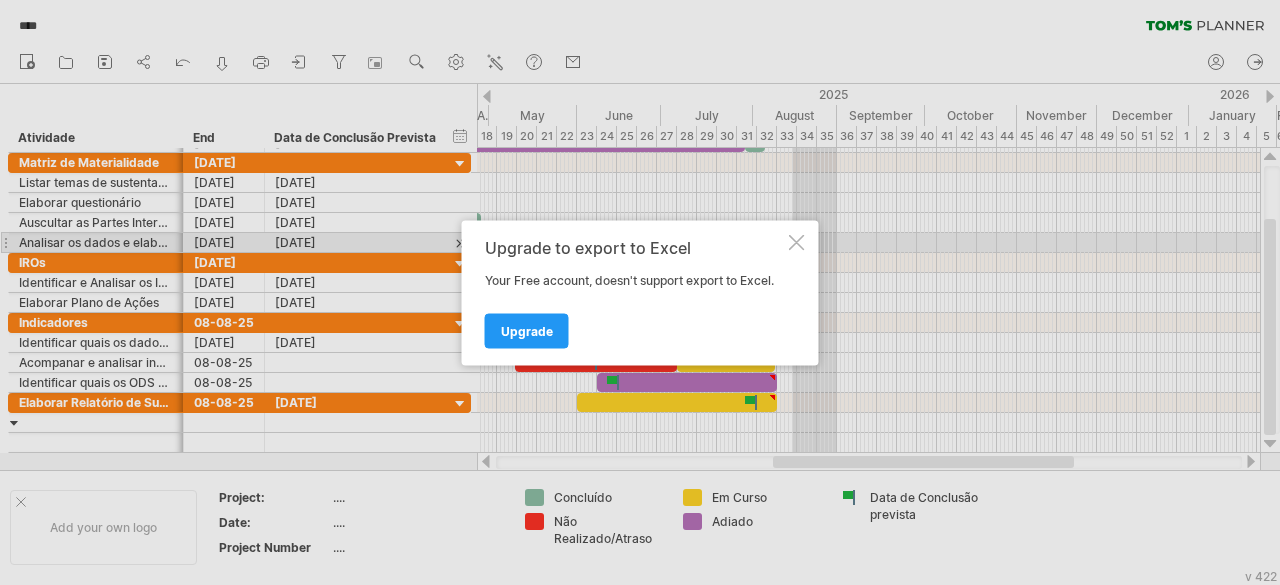 click at bounding box center (797, 242) 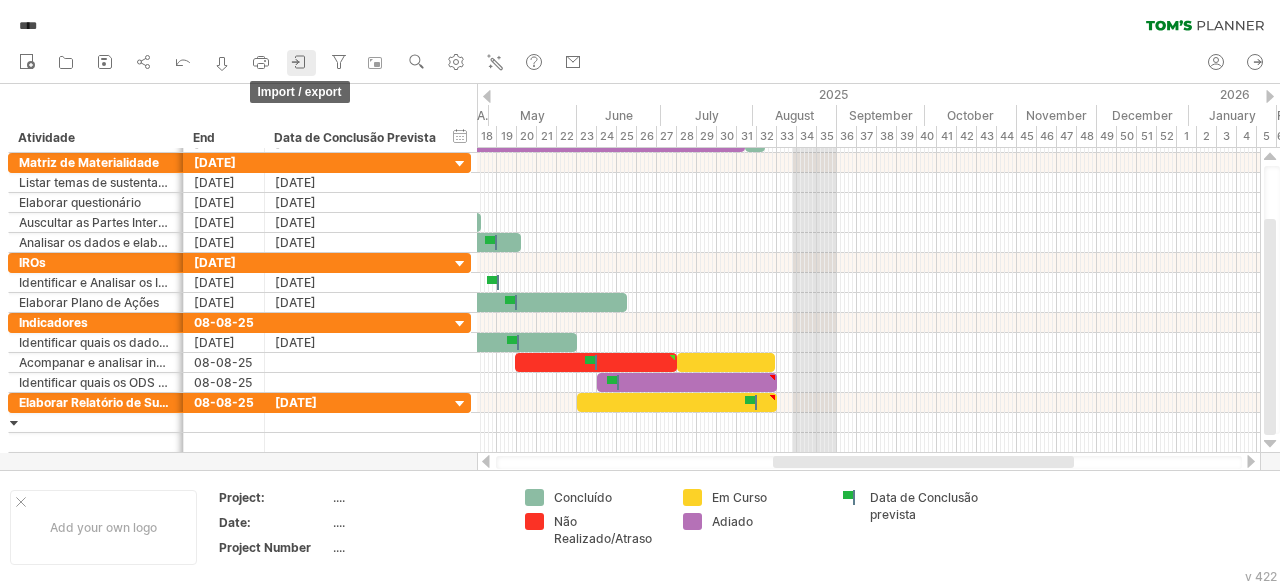 click 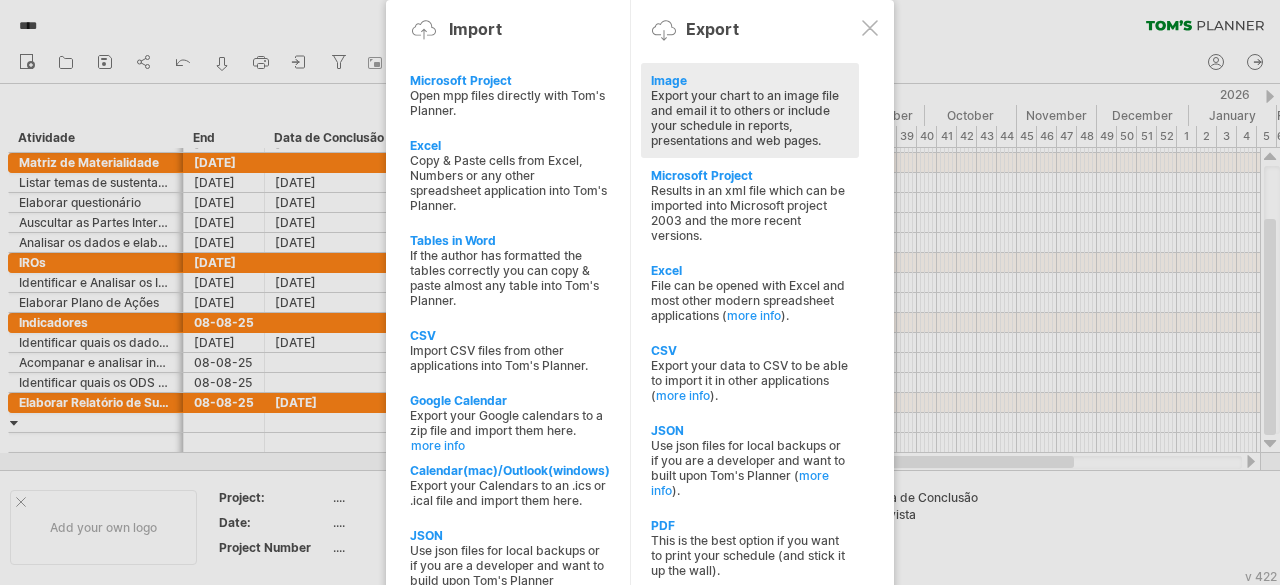 click on "Export your chart to an image file and email it to others or include your schedule in reports, presentations and web pages." at bounding box center [750, 118] 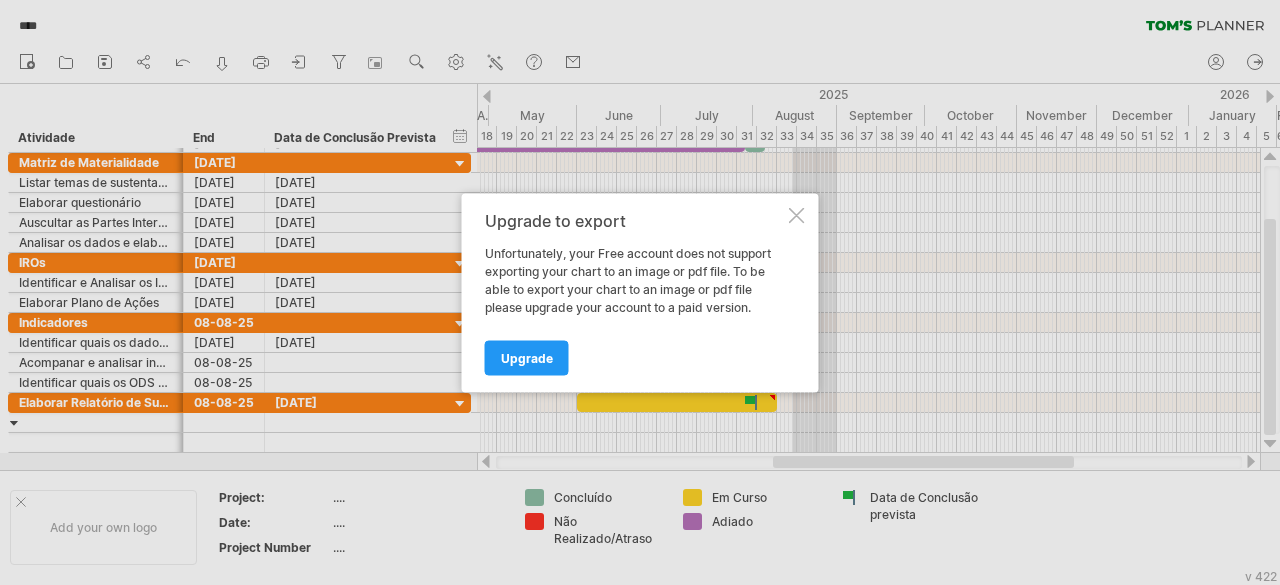 click at bounding box center [797, 215] 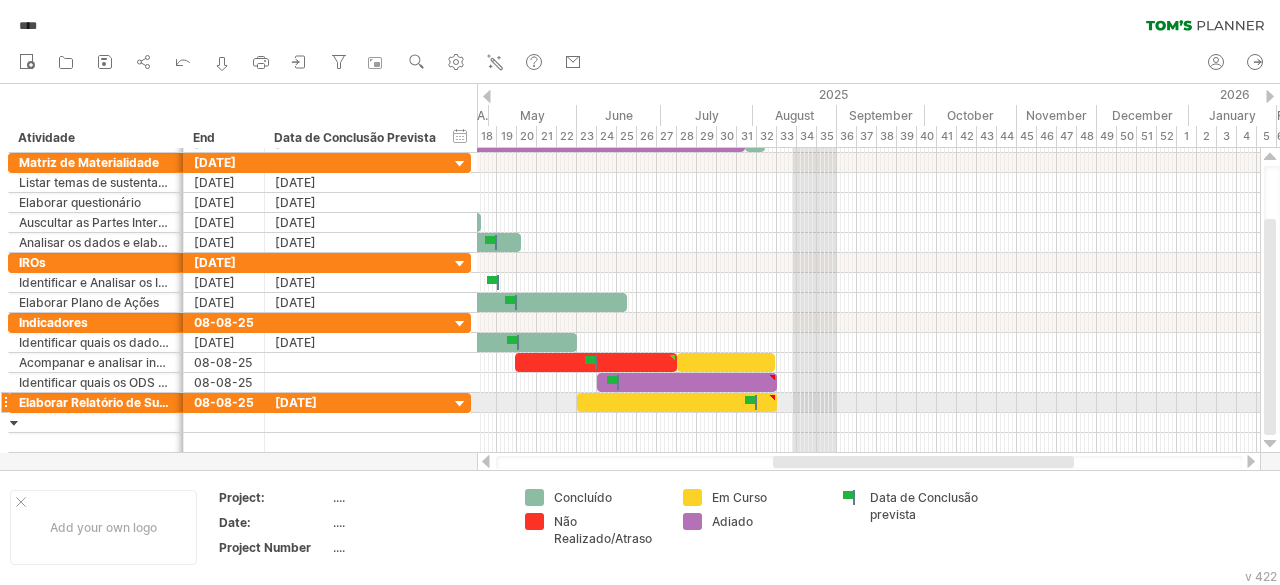 type on "**********" 